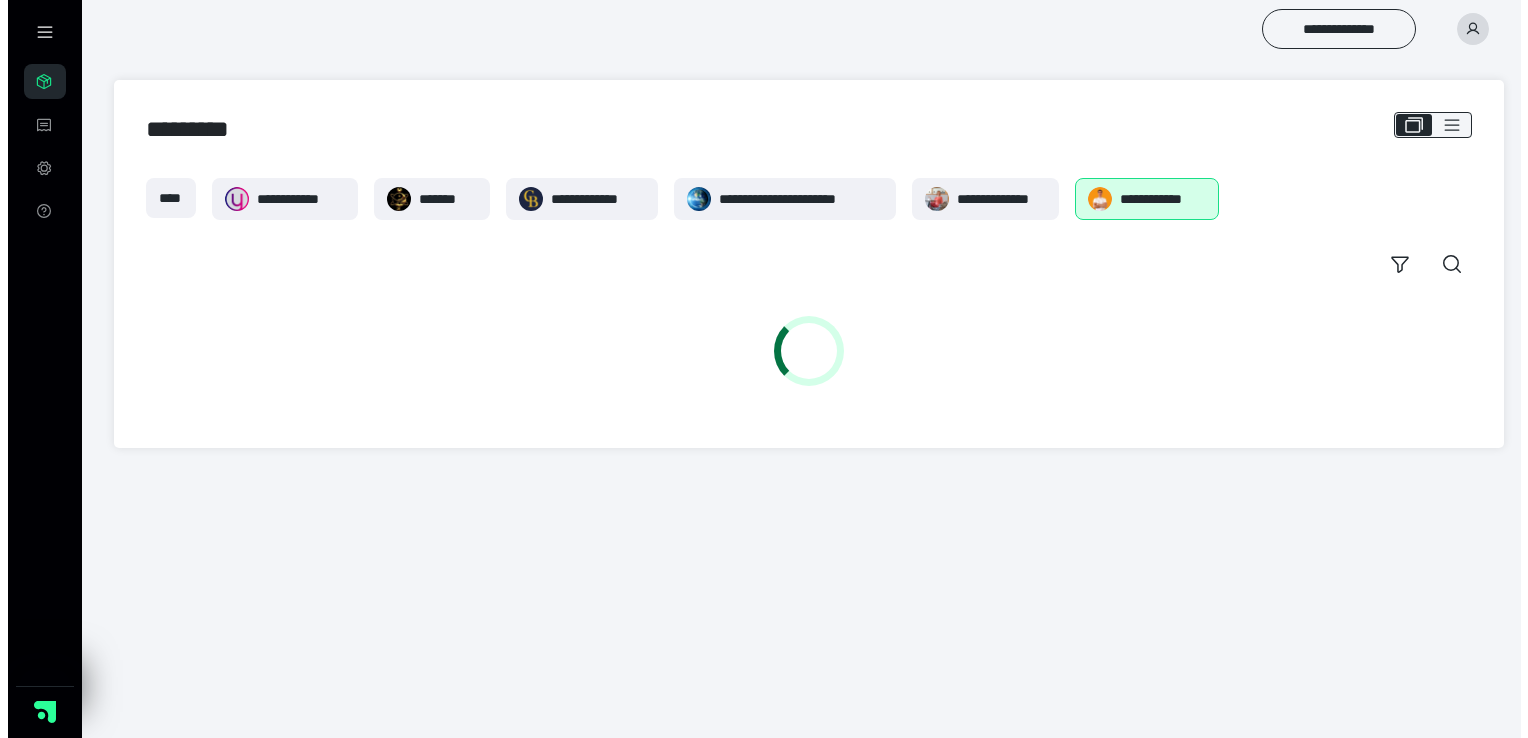 scroll, scrollTop: 0, scrollLeft: 0, axis: both 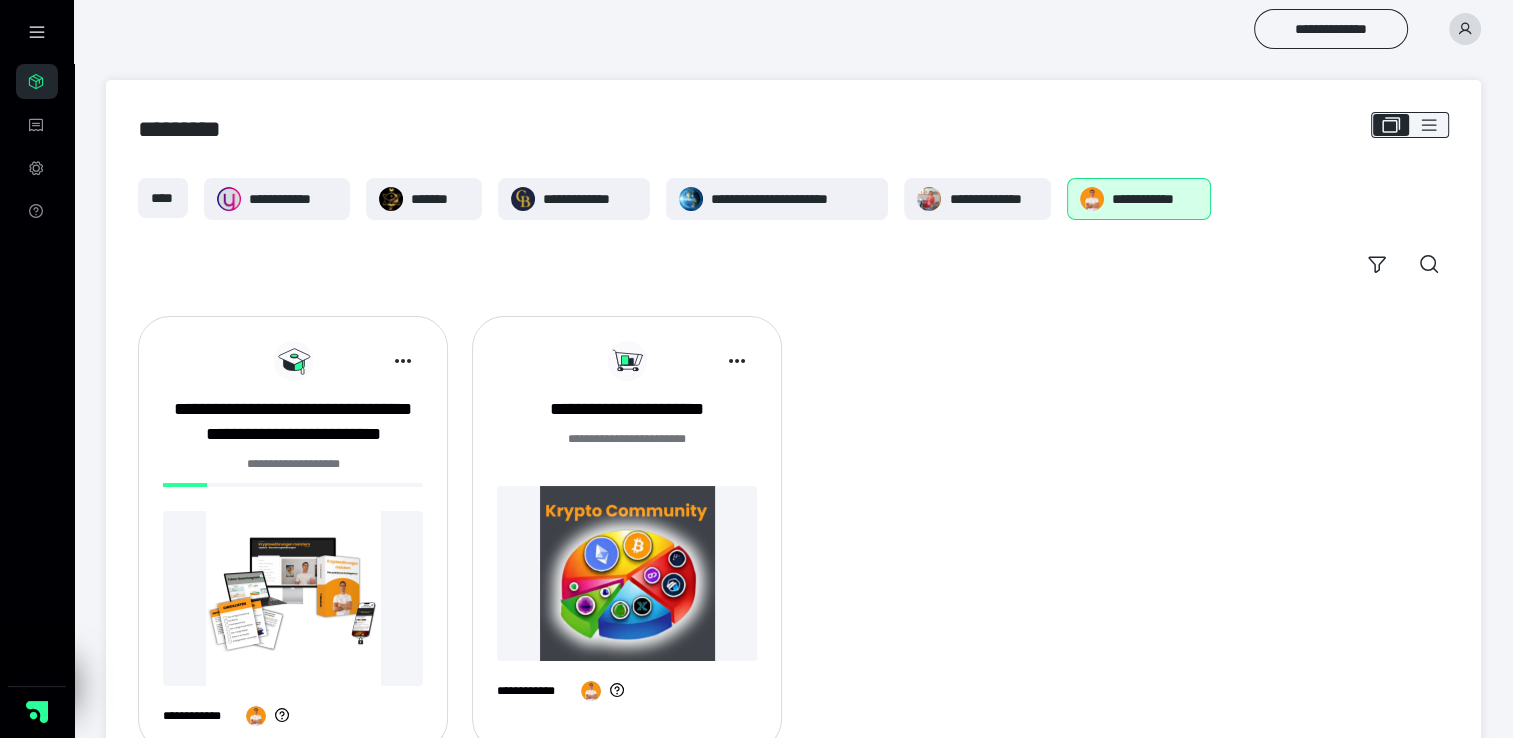 click at bounding box center [293, 598] 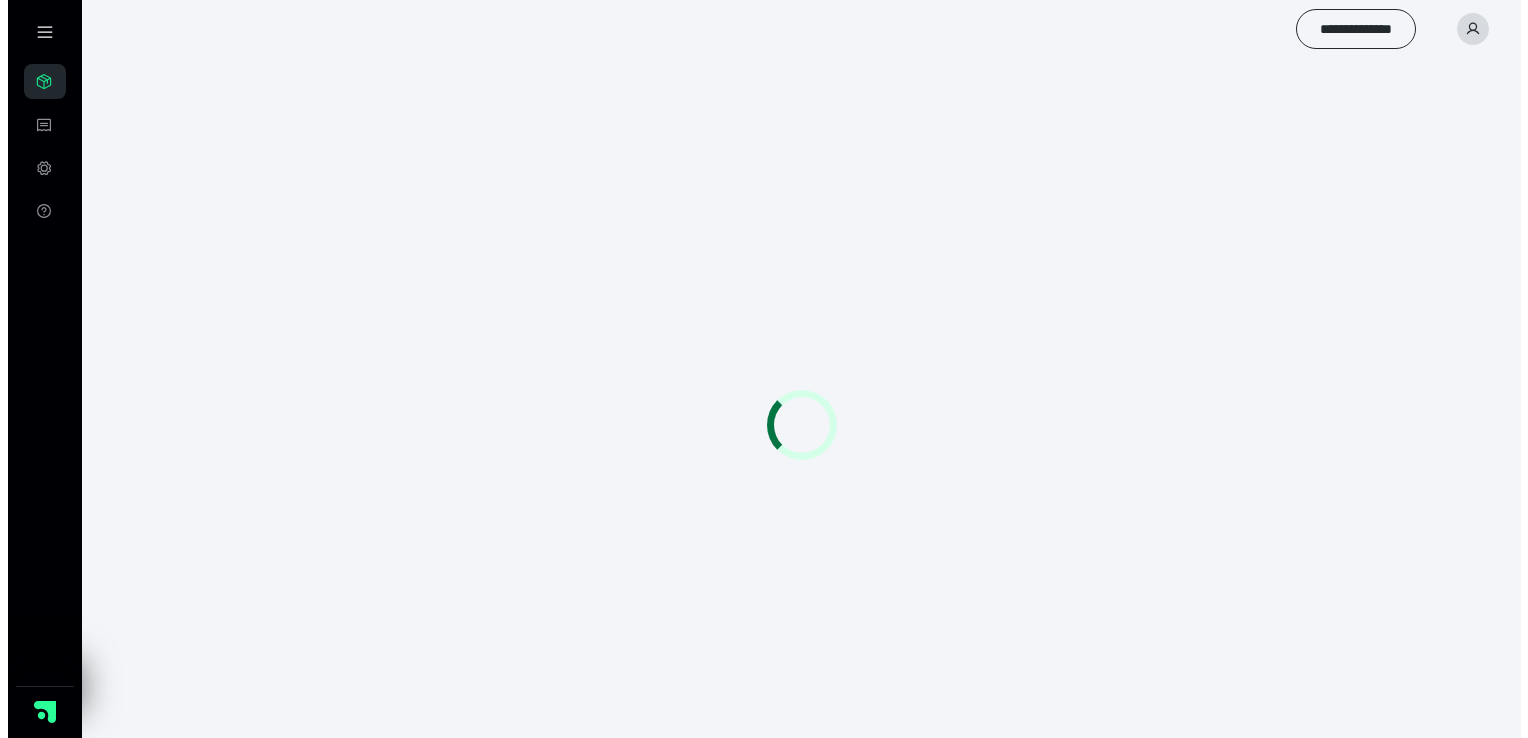 scroll, scrollTop: 0, scrollLeft: 0, axis: both 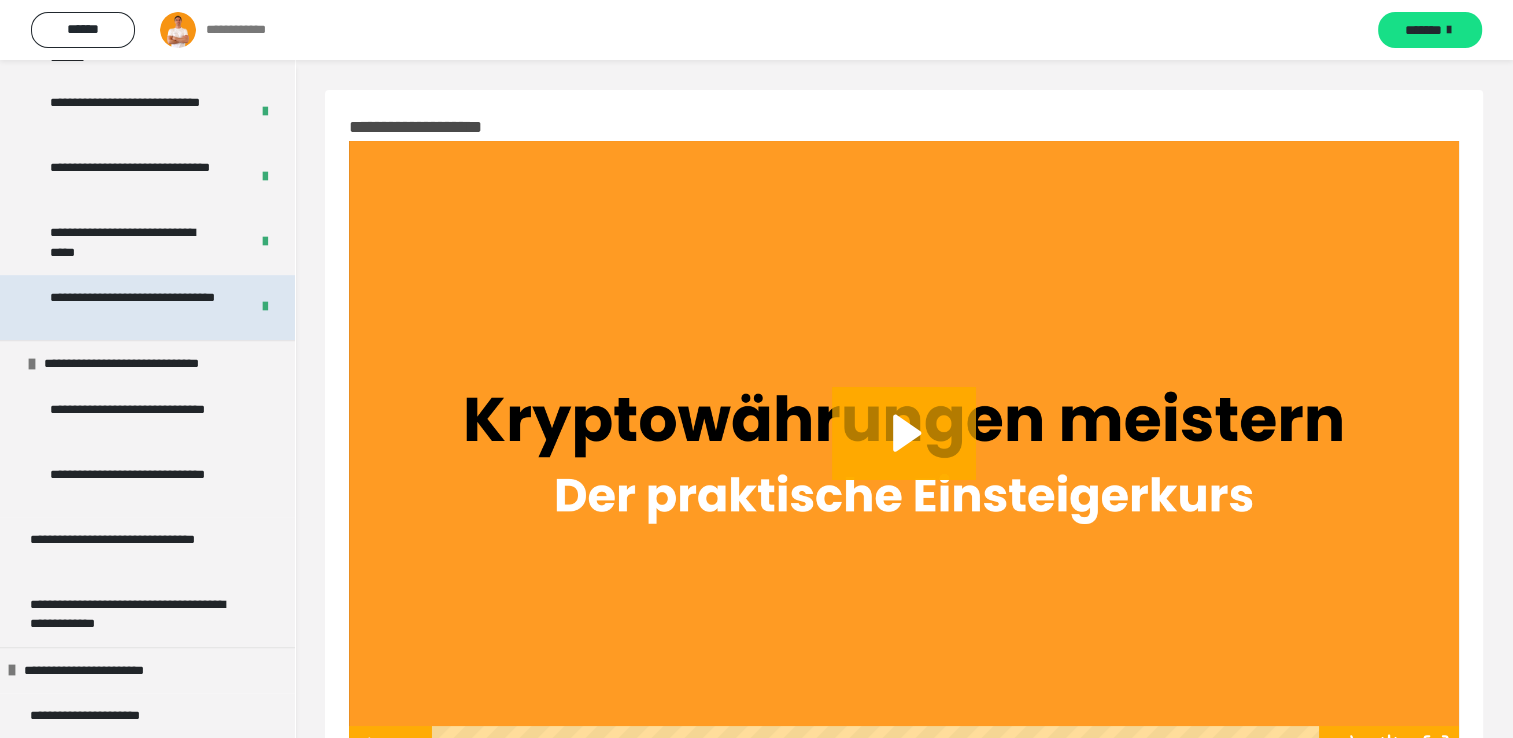 click on "**********" at bounding box center (134, 307) 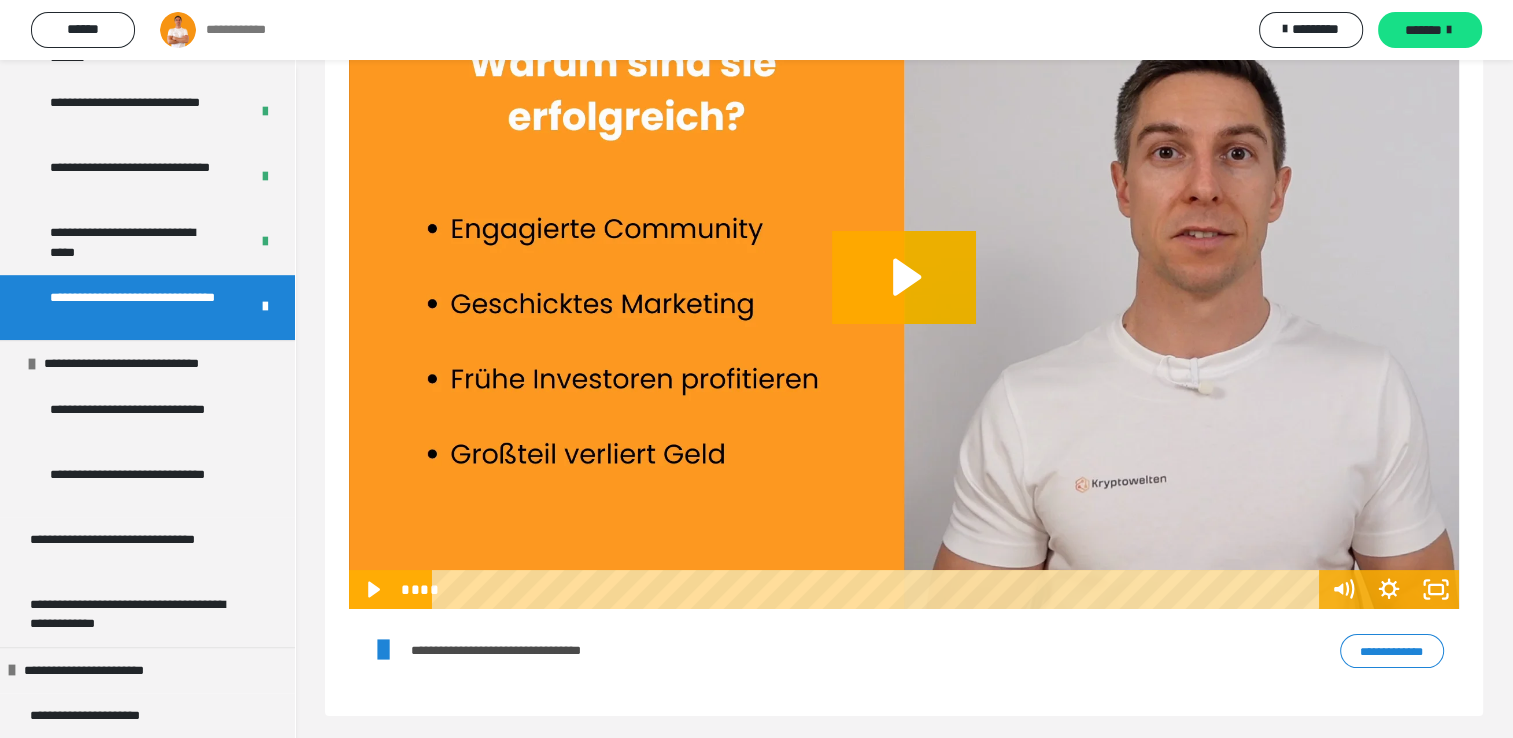 scroll, scrollTop: 164, scrollLeft: 0, axis: vertical 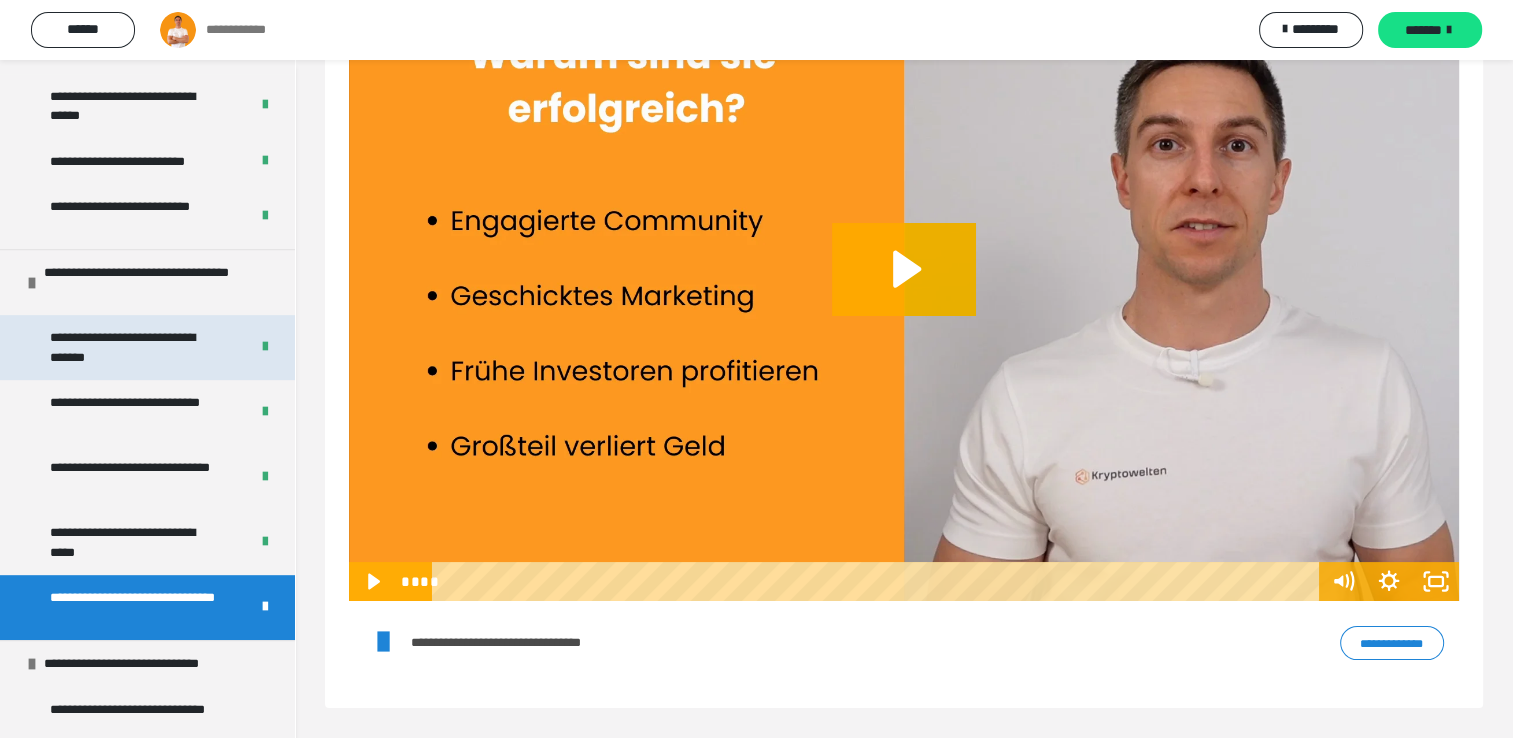 click on "**********" at bounding box center [134, 347] 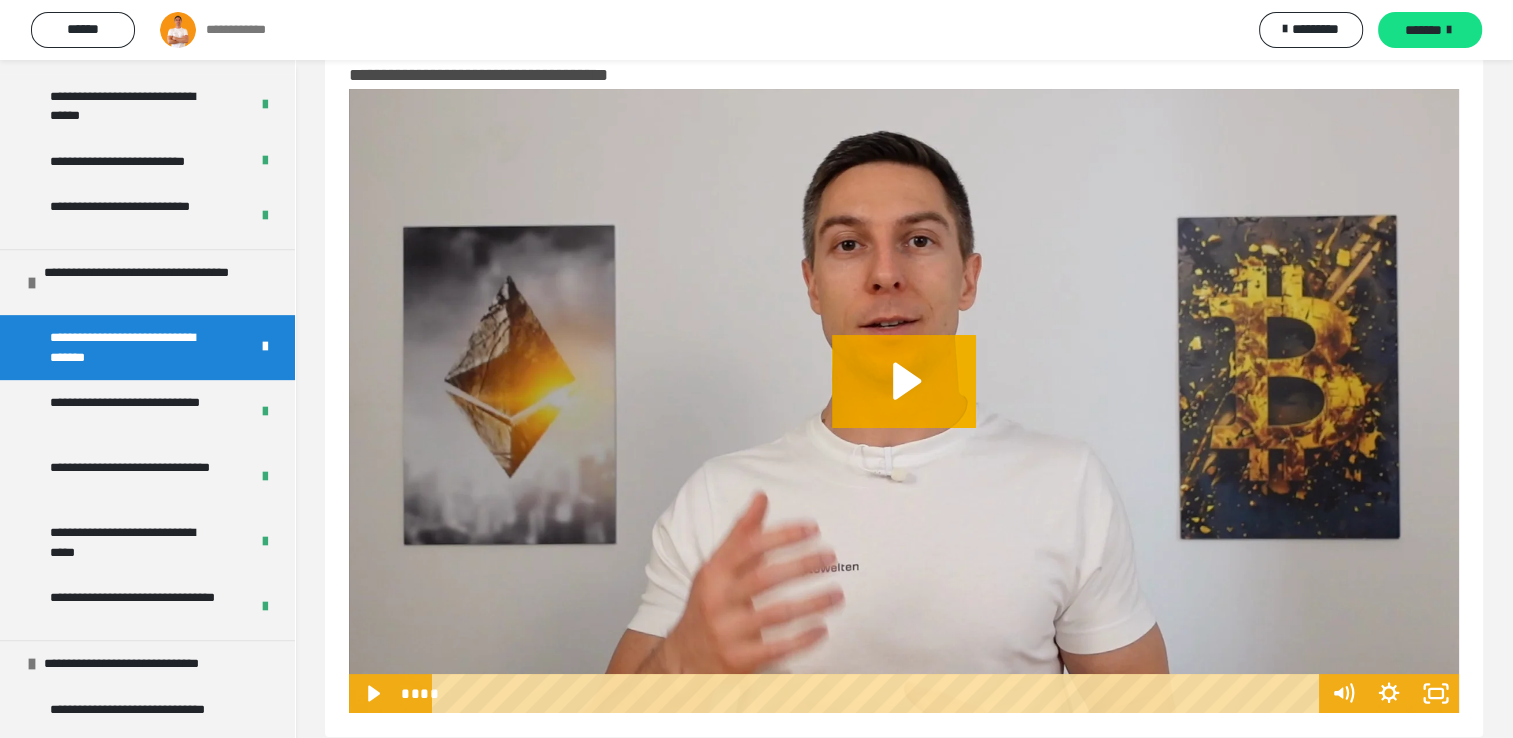 scroll, scrollTop: 80, scrollLeft: 0, axis: vertical 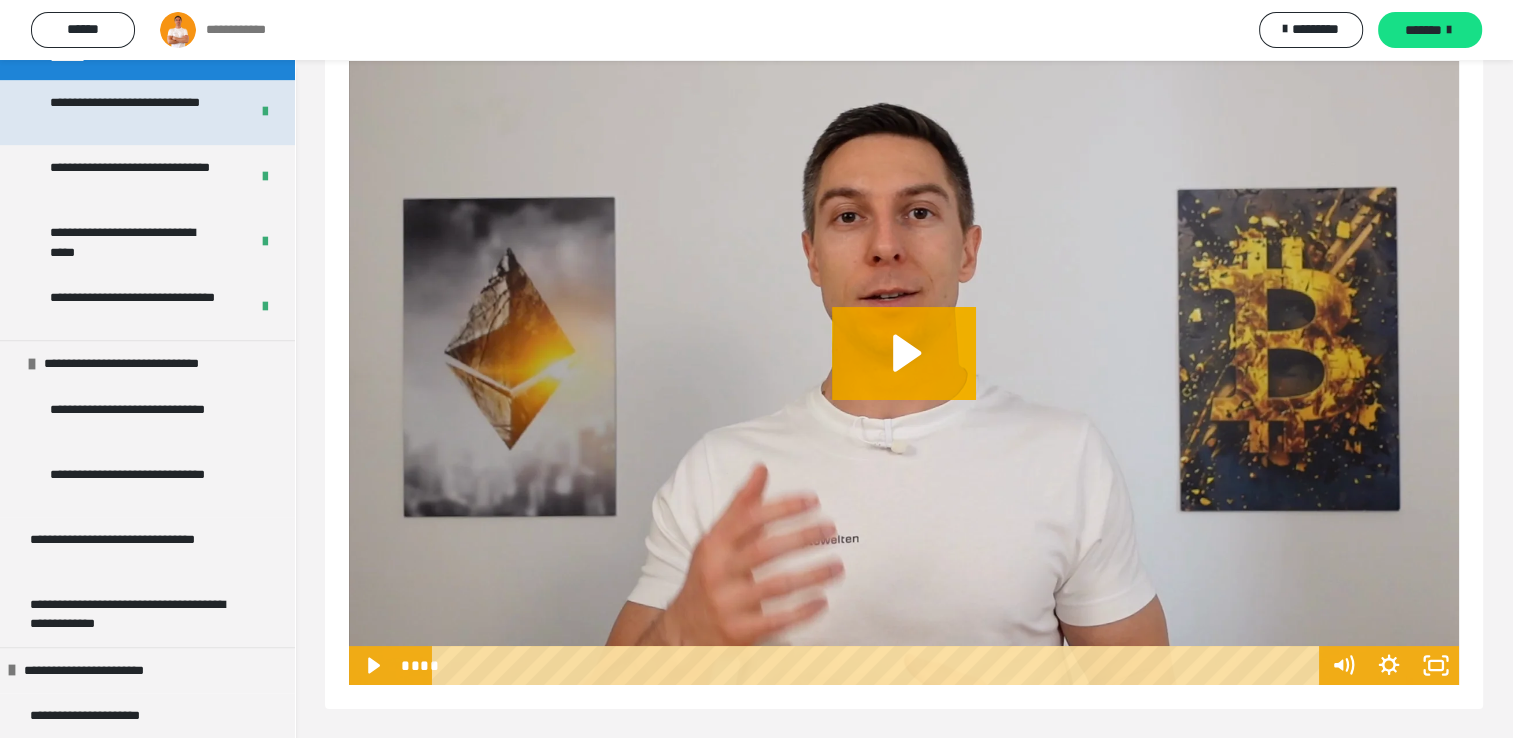 click on "**********" at bounding box center [134, 112] 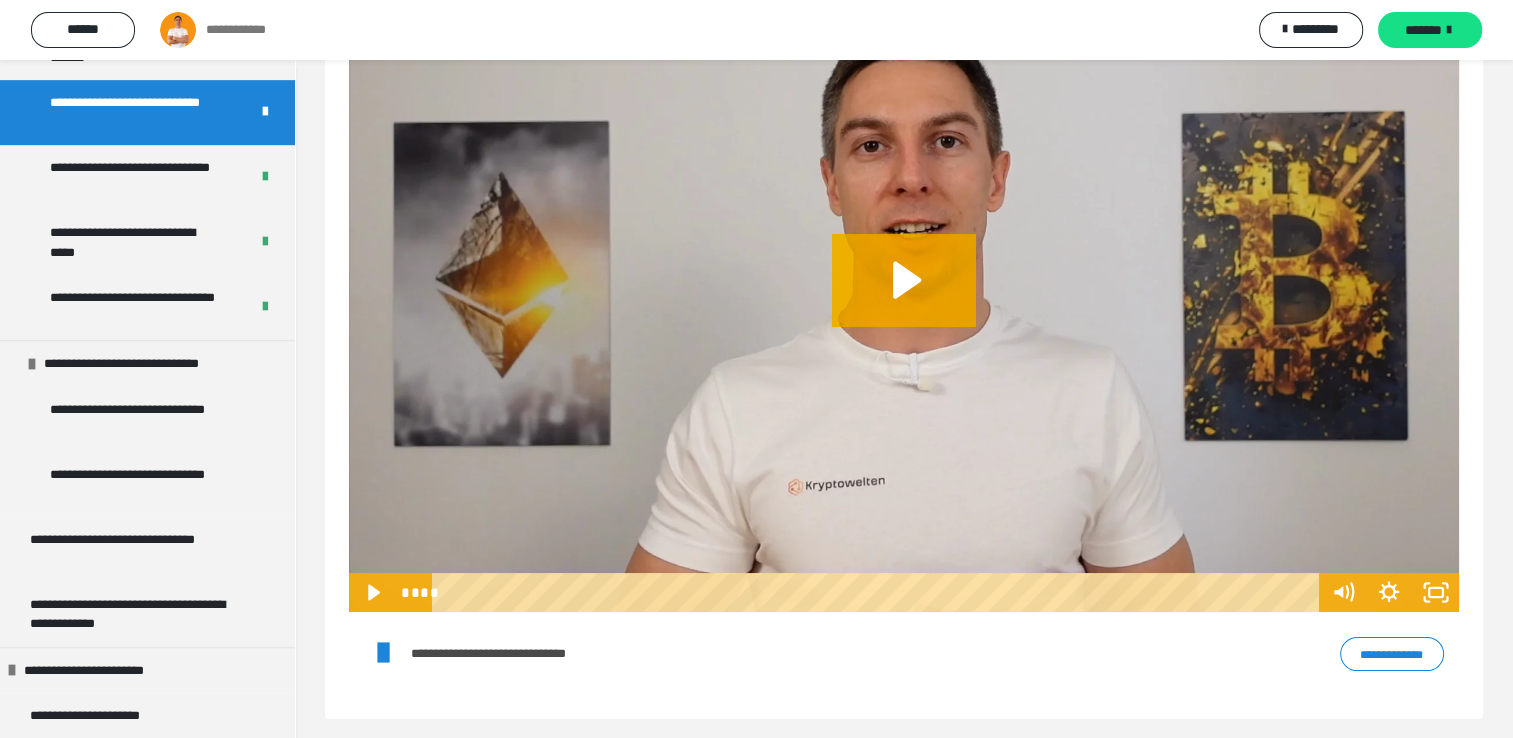 scroll, scrollTop: 164, scrollLeft: 0, axis: vertical 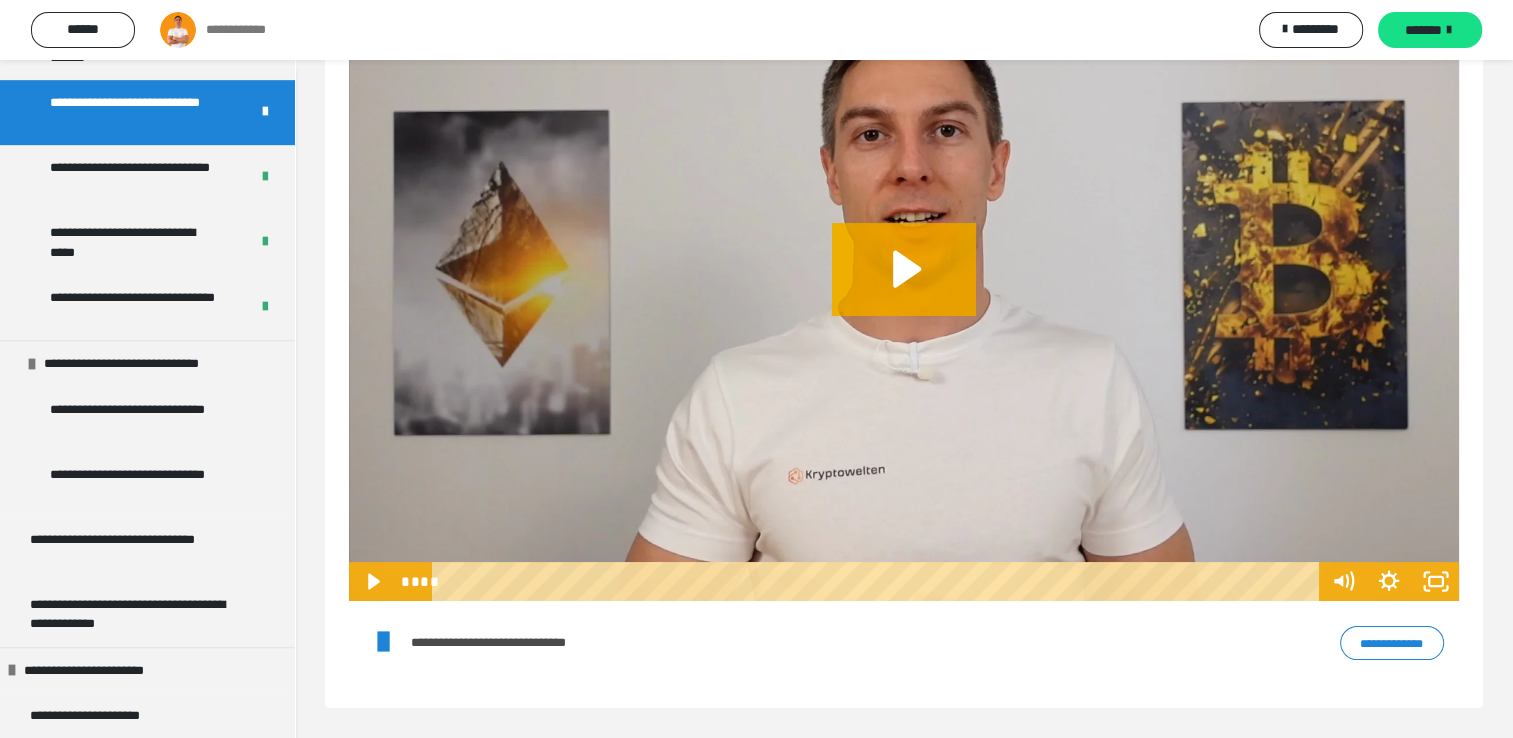 click on "**********" at bounding box center (1392, 643) 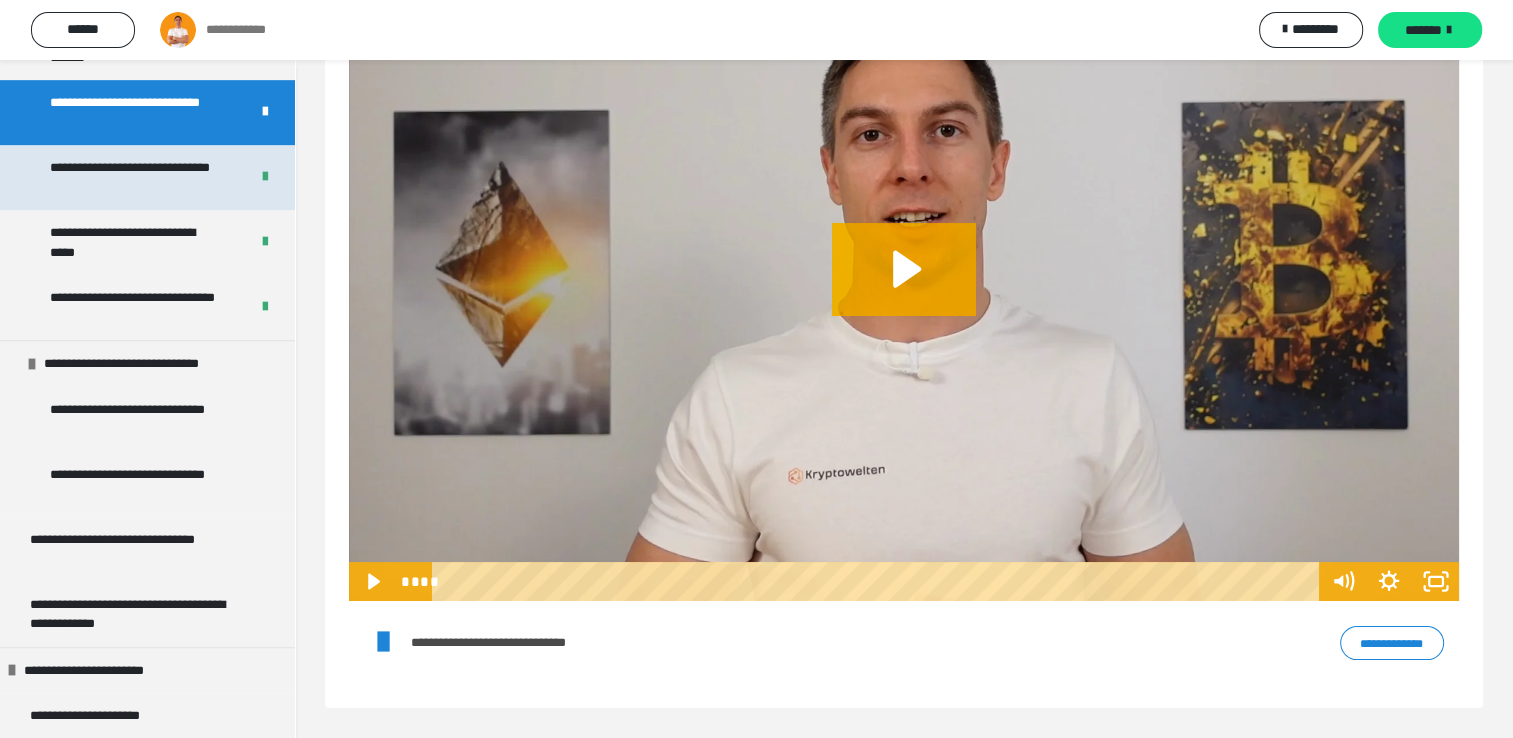 click on "**********" at bounding box center [134, 177] 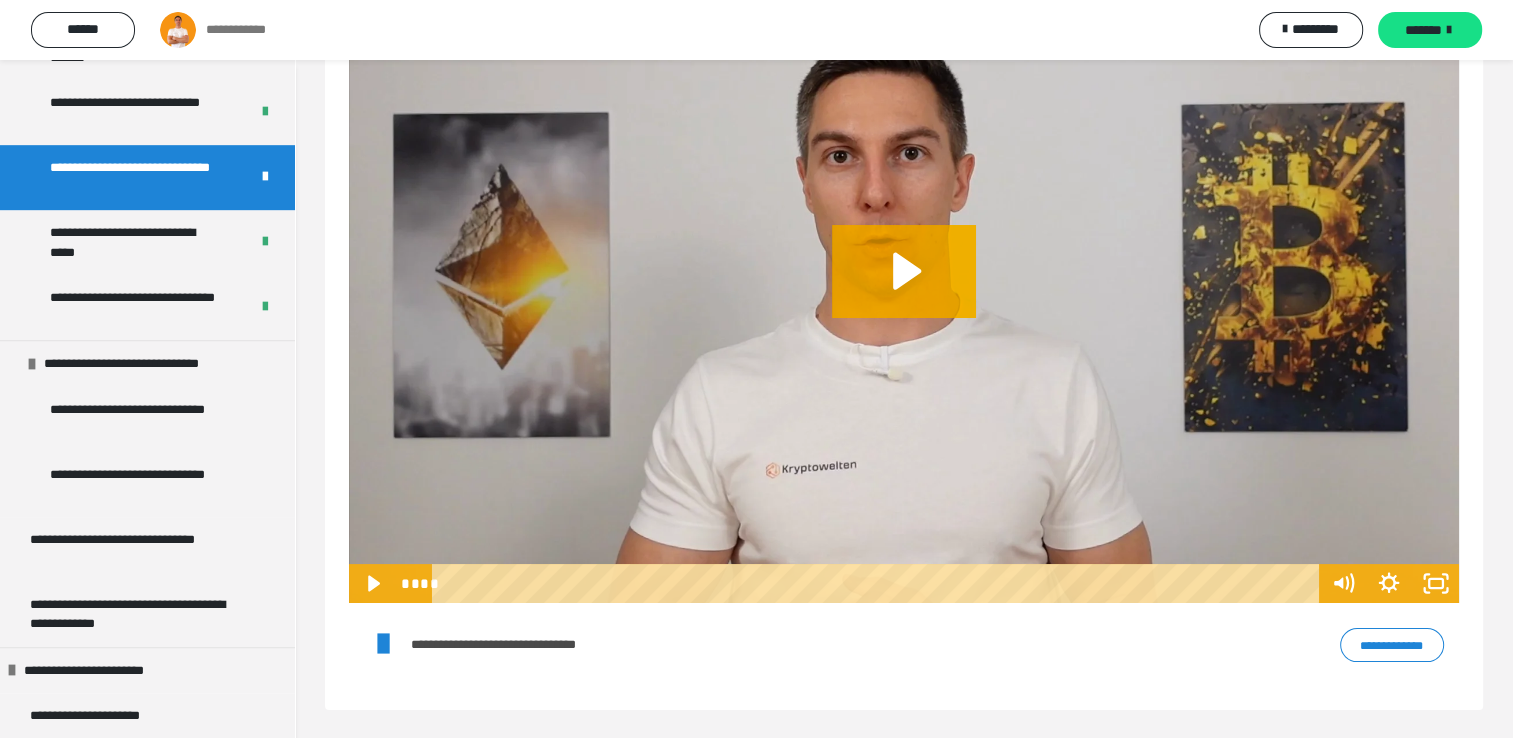 scroll, scrollTop: 164, scrollLeft: 0, axis: vertical 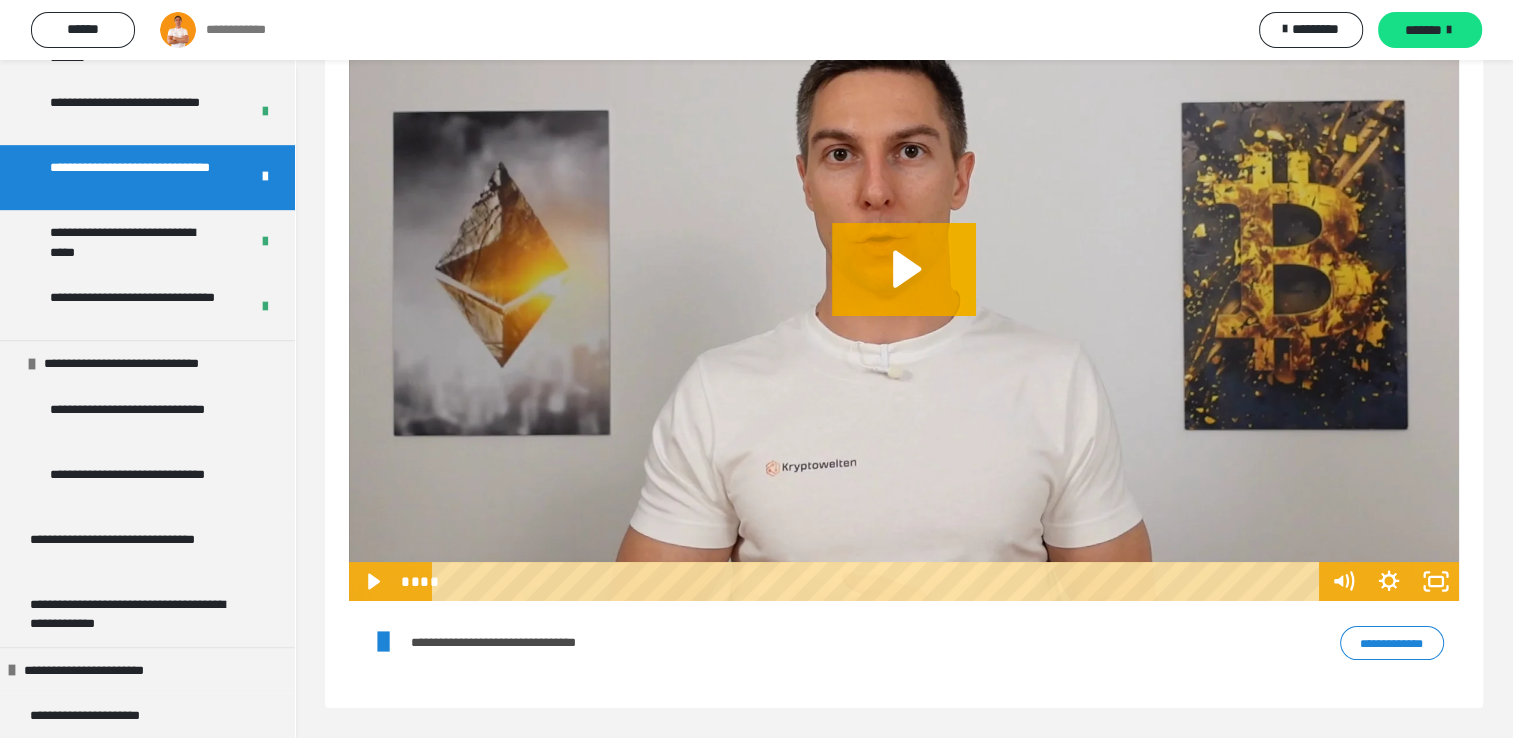 click on "**********" at bounding box center [1392, 643] 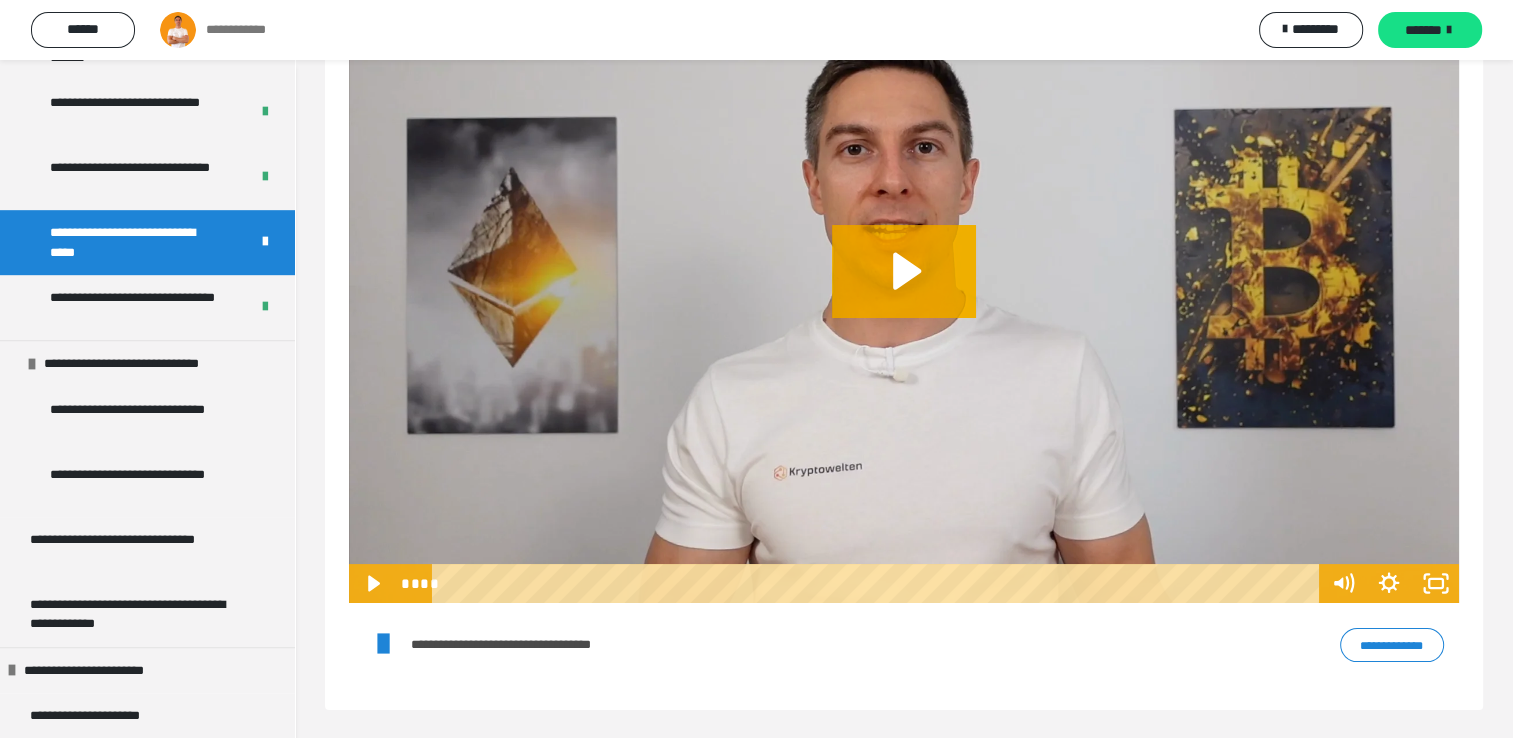 scroll, scrollTop: 164, scrollLeft: 0, axis: vertical 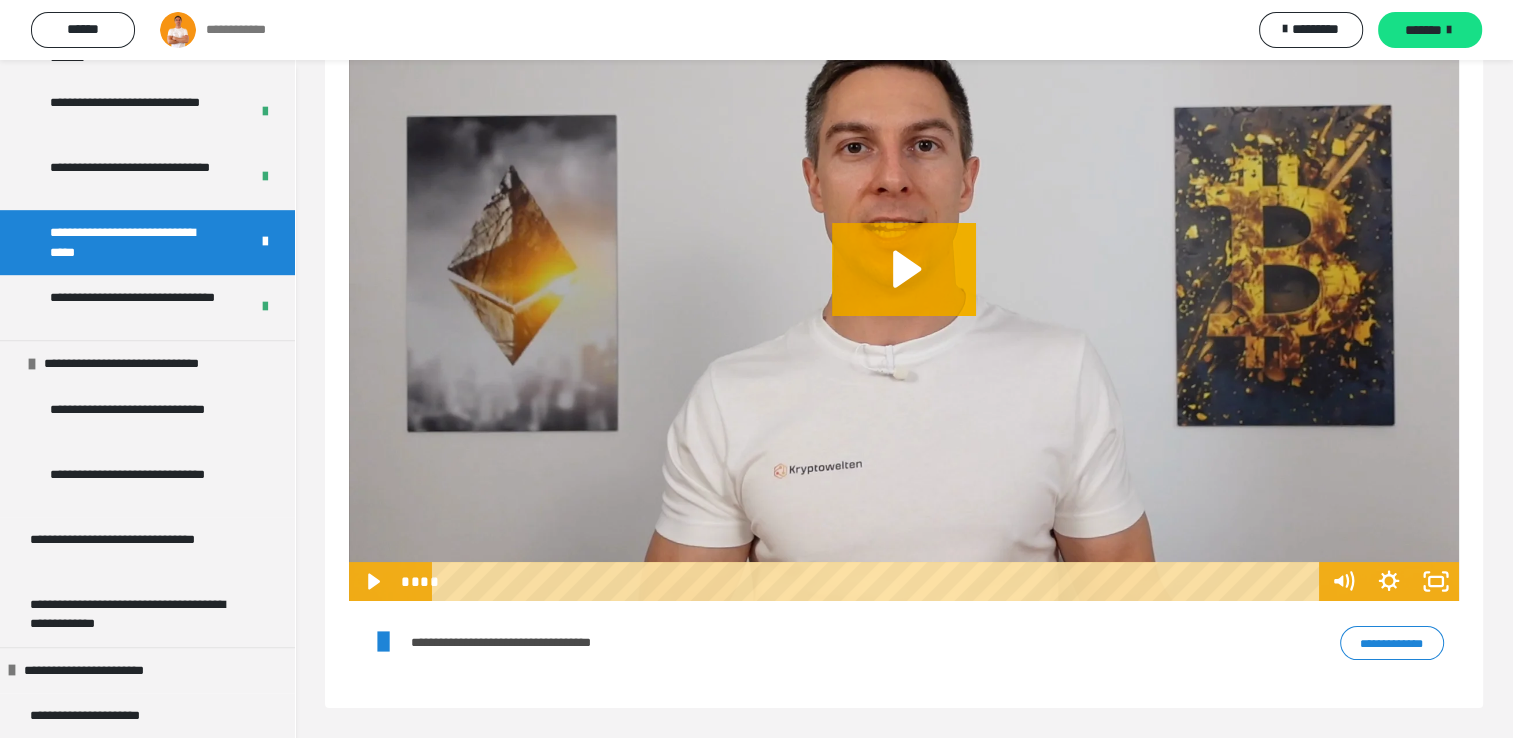 click on "**********" at bounding box center [1392, 643] 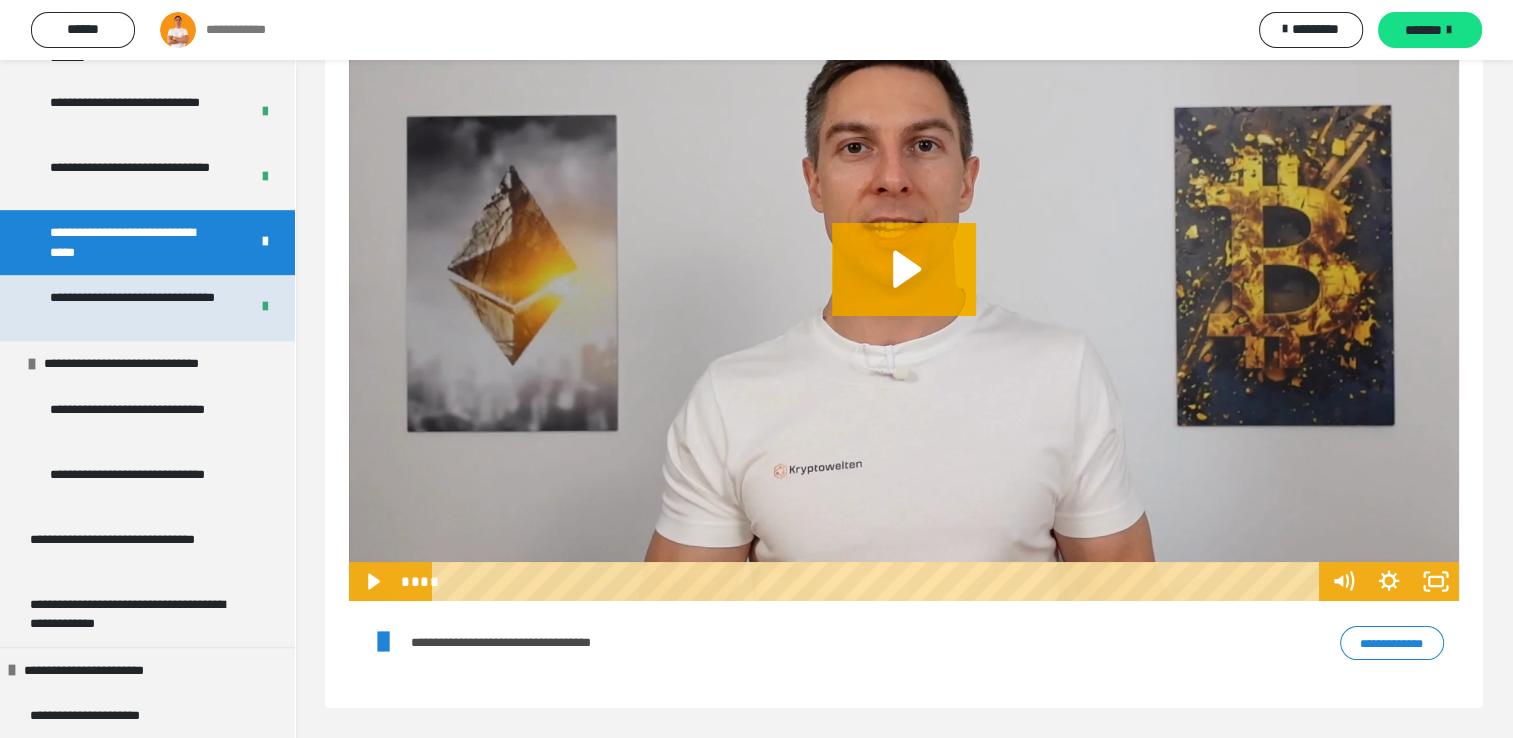 click on "**********" at bounding box center (134, 307) 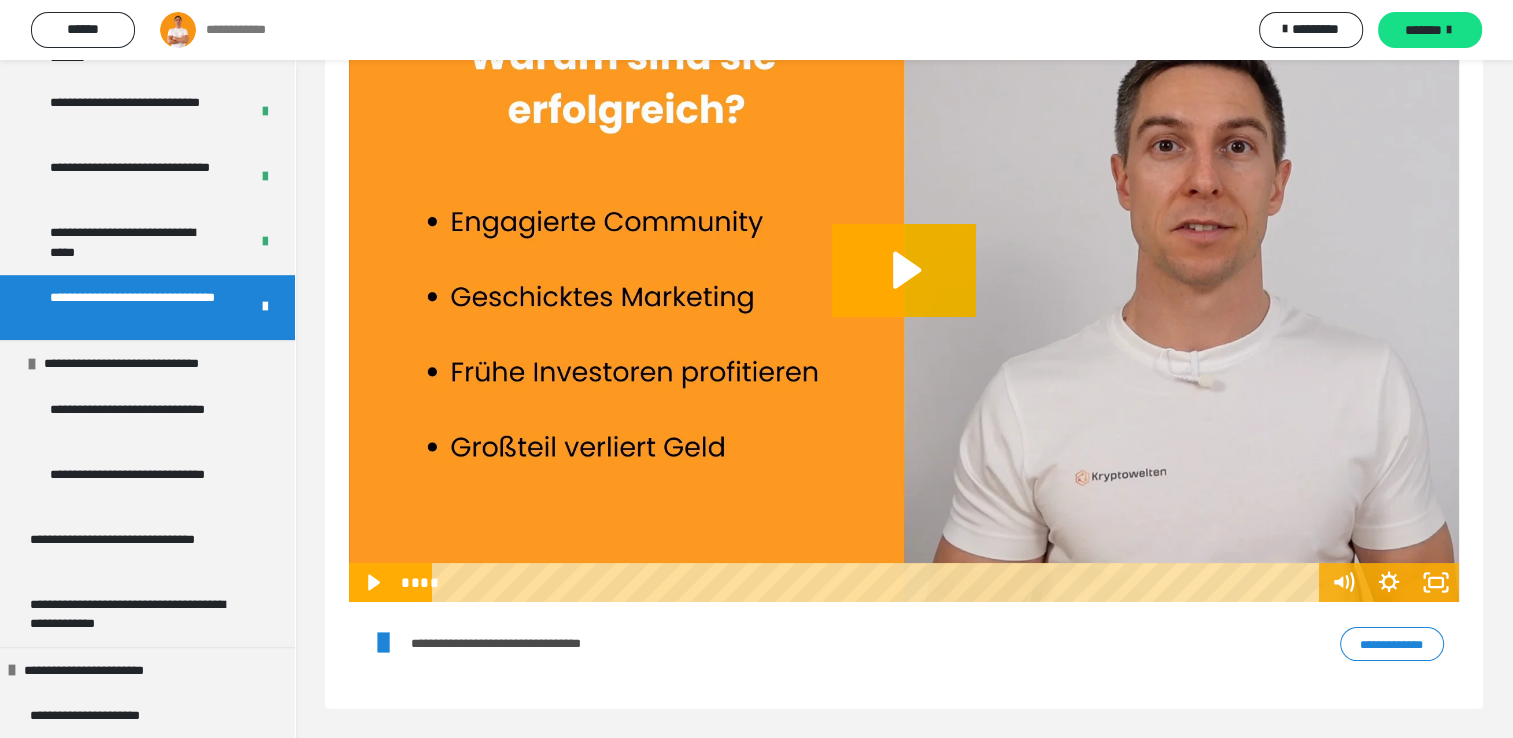 scroll, scrollTop: 164, scrollLeft: 0, axis: vertical 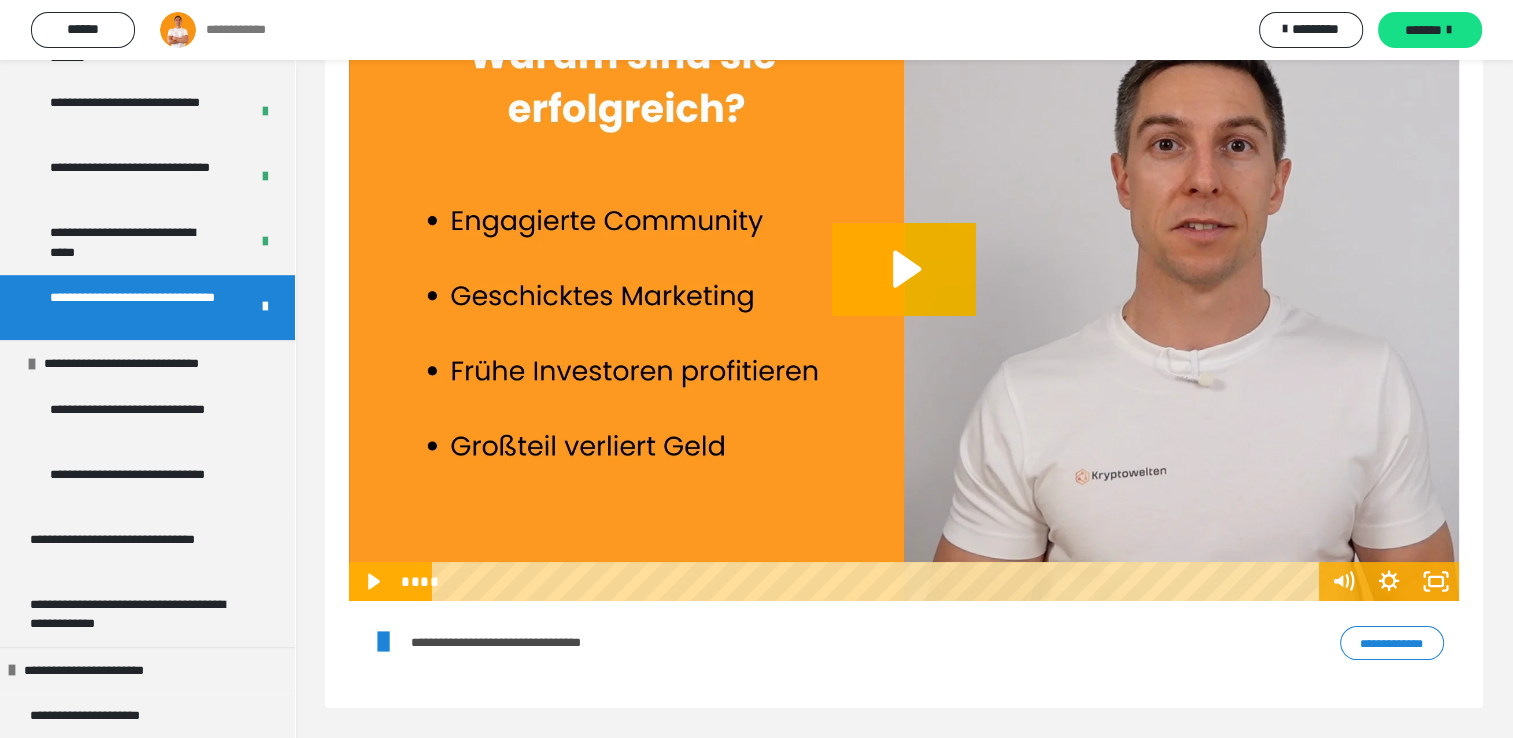 click on "**********" at bounding box center (1392, 643) 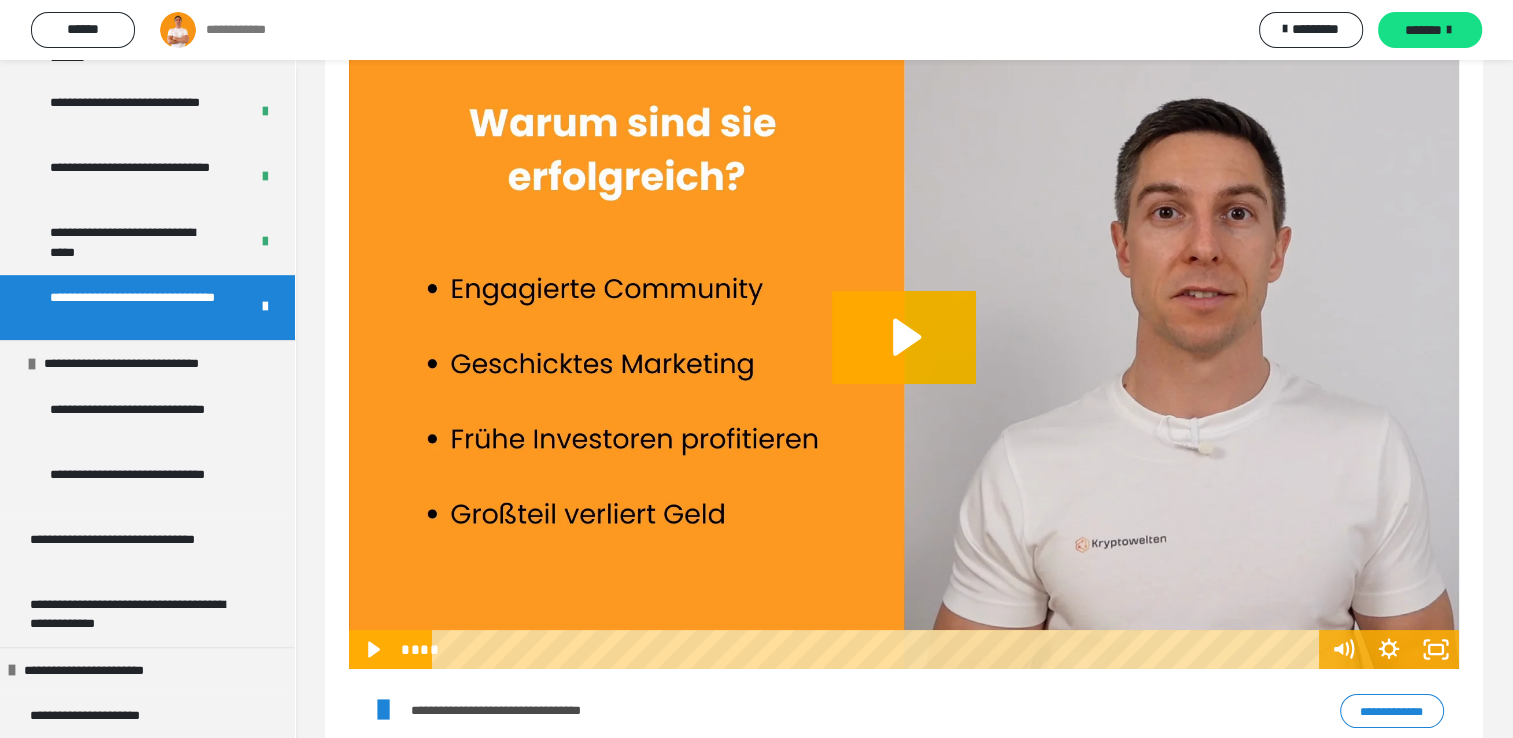 scroll, scrollTop: 0, scrollLeft: 0, axis: both 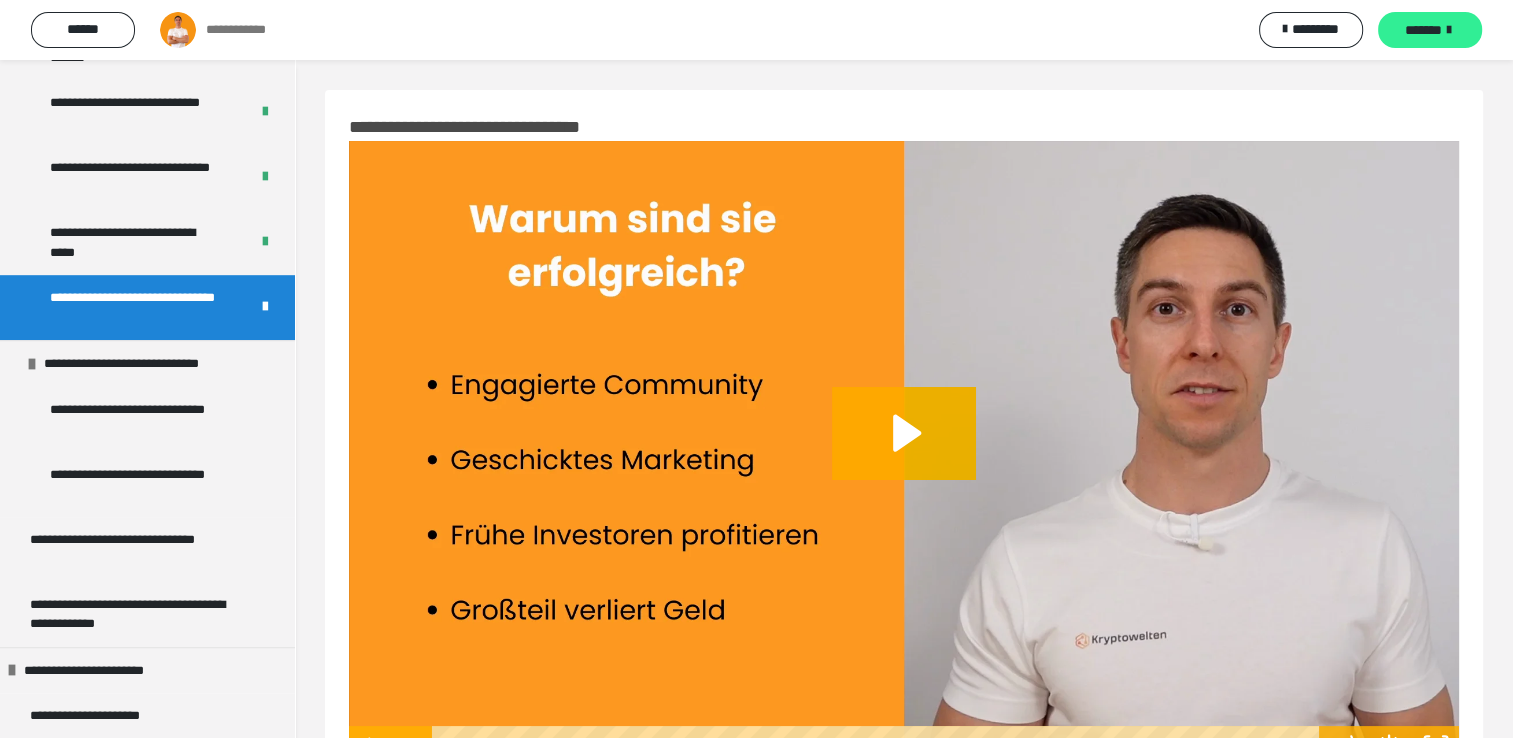 click on "*******" at bounding box center [1423, 30] 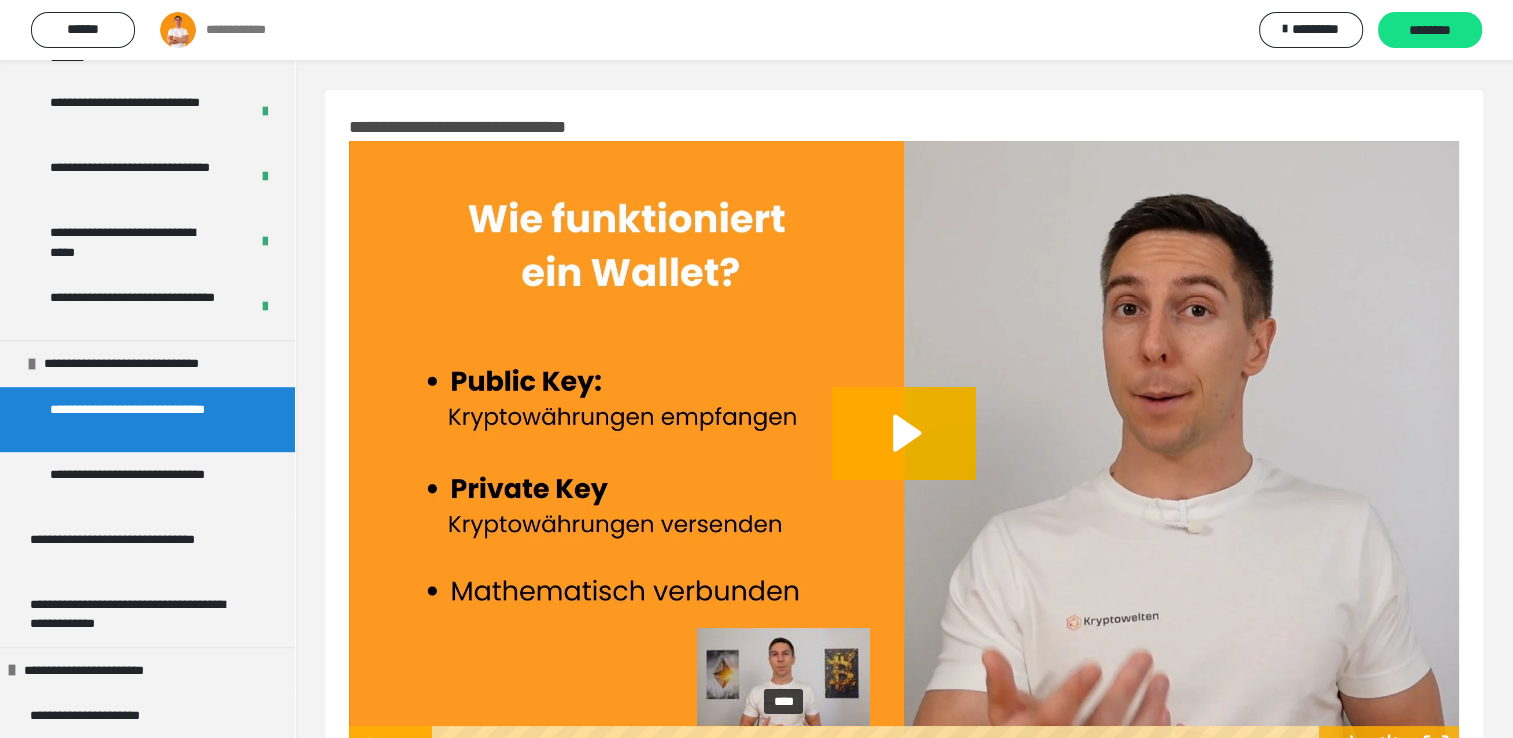 scroll, scrollTop: 164, scrollLeft: 0, axis: vertical 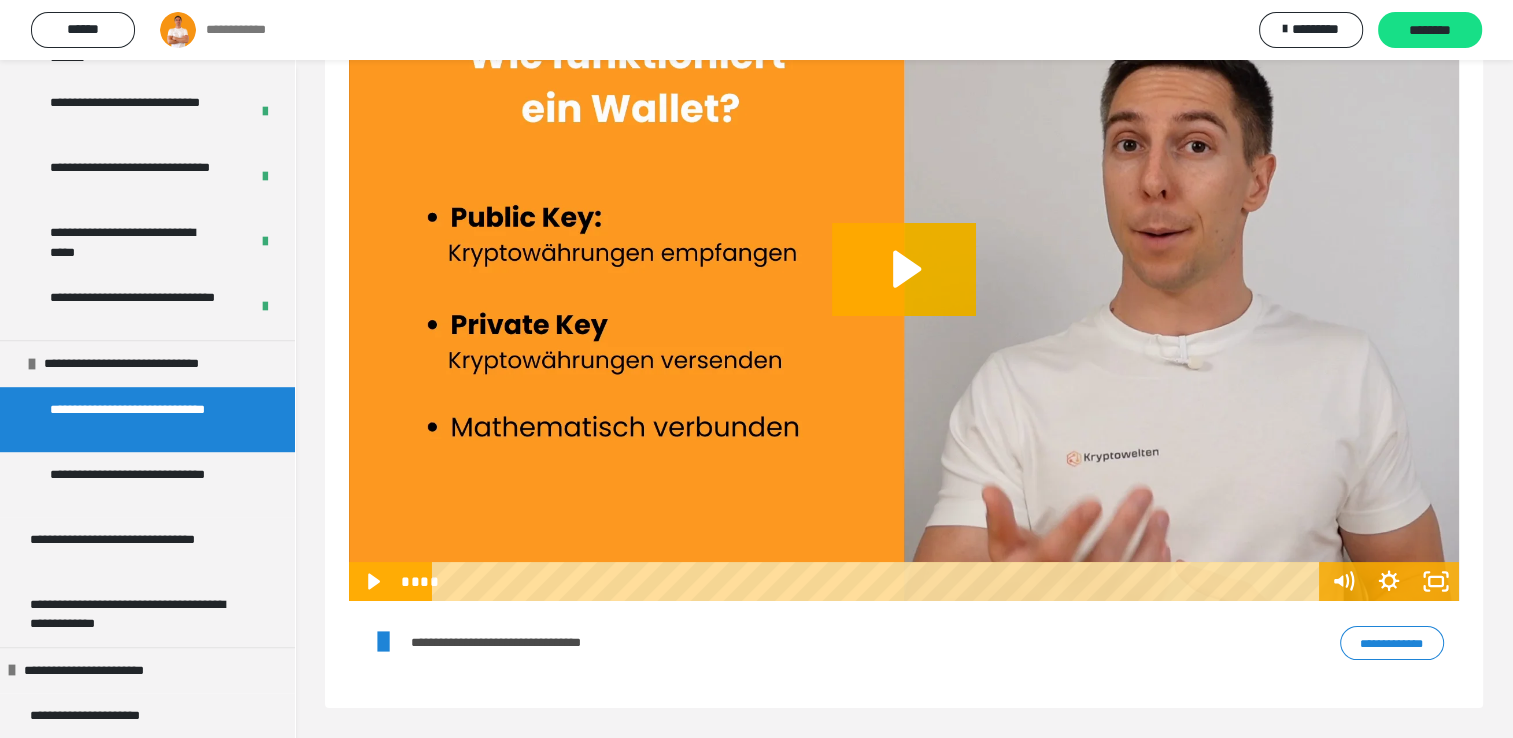 click on "**********" at bounding box center (1392, 643) 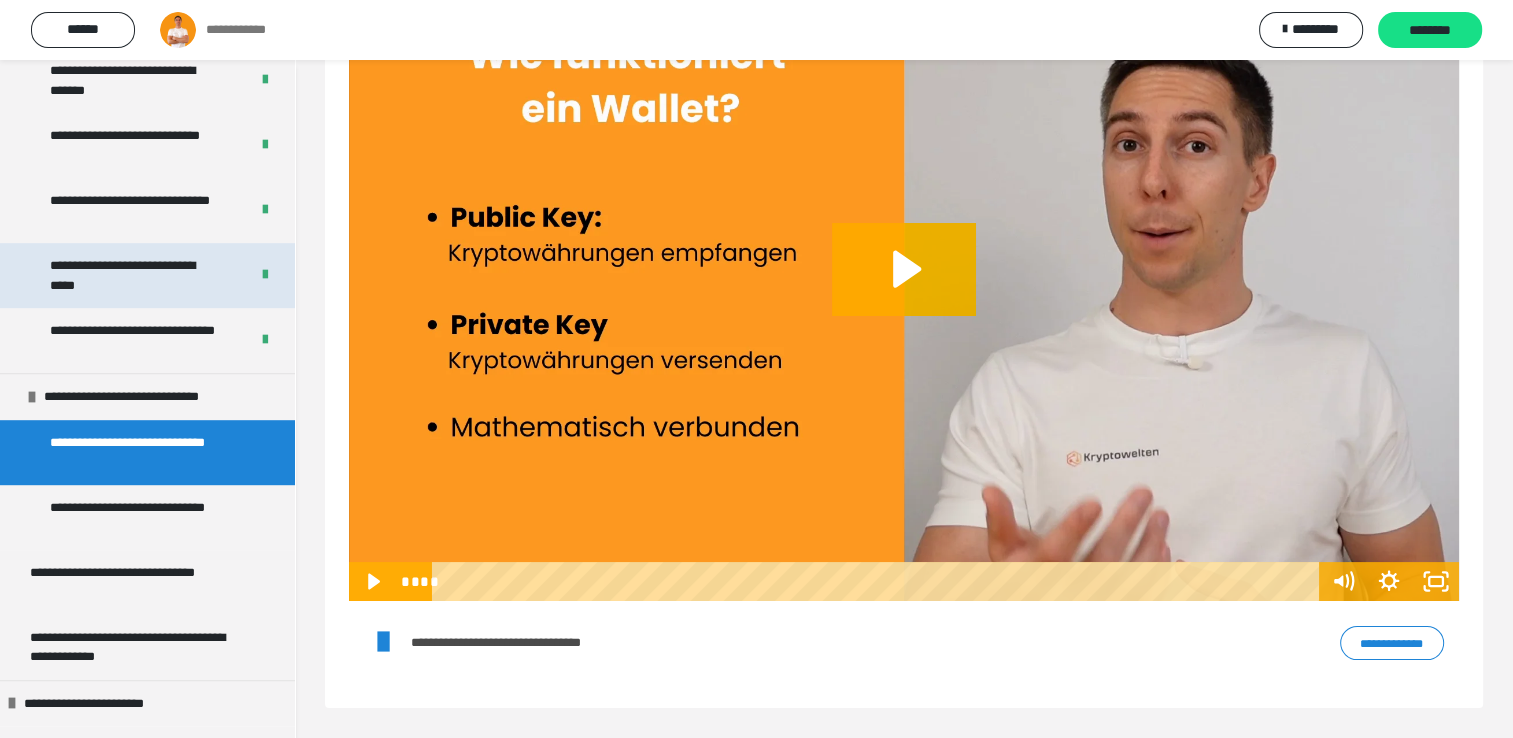 scroll, scrollTop: 1200, scrollLeft: 0, axis: vertical 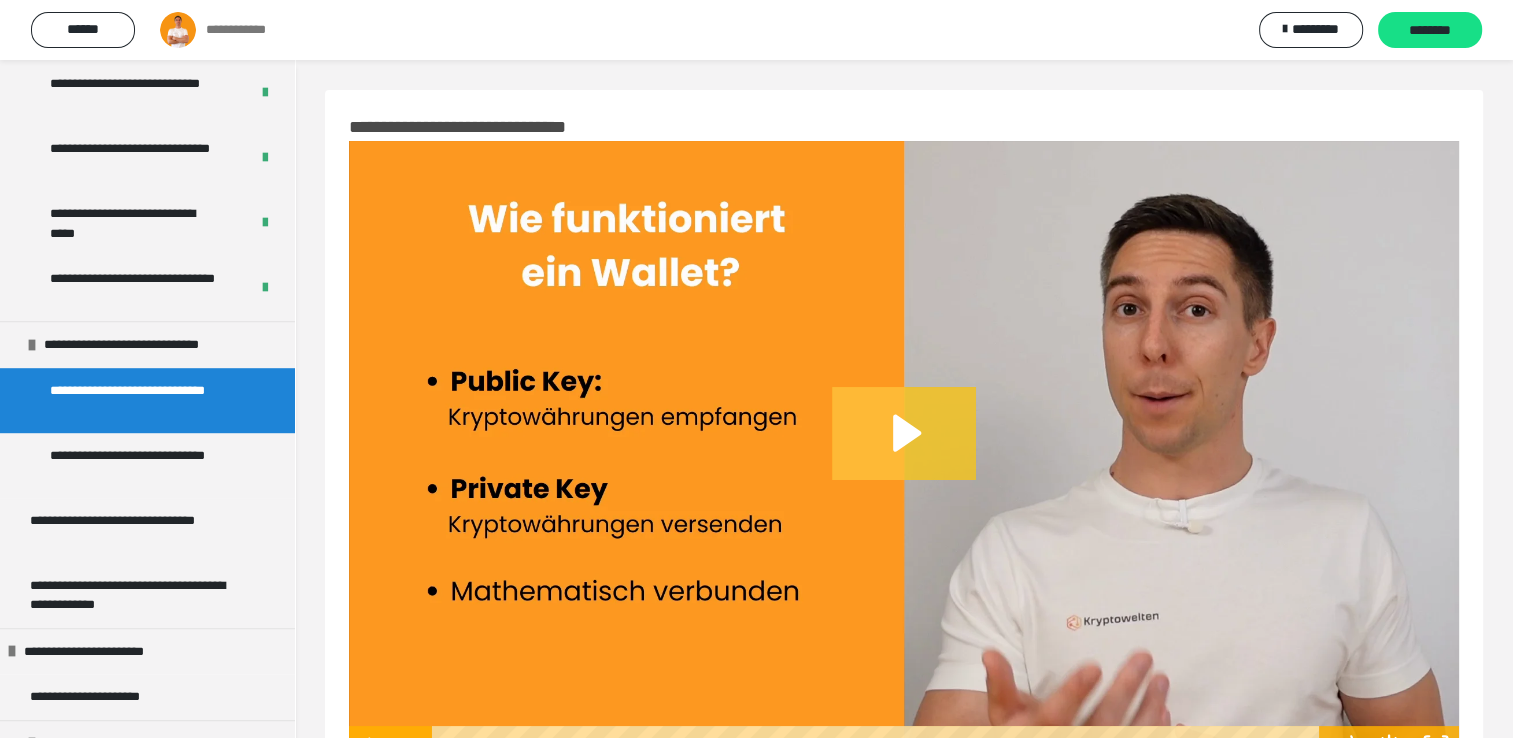 click 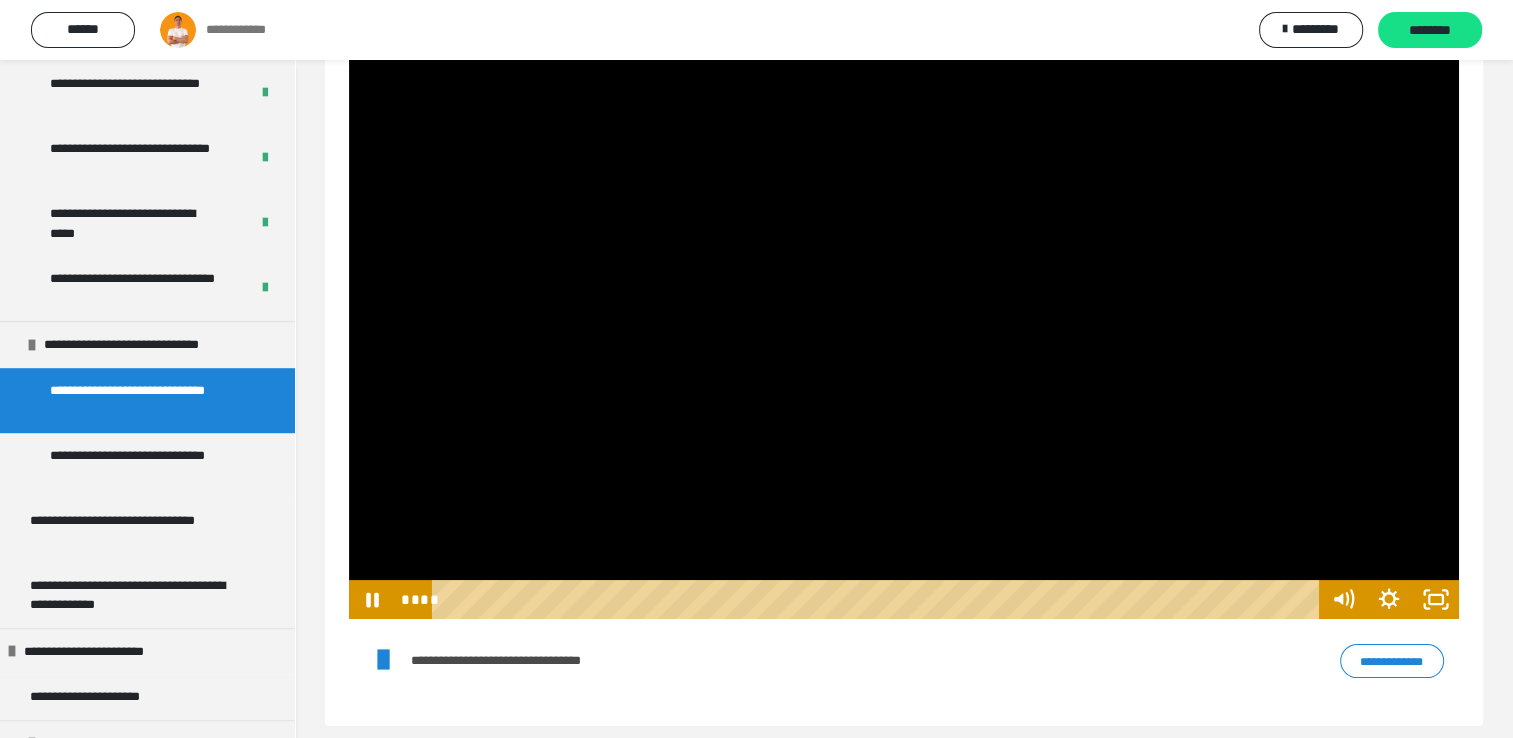 scroll, scrollTop: 164, scrollLeft: 0, axis: vertical 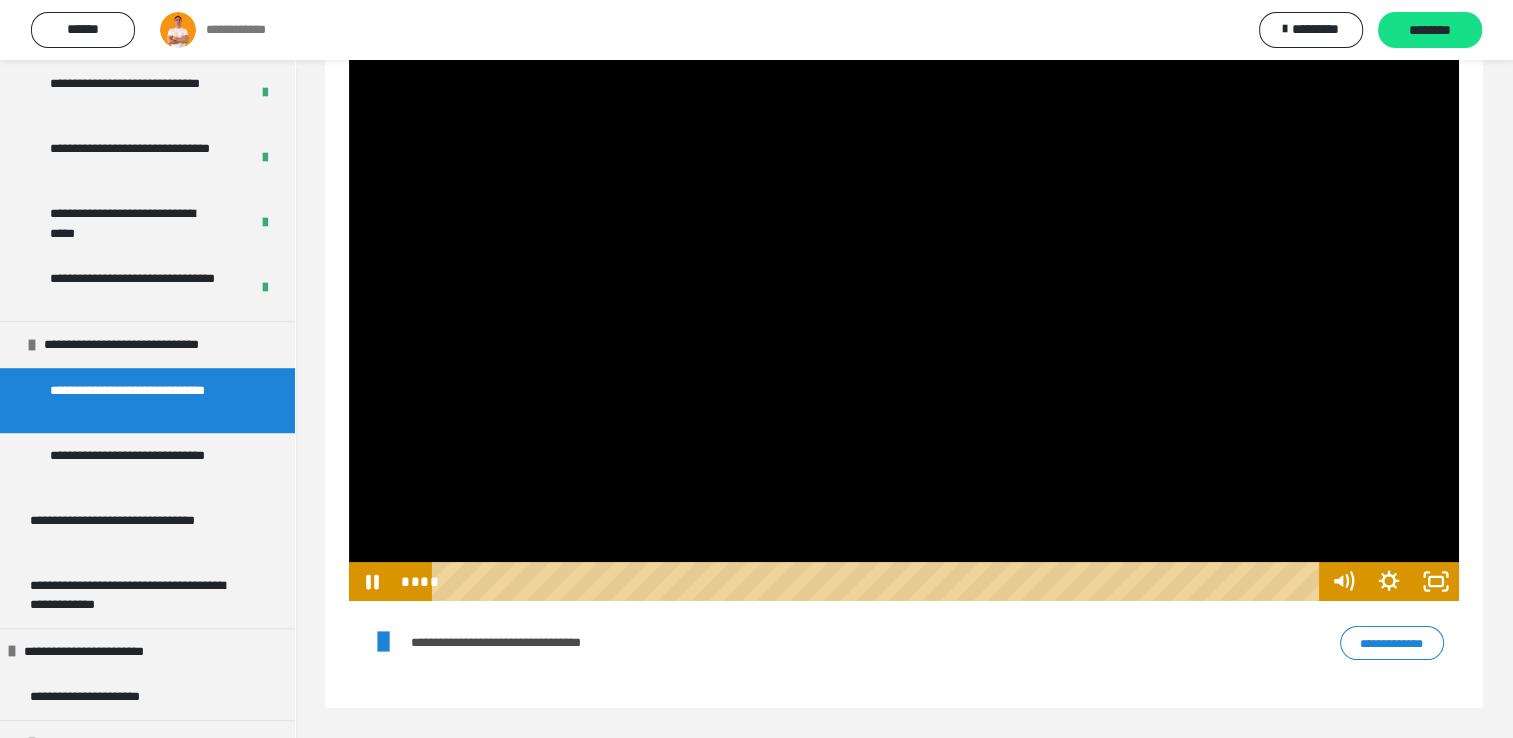 click on "**********" at bounding box center [769, 642] 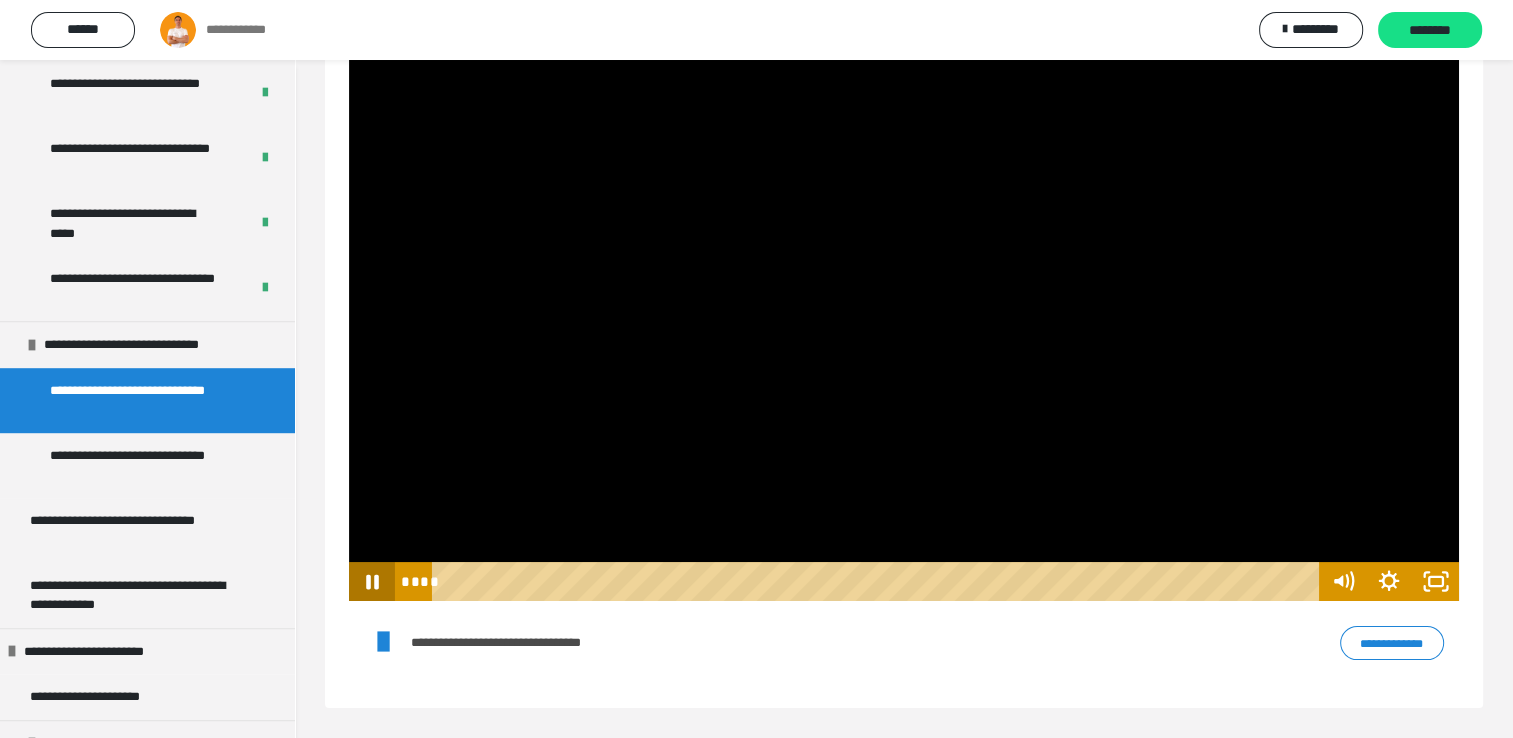 click 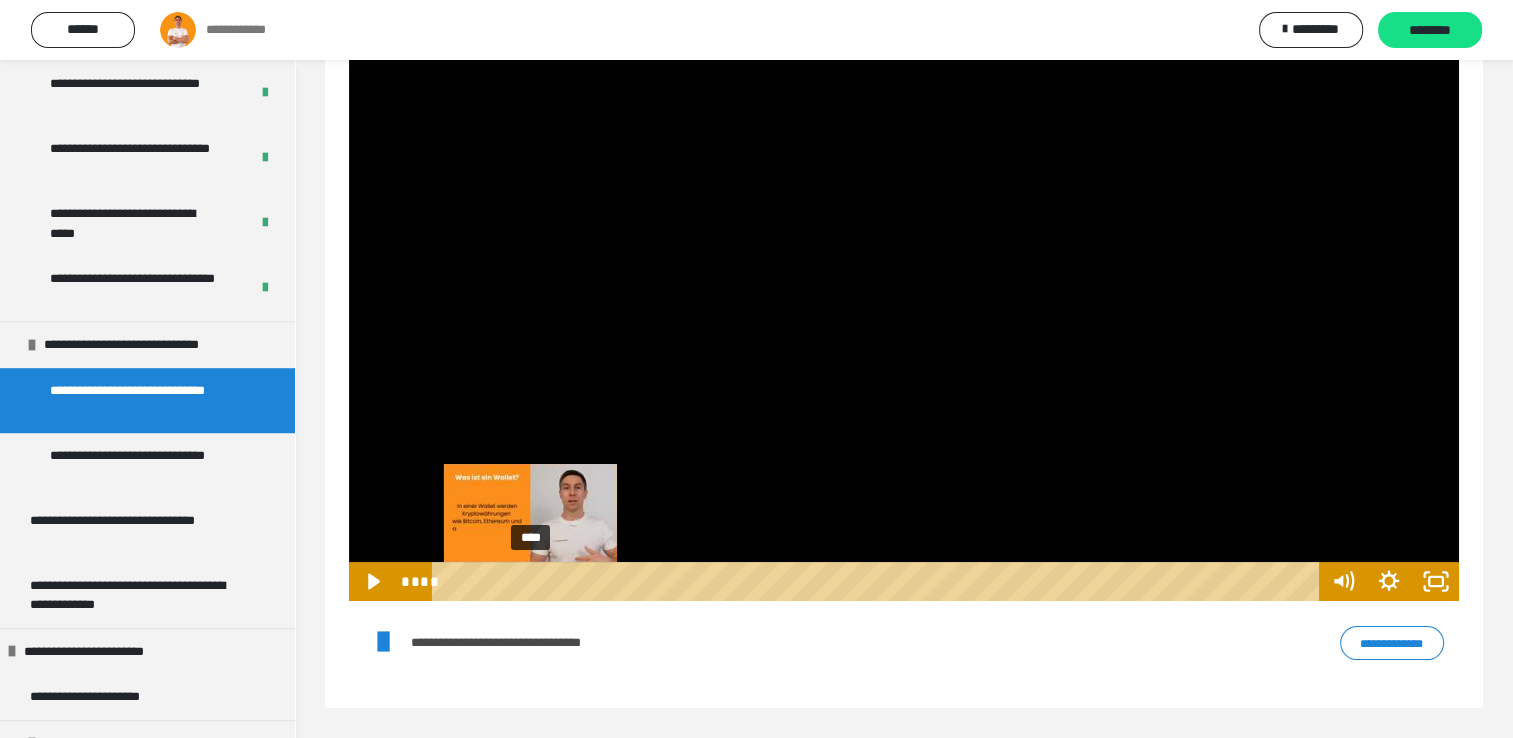 click on "****" at bounding box center [878, 581] 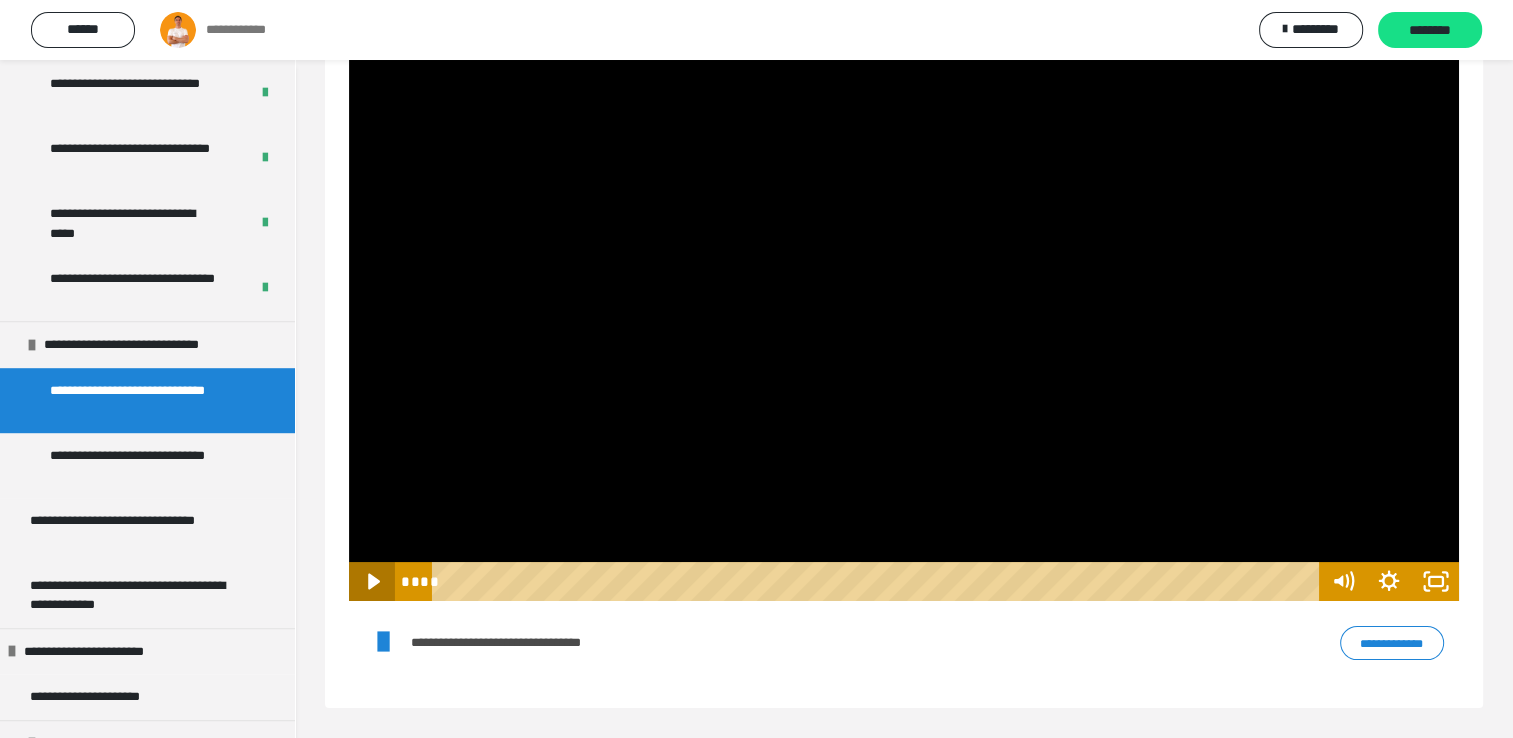 click 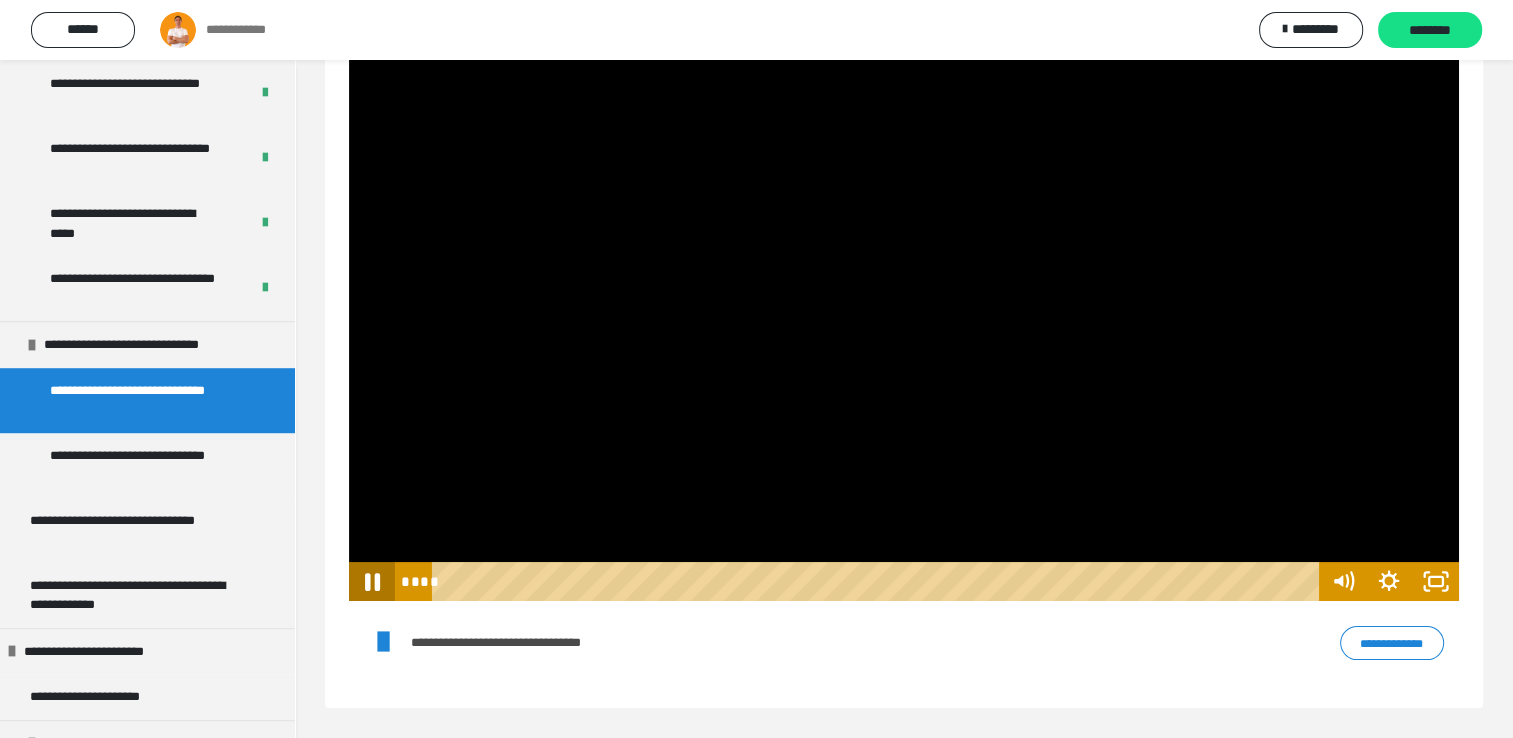 click 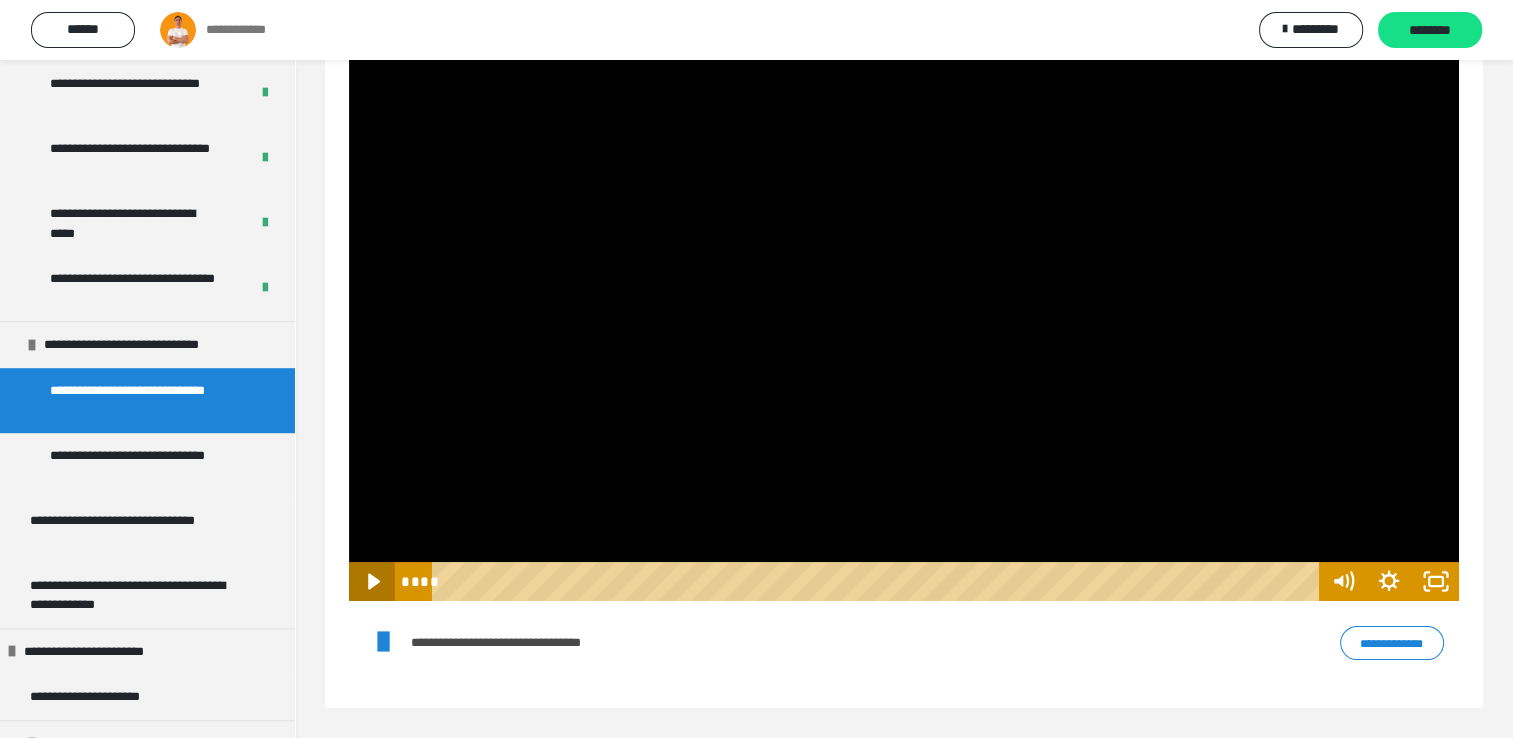 click 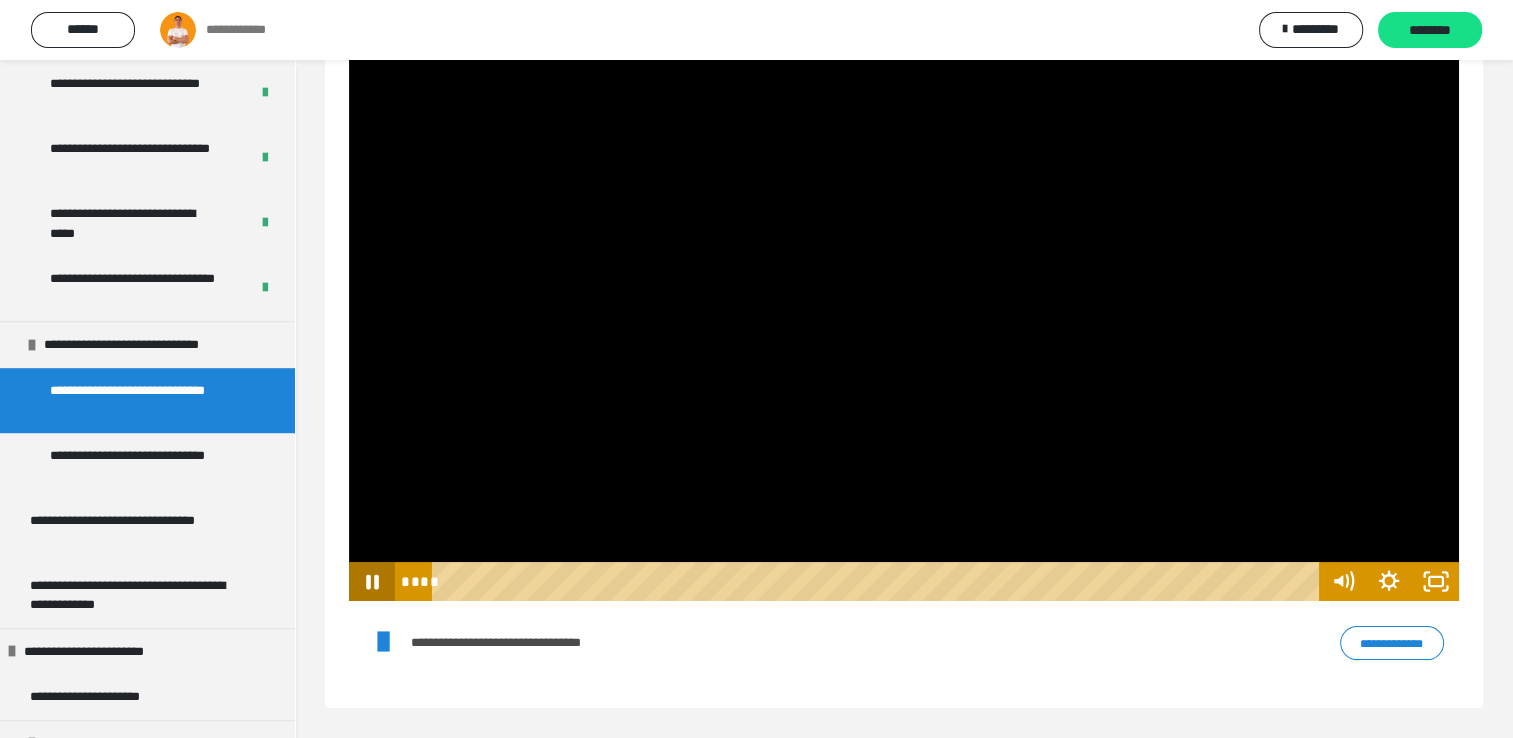 click 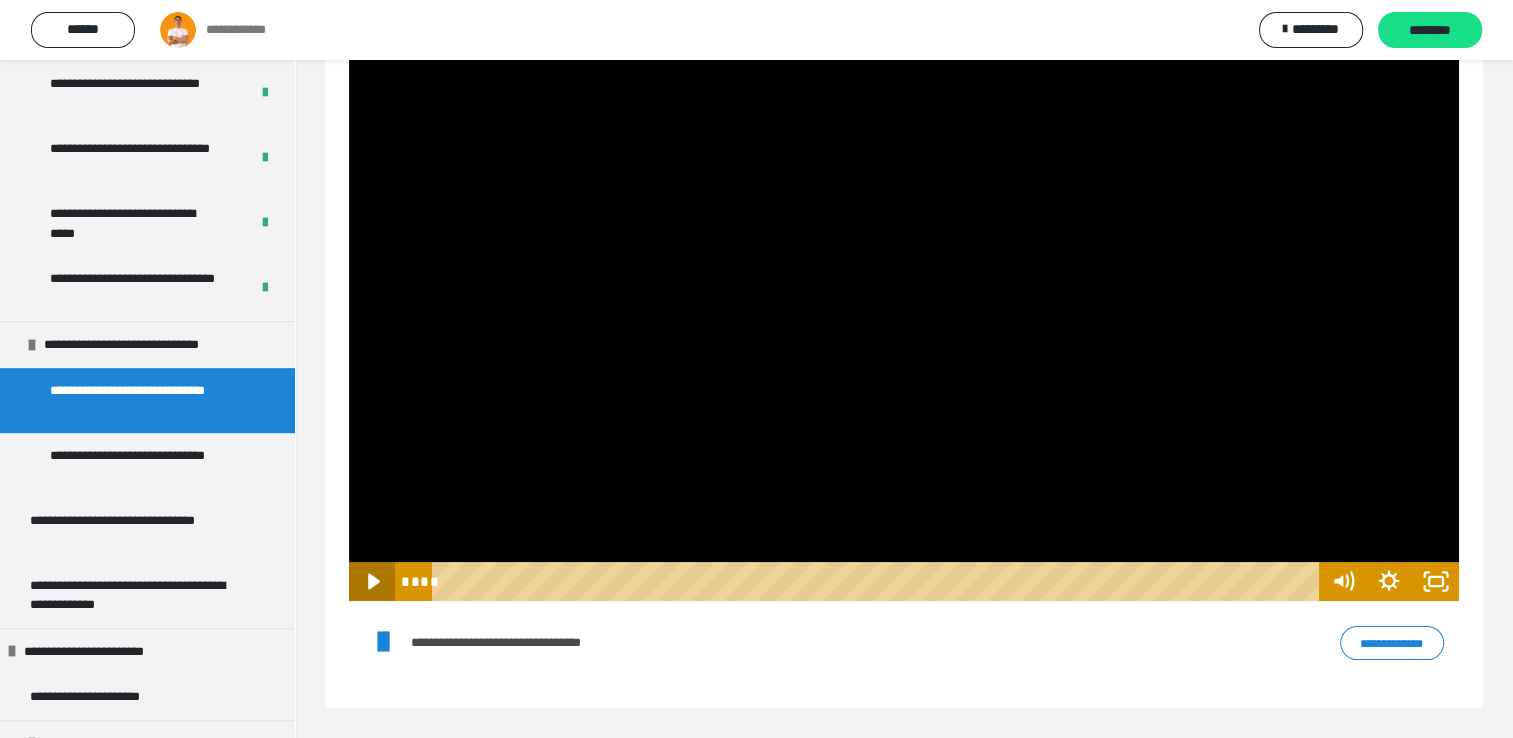 click 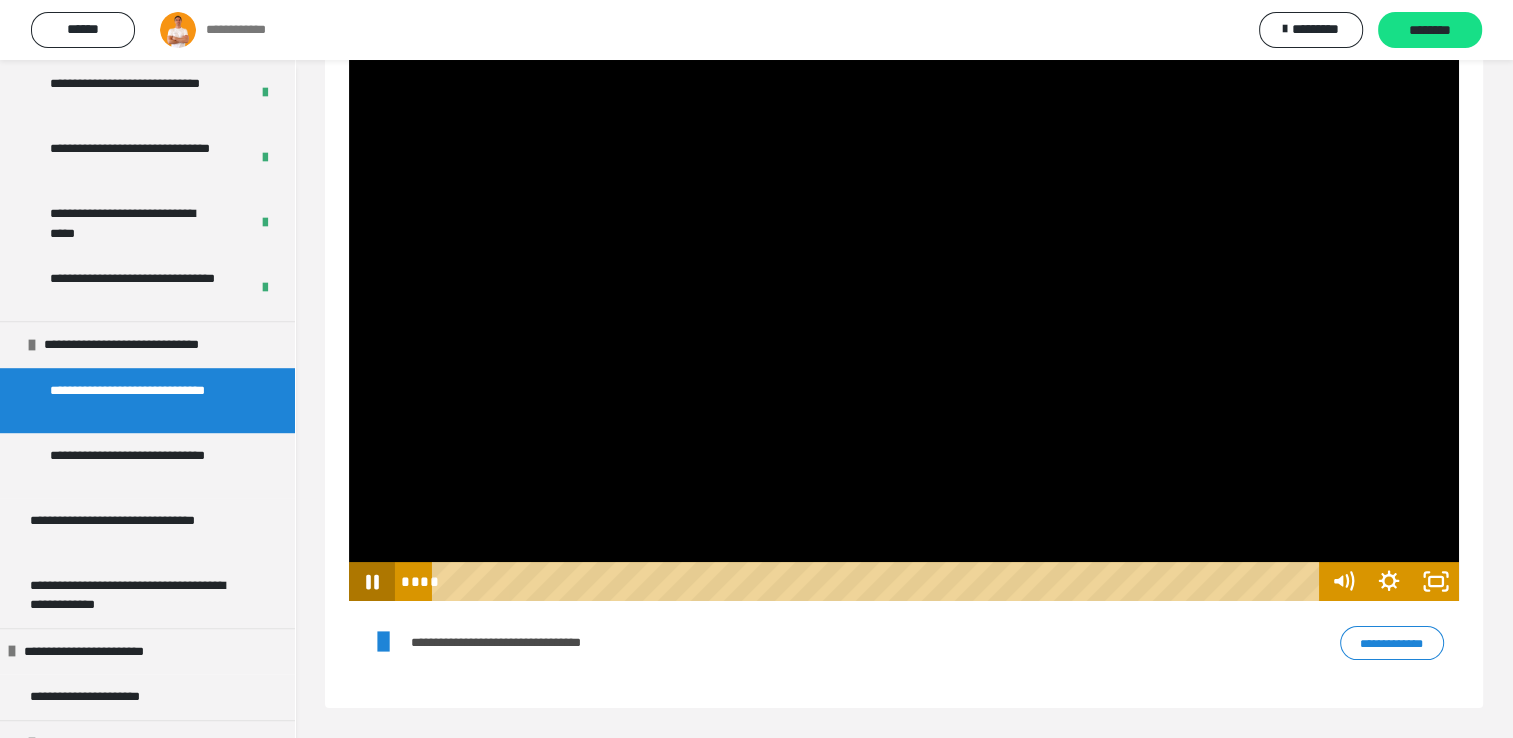 click 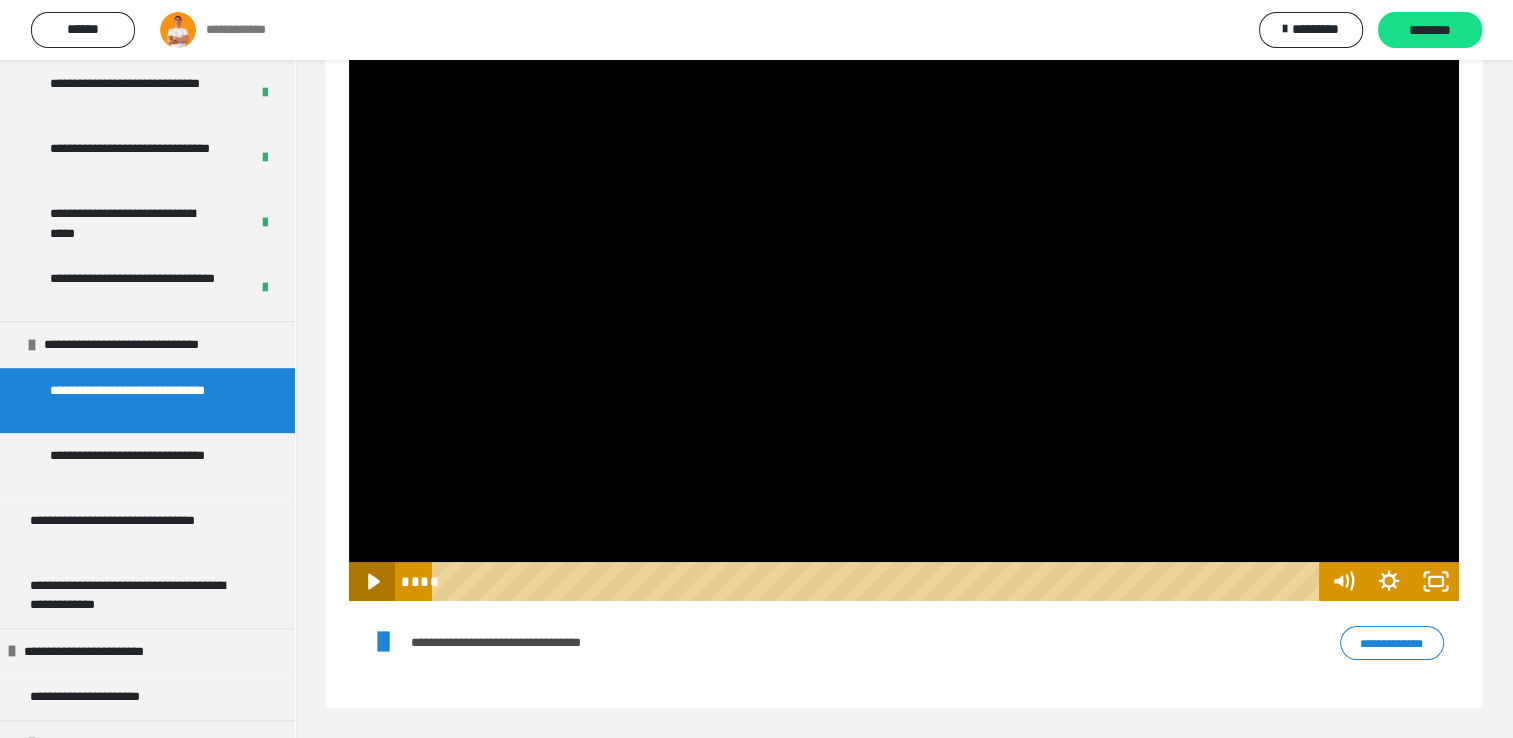 click 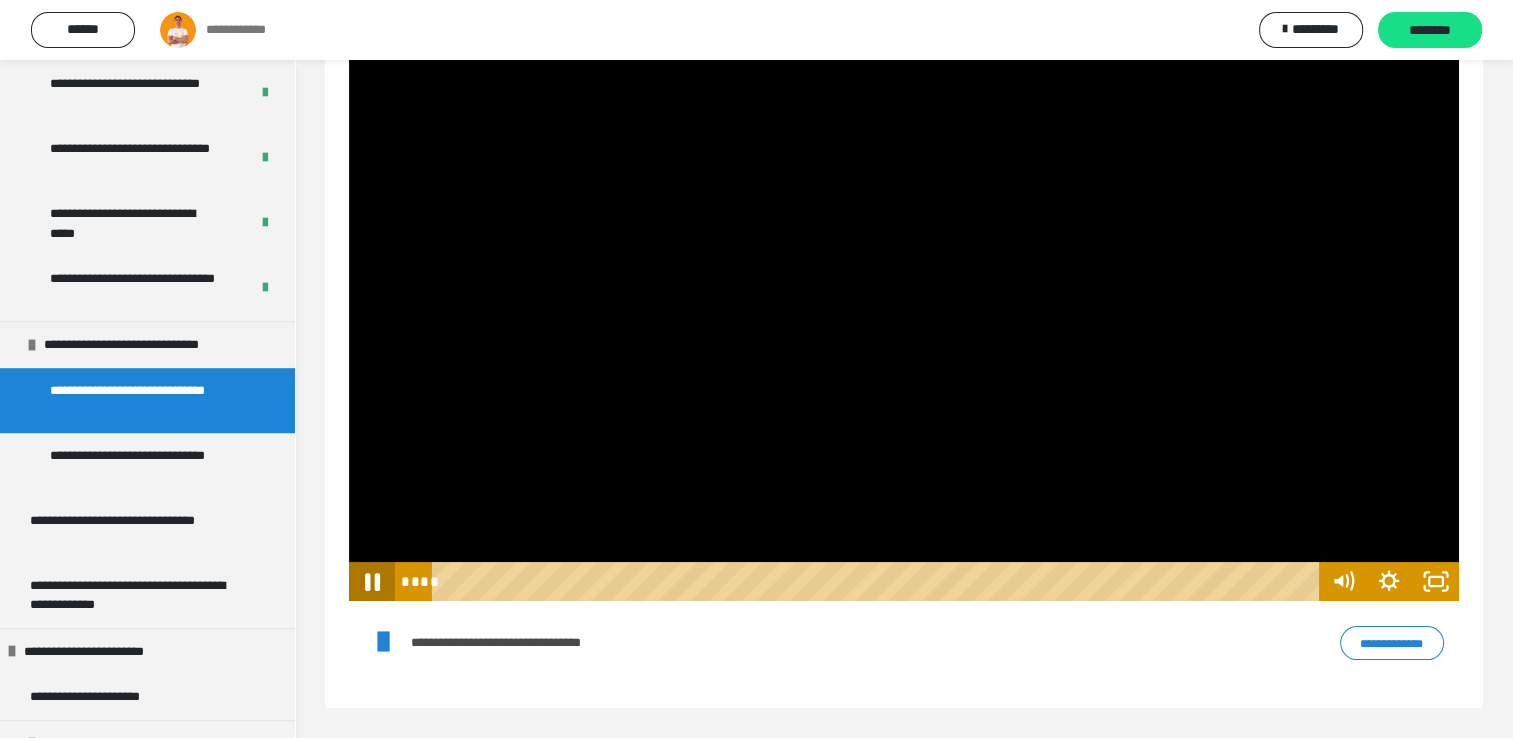 click 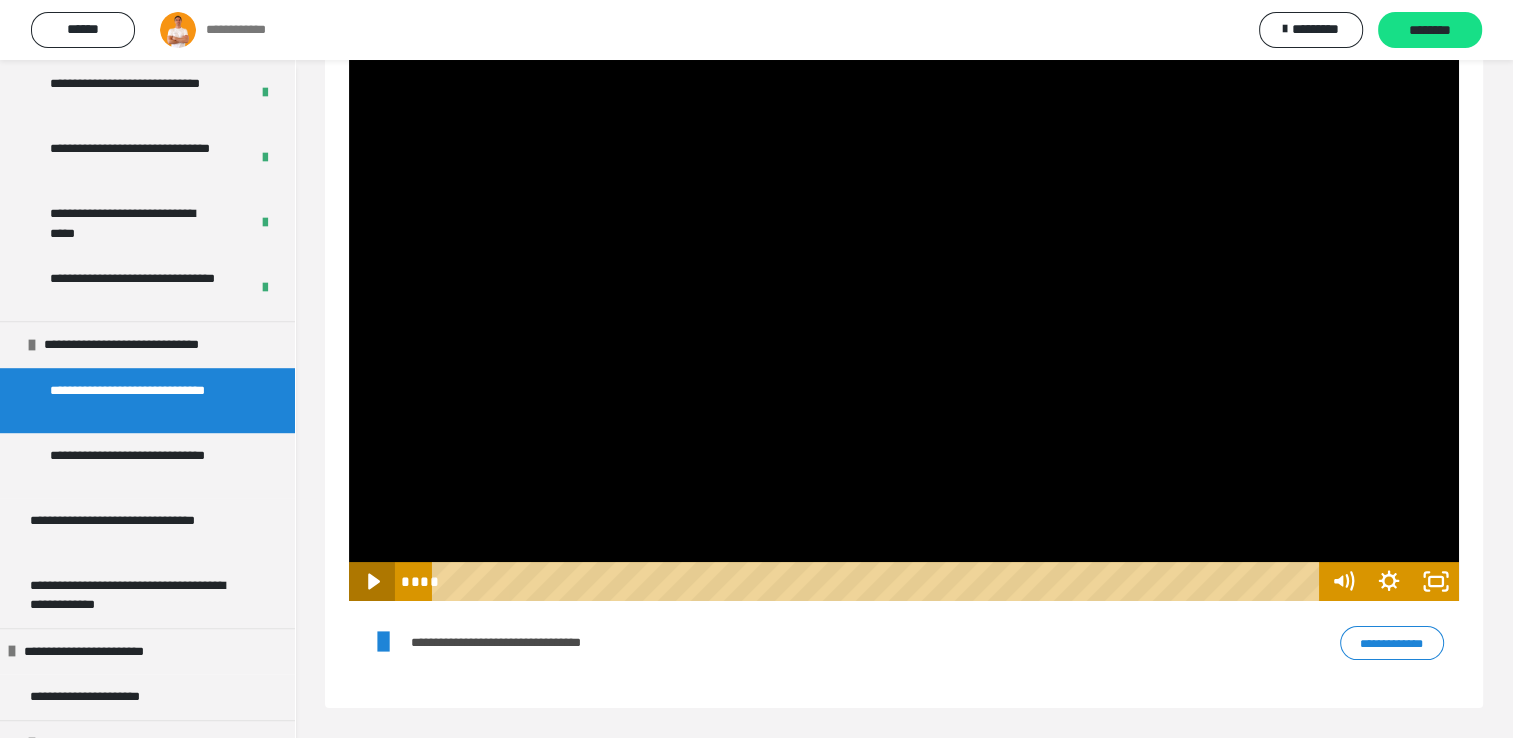 click 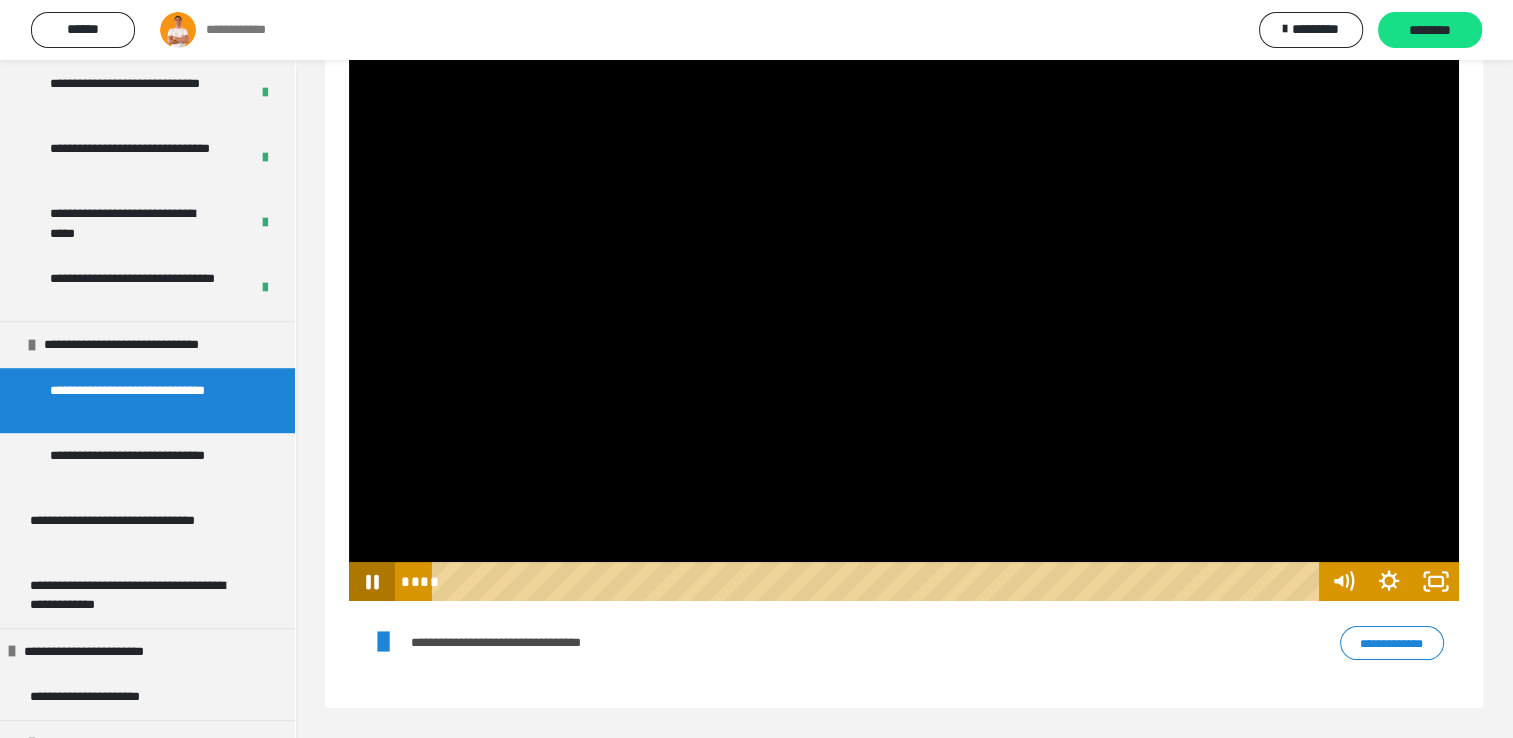 click 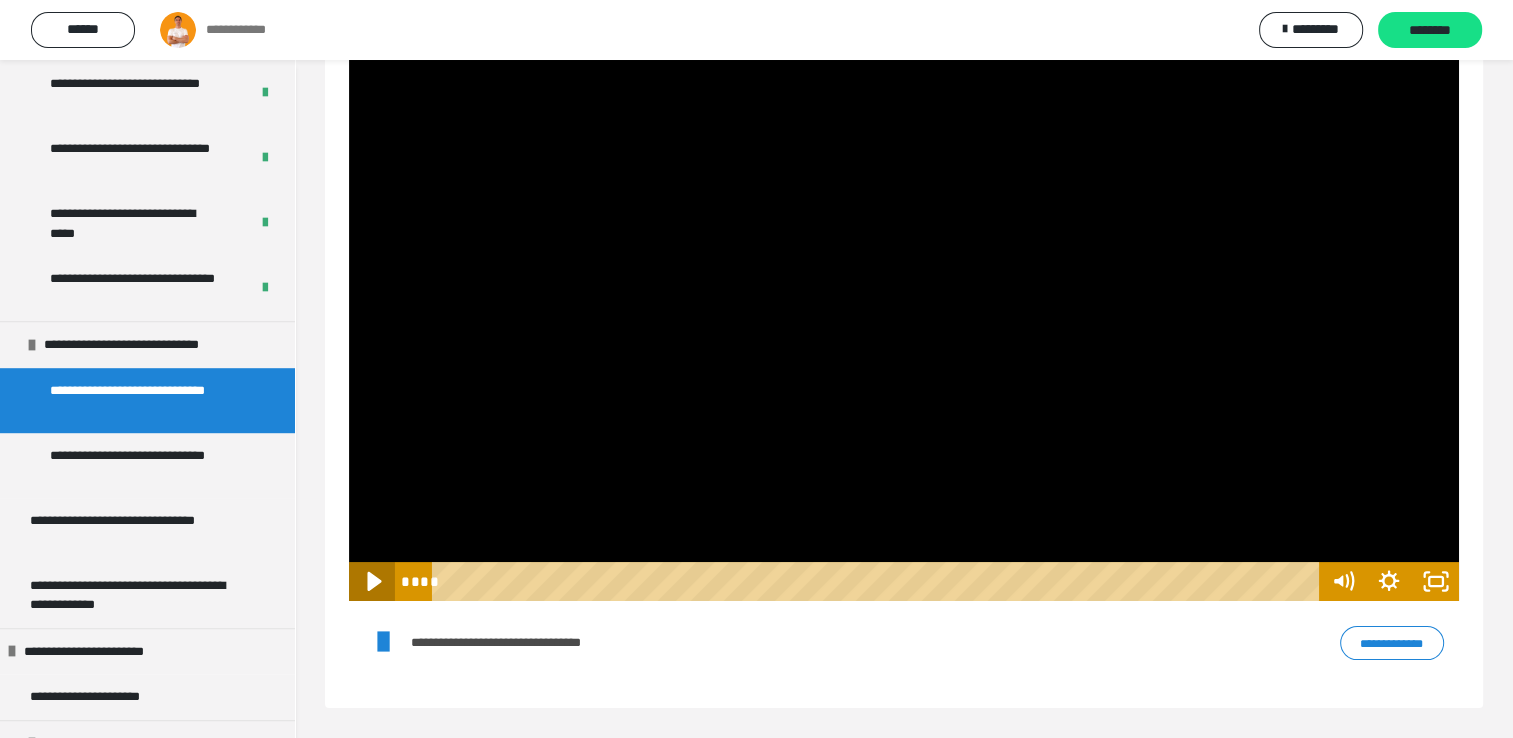 click 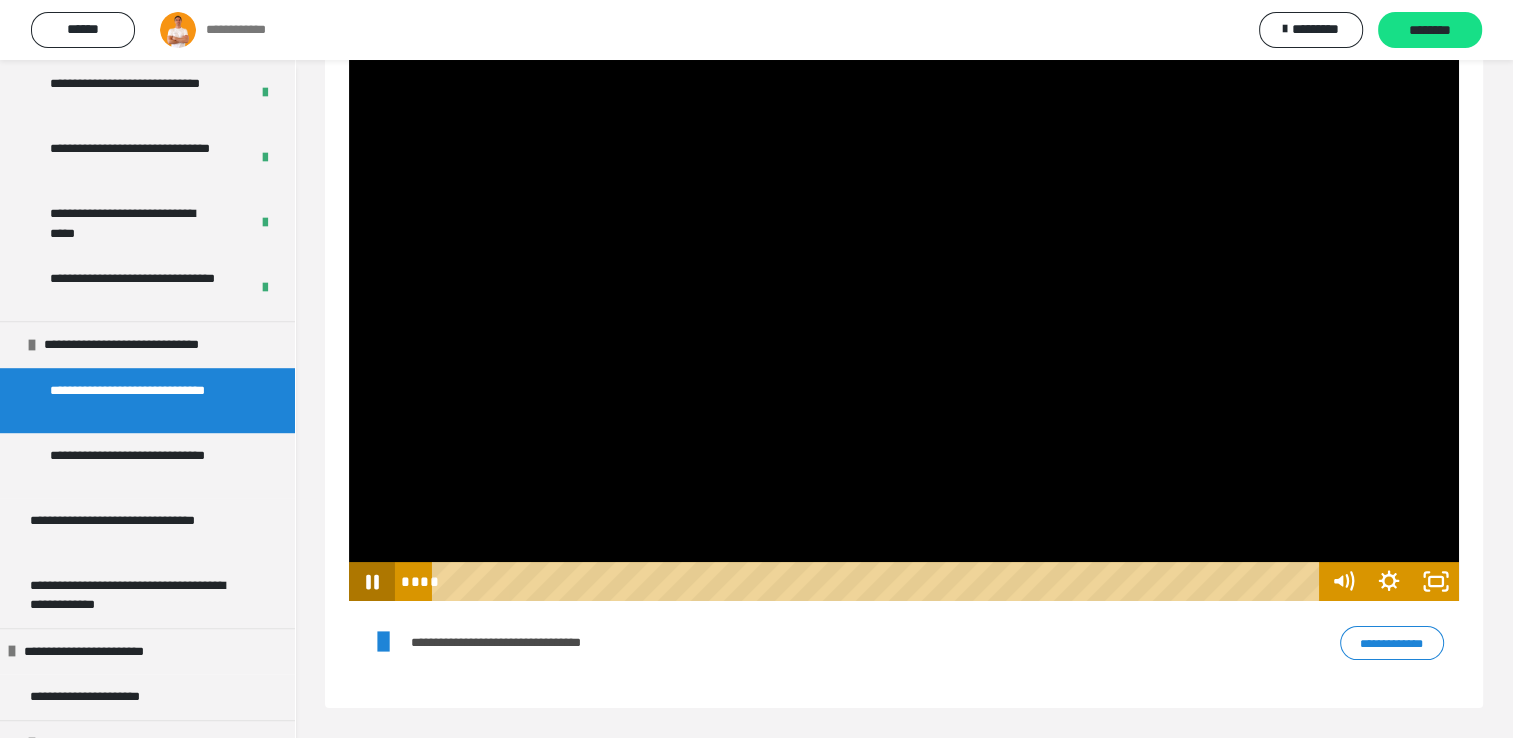 click 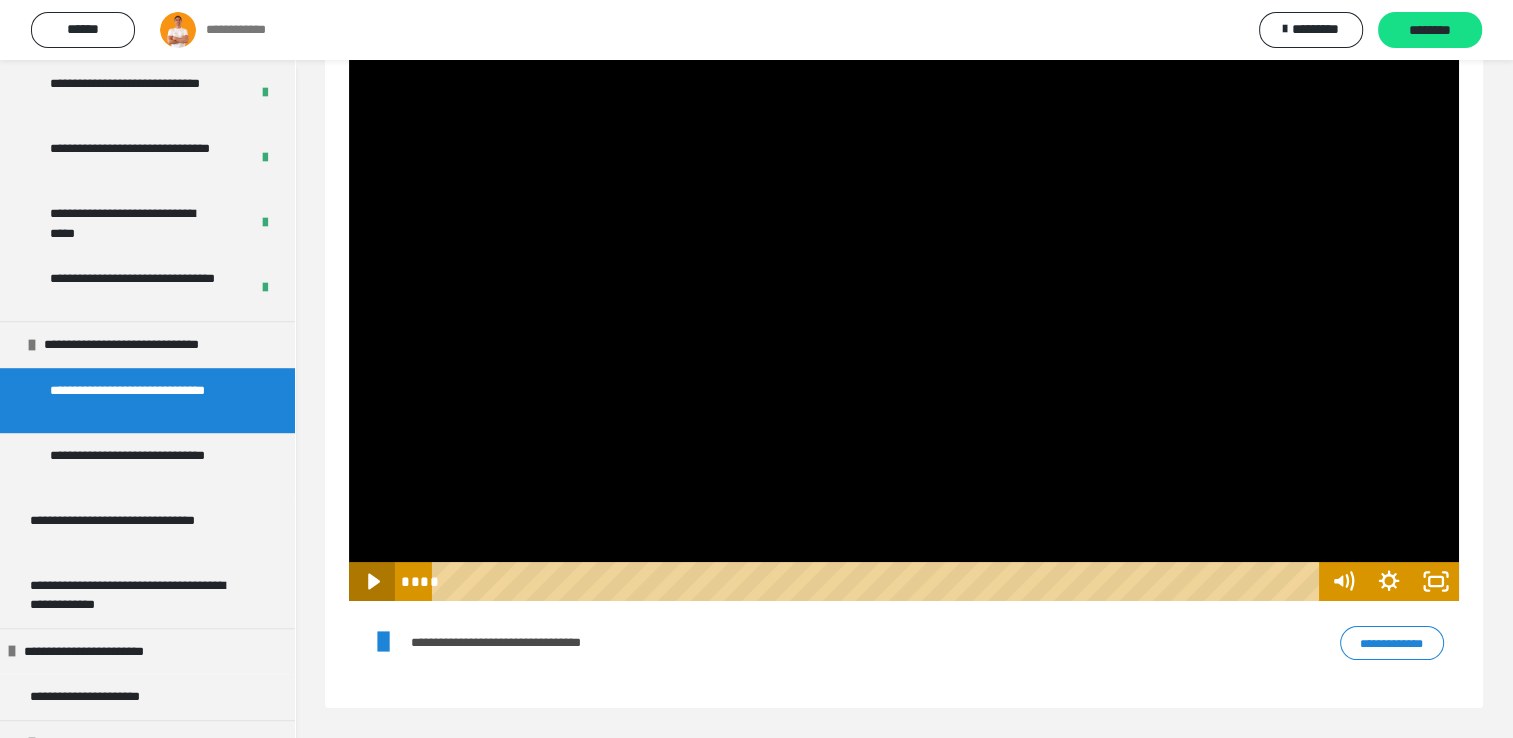 click 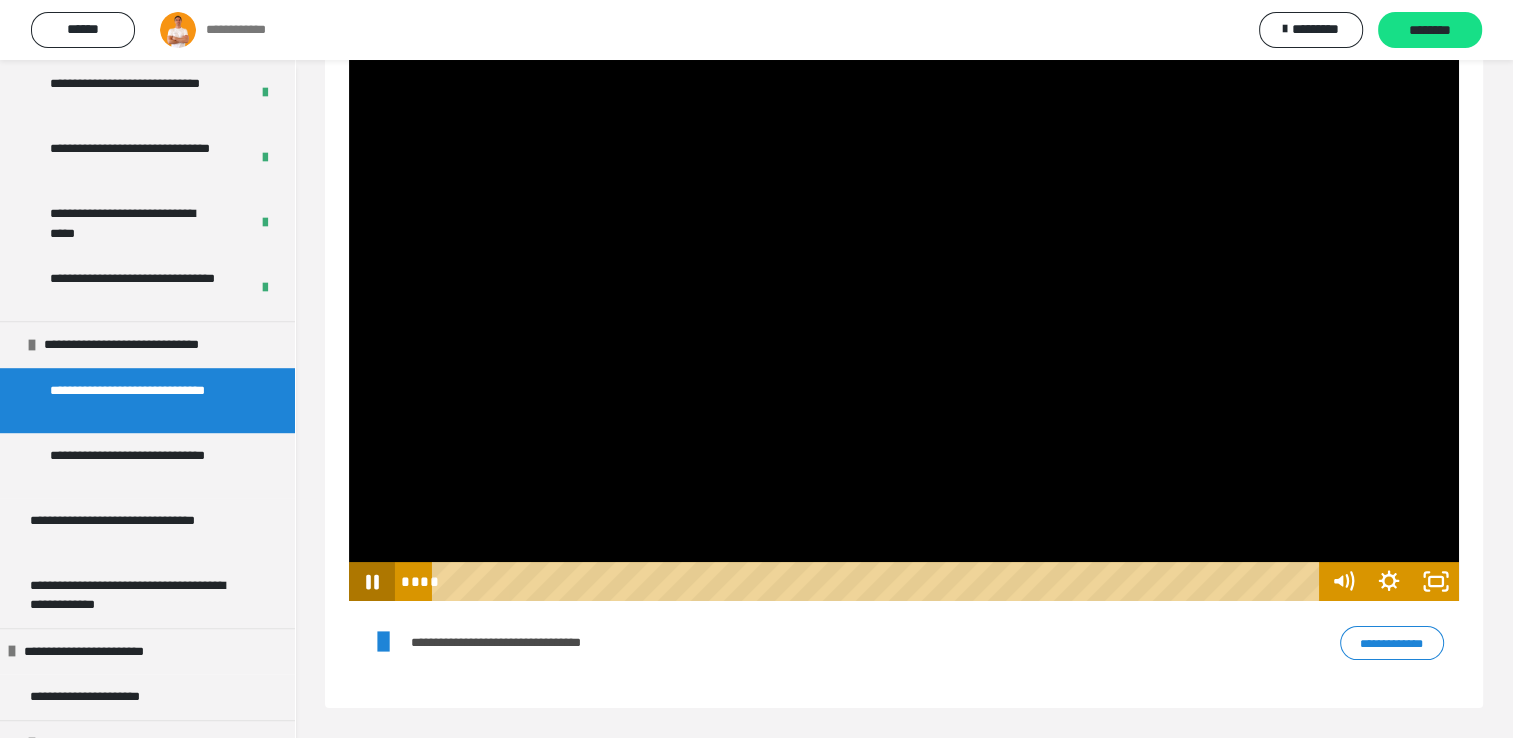 click 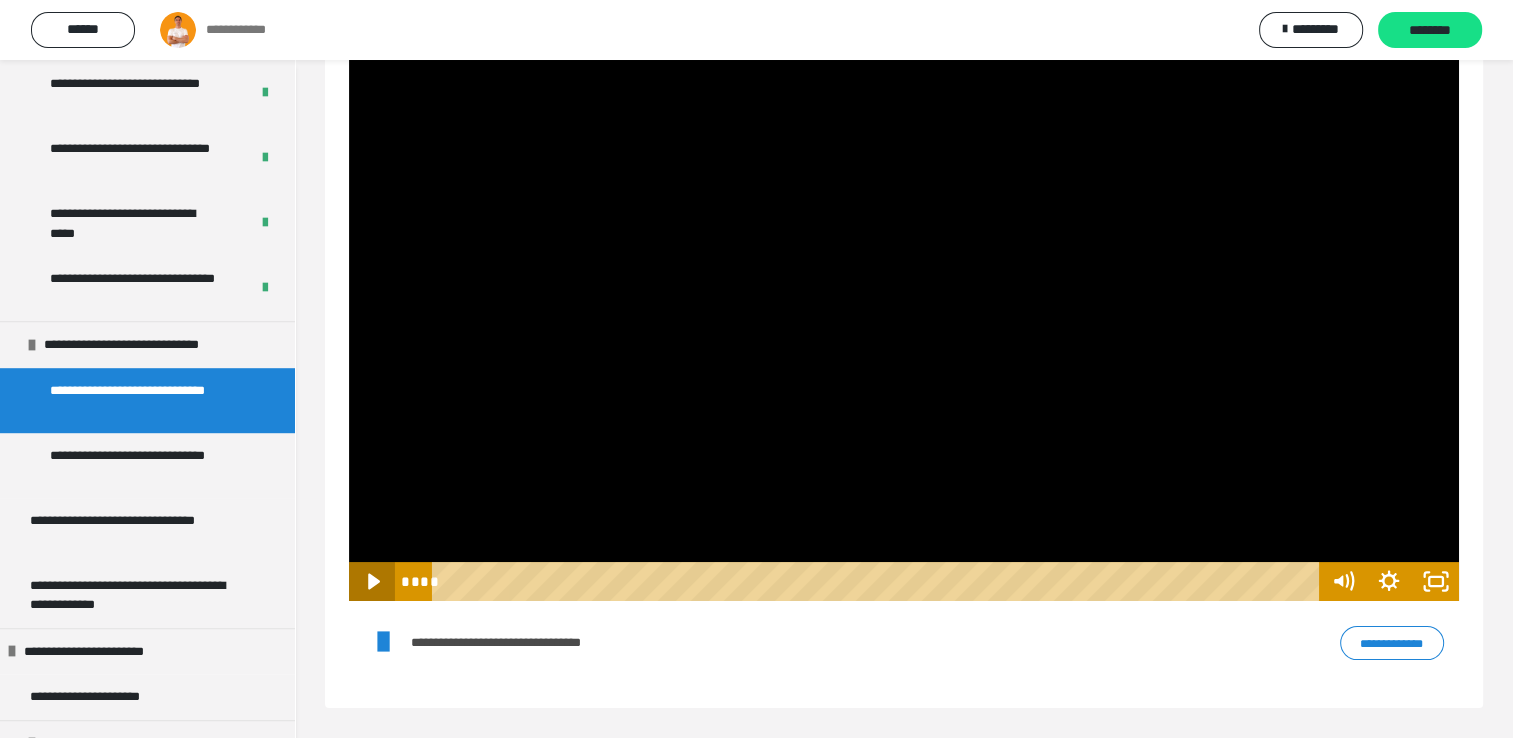 click 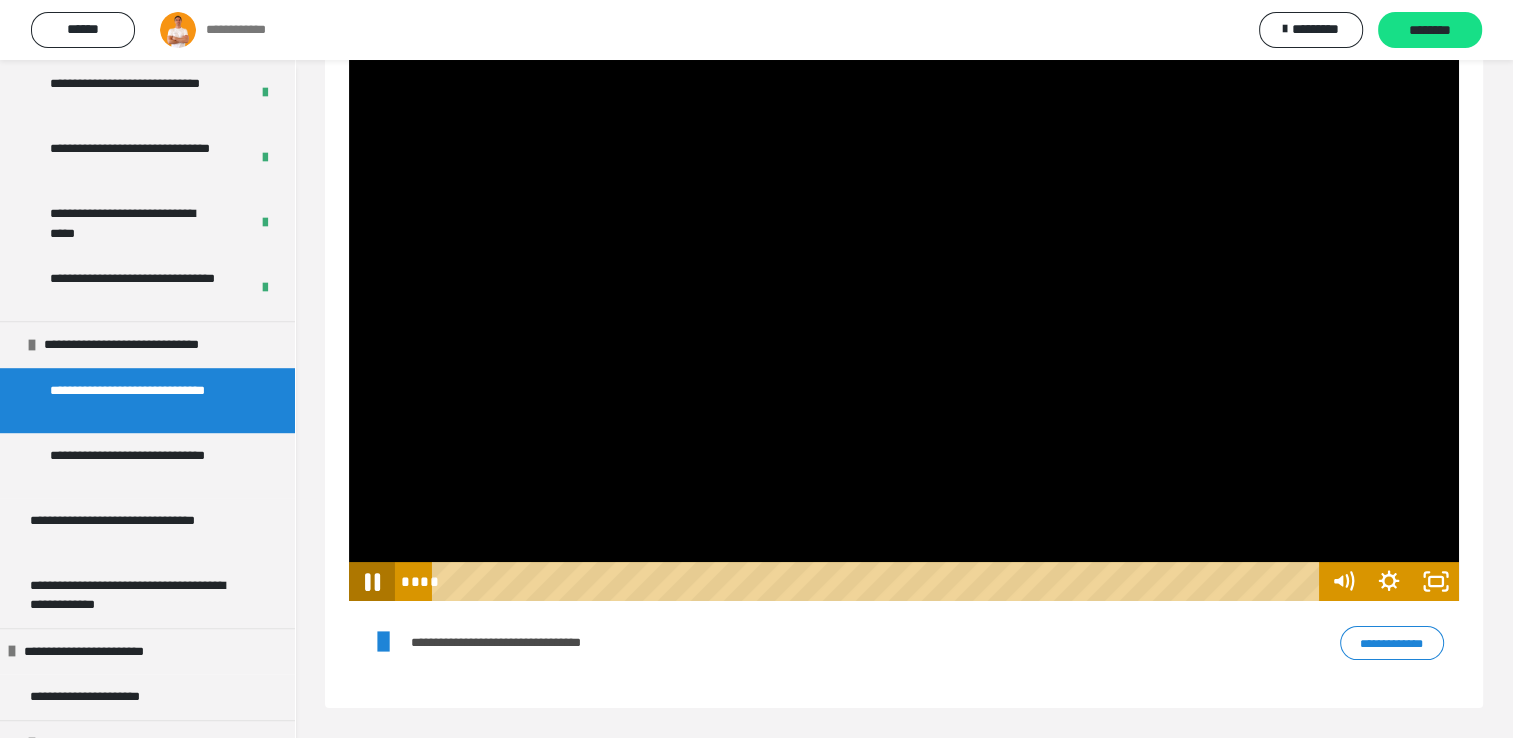 click 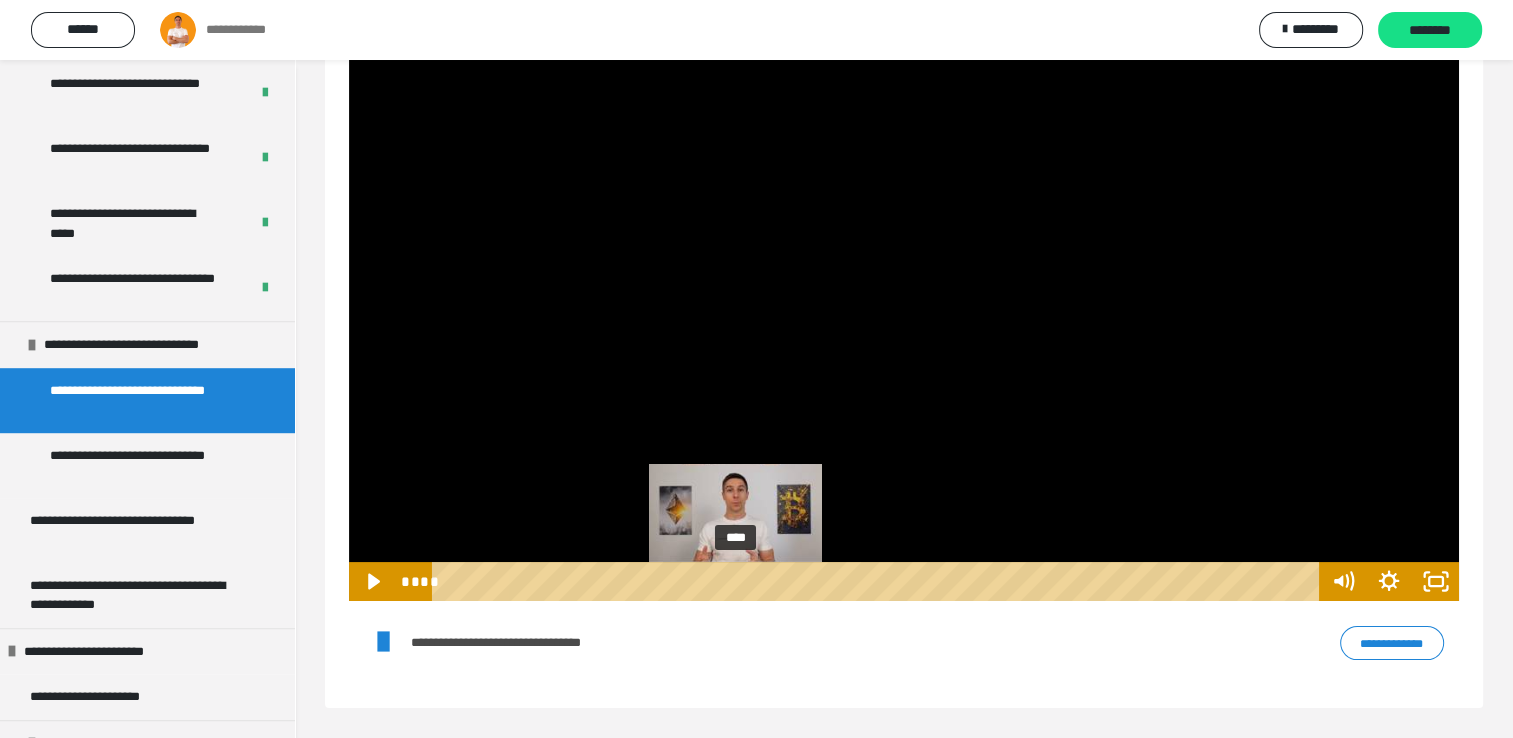 click on "****" at bounding box center [878, 581] 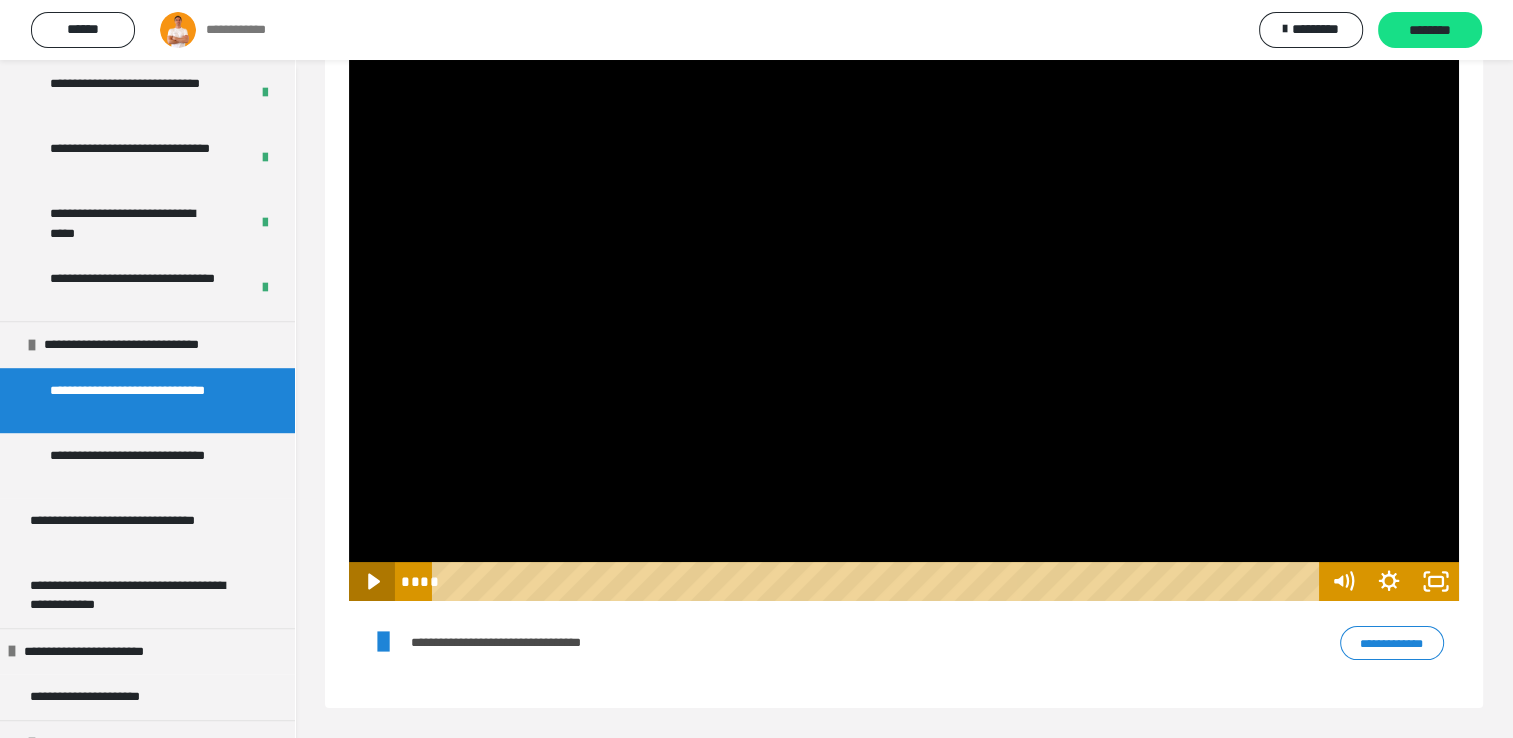 click 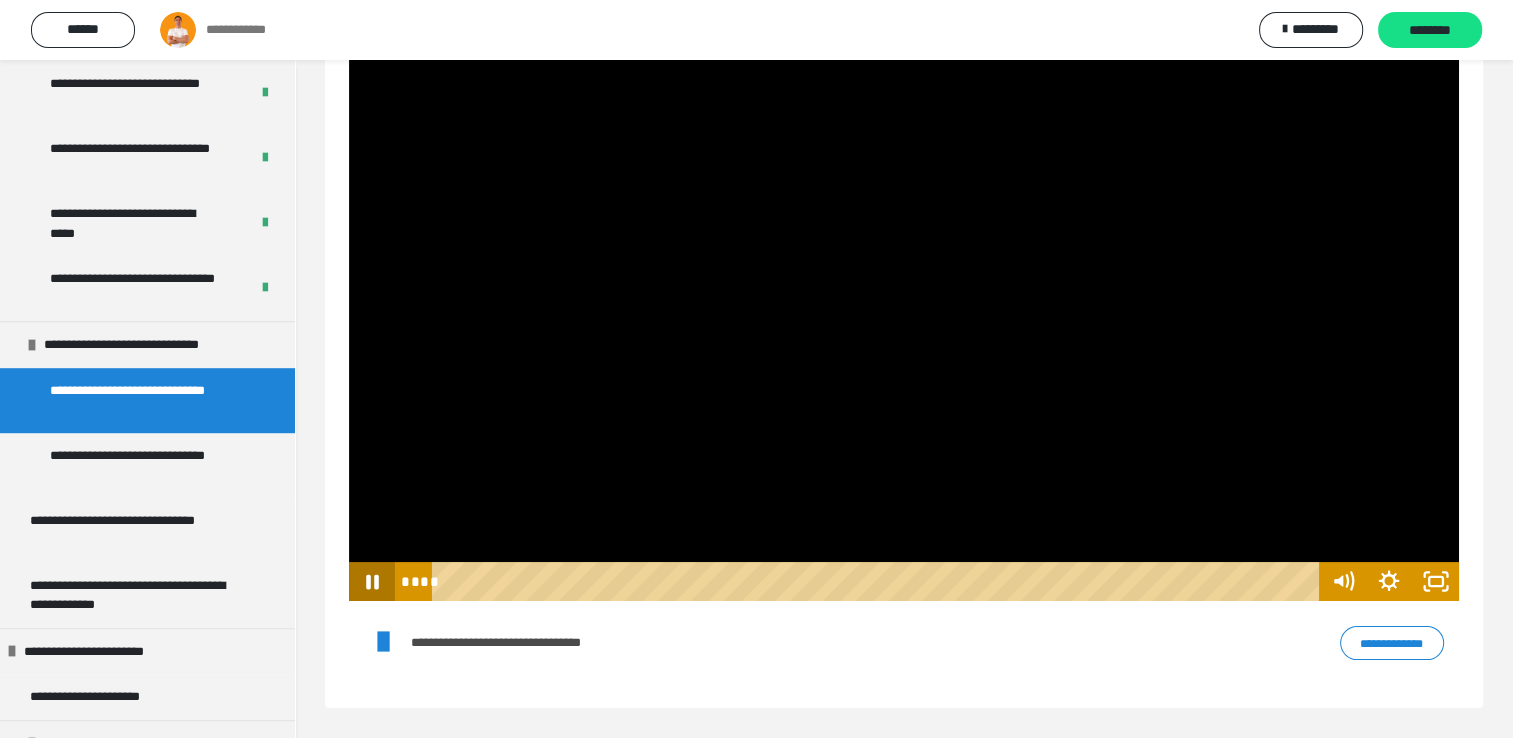 click 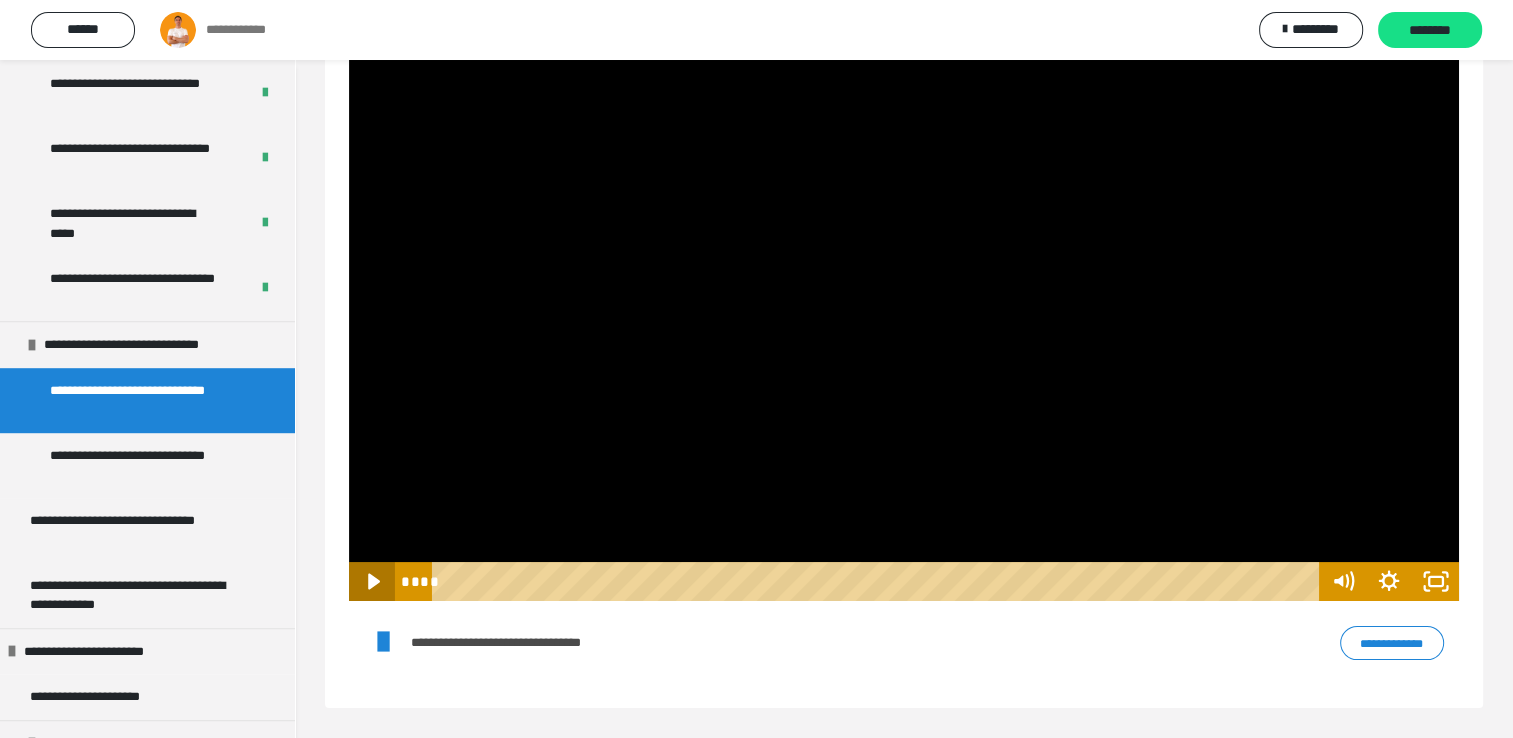 click 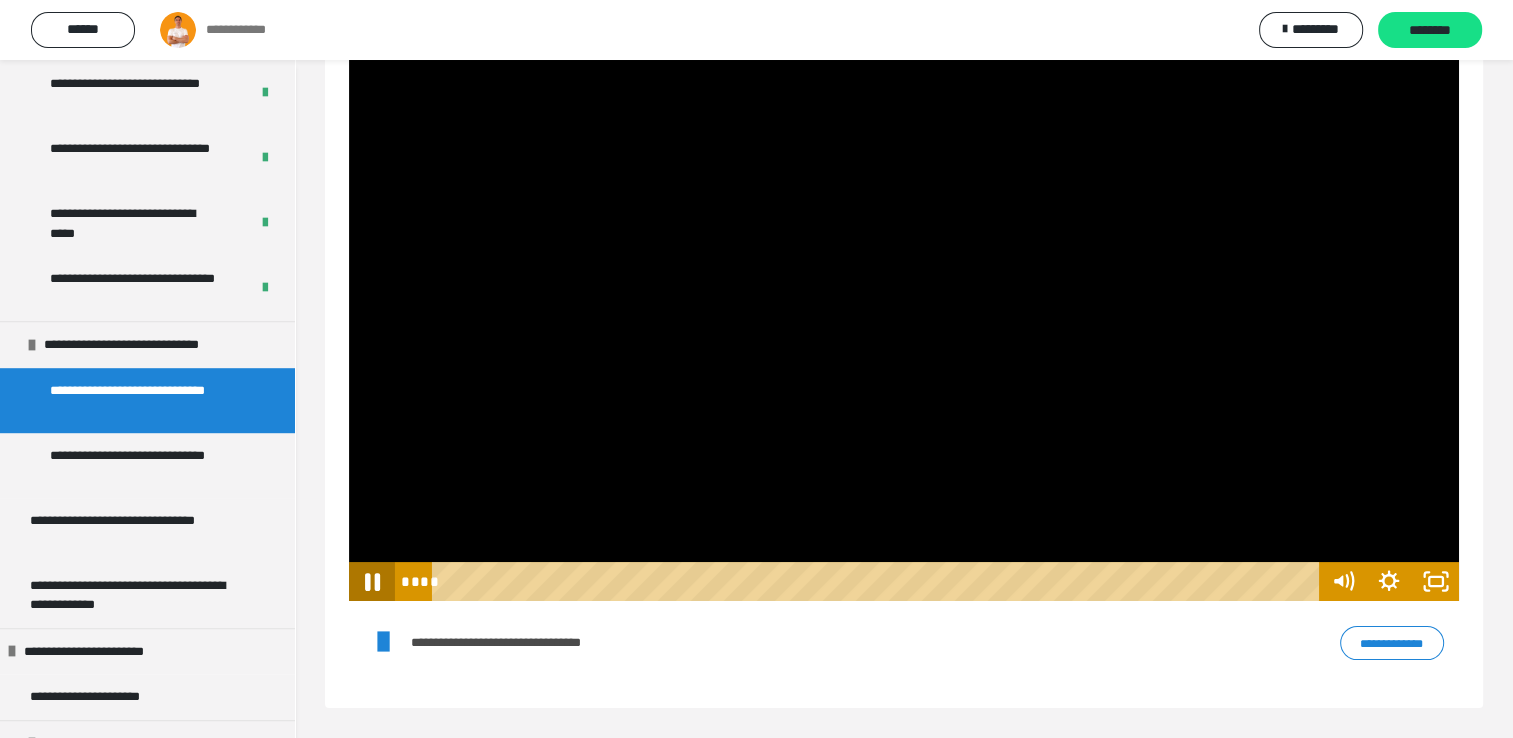 click 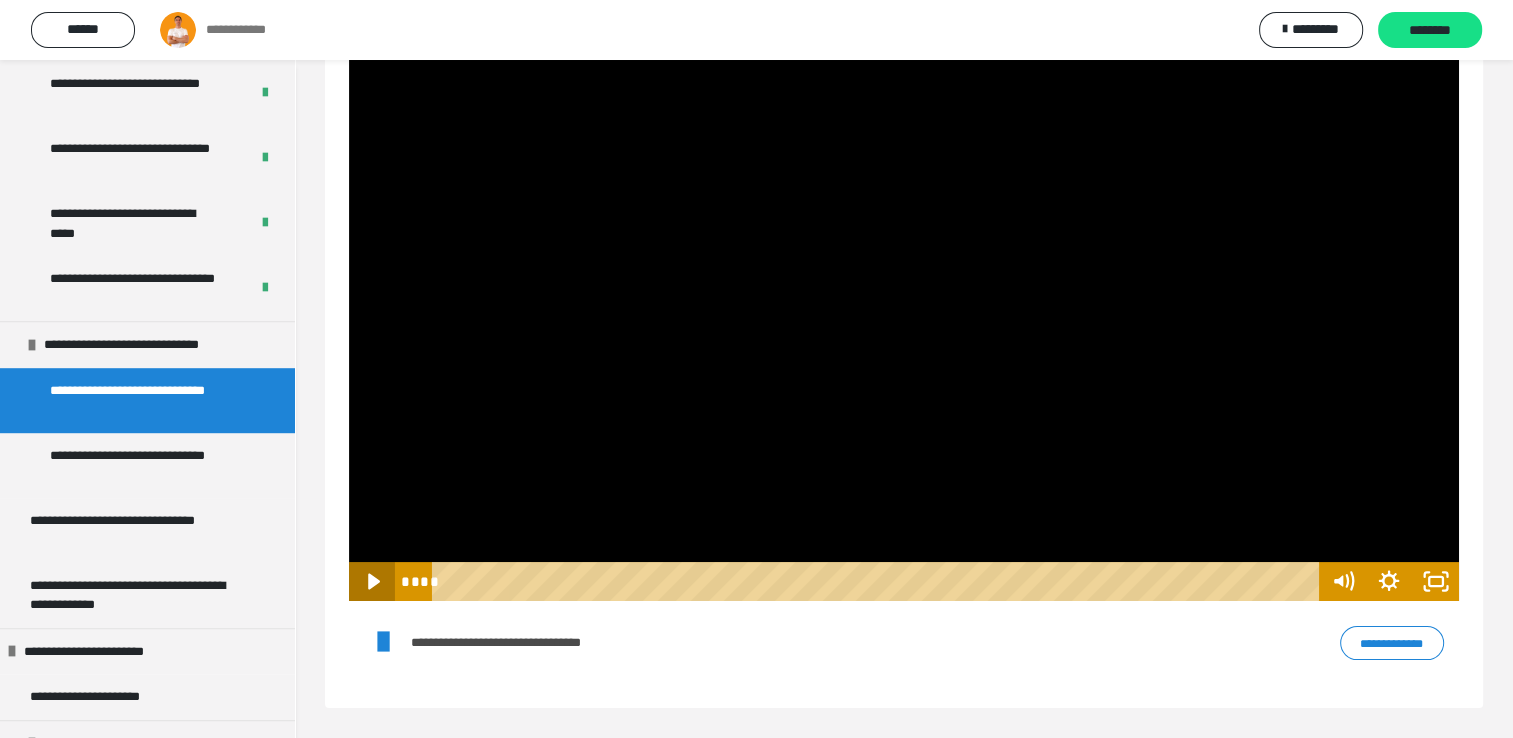 click 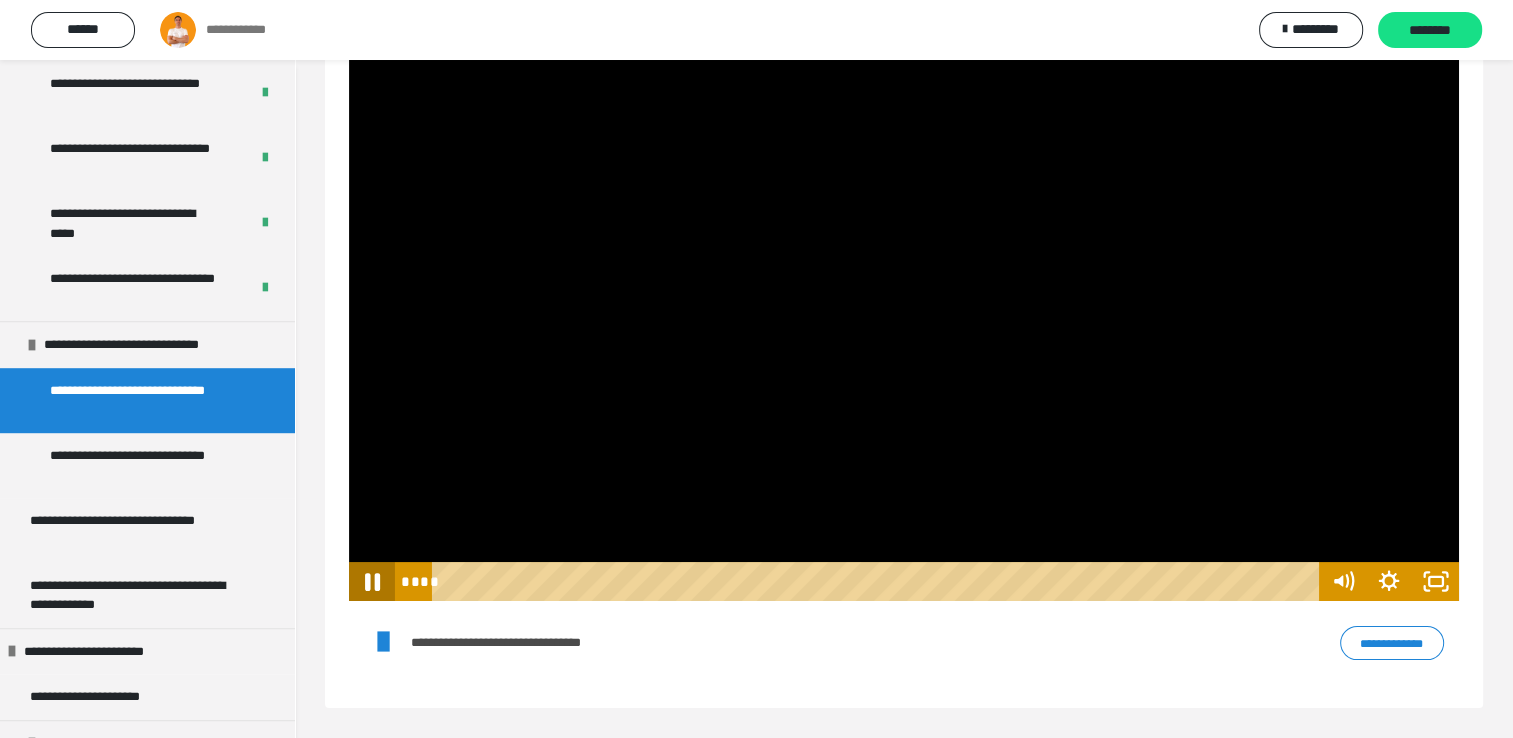 click 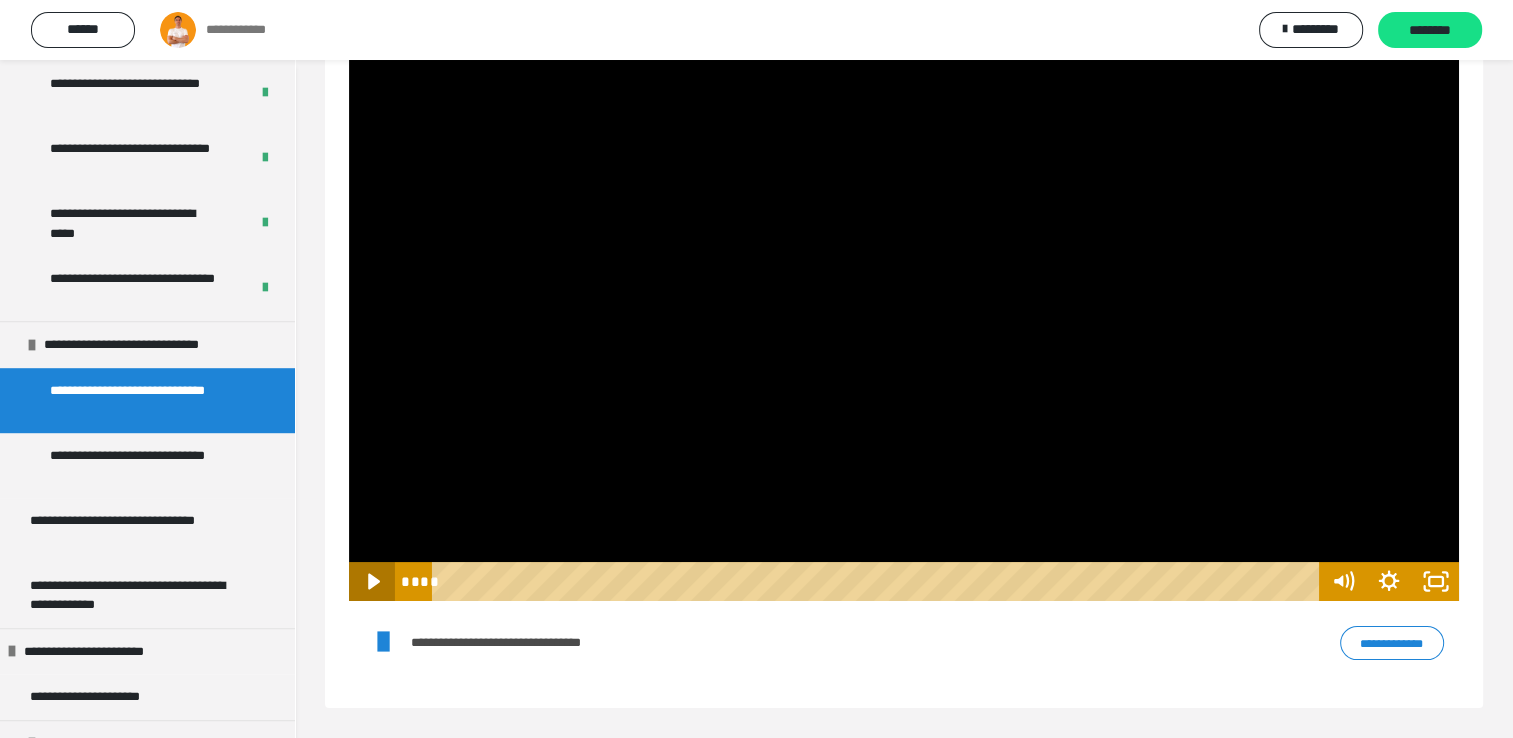 click 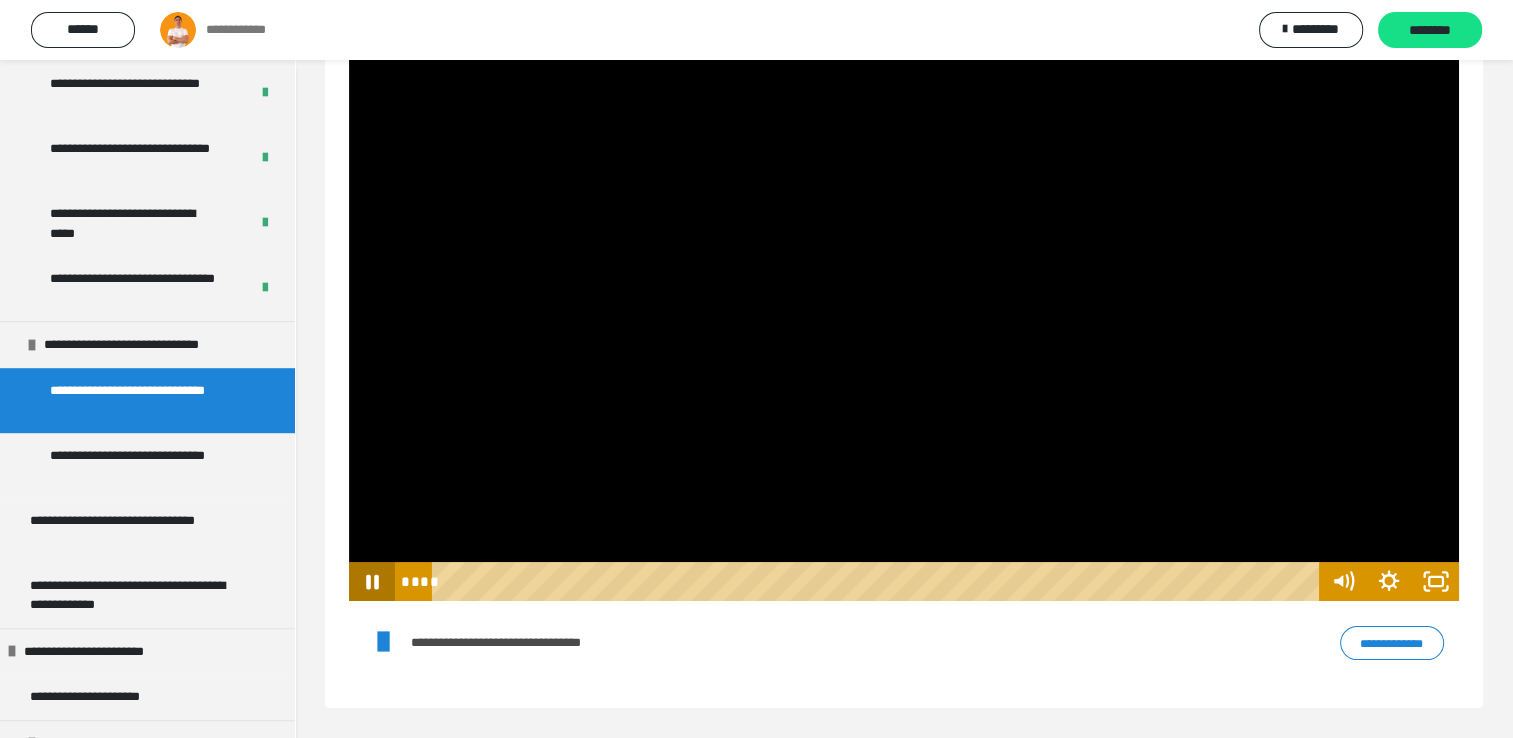 click 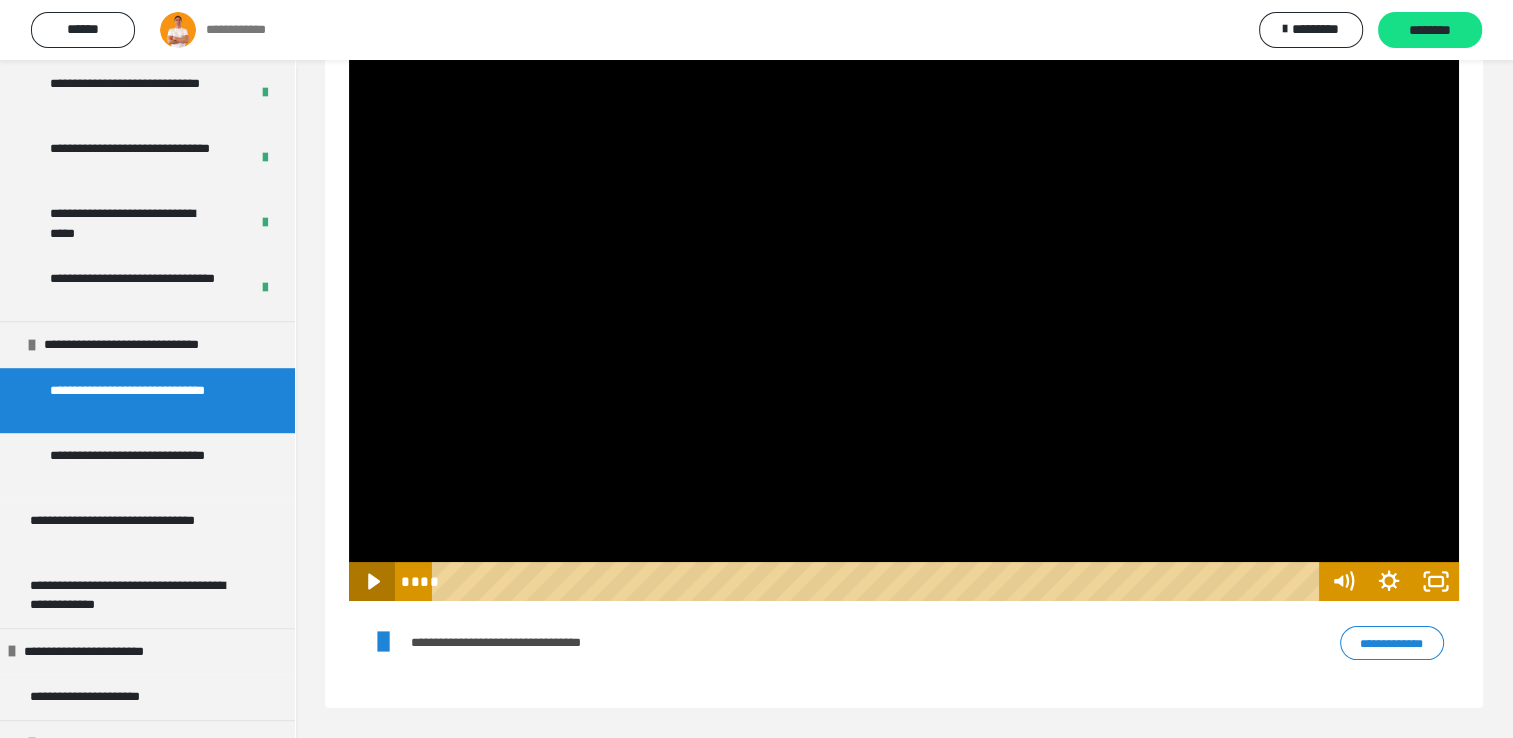 click 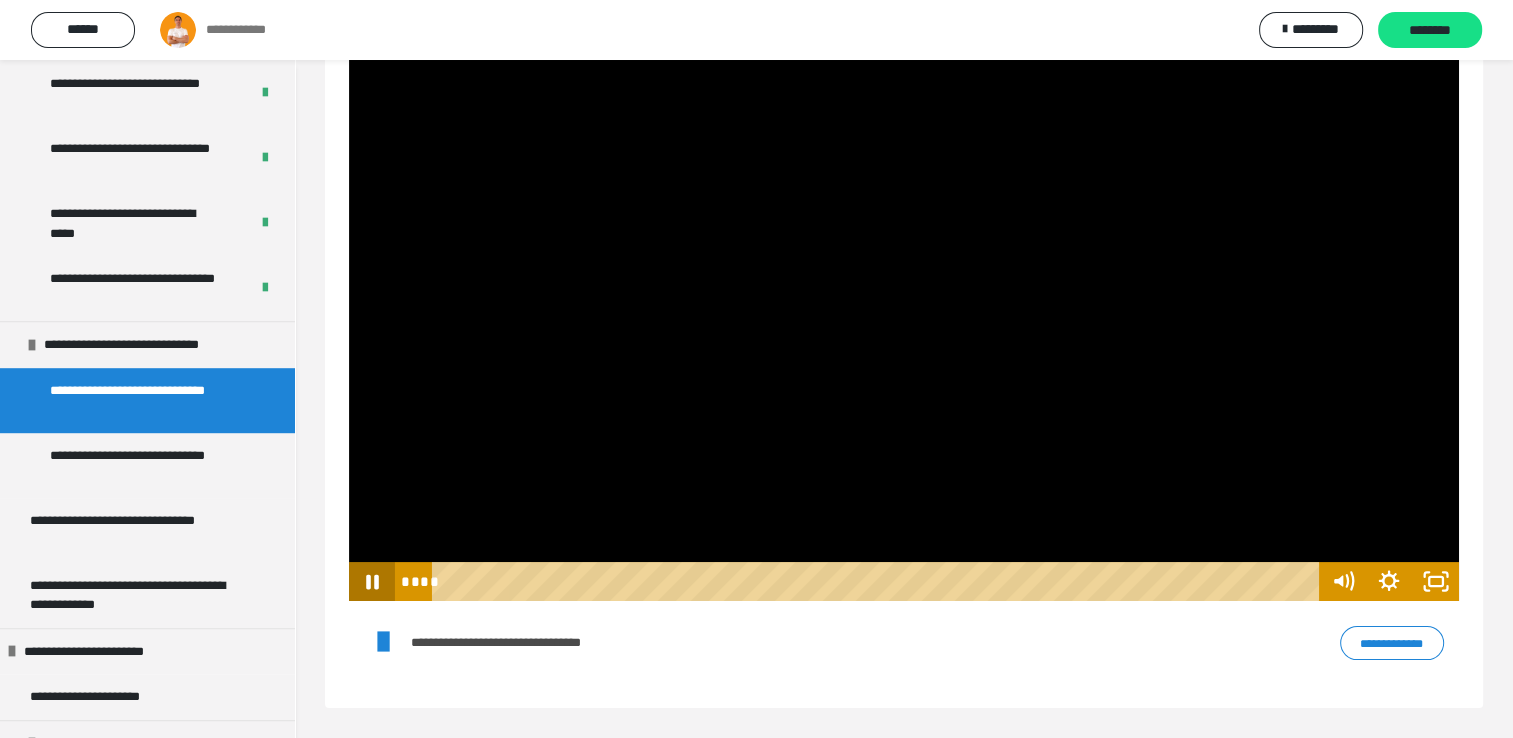 click 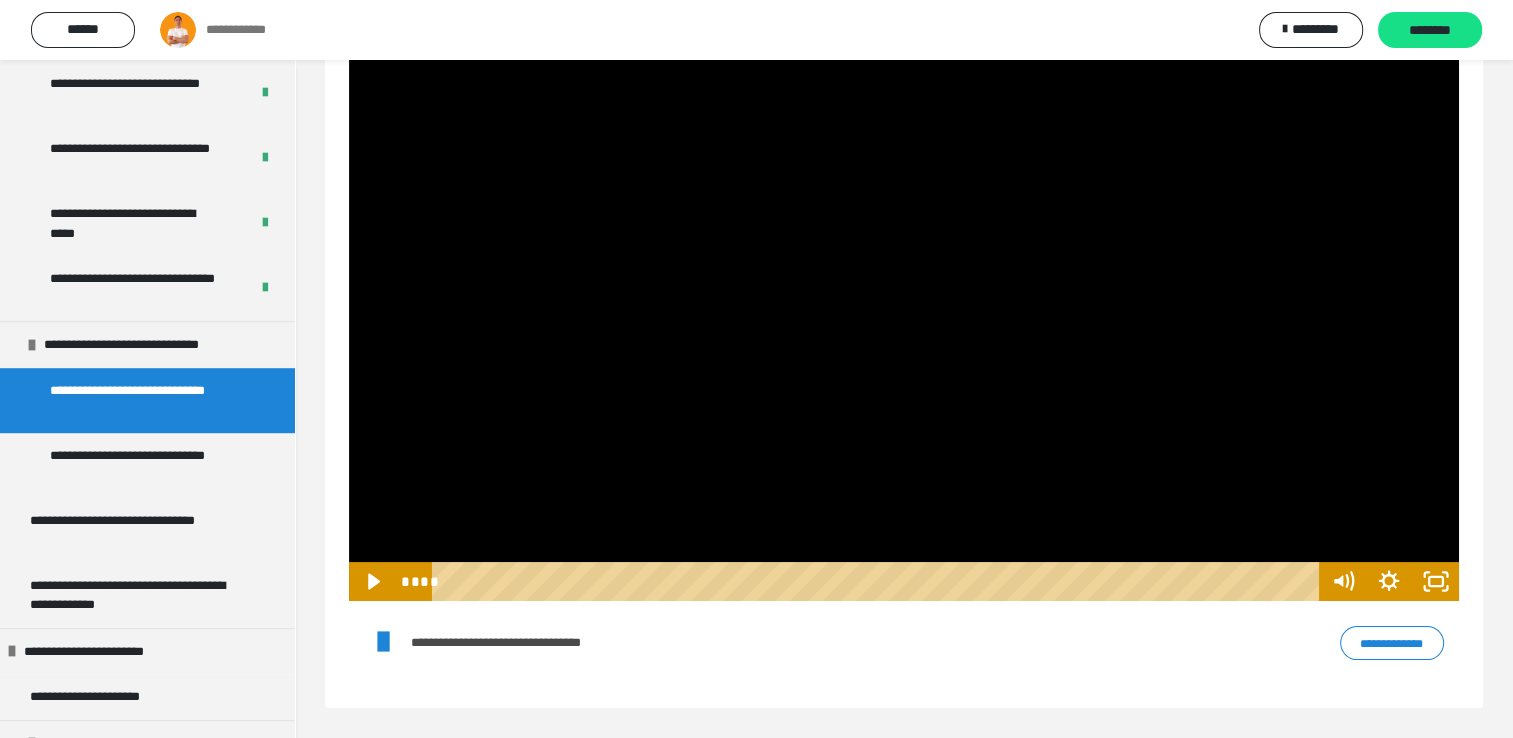 scroll, scrollTop: 64, scrollLeft: 0, axis: vertical 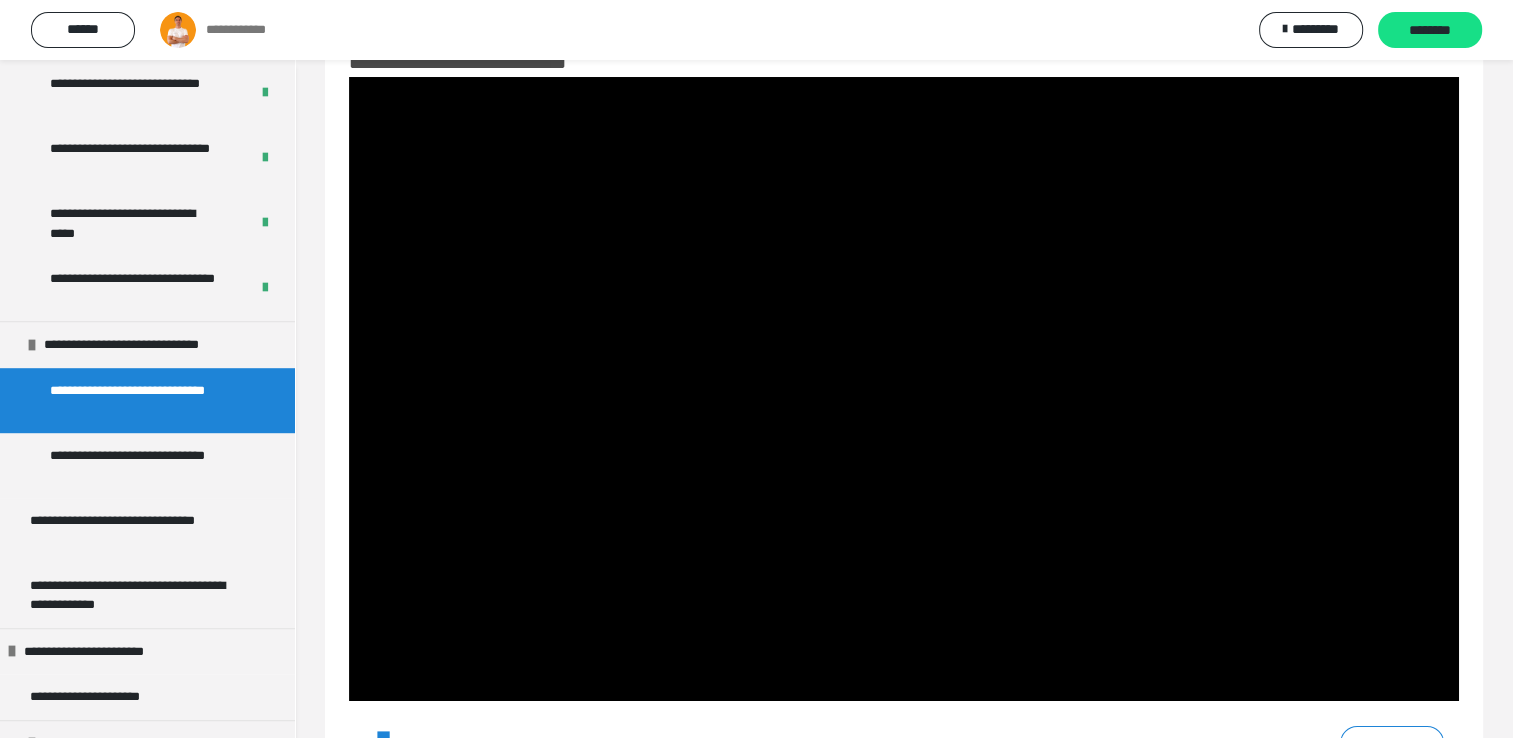 click at bounding box center [904, 389] 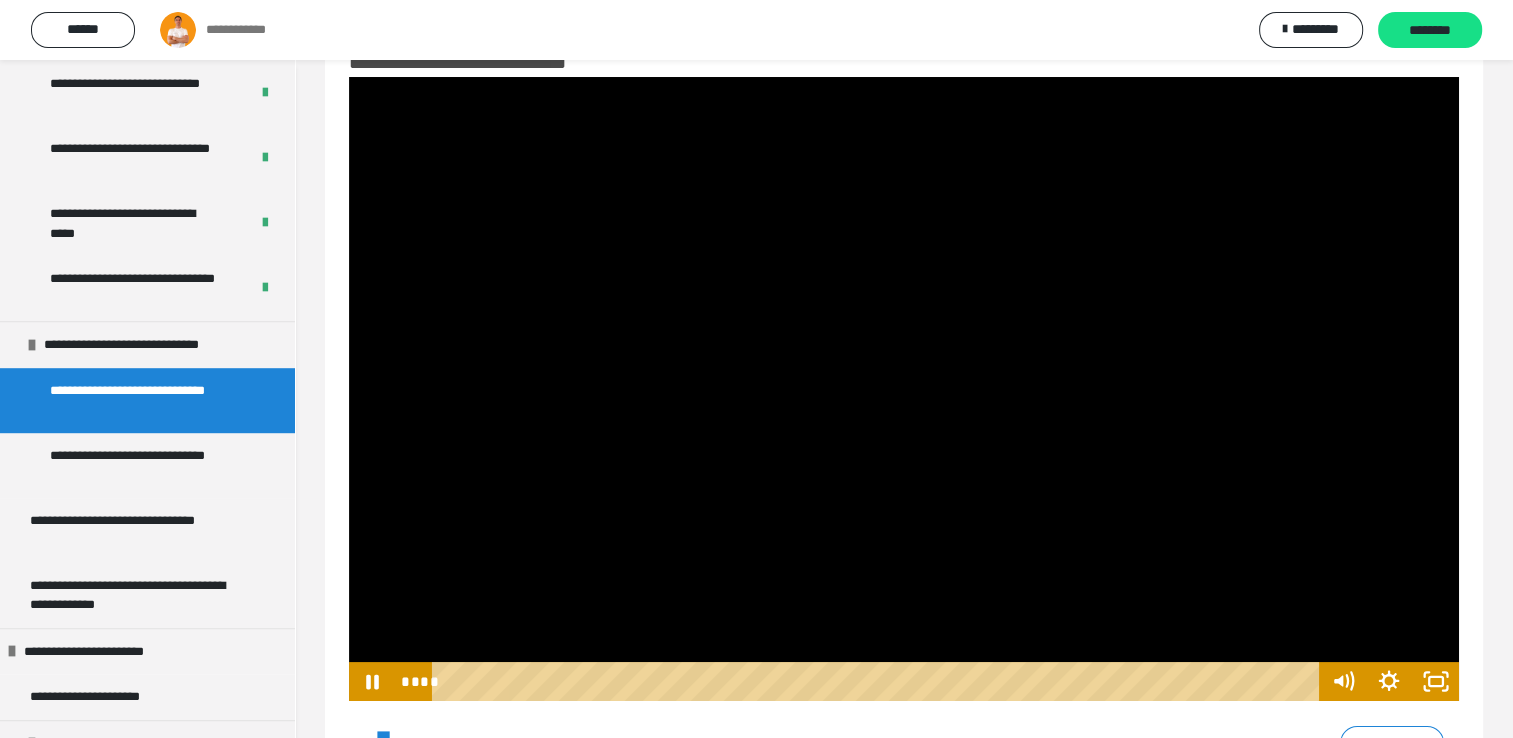click at bounding box center [904, 389] 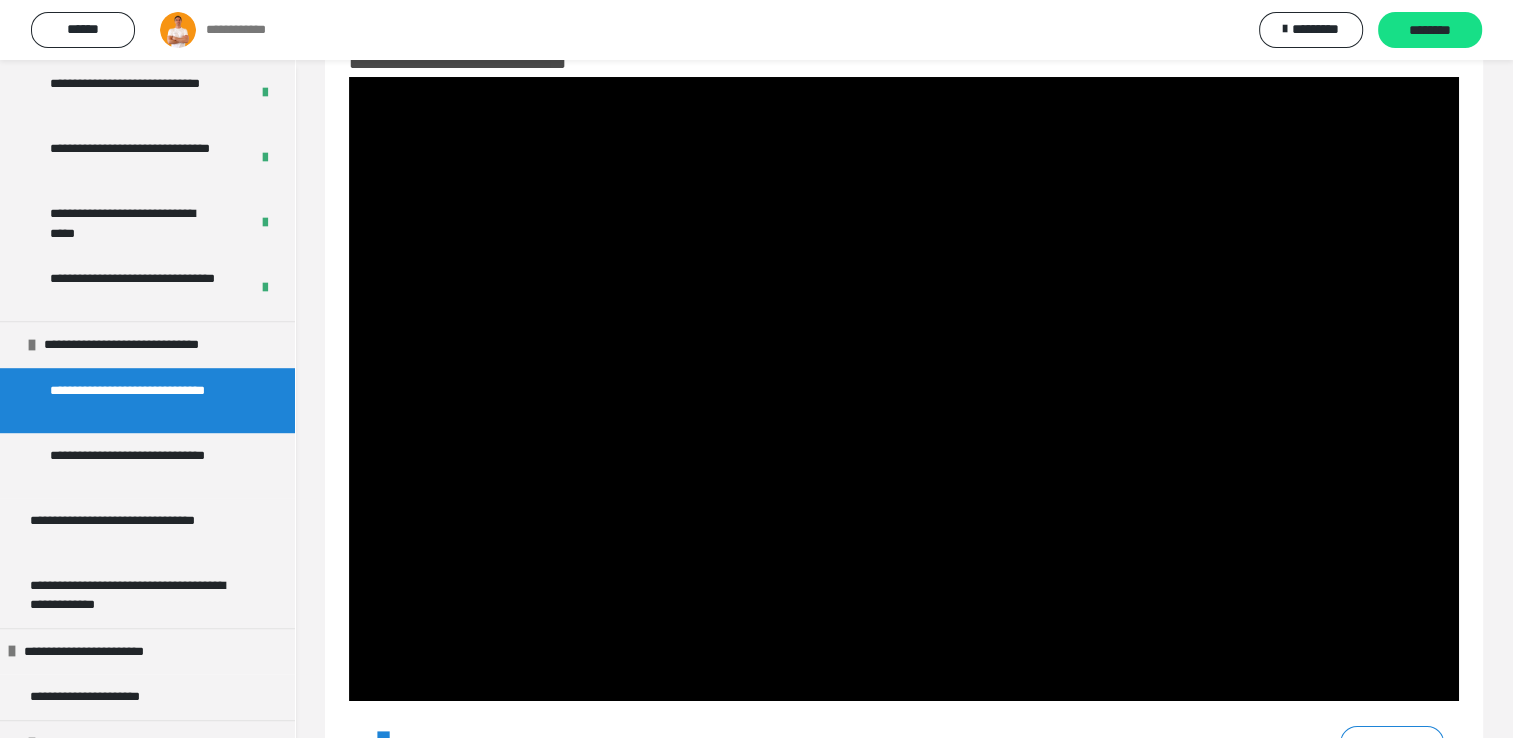 click at bounding box center [904, 389] 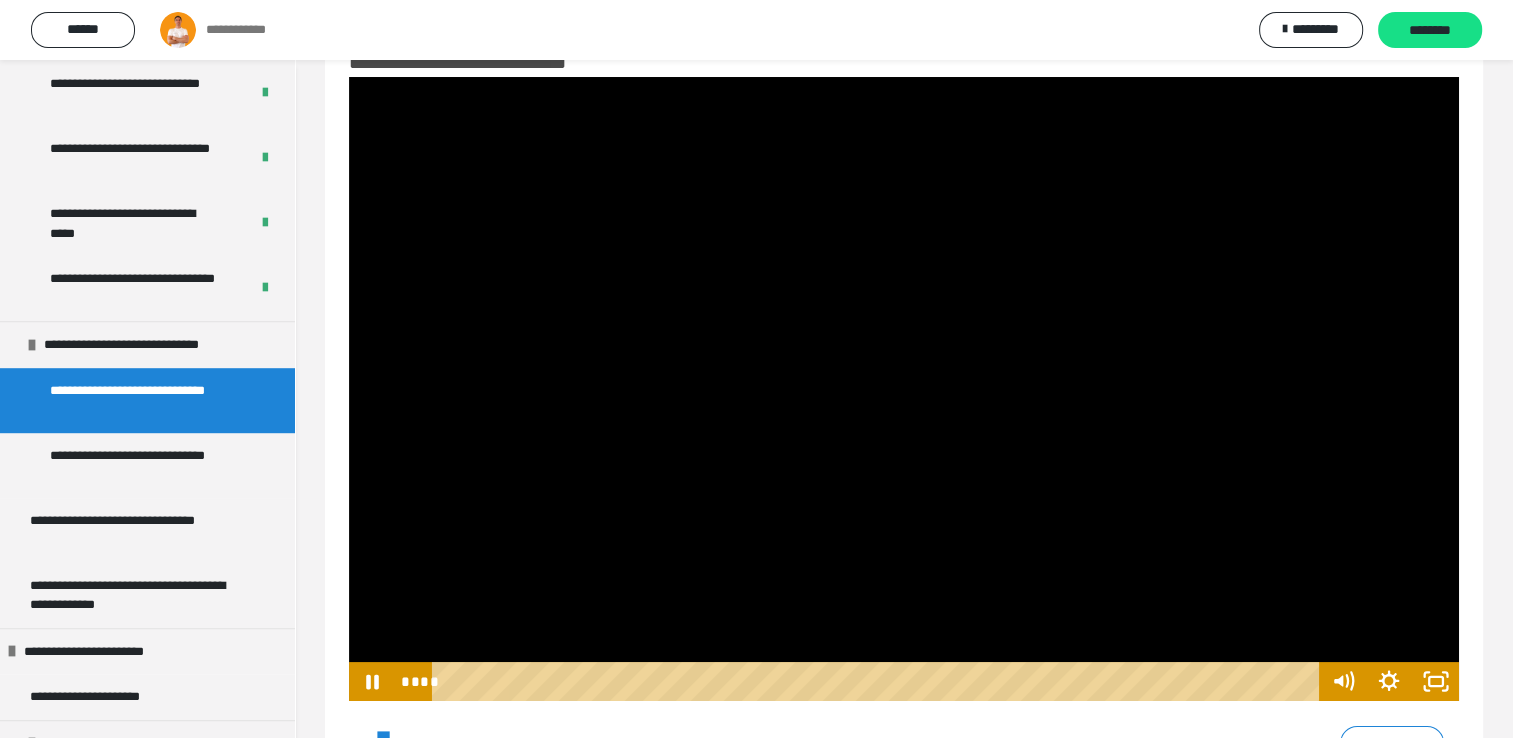 click at bounding box center (904, 389) 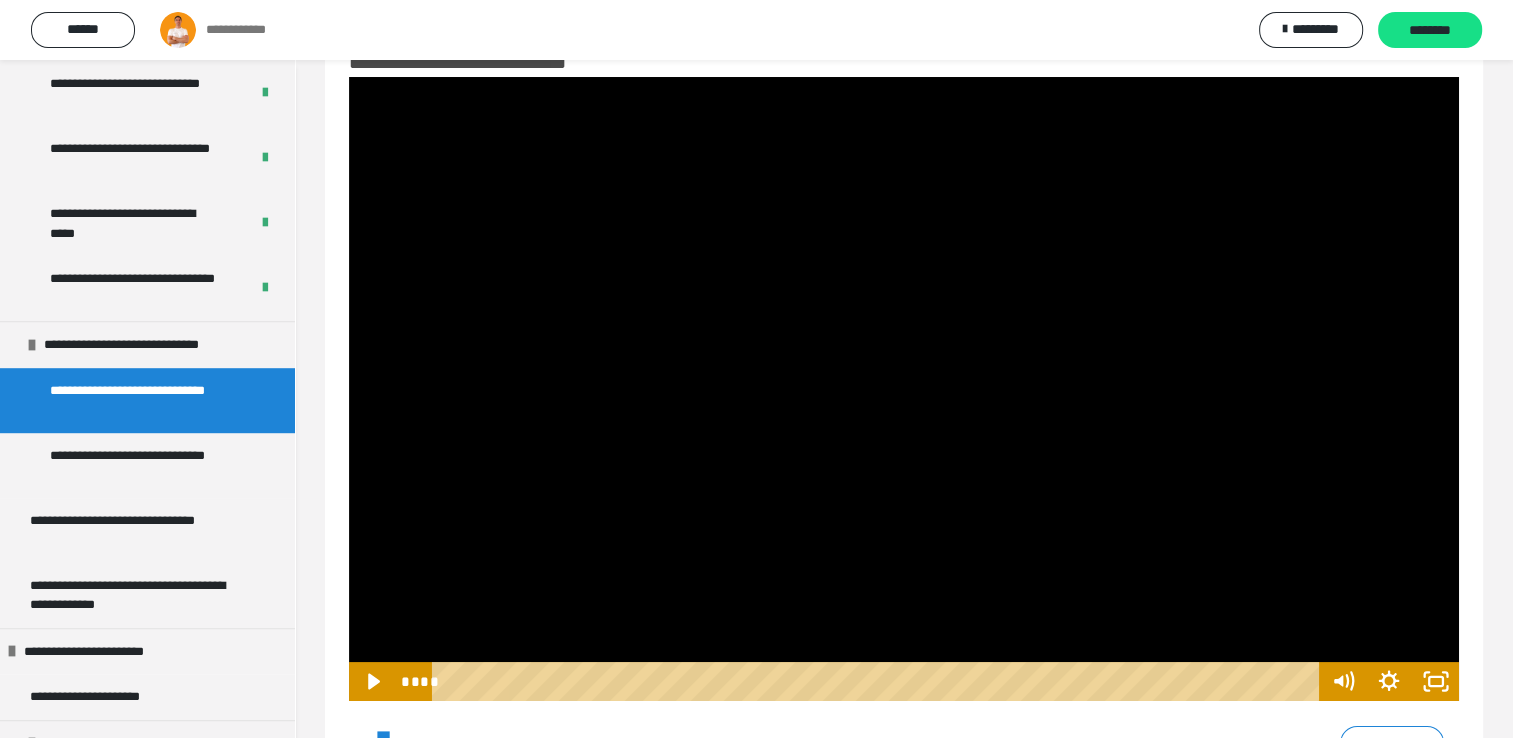 click at bounding box center (904, 389) 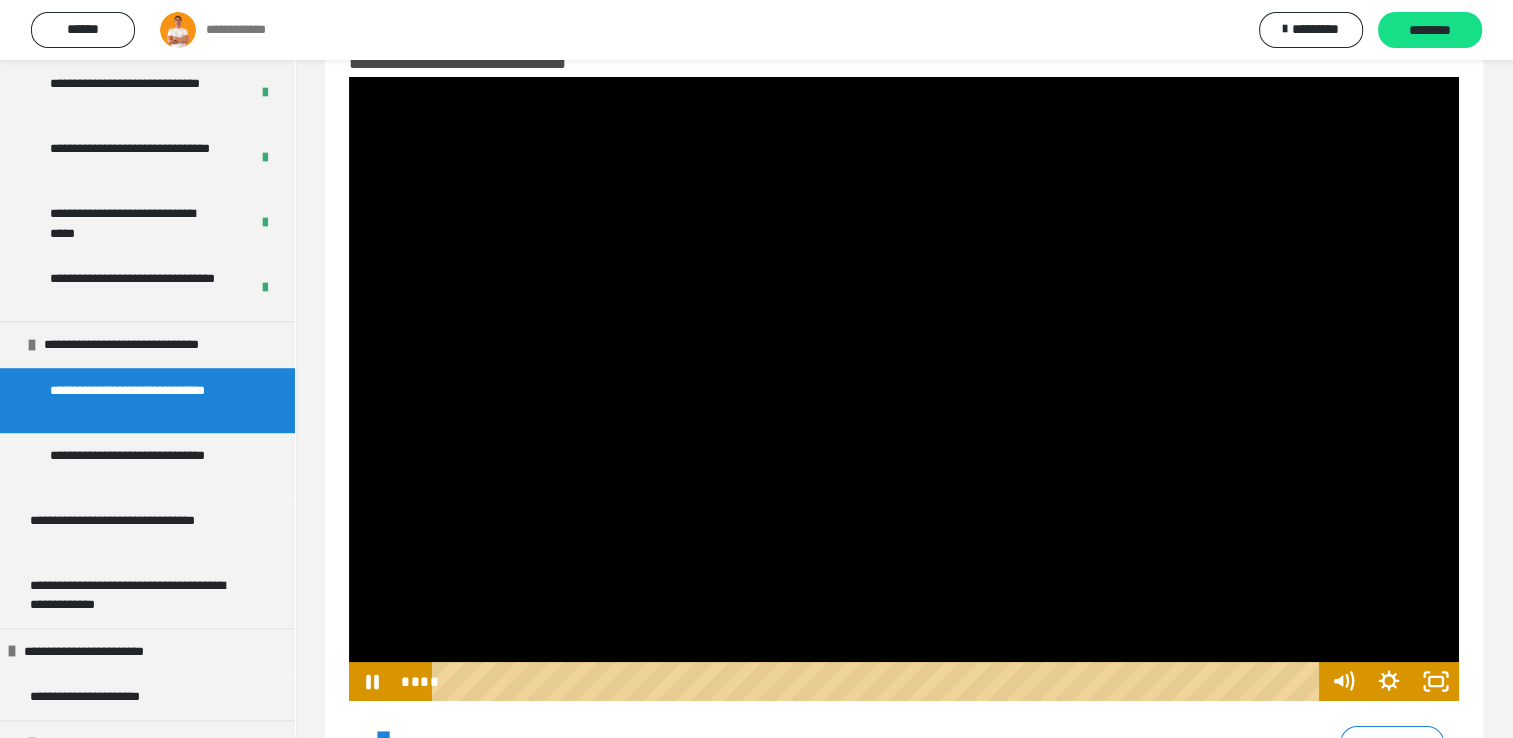 scroll, scrollTop: 164, scrollLeft: 0, axis: vertical 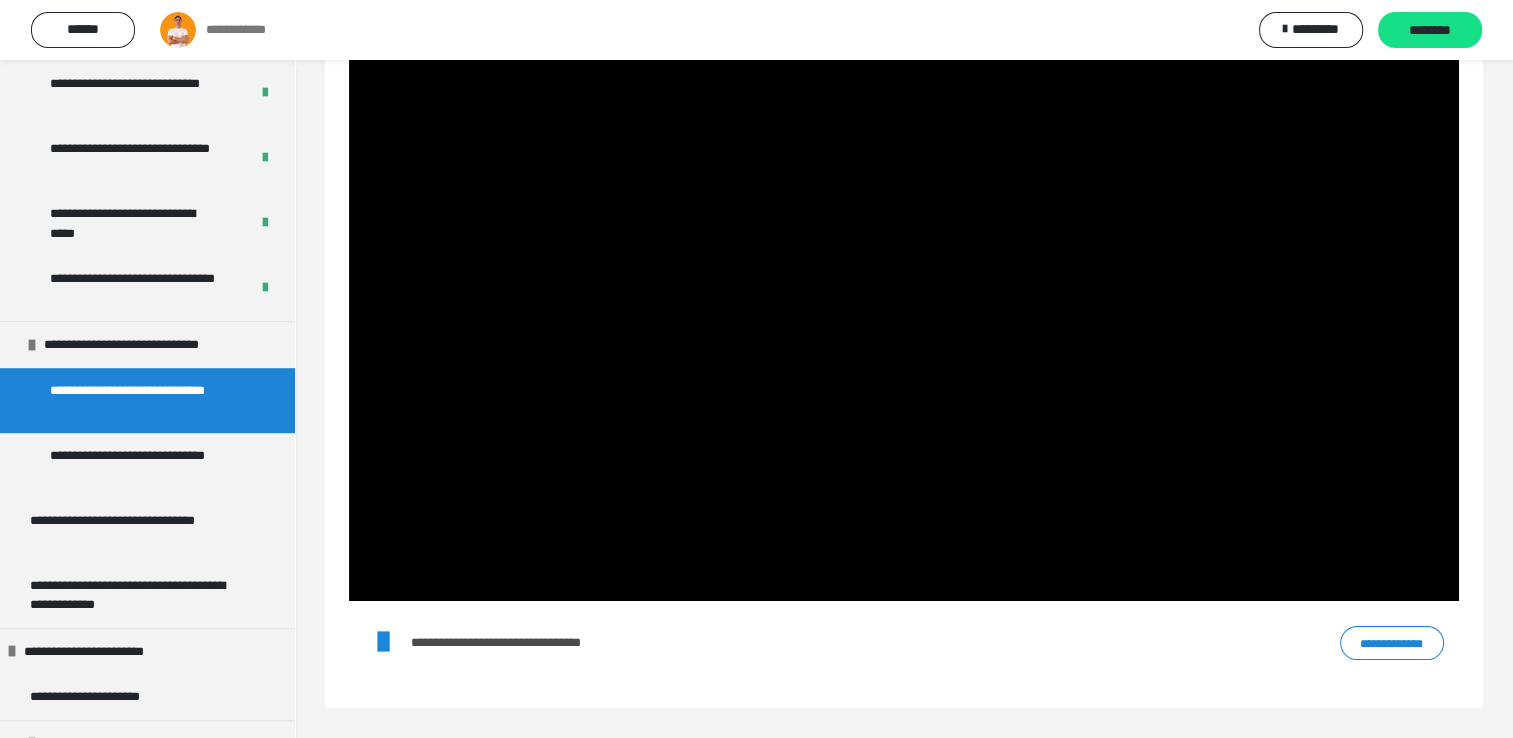 click at bounding box center [904, 289] 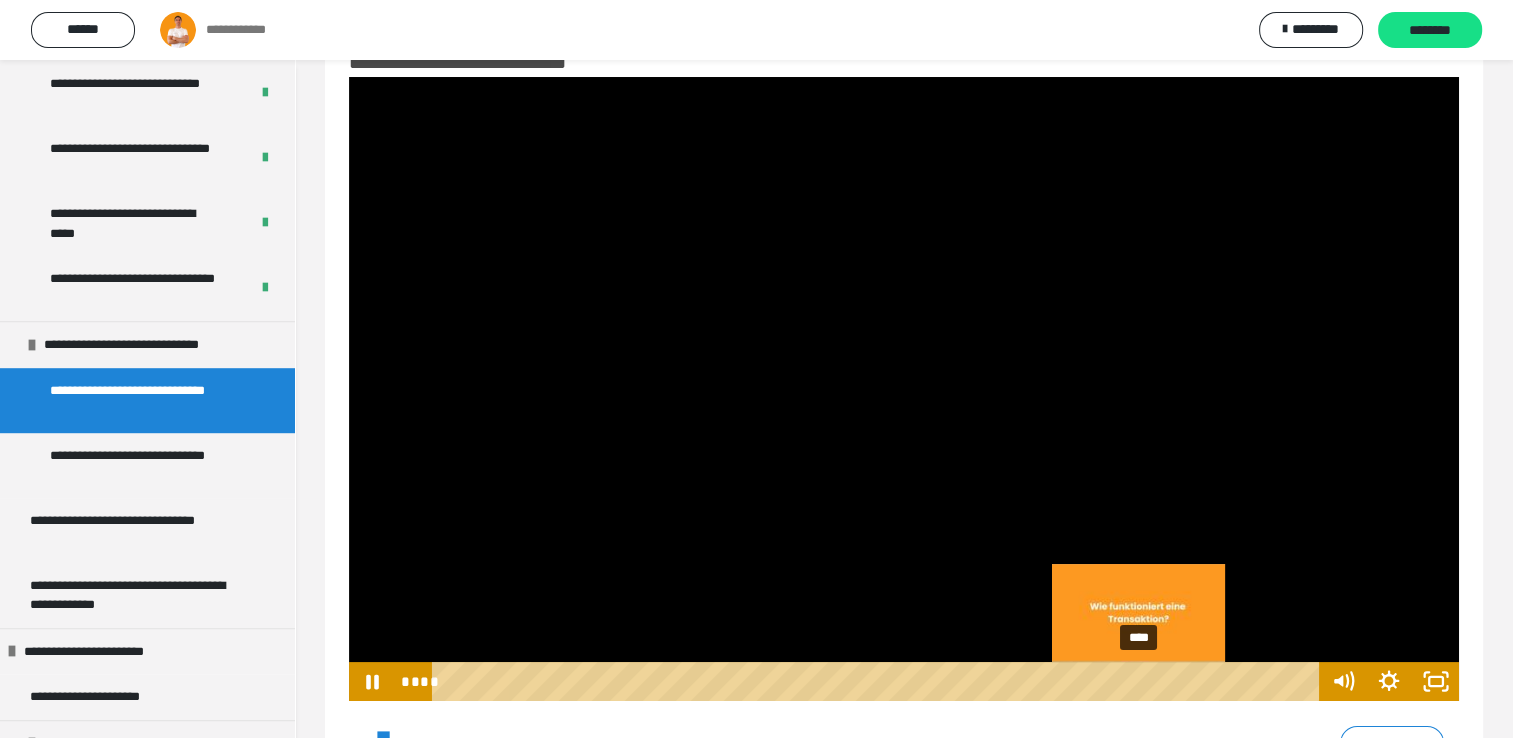click on "****" at bounding box center (878, 681) 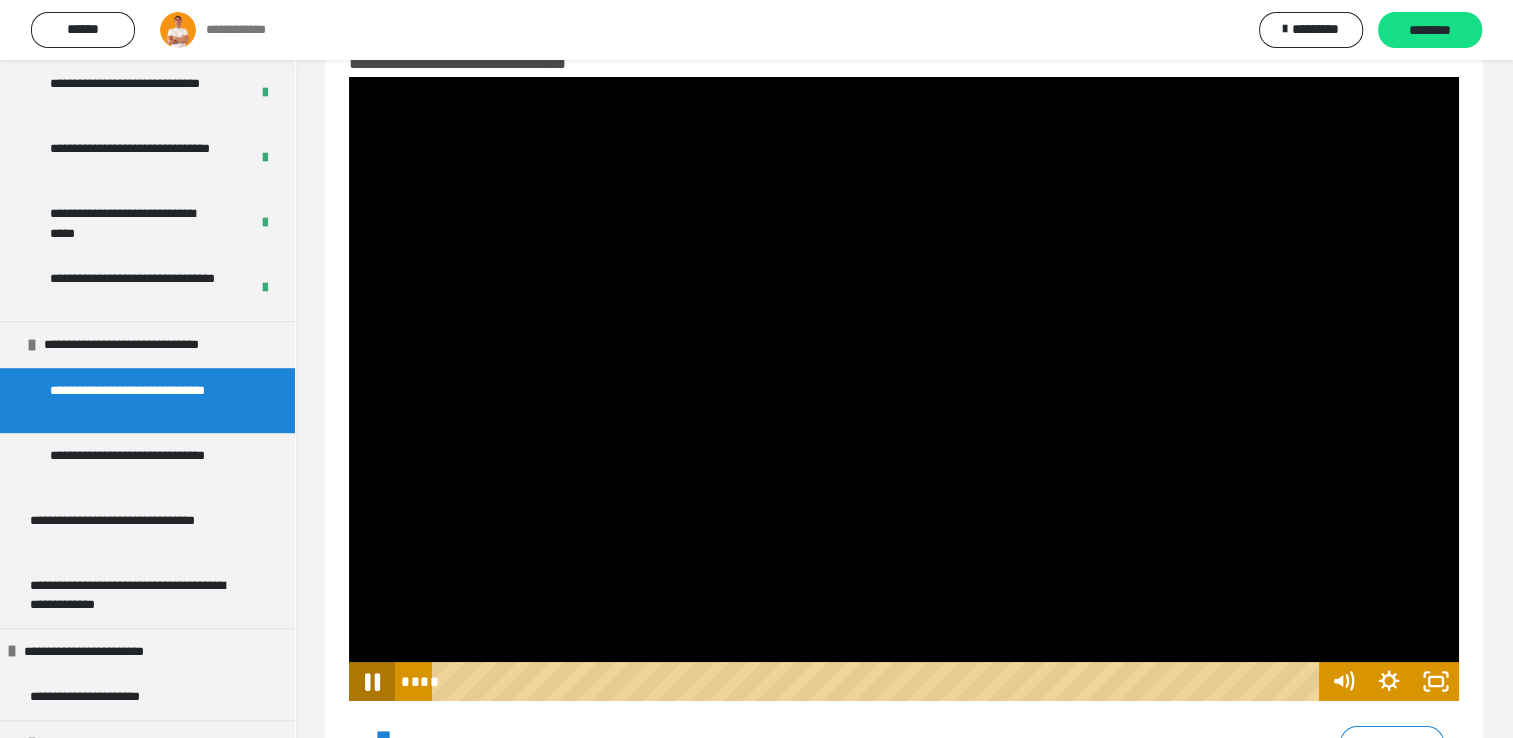 click 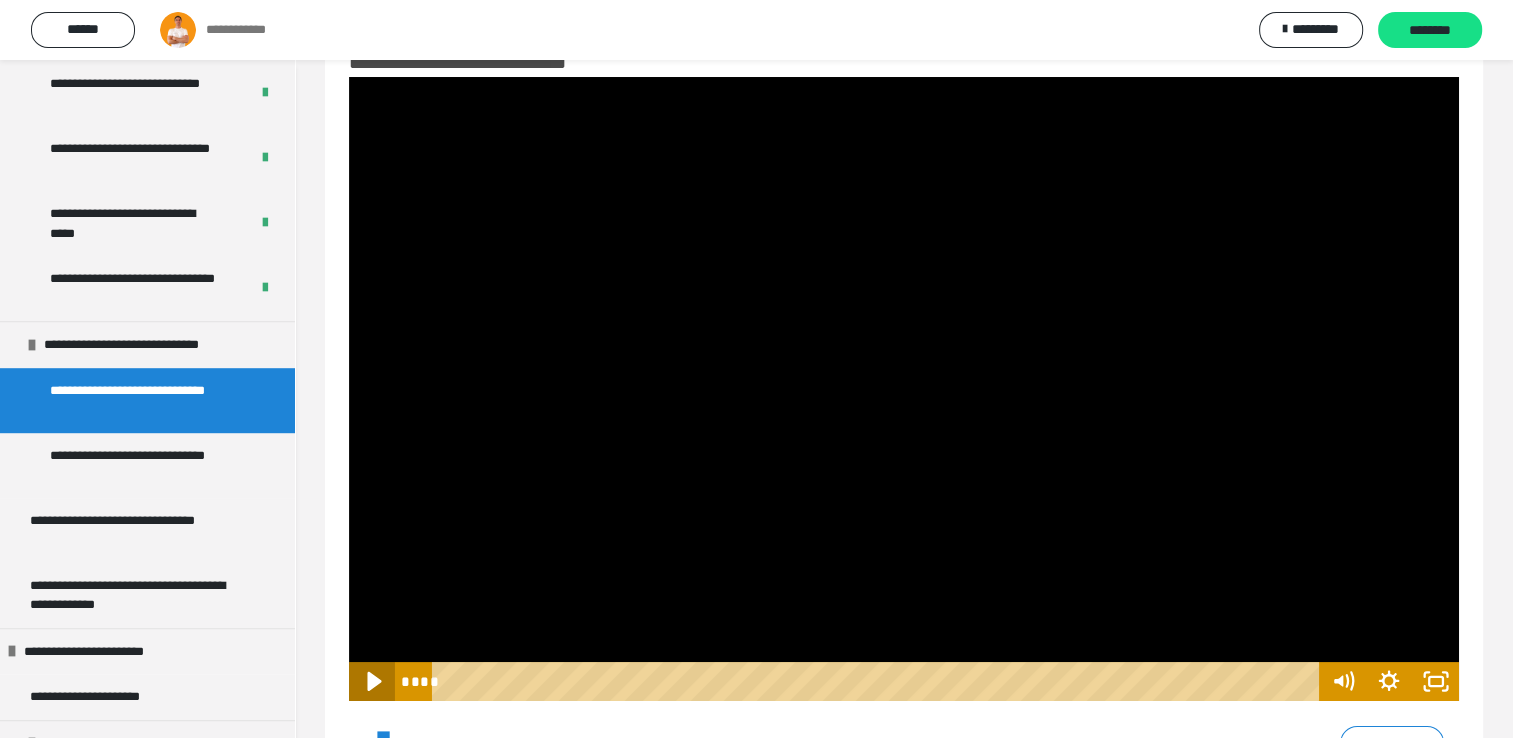click 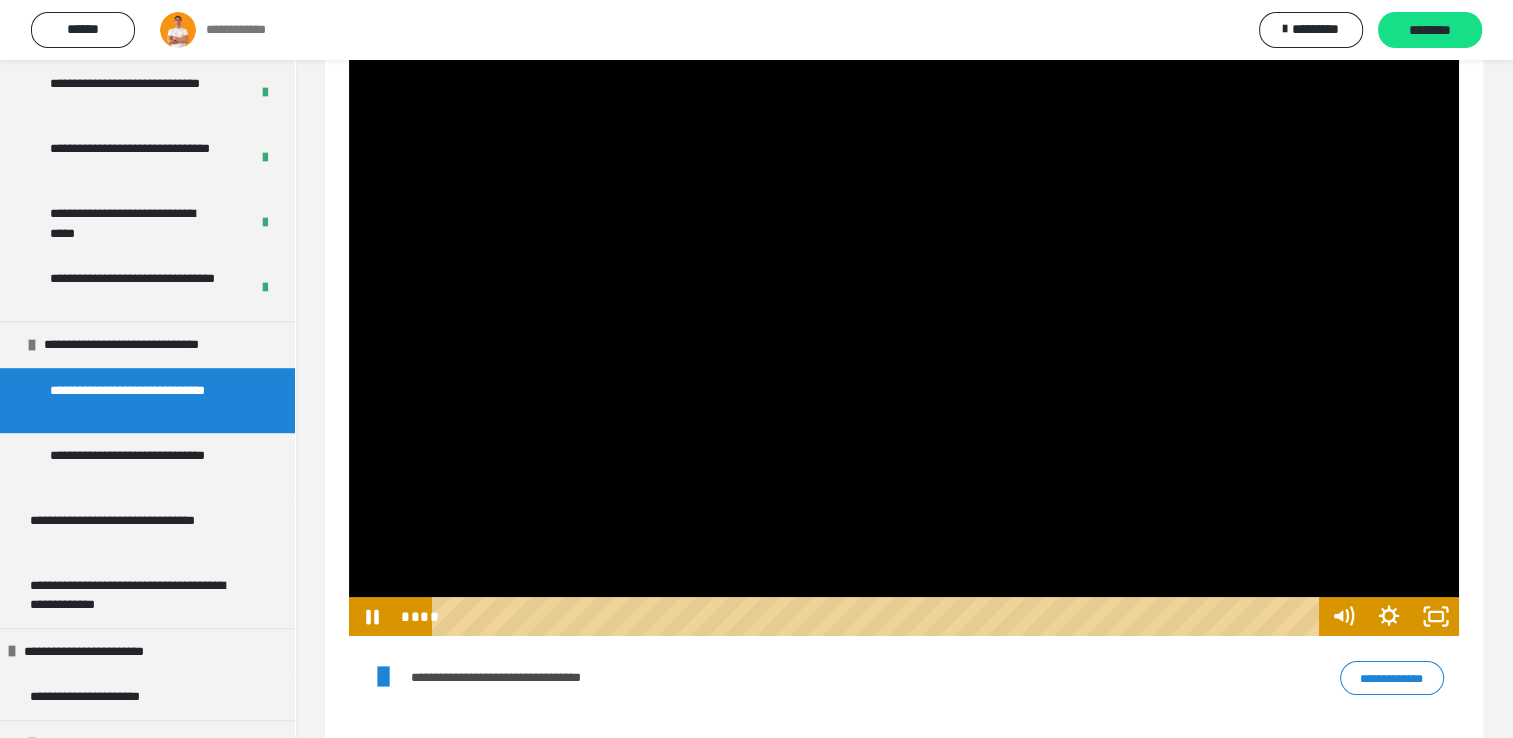 scroll, scrollTop: 164, scrollLeft: 0, axis: vertical 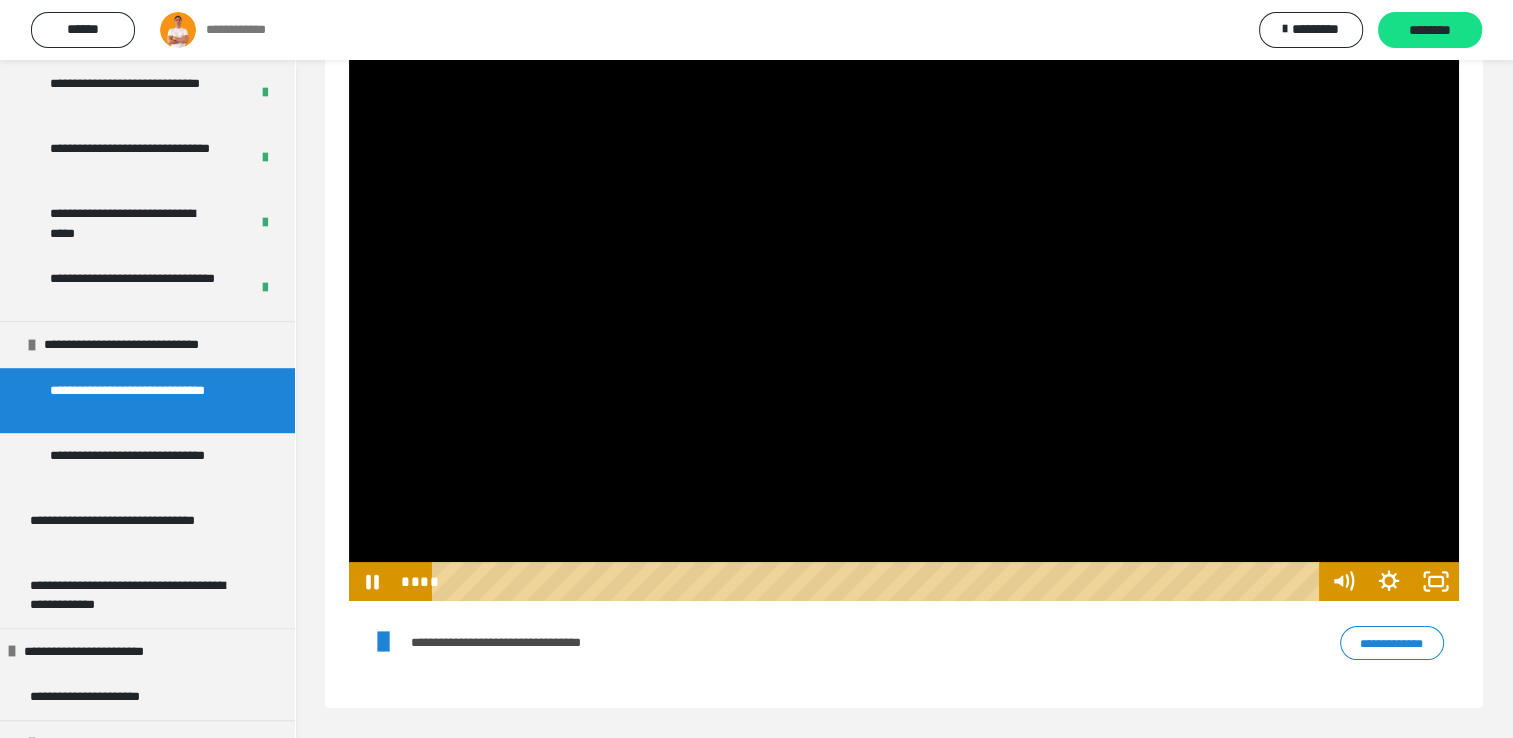 click at bounding box center (904, 289) 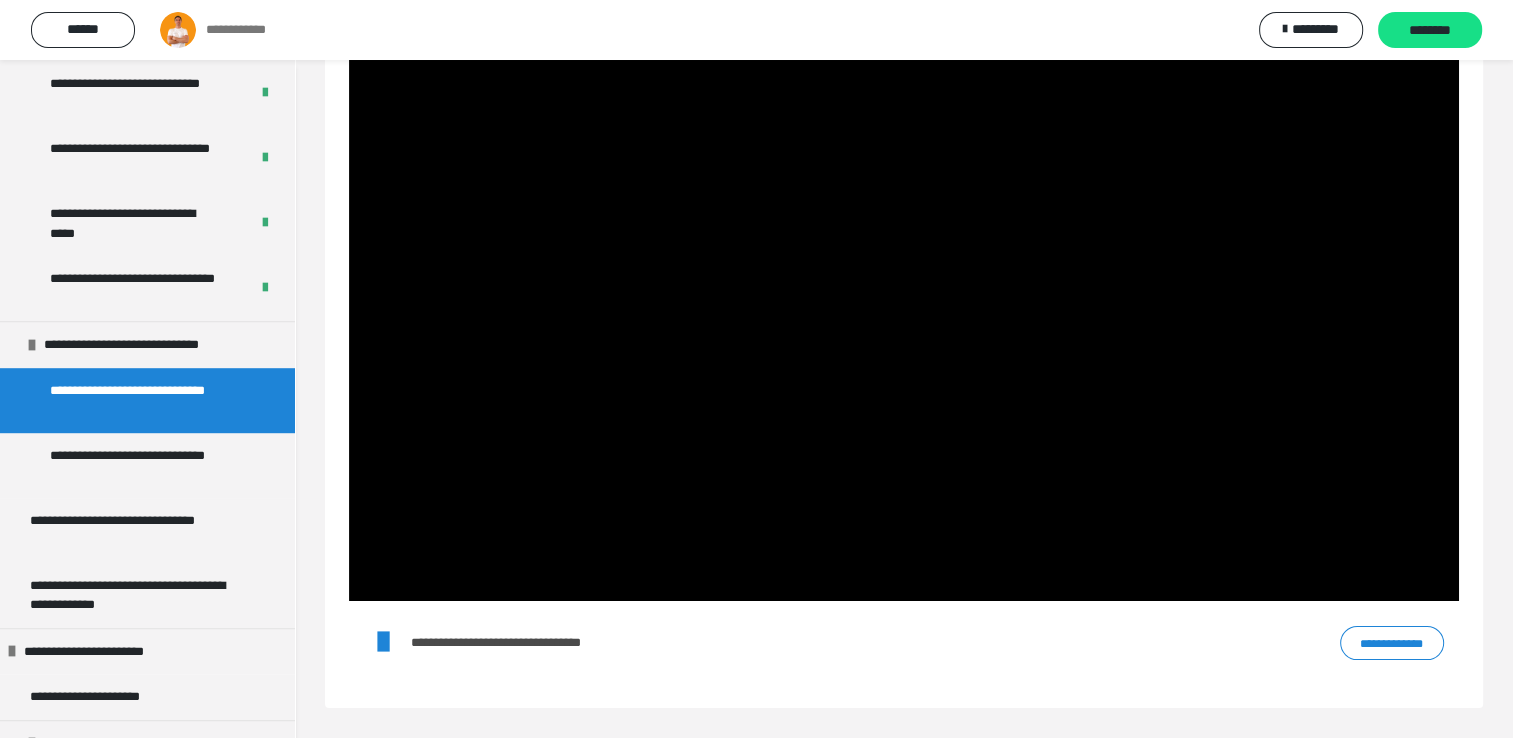 click at bounding box center (904, 289) 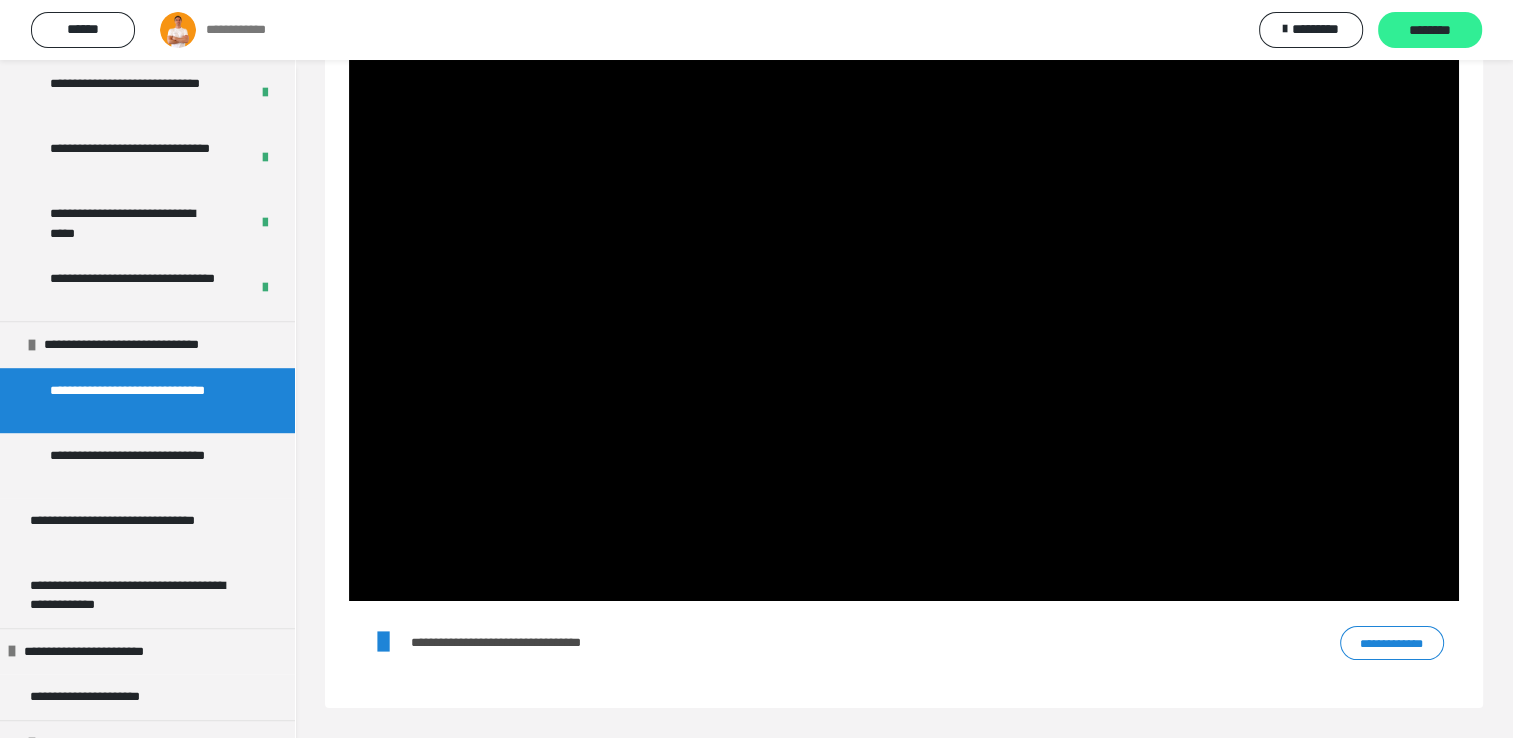 click on "********" at bounding box center (1430, 31) 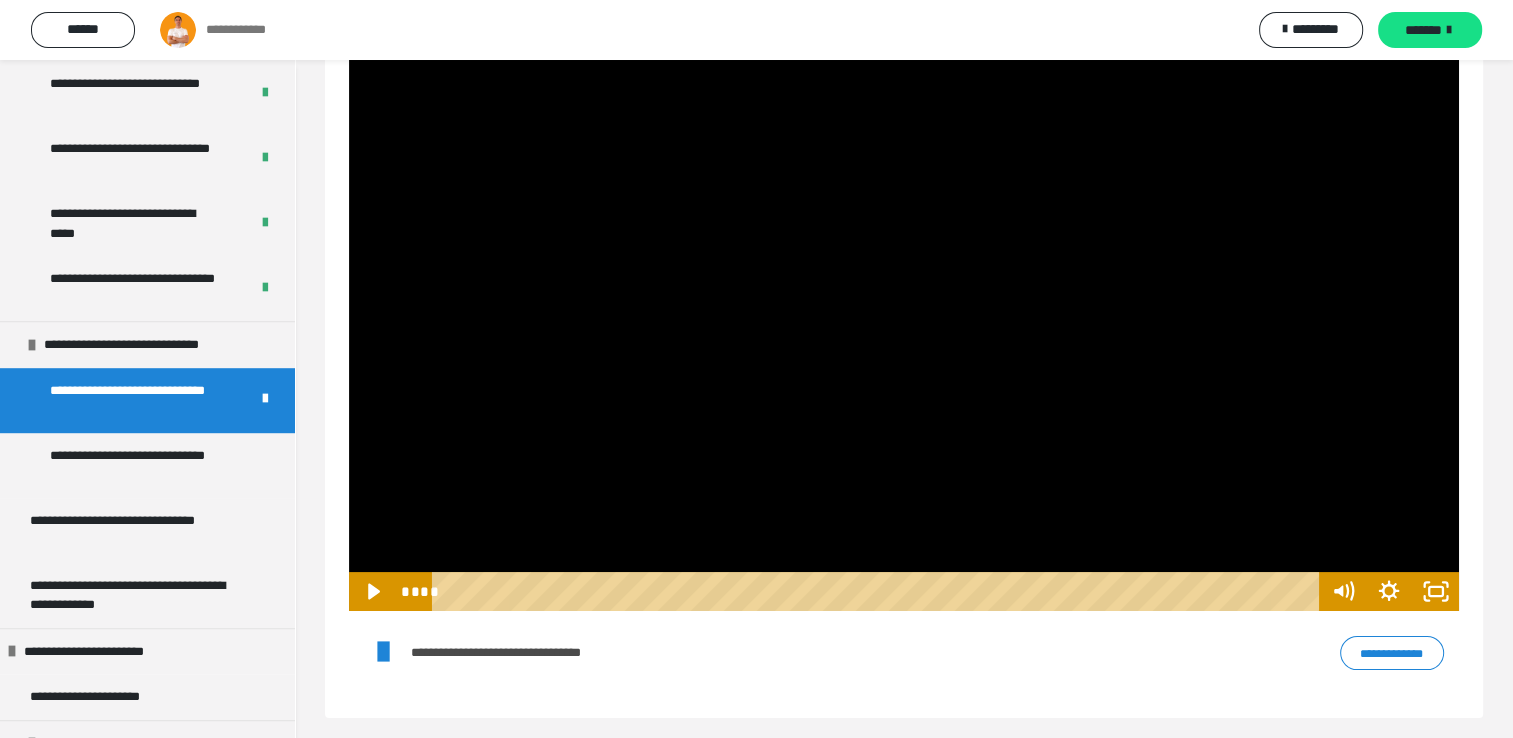 scroll, scrollTop: 164, scrollLeft: 0, axis: vertical 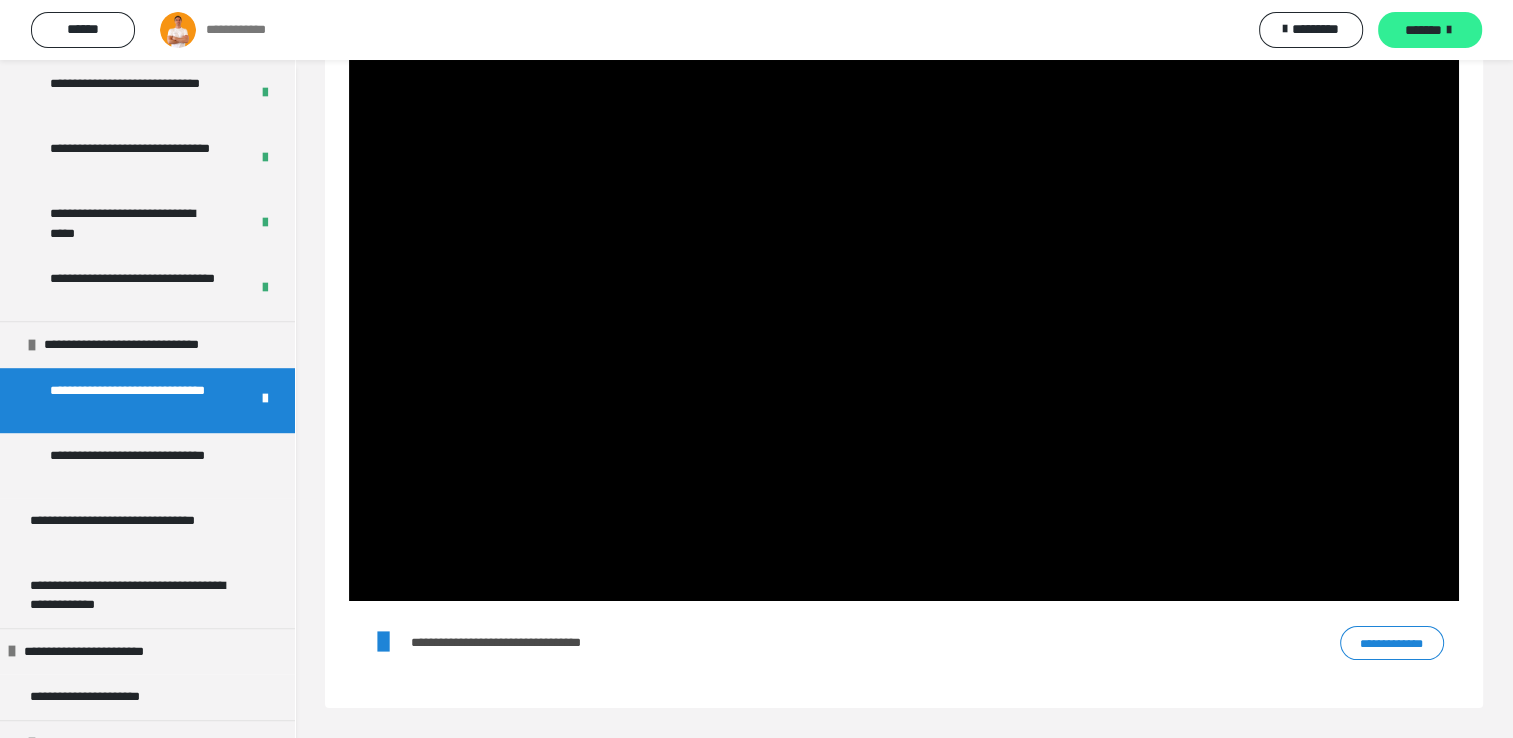 click on "*******" at bounding box center (1423, 30) 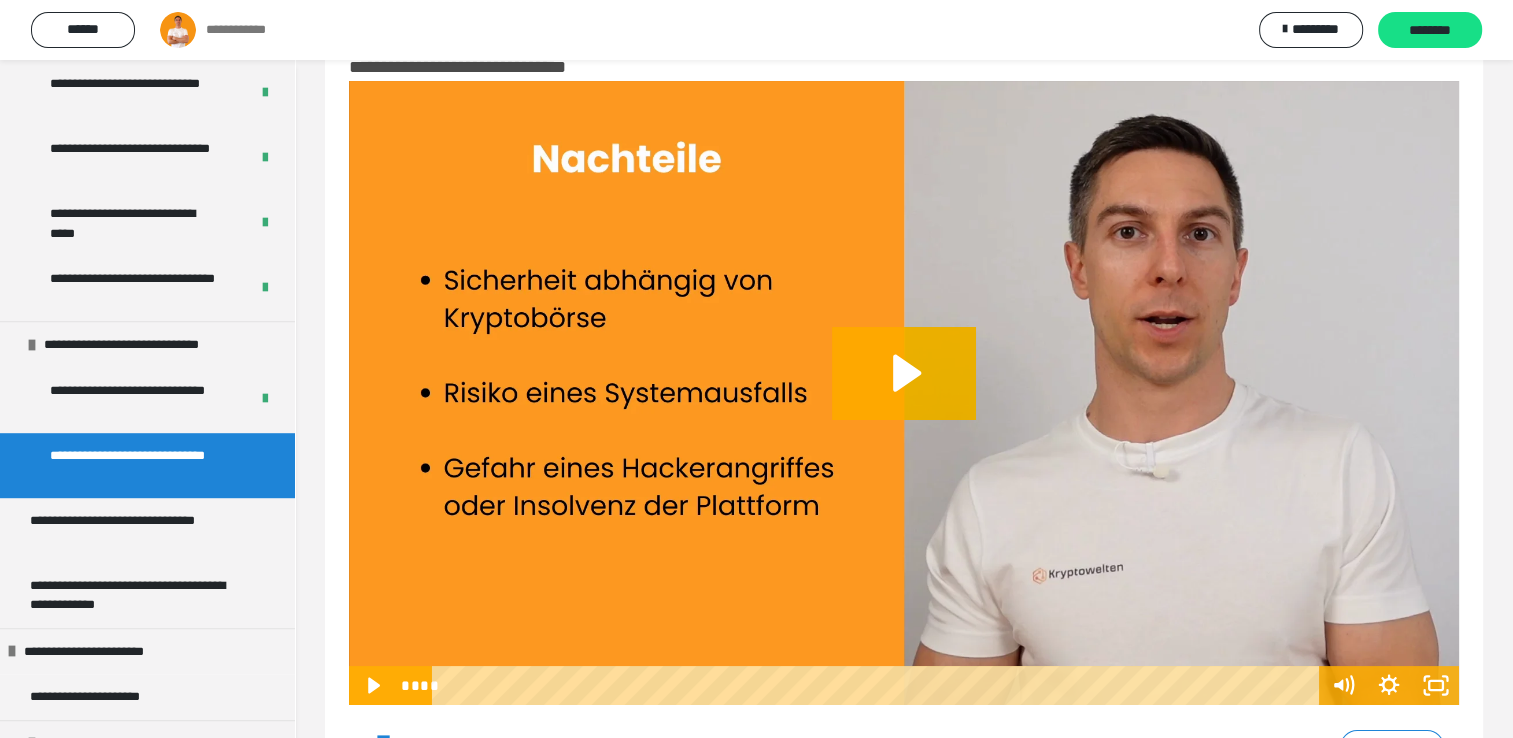 scroll, scrollTop: 164, scrollLeft: 0, axis: vertical 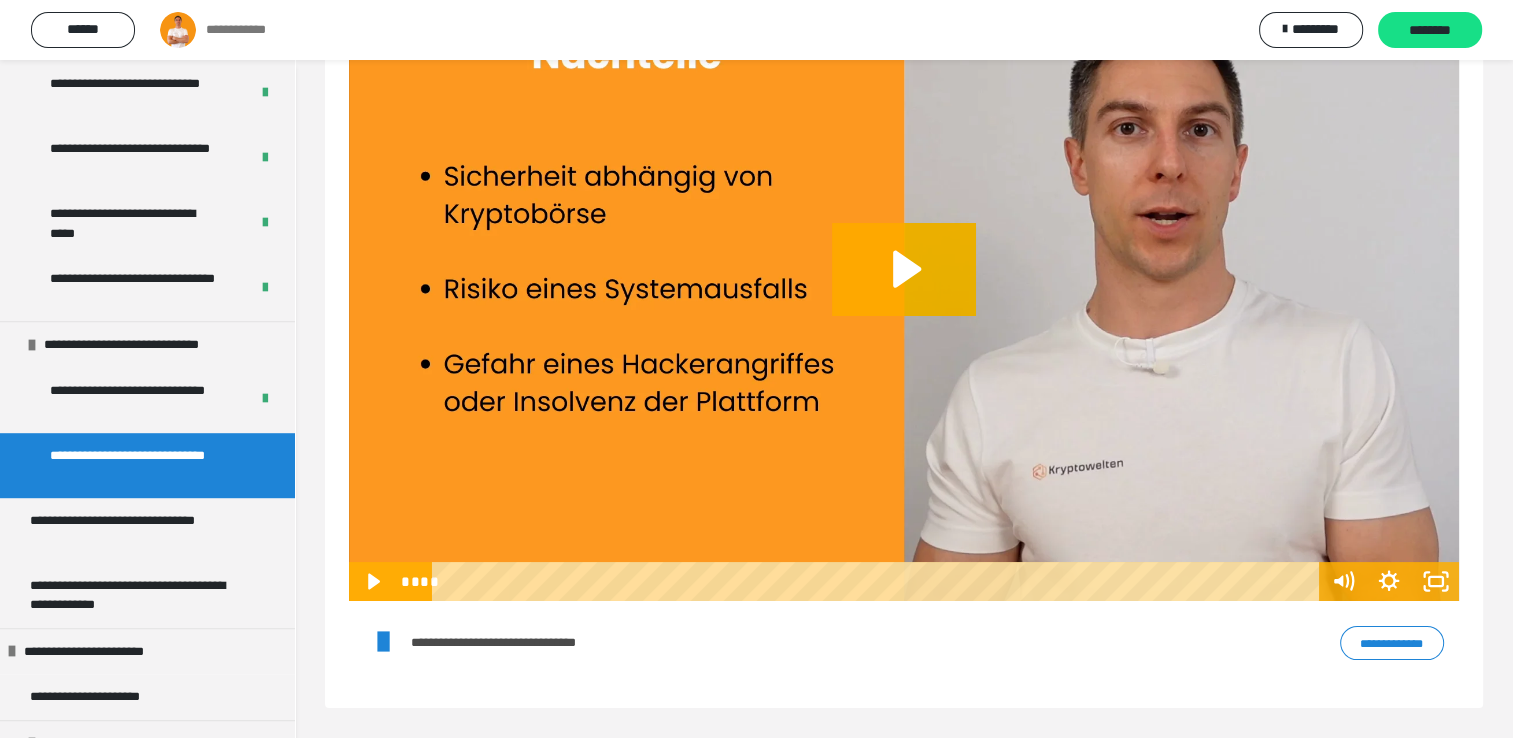click on "**********" at bounding box center (1392, 643) 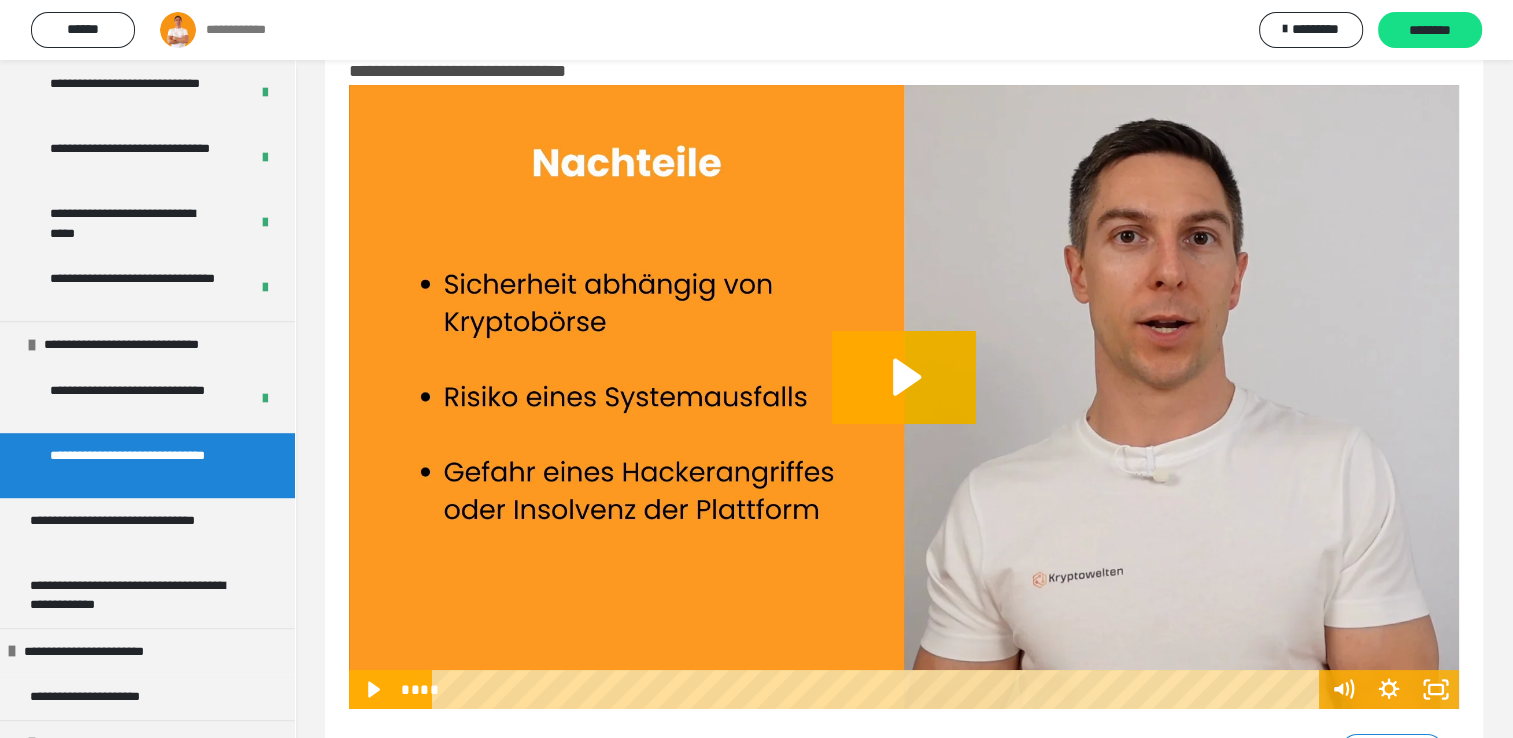 scroll, scrollTop: 100, scrollLeft: 0, axis: vertical 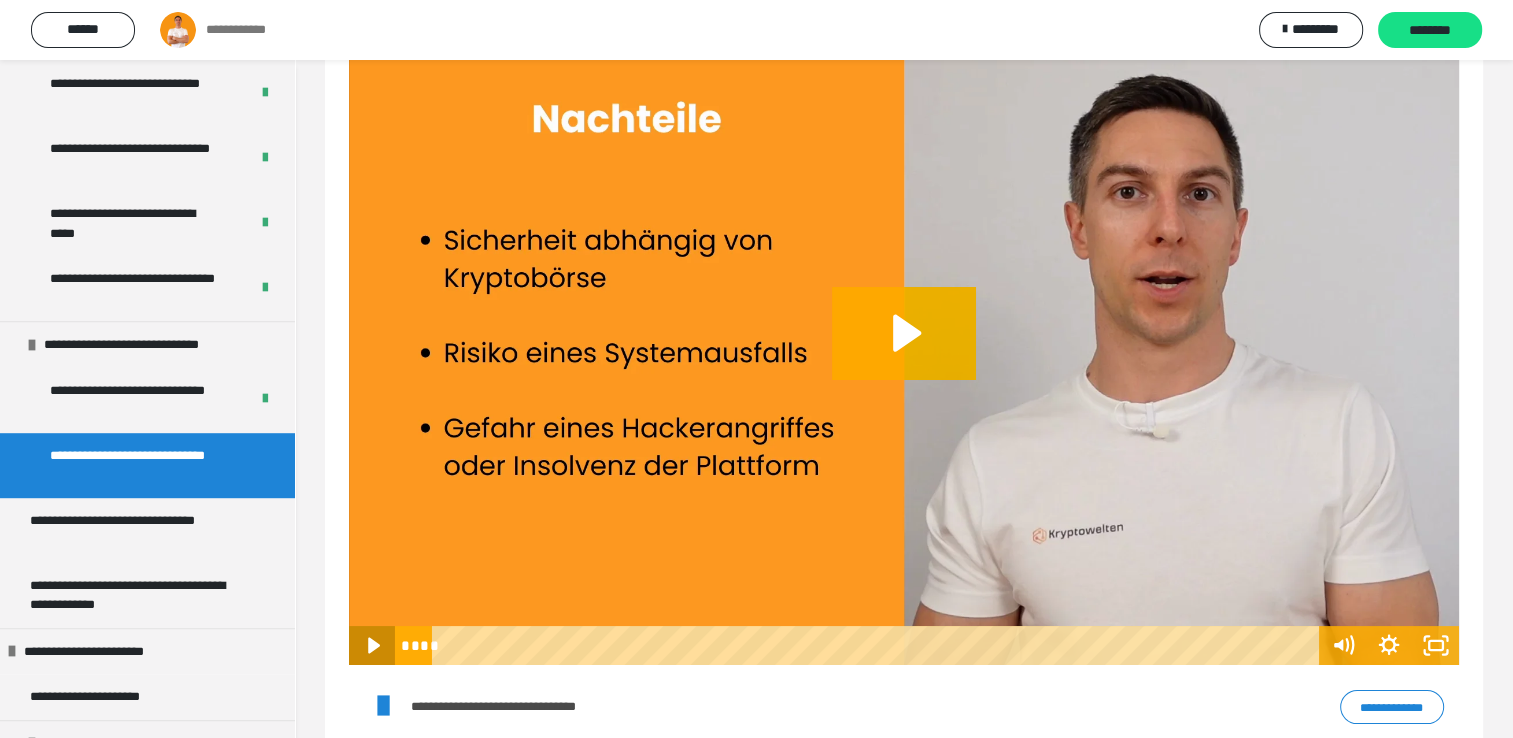 click 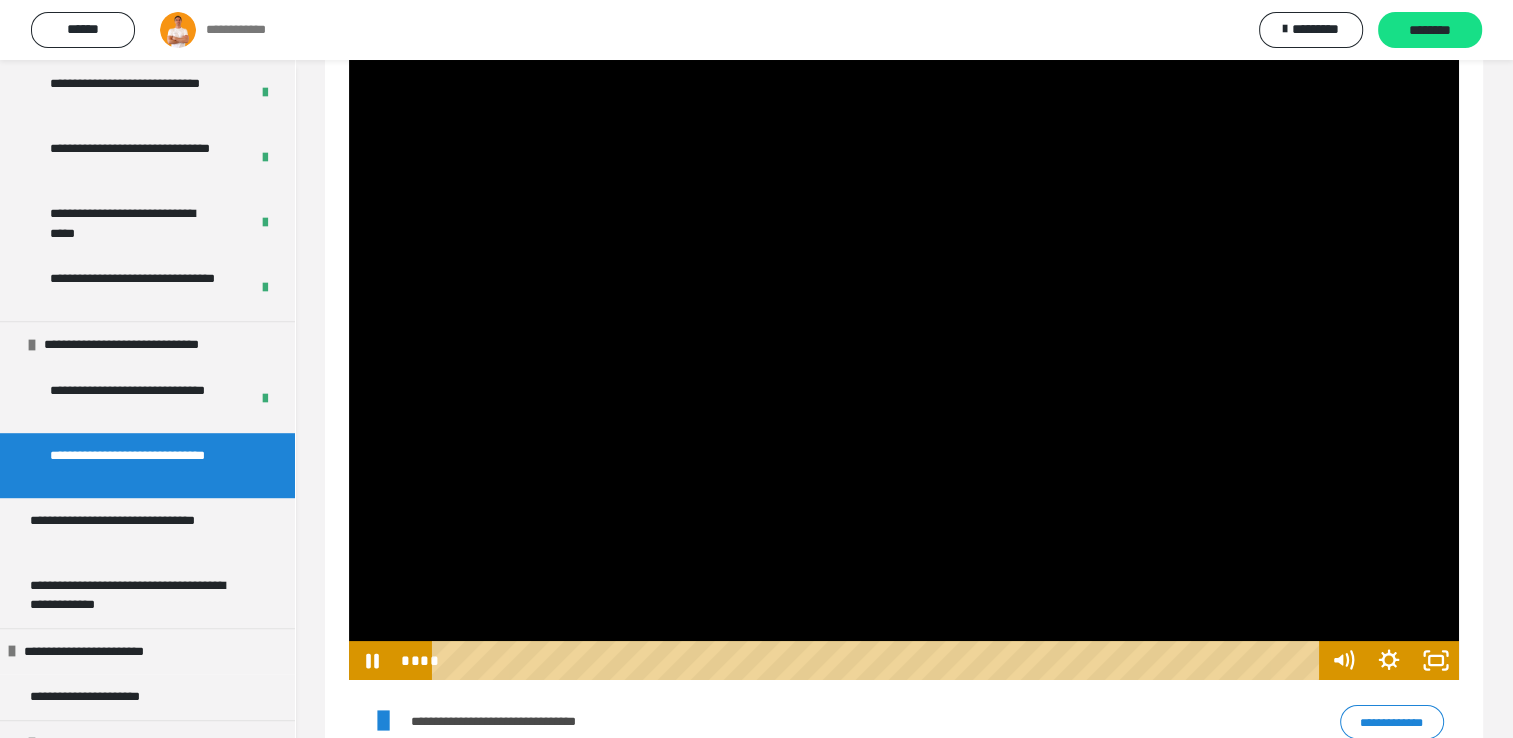 scroll, scrollTop: 64, scrollLeft: 0, axis: vertical 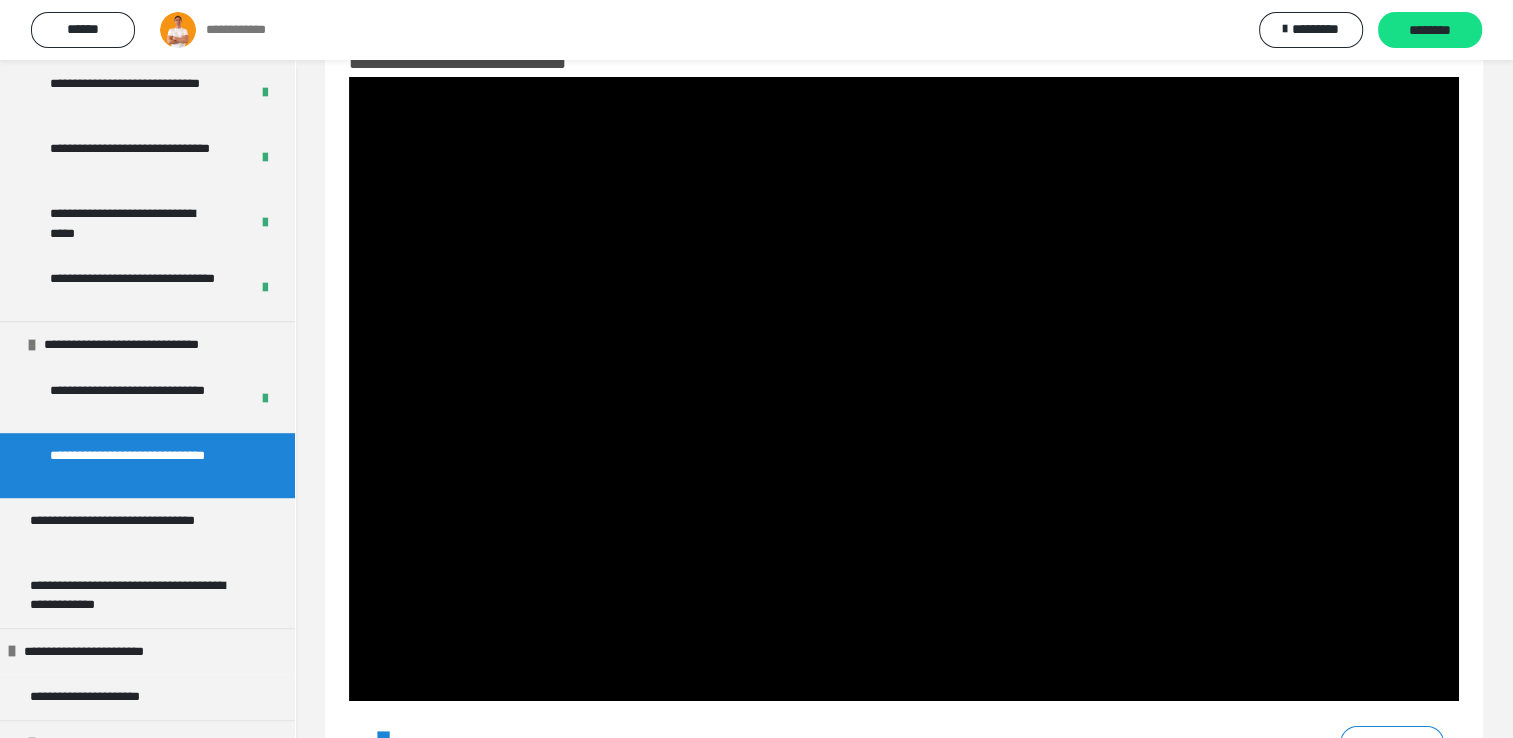 click at bounding box center (904, 389) 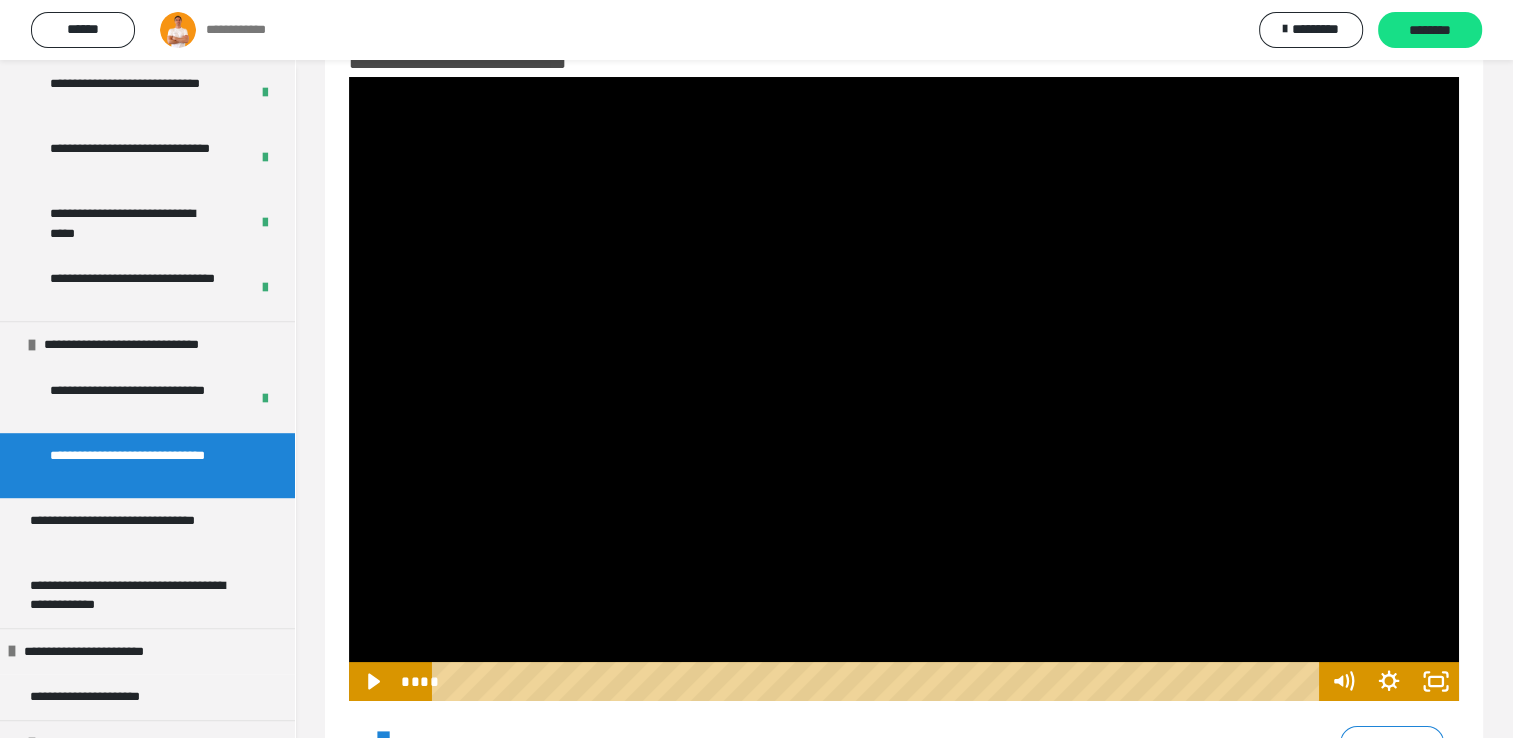 click at bounding box center [904, 389] 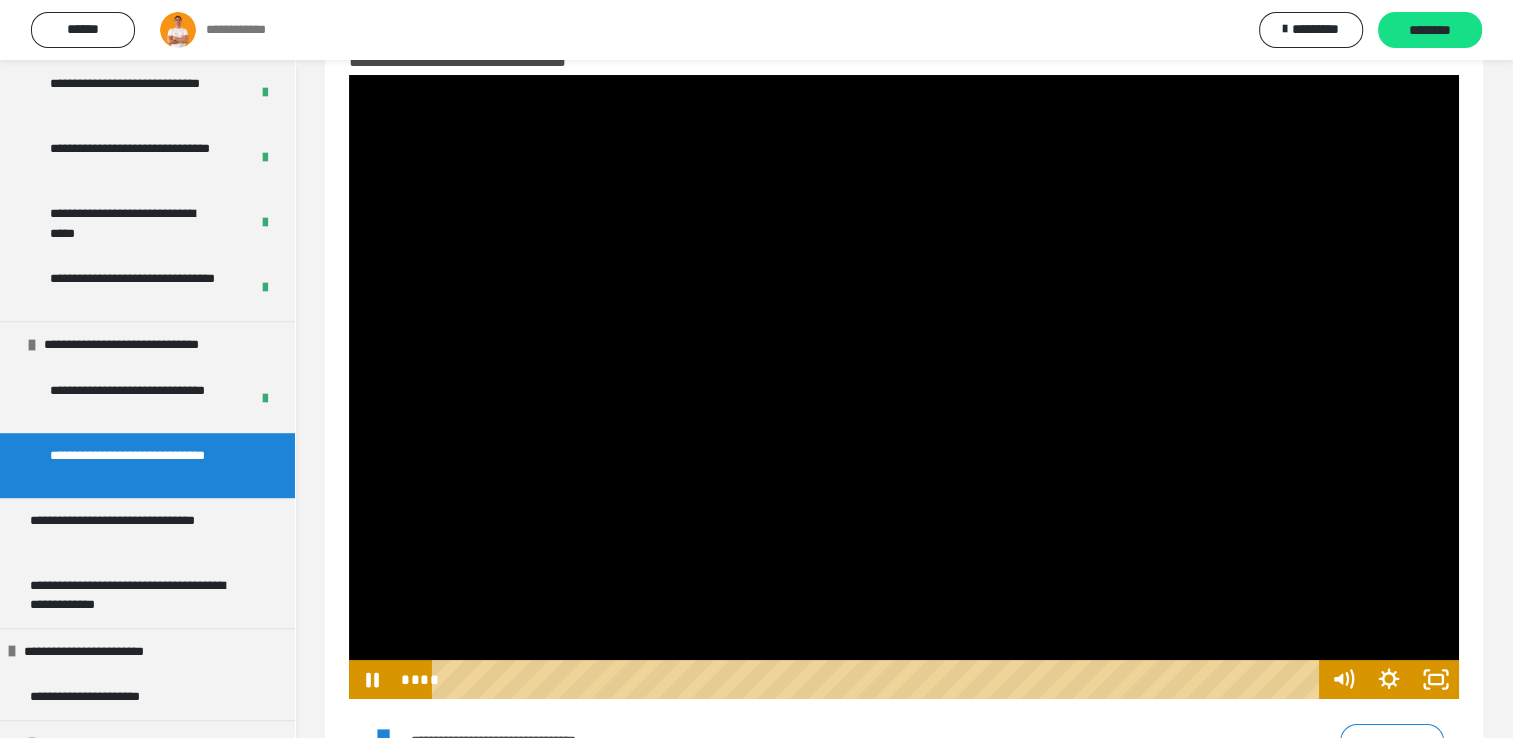 scroll, scrollTop: 100, scrollLeft: 0, axis: vertical 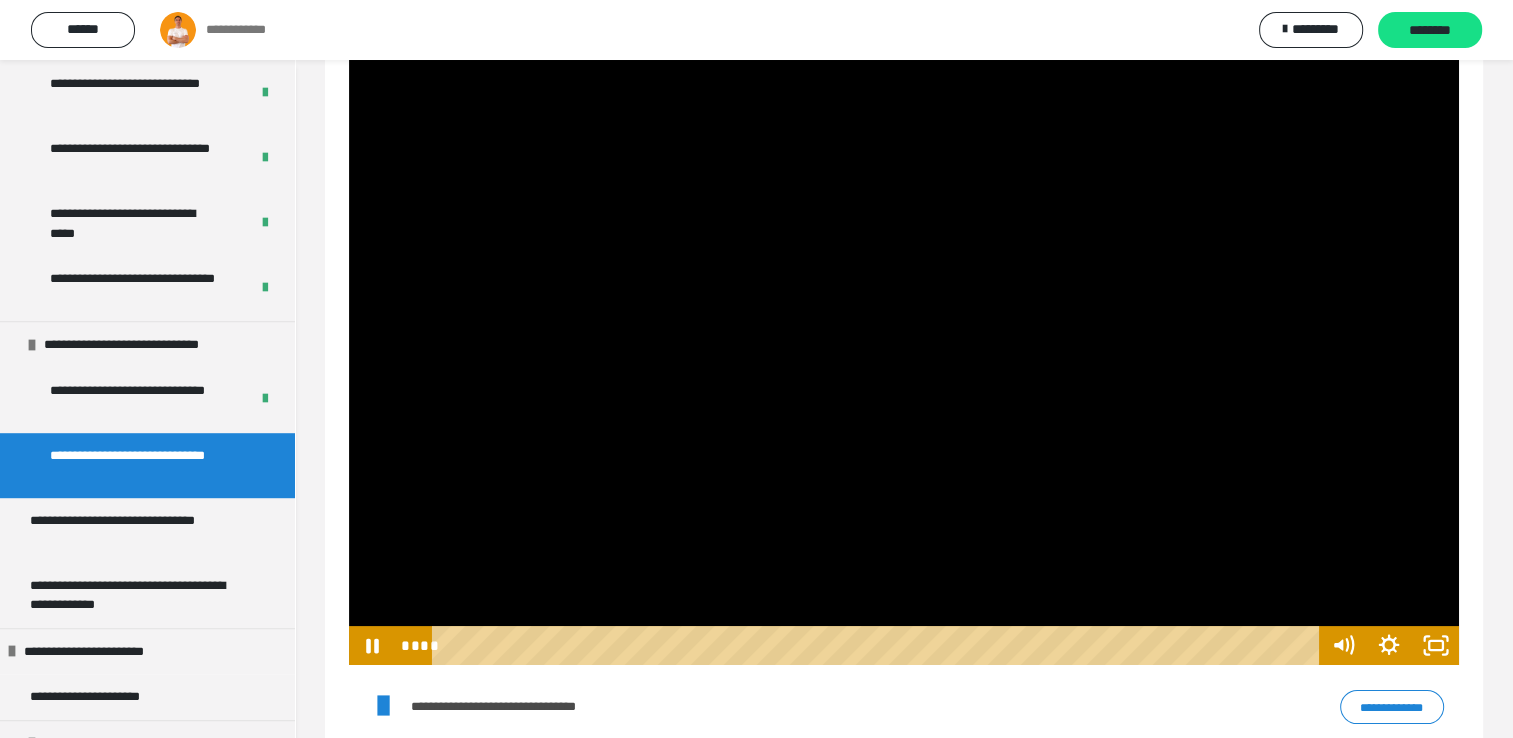 click at bounding box center (904, 353) 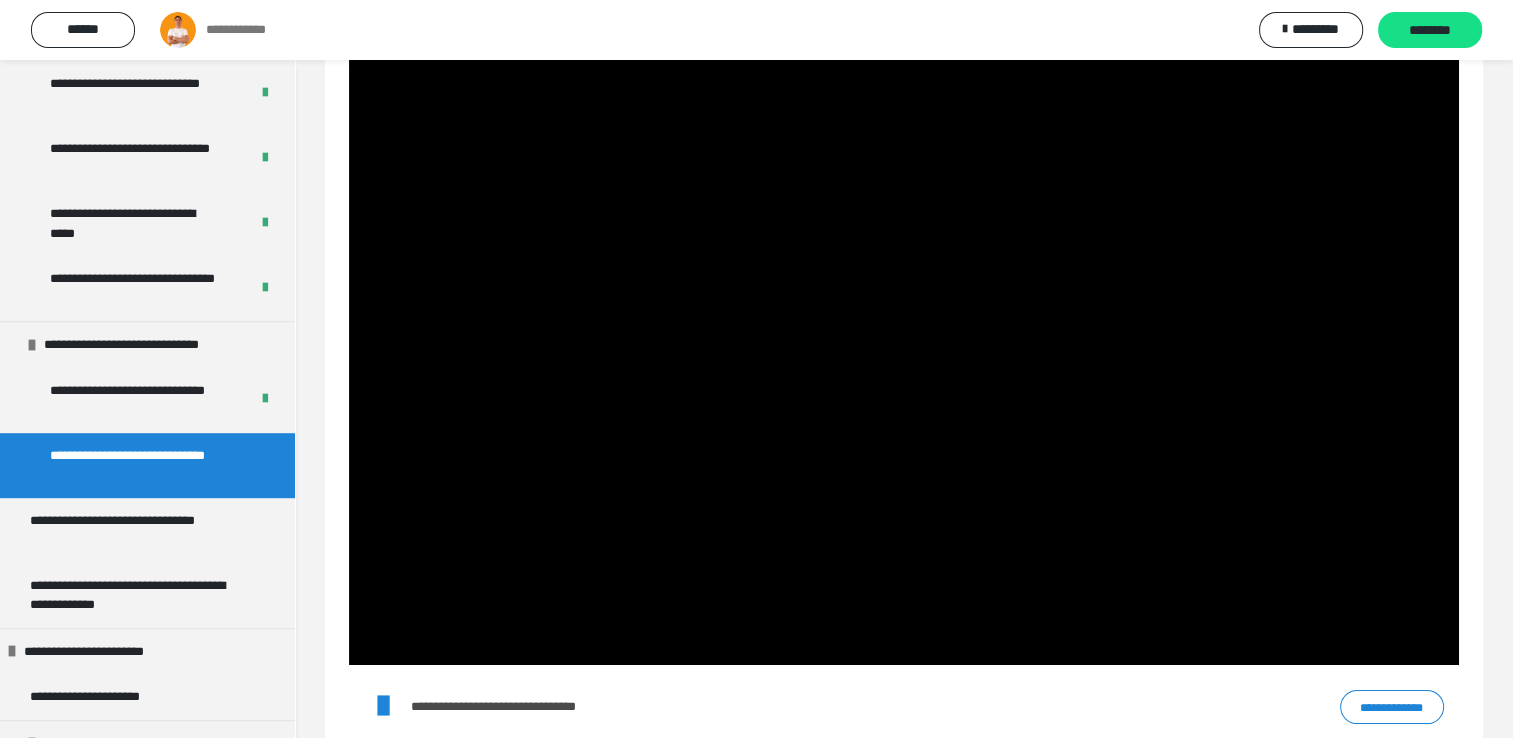 click at bounding box center [904, 353] 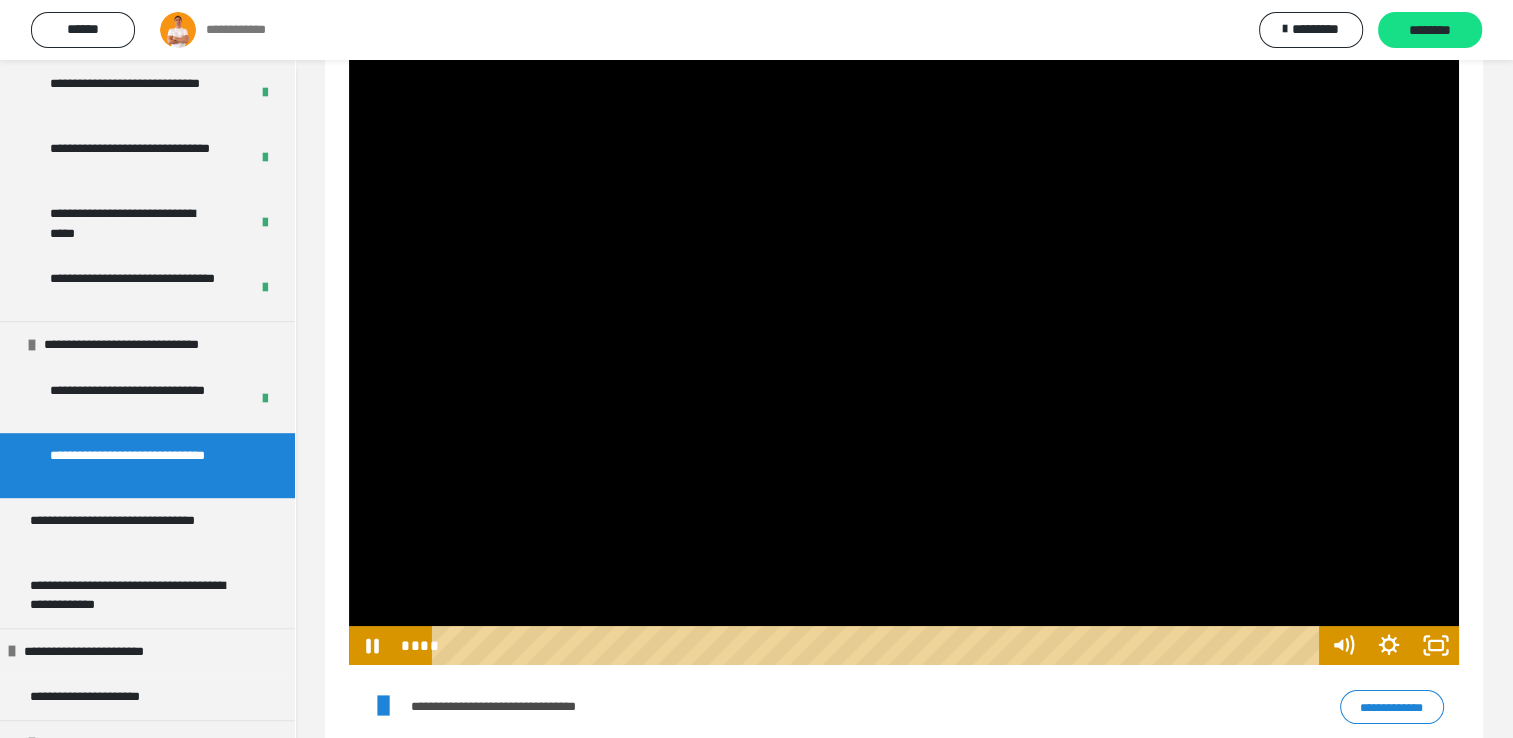 click at bounding box center [904, 353] 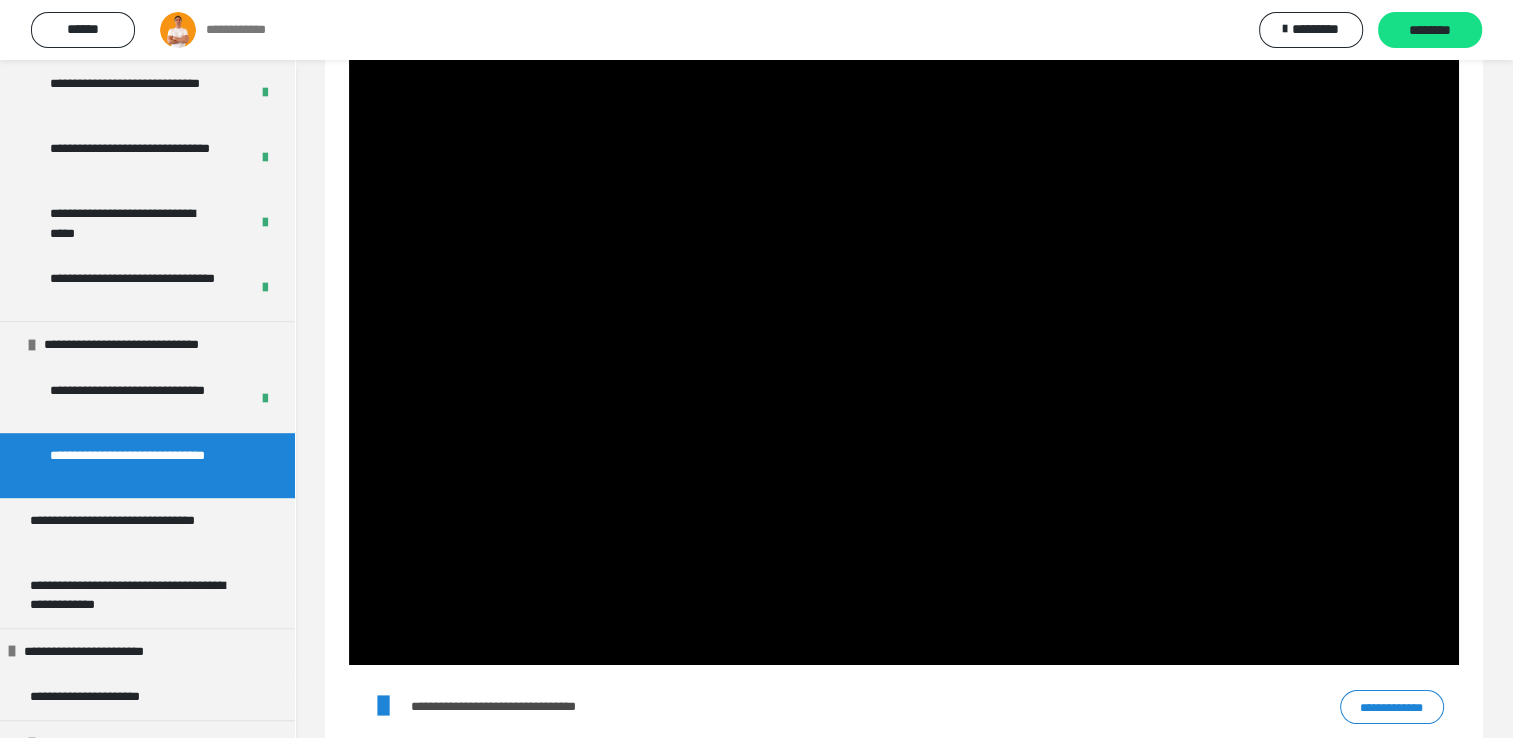 click at bounding box center (904, 353) 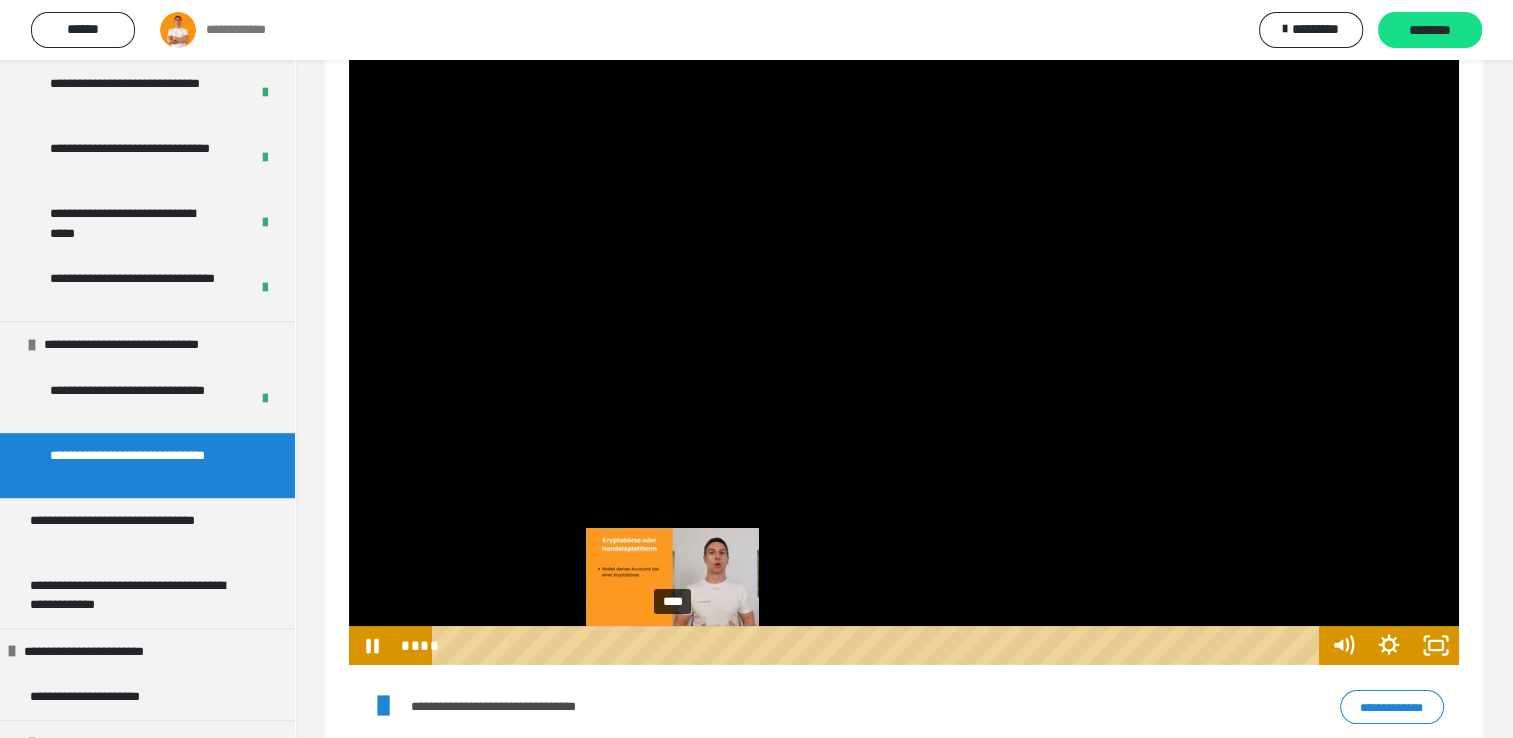 click on "****" at bounding box center [878, 645] 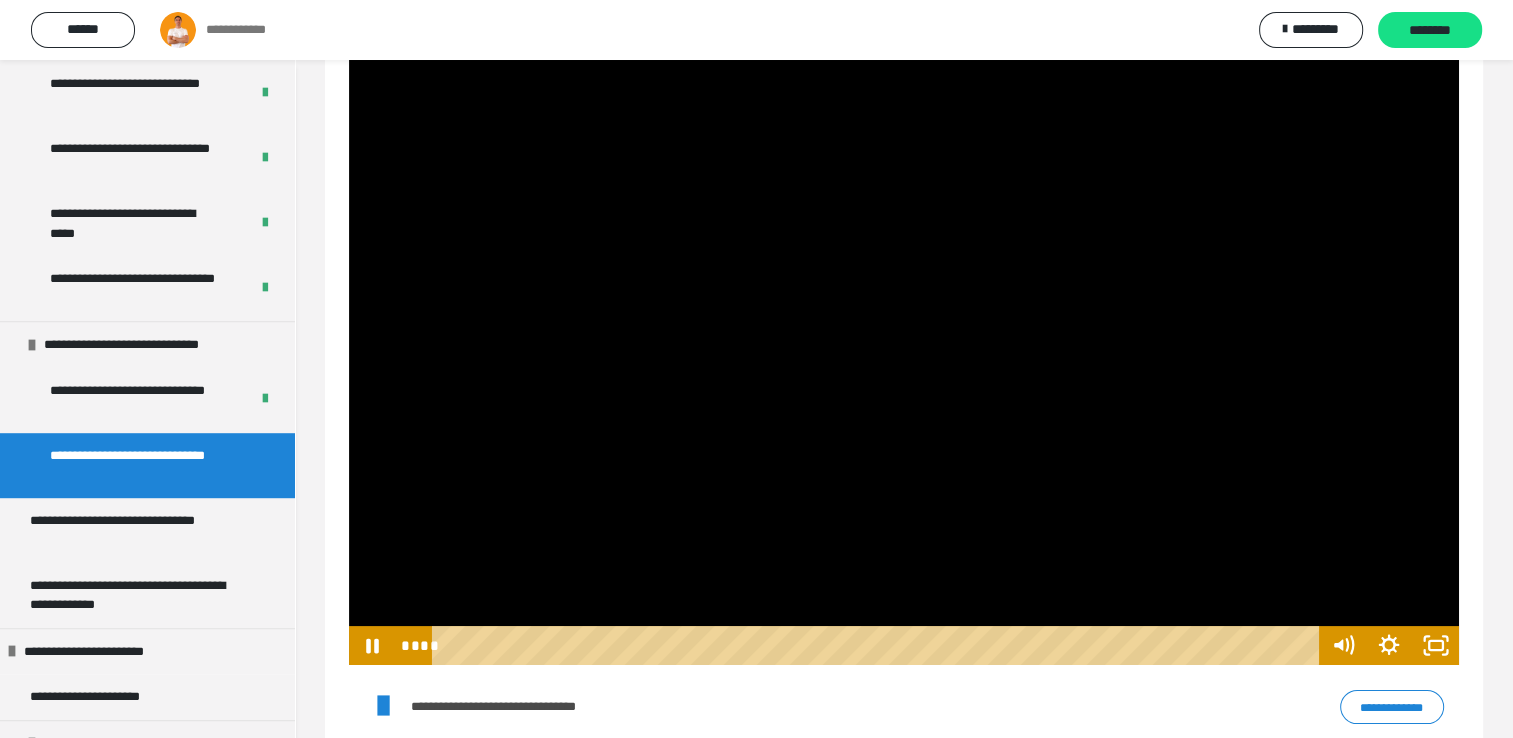click at bounding box center [904, 353] 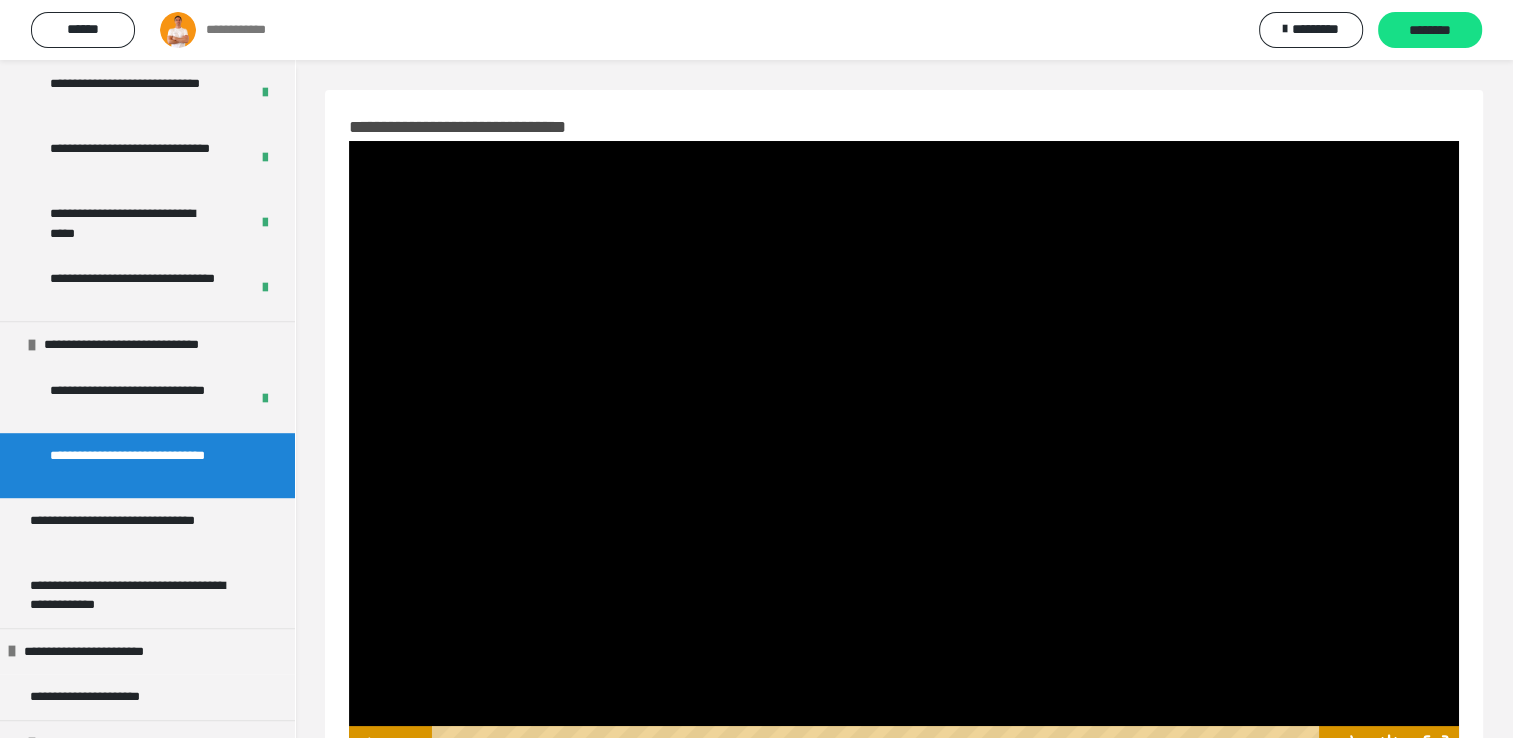 scroll, scrollTop: 100, scrollLeft: 0, axis: vertical 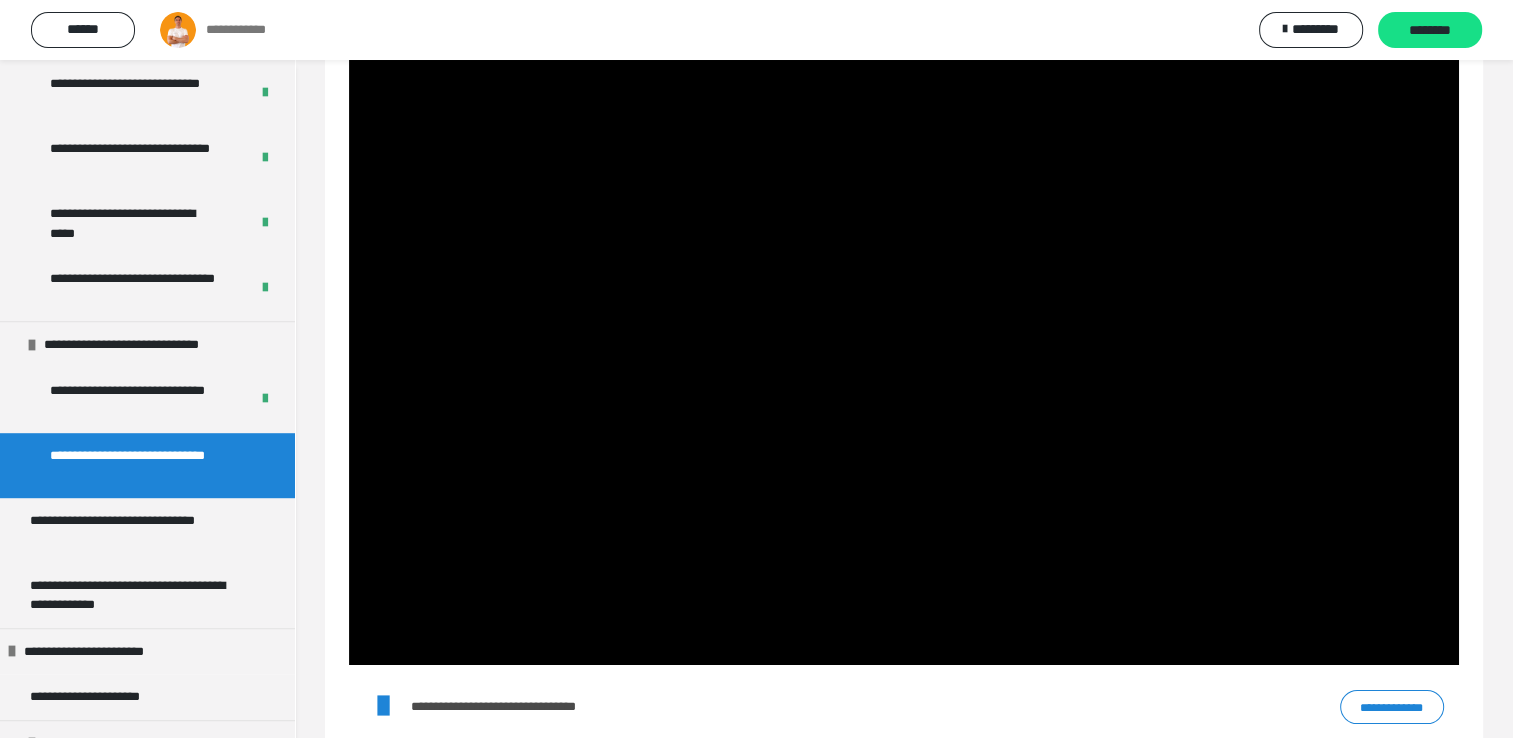 click at bounding box center (904, 353) 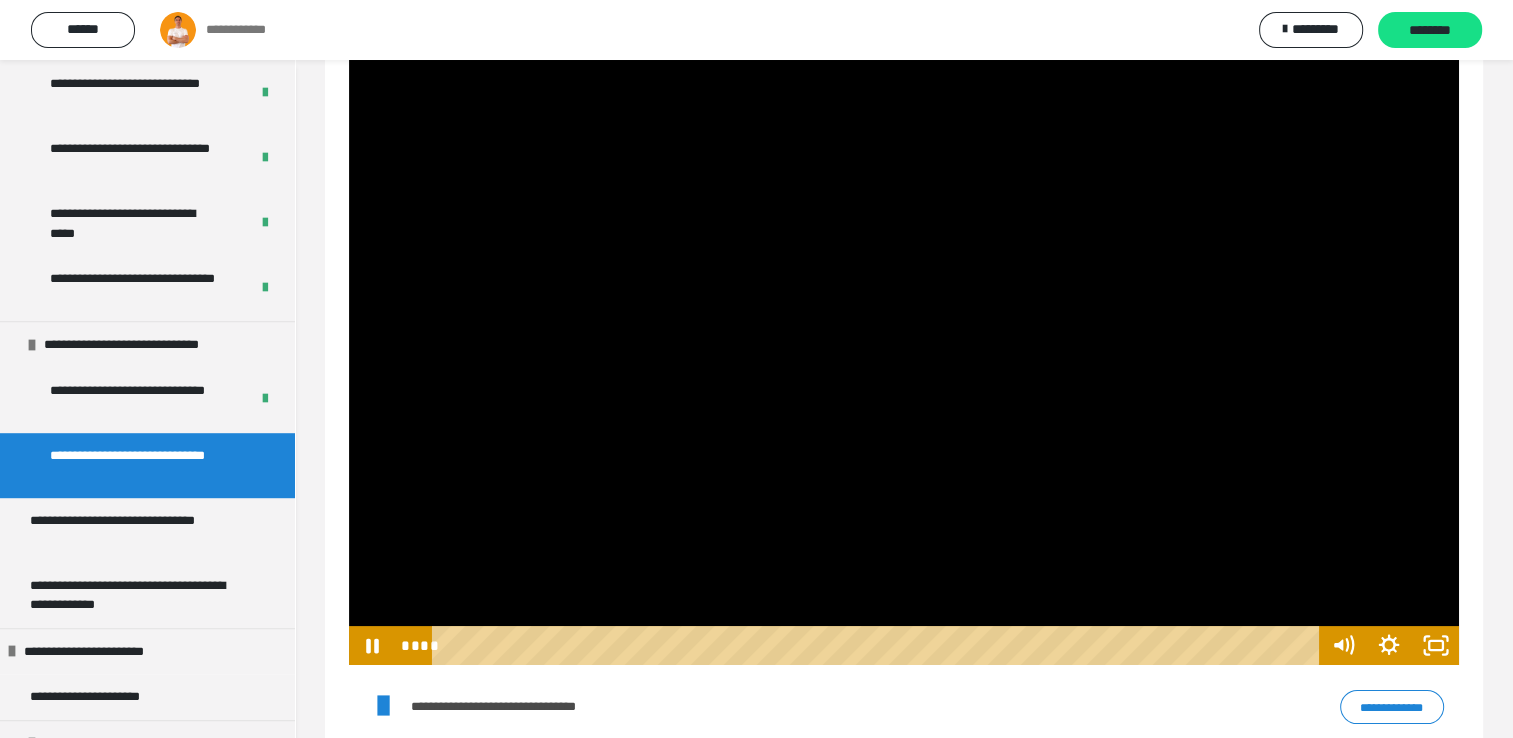 click at bounding box center (904, 353) 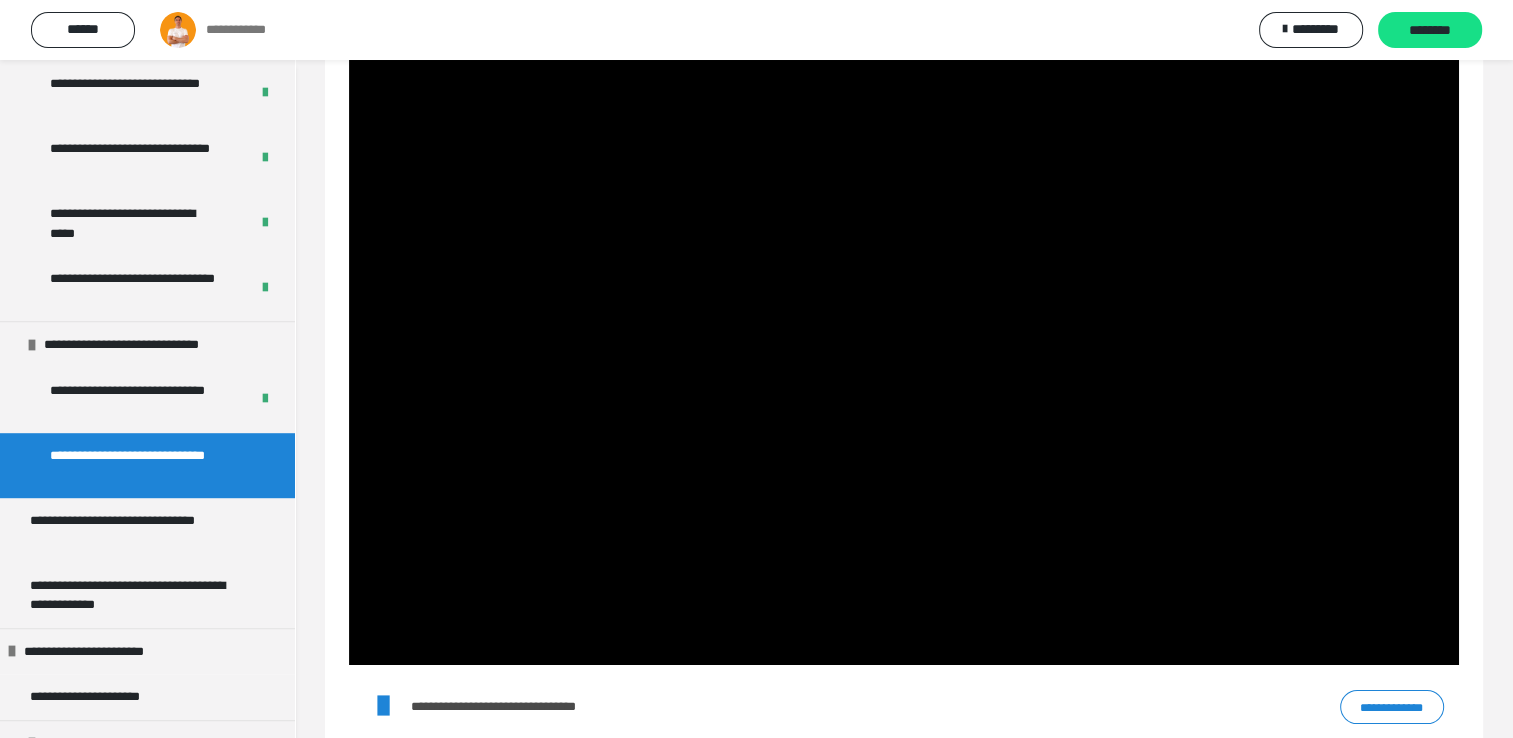 click at bounding box center [904, 353] 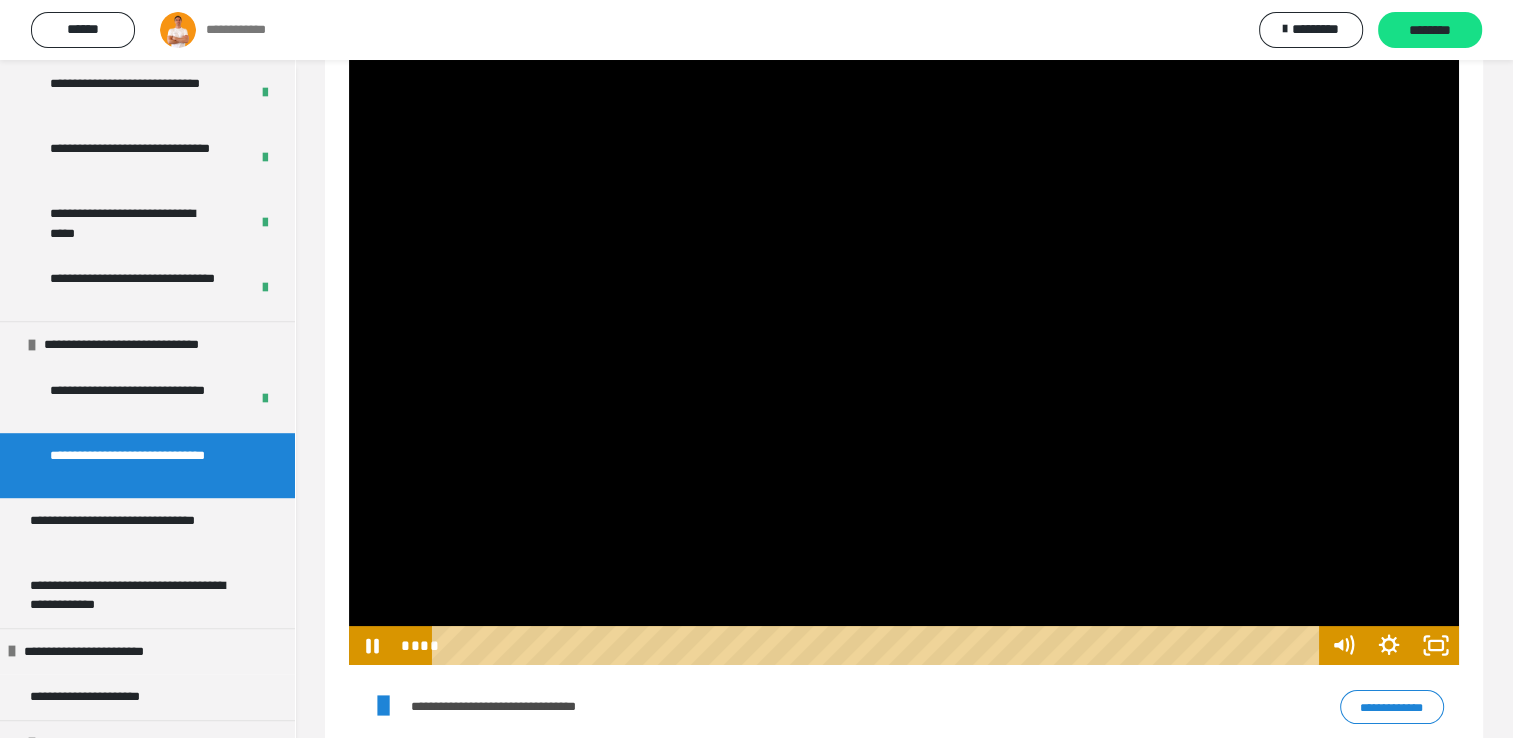click at bounding box center [904, 353] 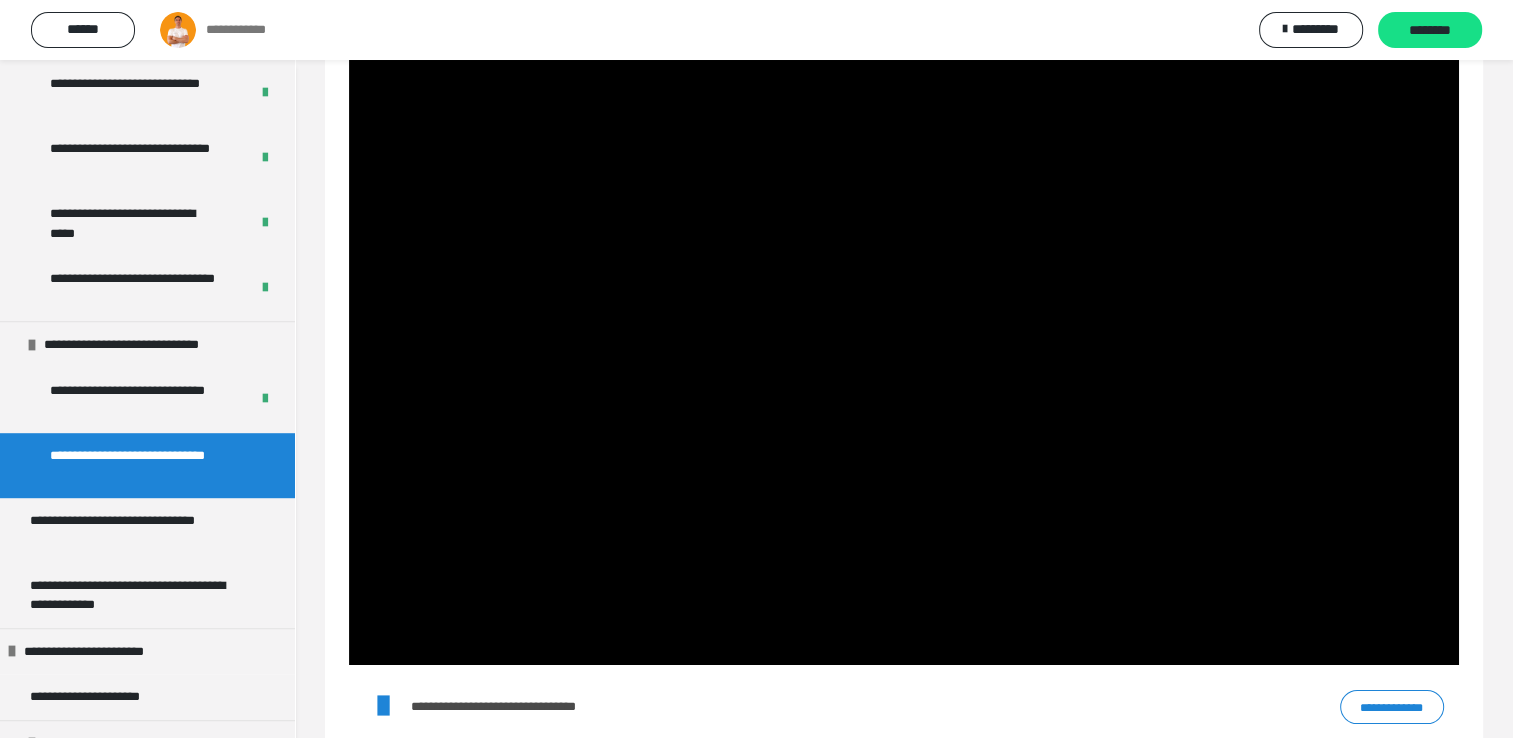 click at bounding box center [904, 353] 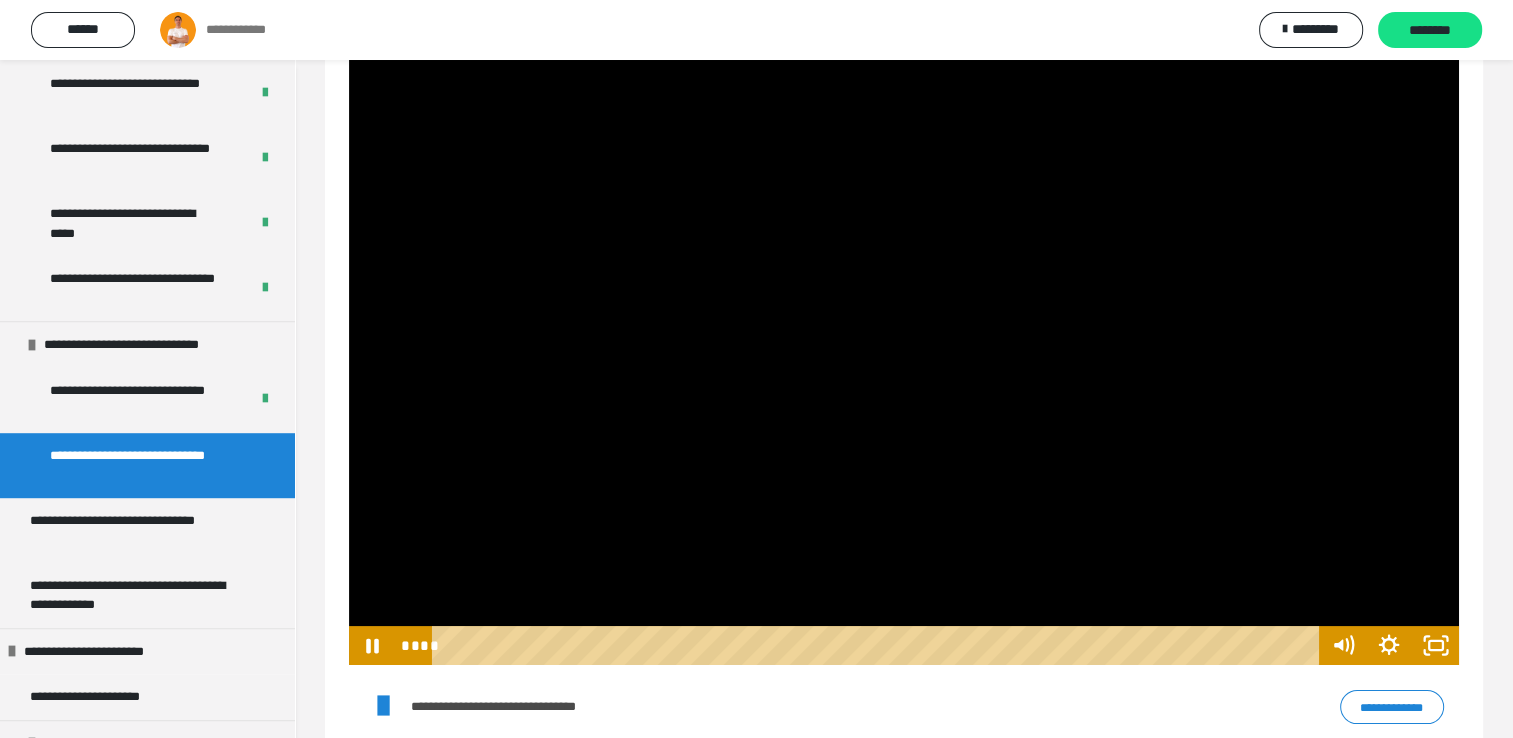 click at bounding box center [904, 353] 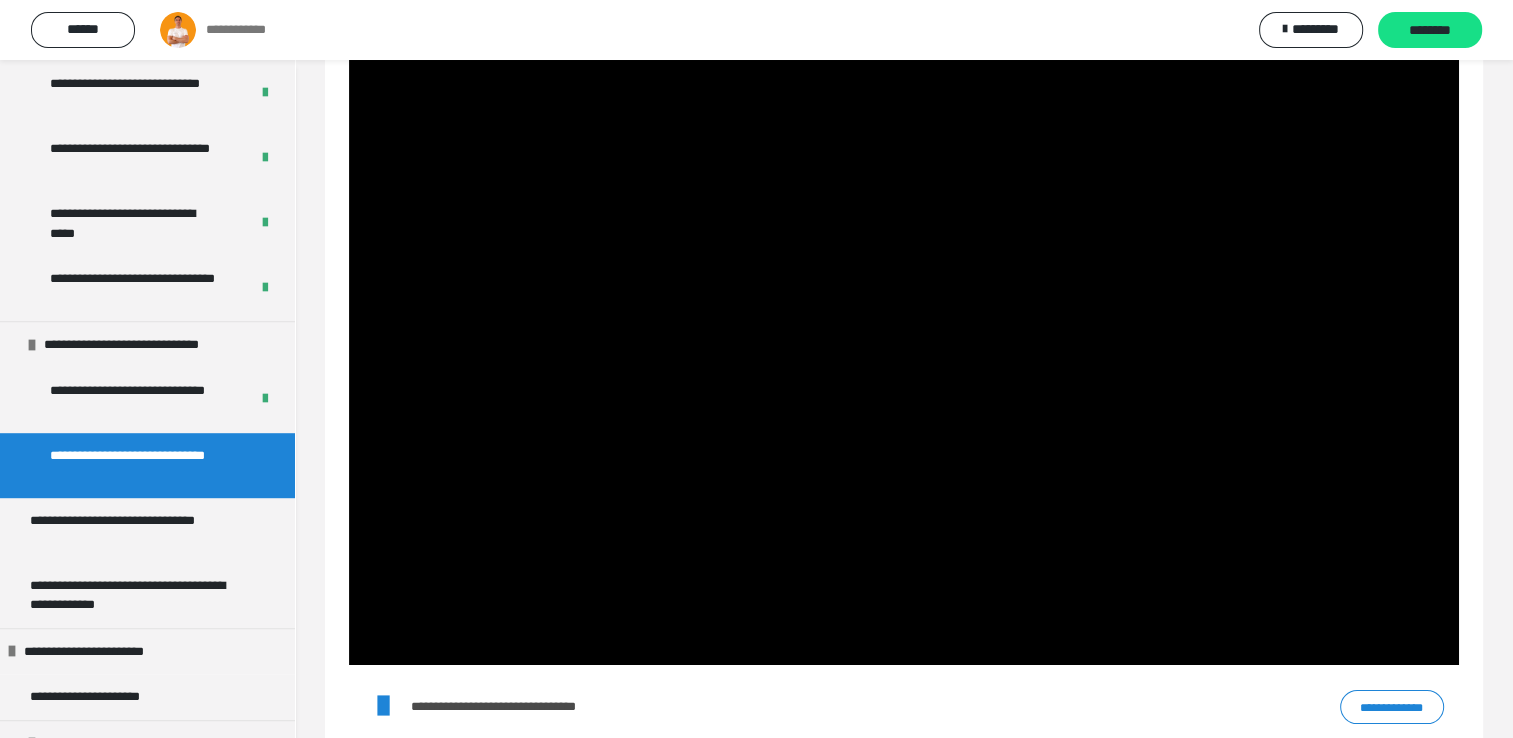 click at bounding box center (904, 353) 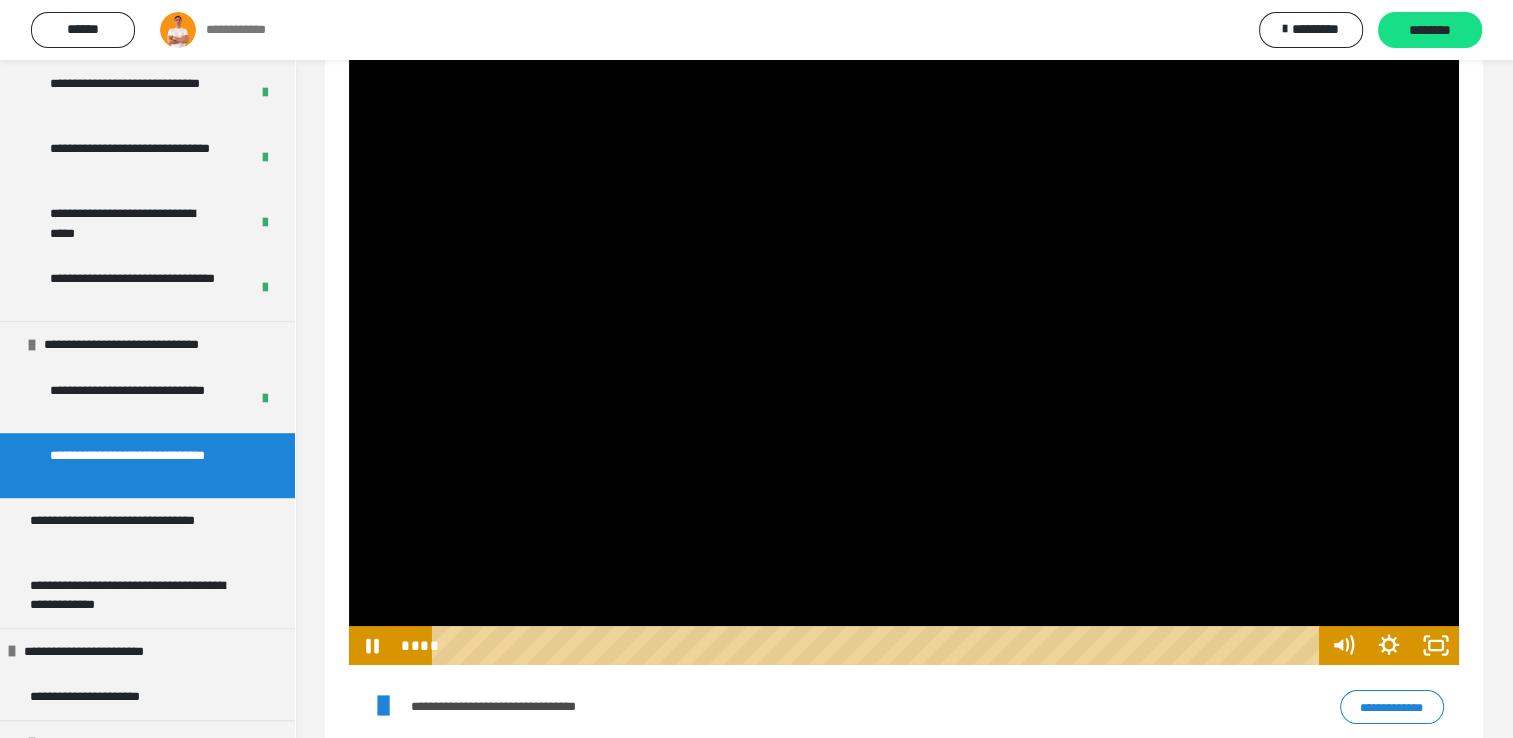 click at bounding box center (904, 353) 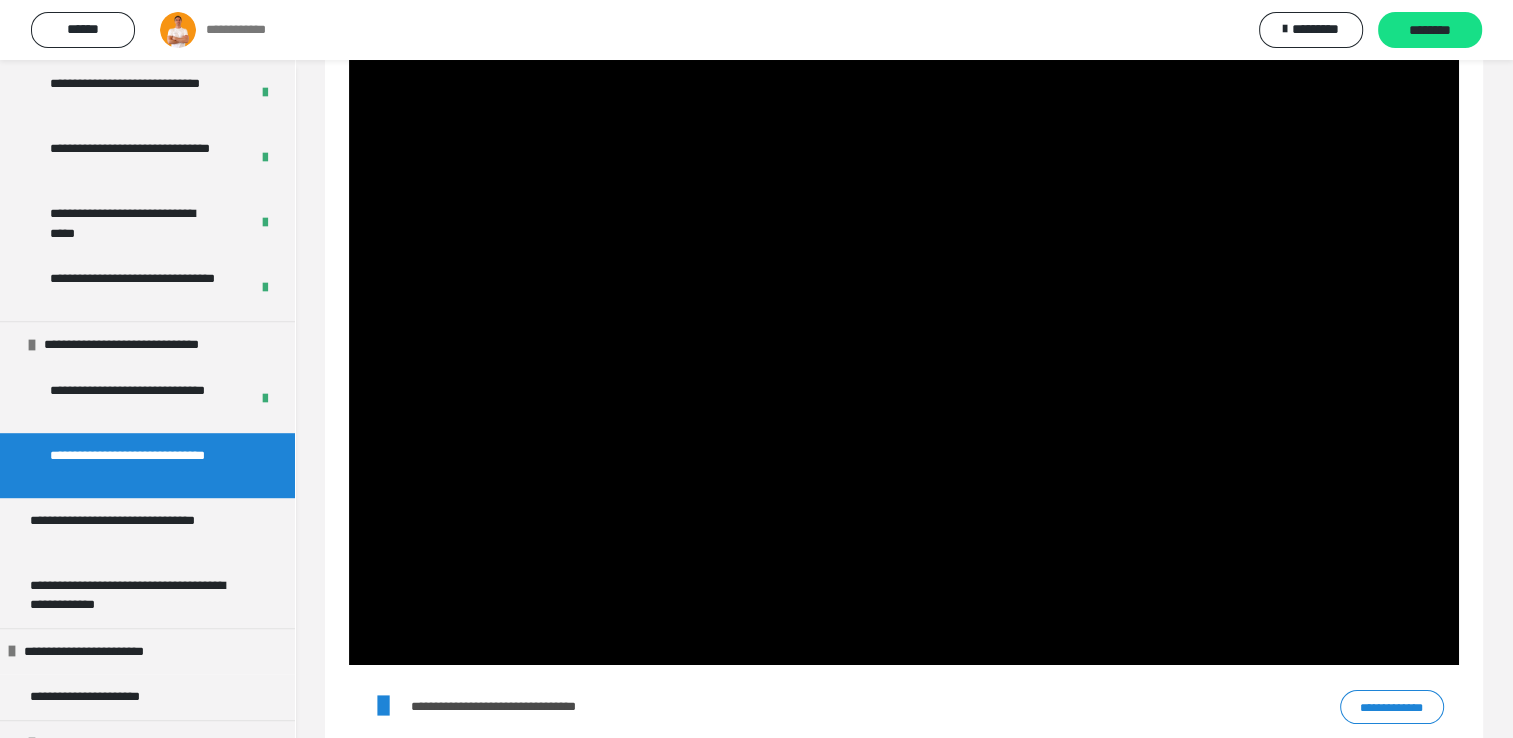 click at bounding box center (904, 353) 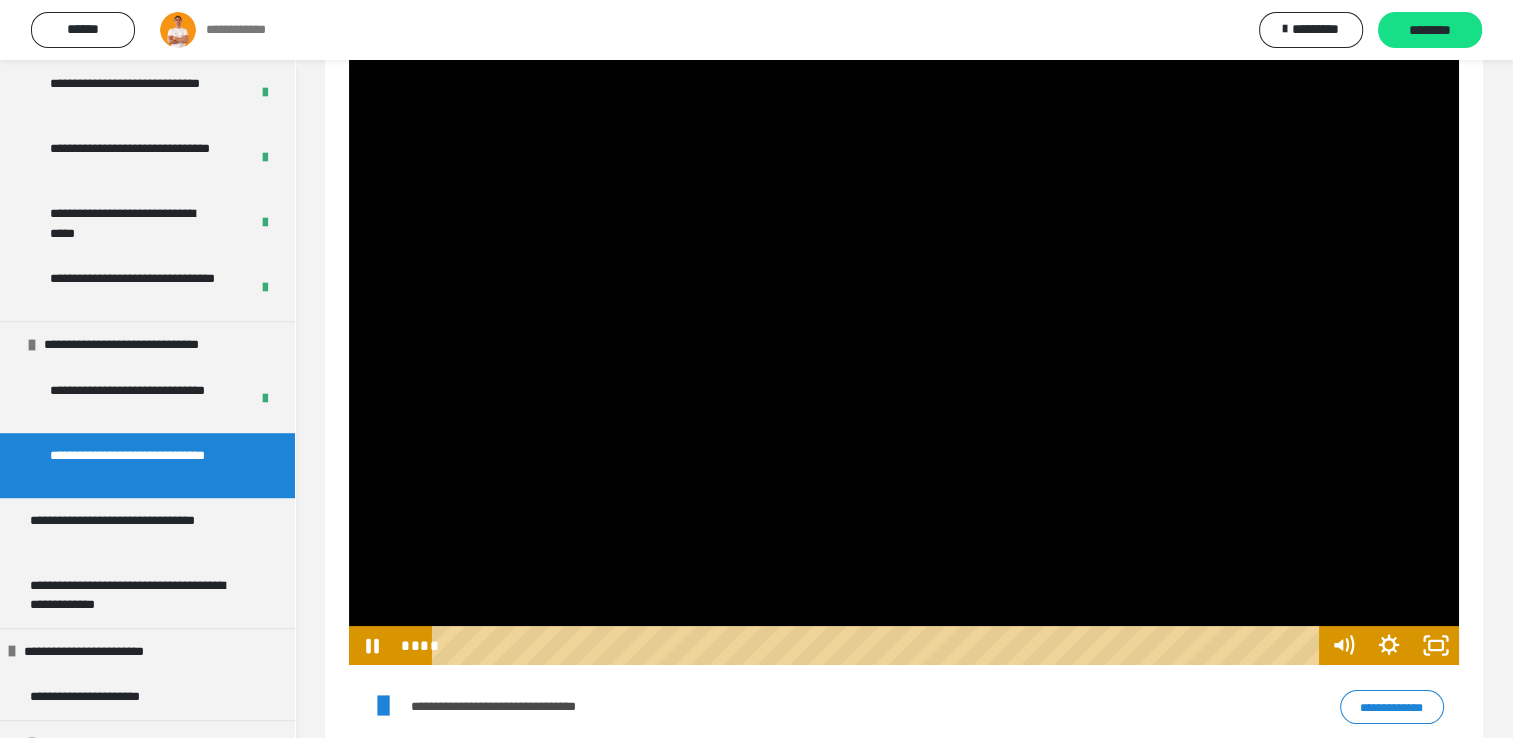 click at bounding box center [904, 353] 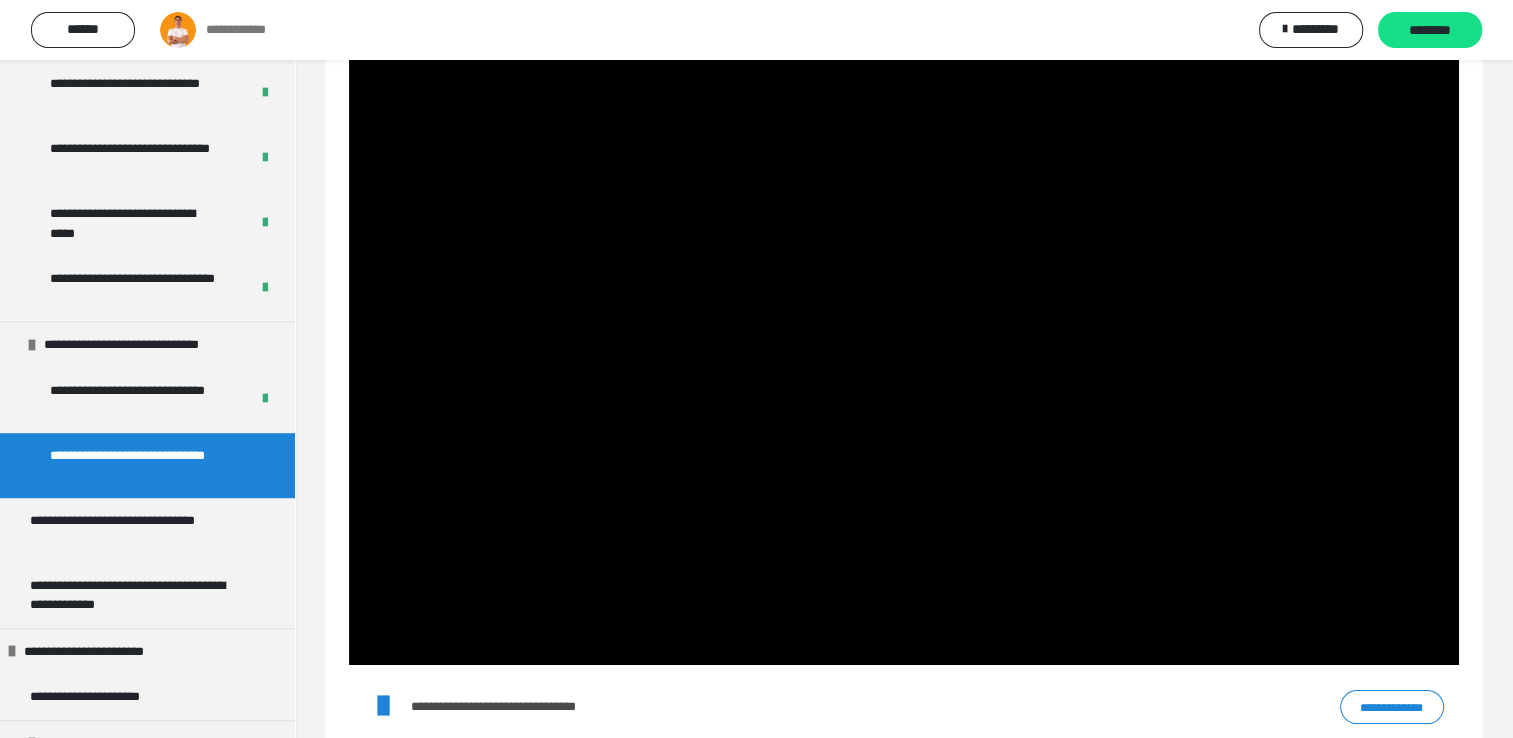 click at bounding box center [904, 353] 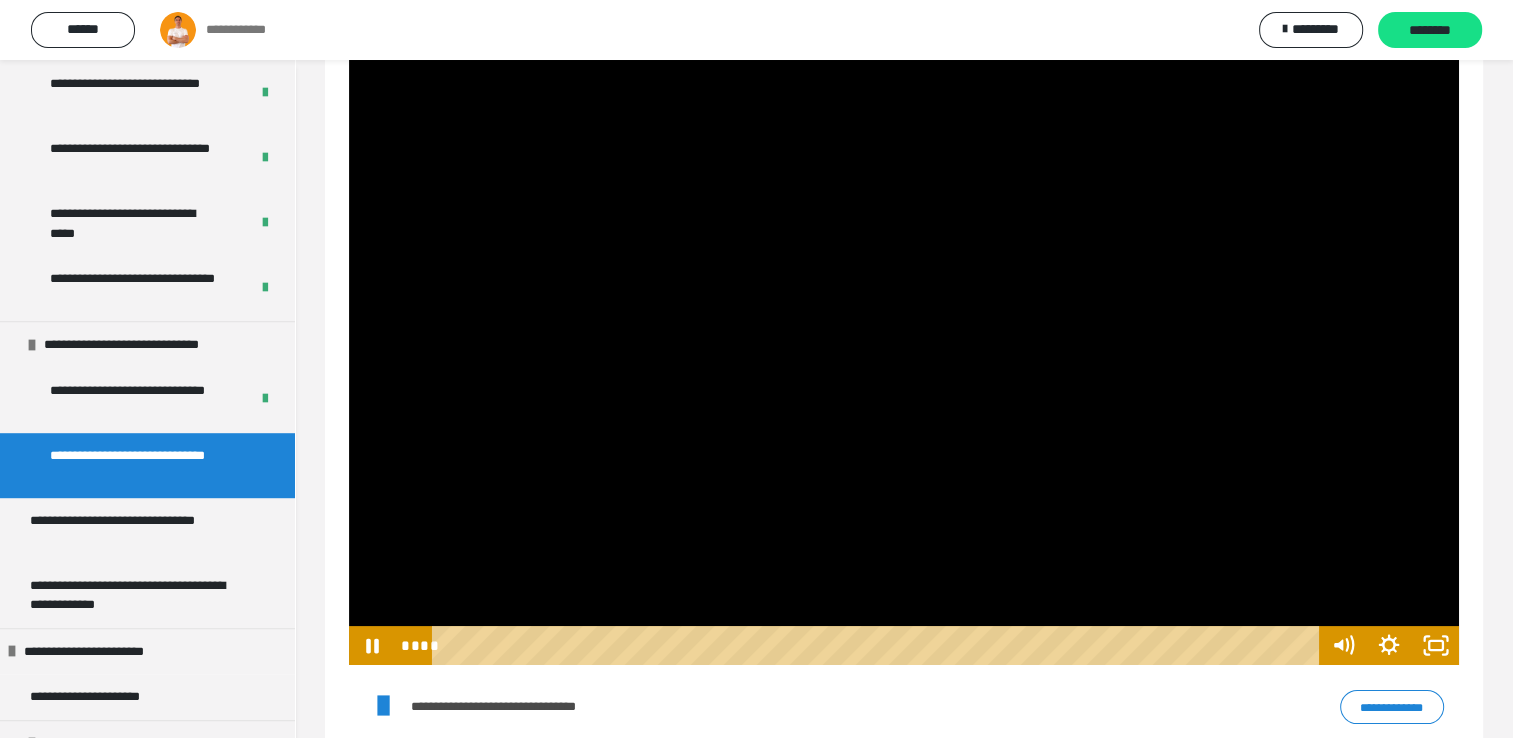 click at bounding box center [904, 353] 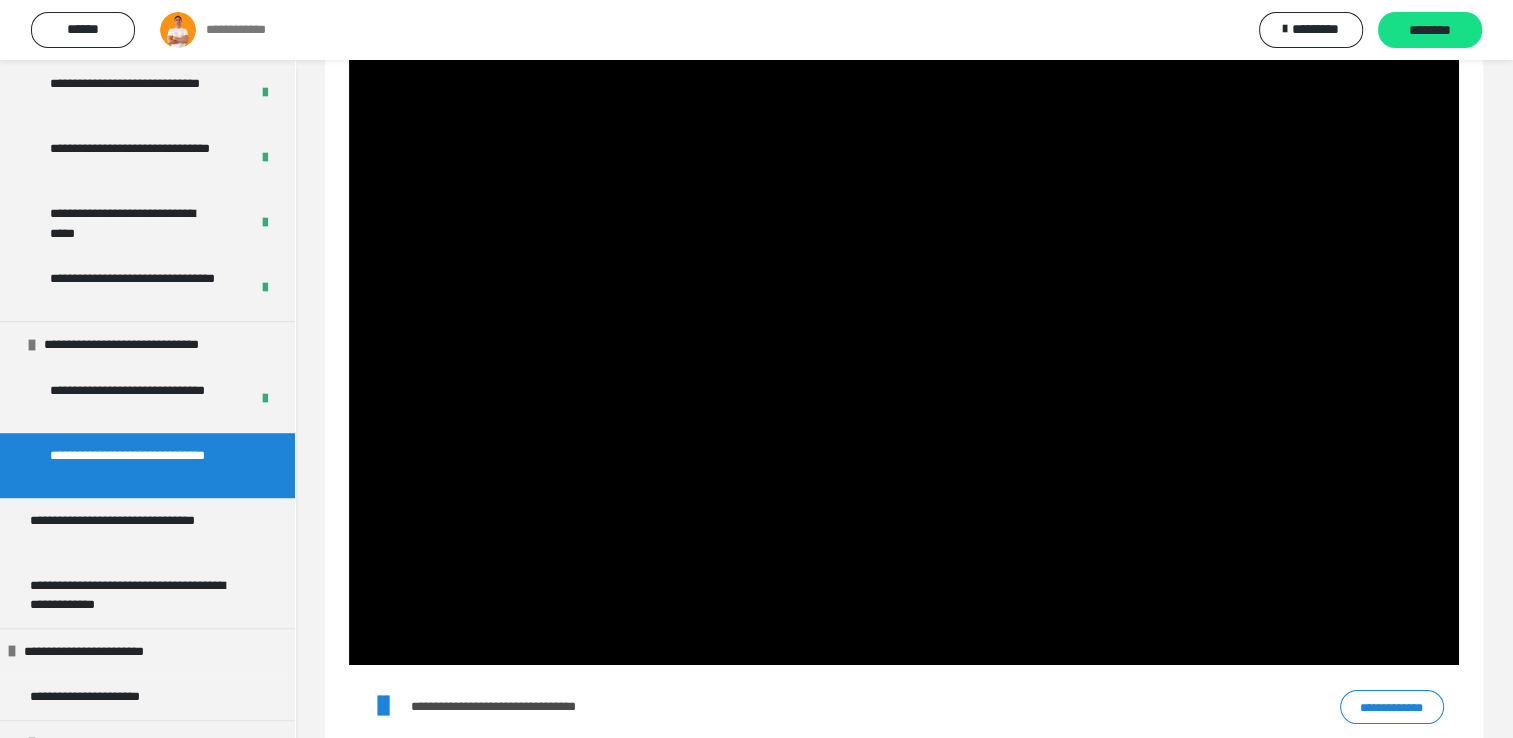 click at bounding box center [904, 353] 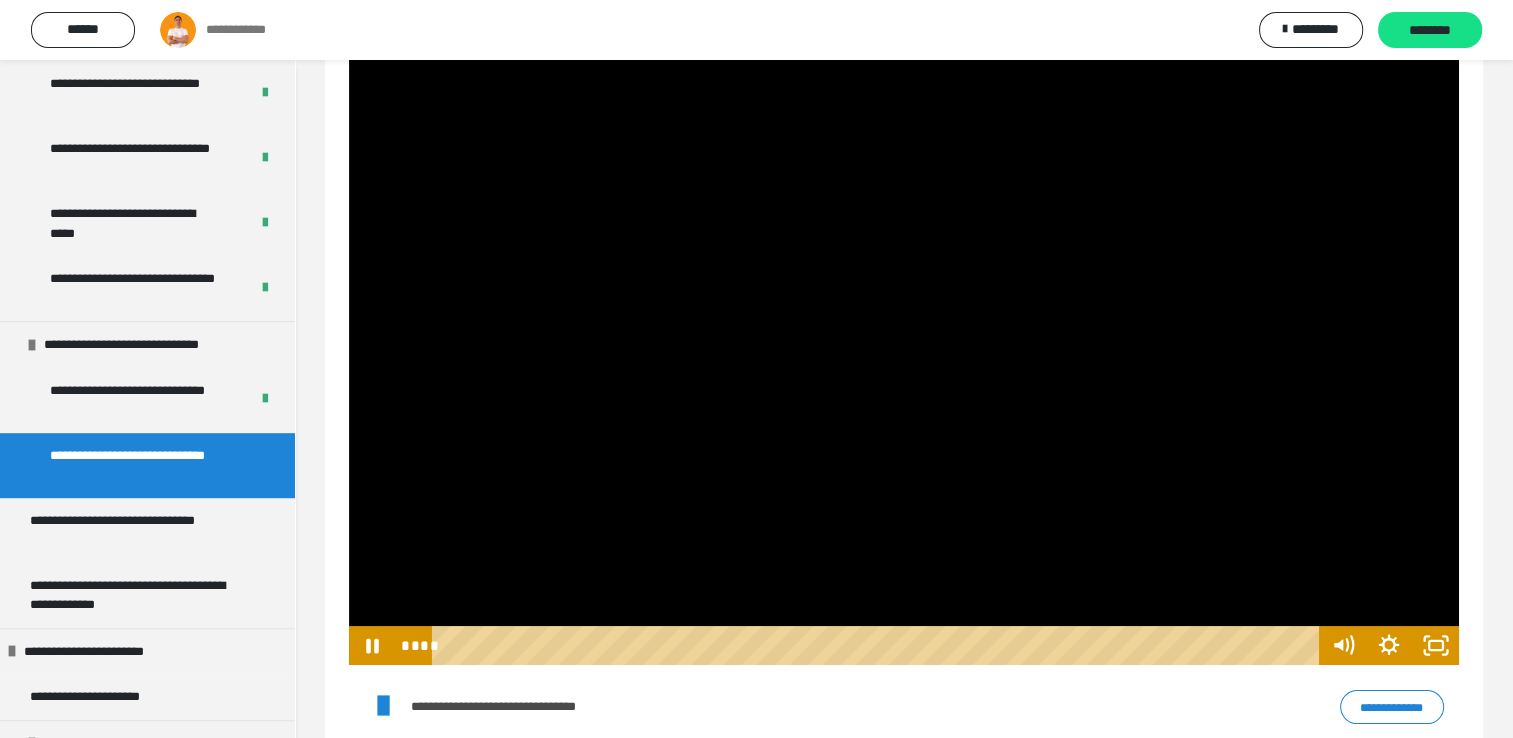 click at bounding box center [904, 353] 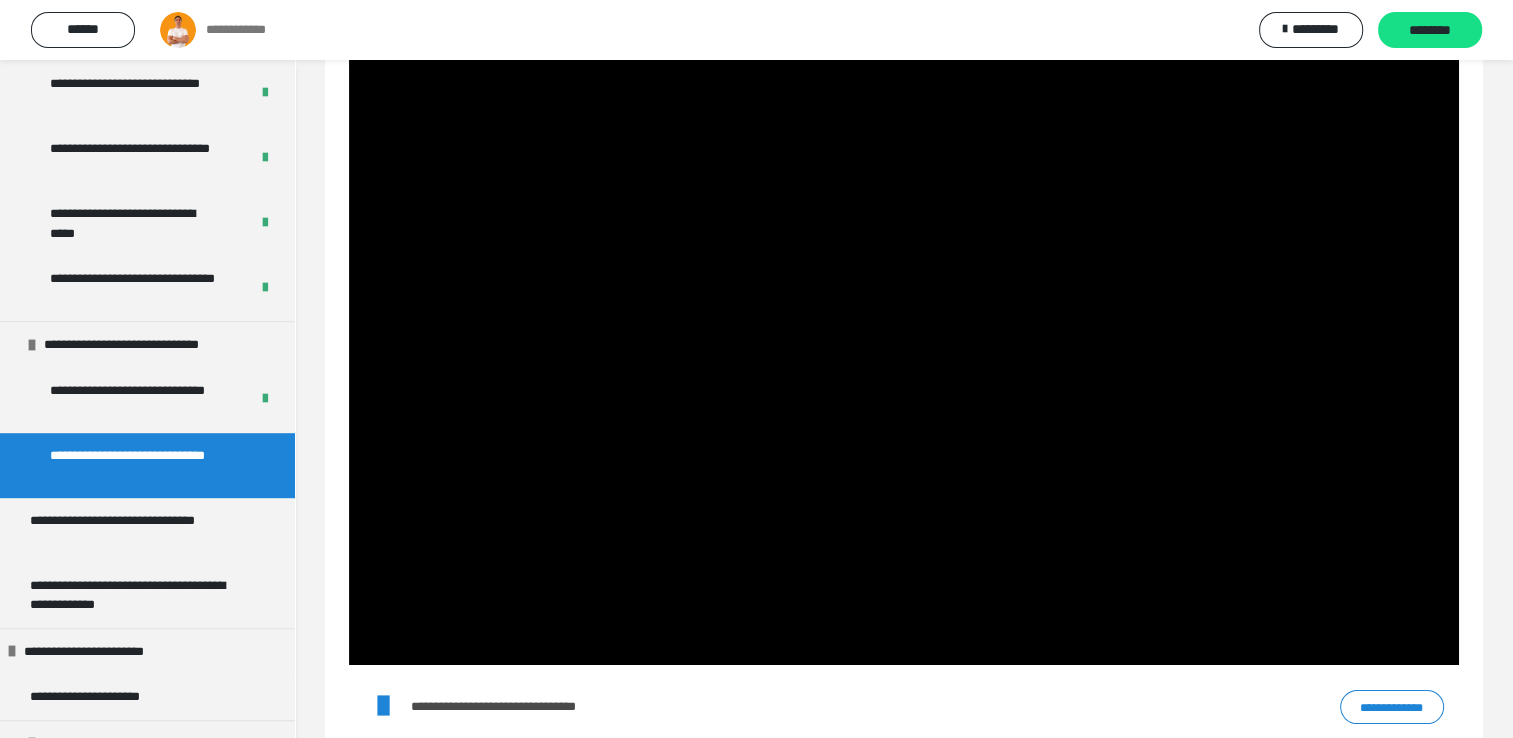 click at bounding box center (904, 353) 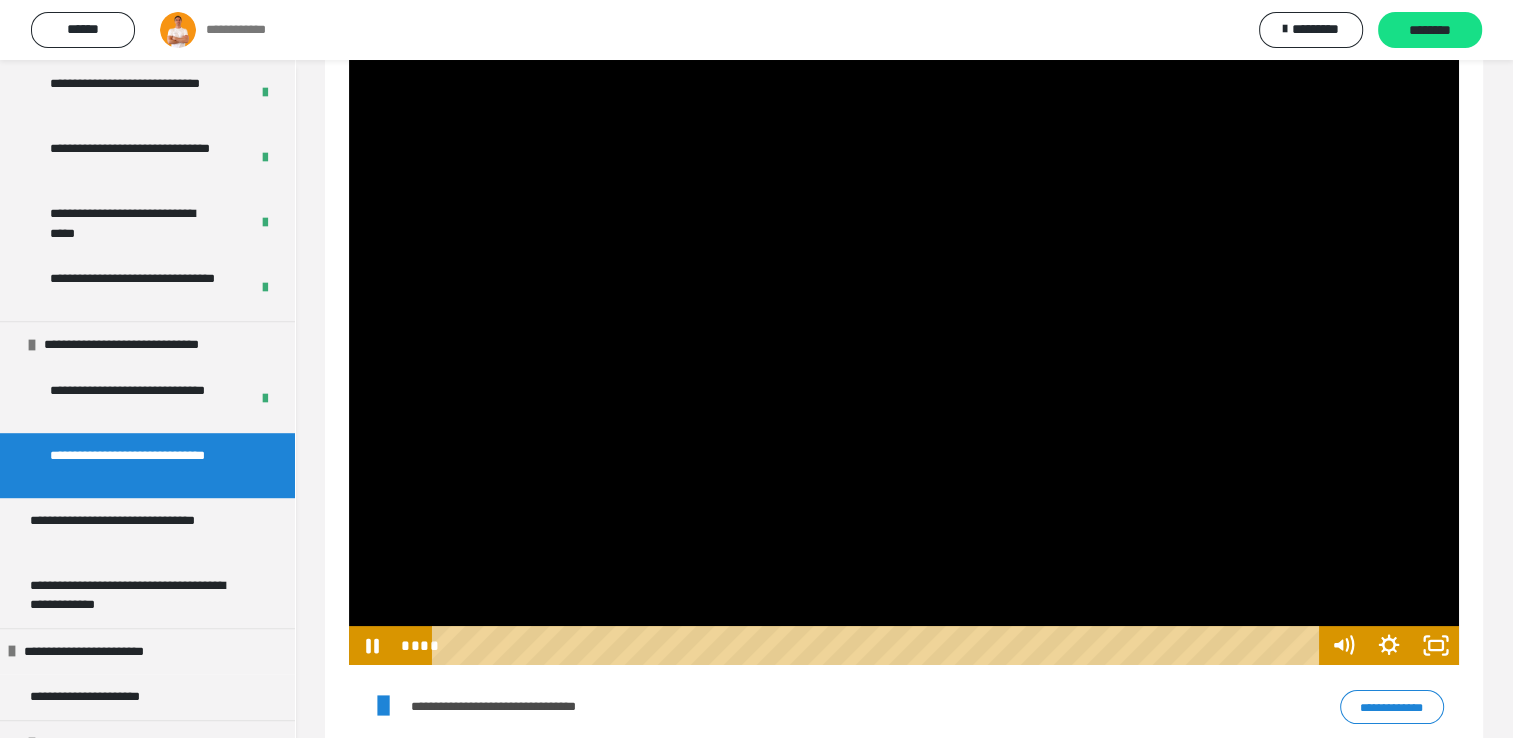 click at bounding box center [904, 353] 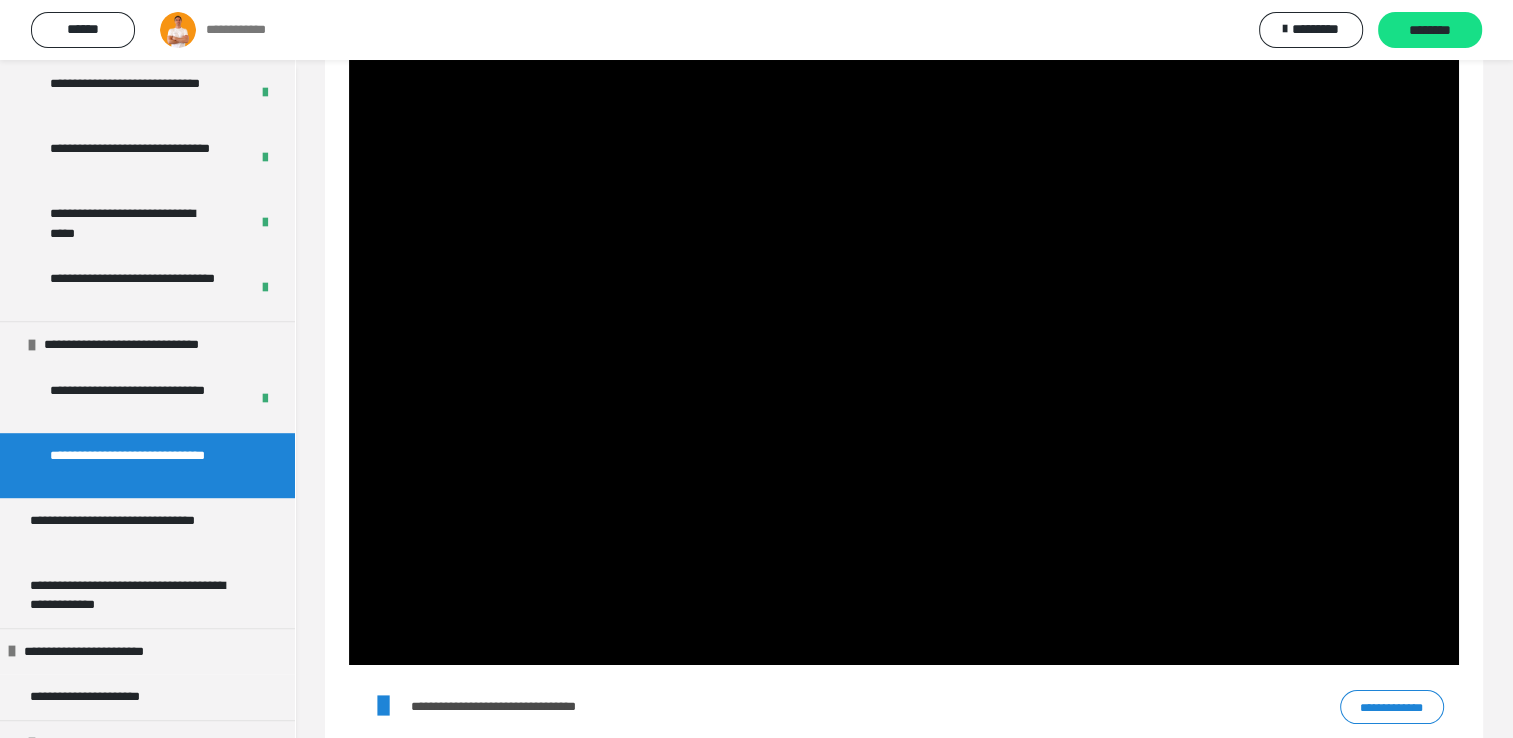 click at bounding box center [904, 353] 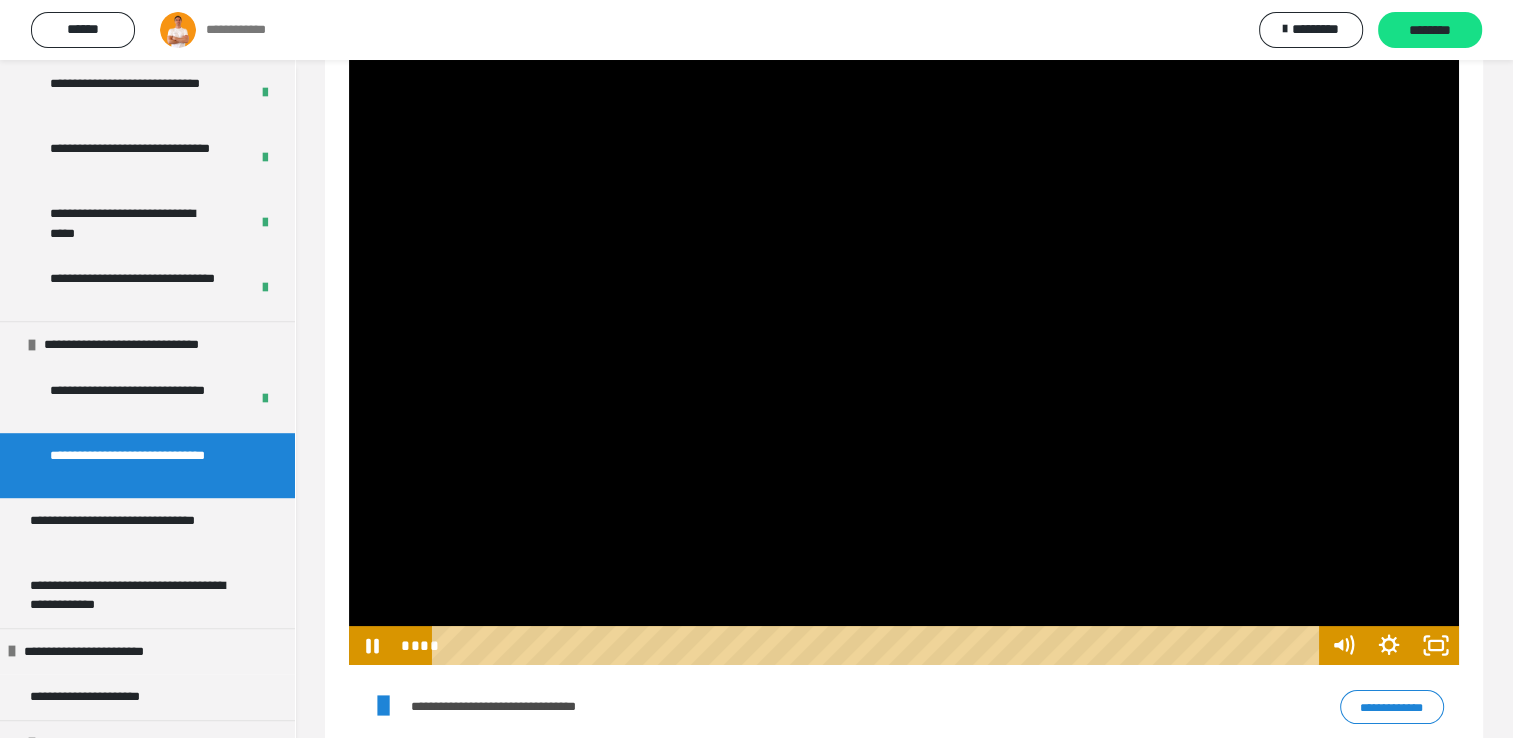 click at bounding box center (904, 353) 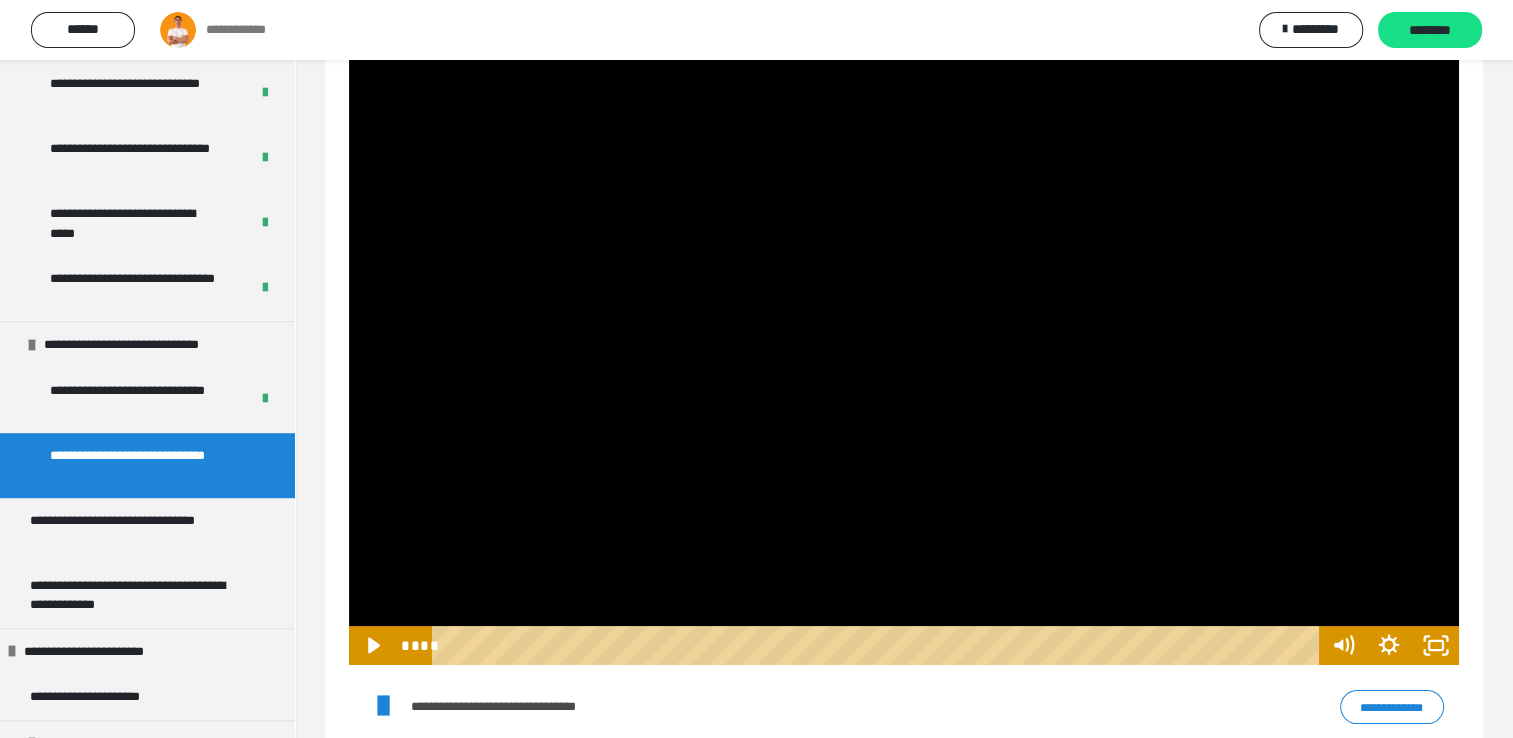 click at bounding box center [904, 353] 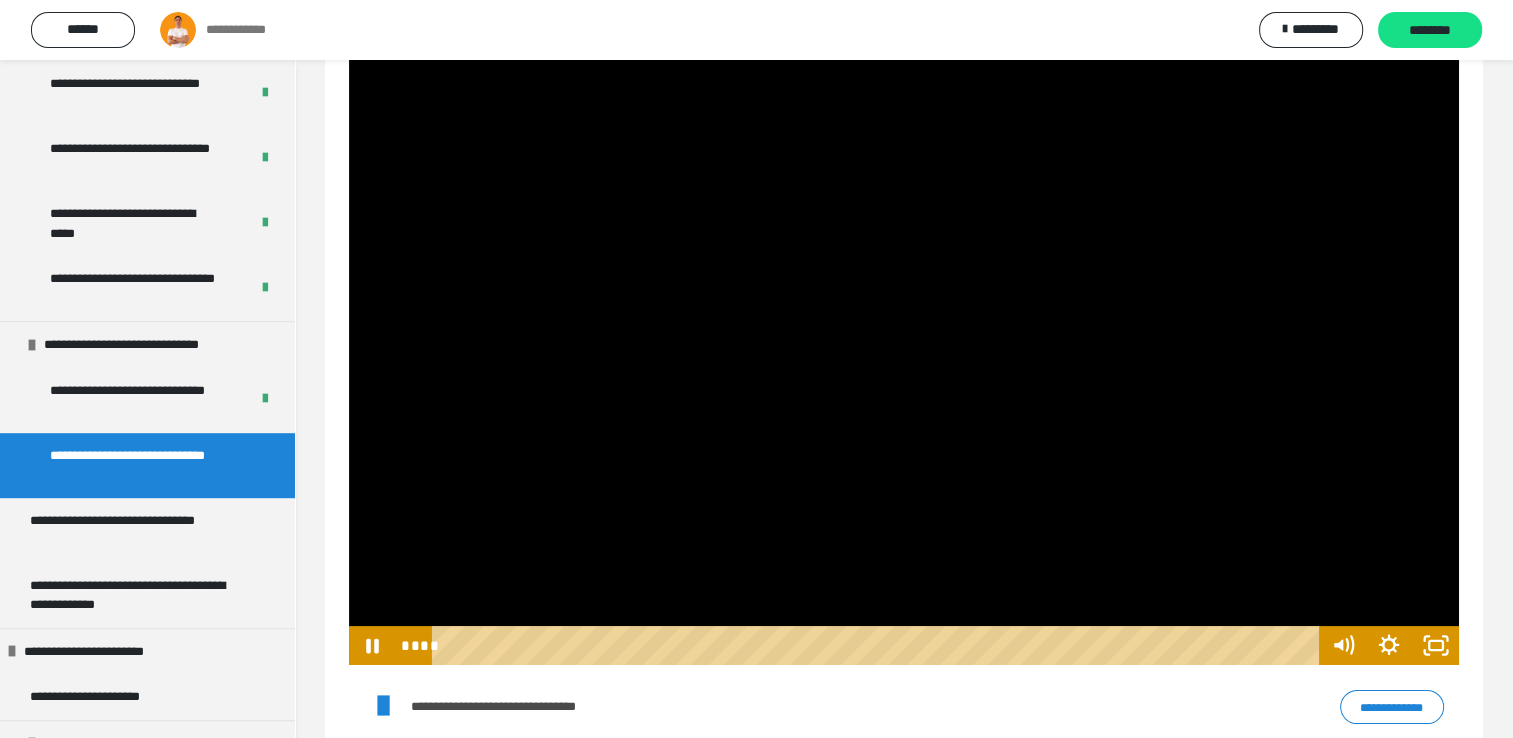 click at bounding box center (904, 353) 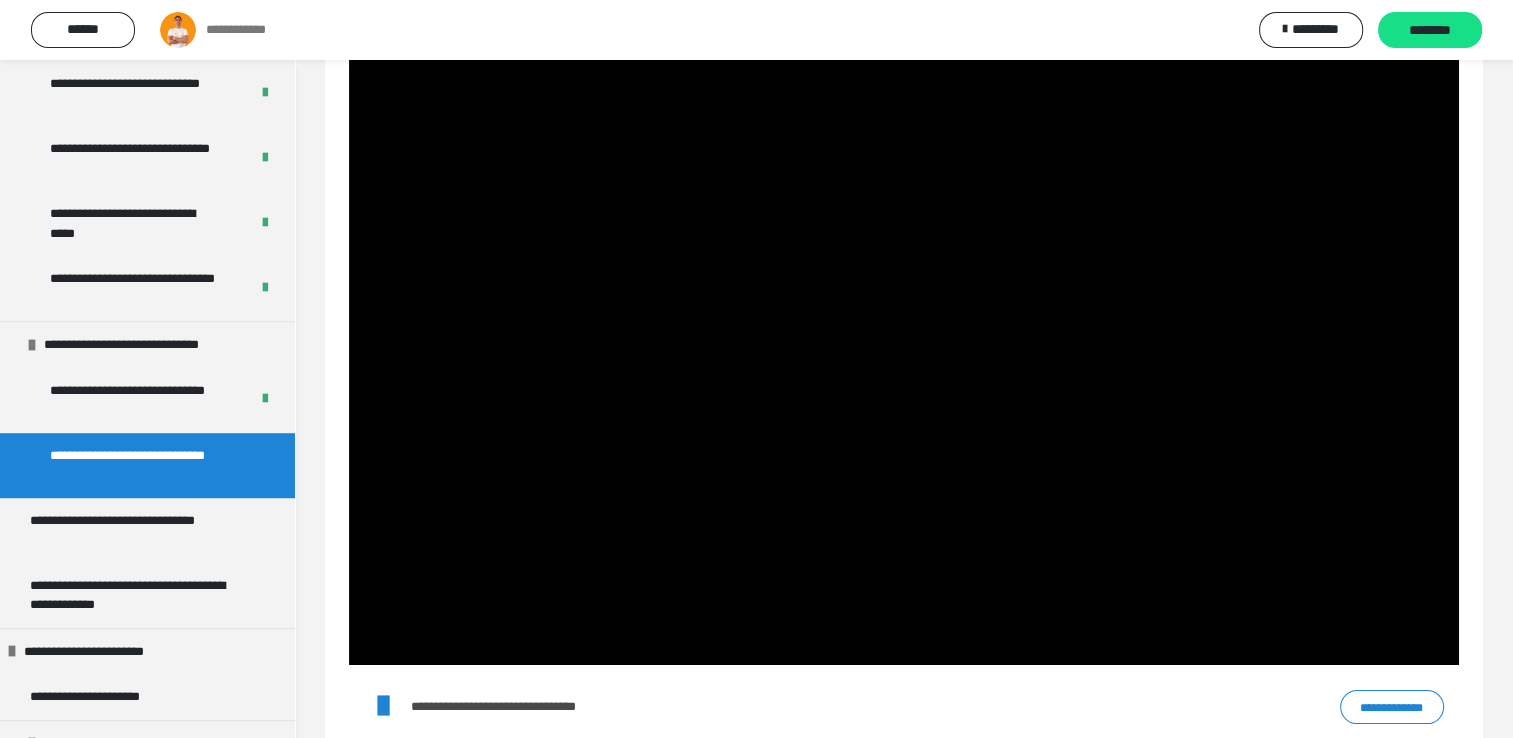 click at bounding box center (904, 353) 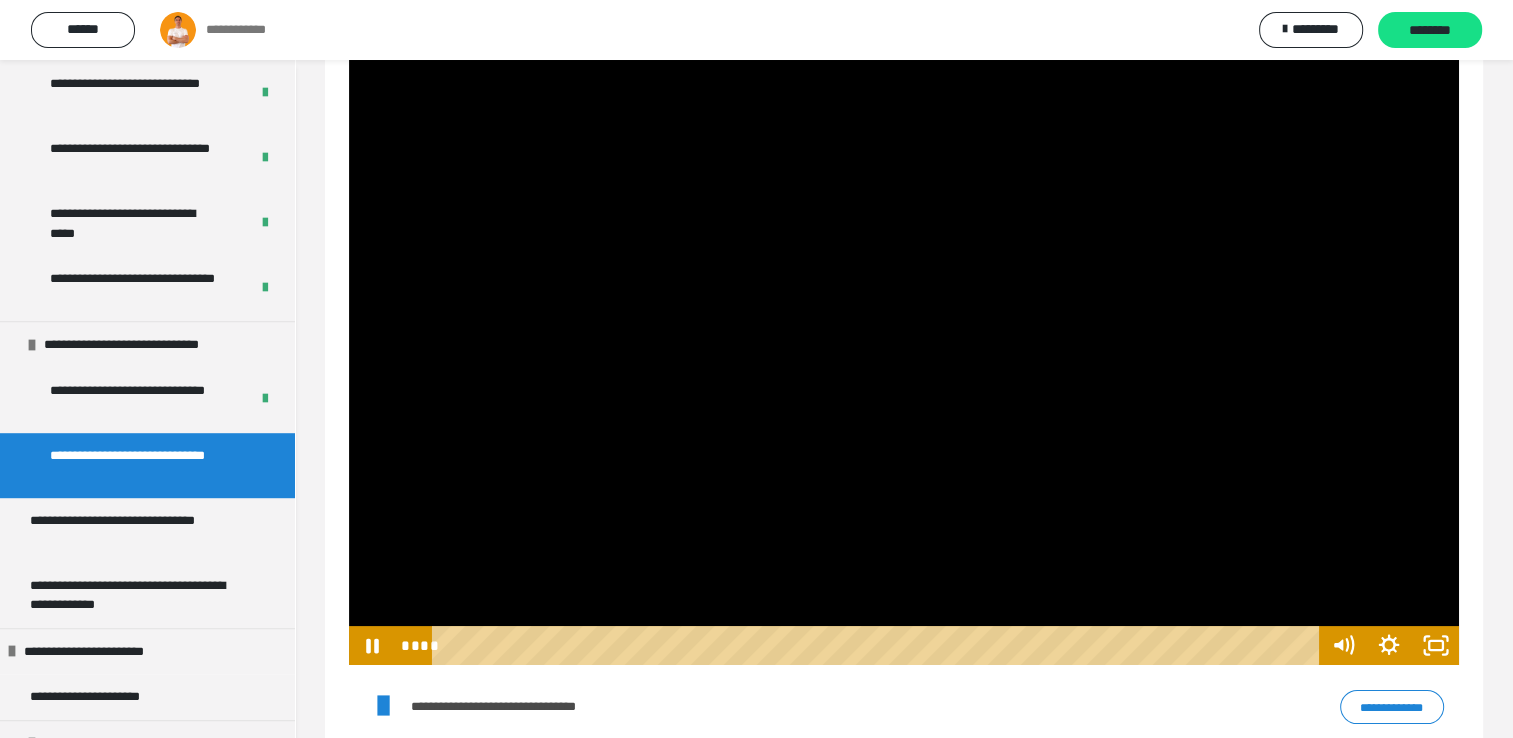click at bounding box center (904, 353) 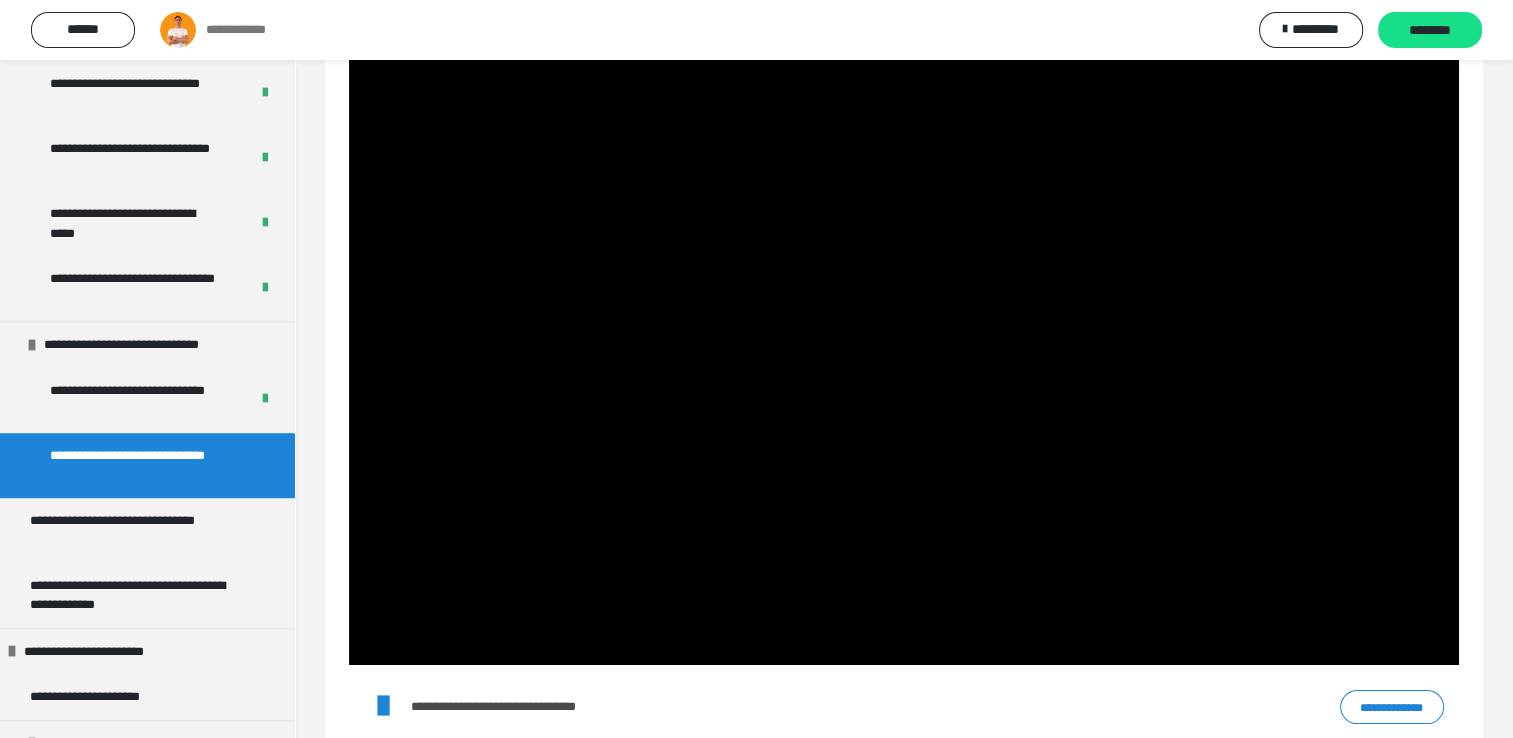 click at bounding box center [904, 353] 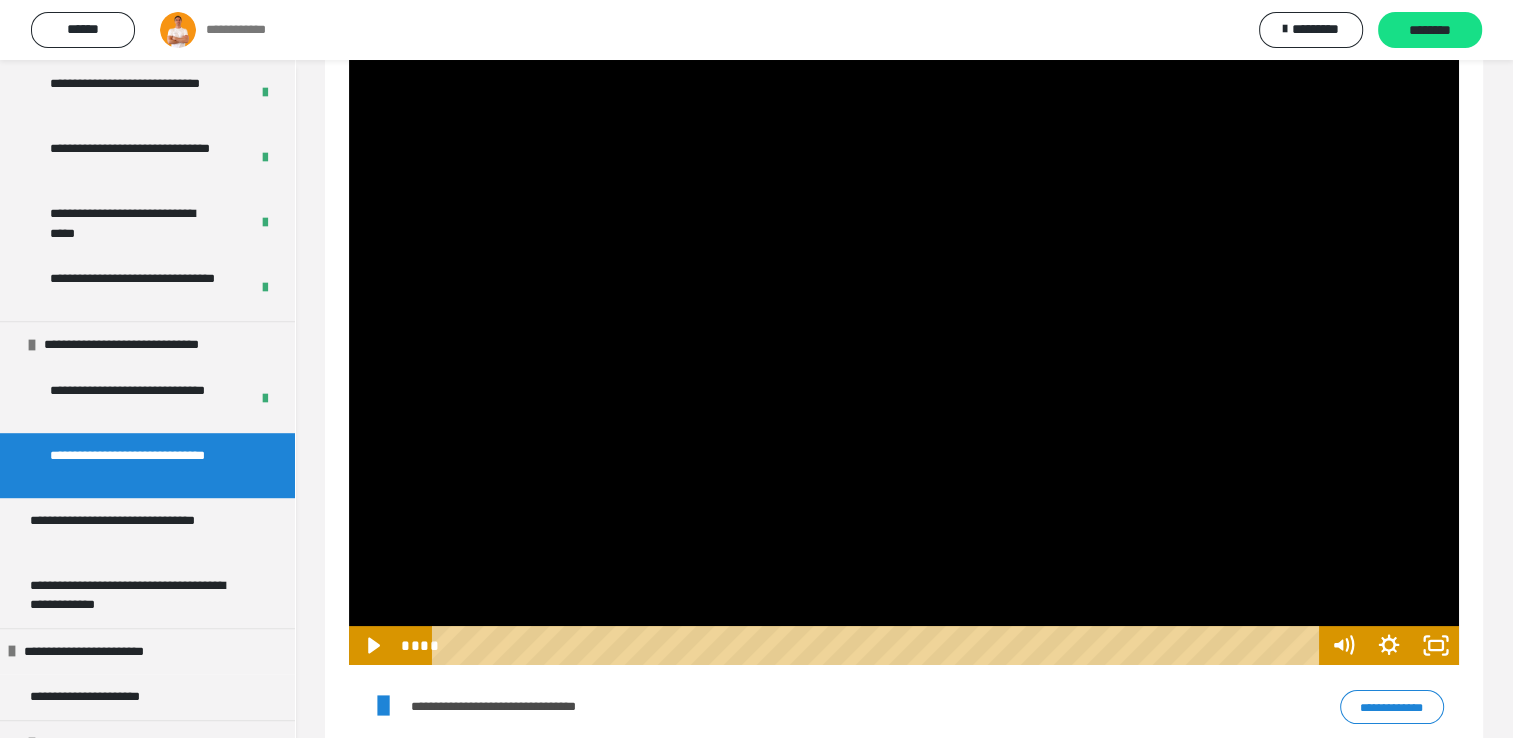 click at bounding box center [904, 353] 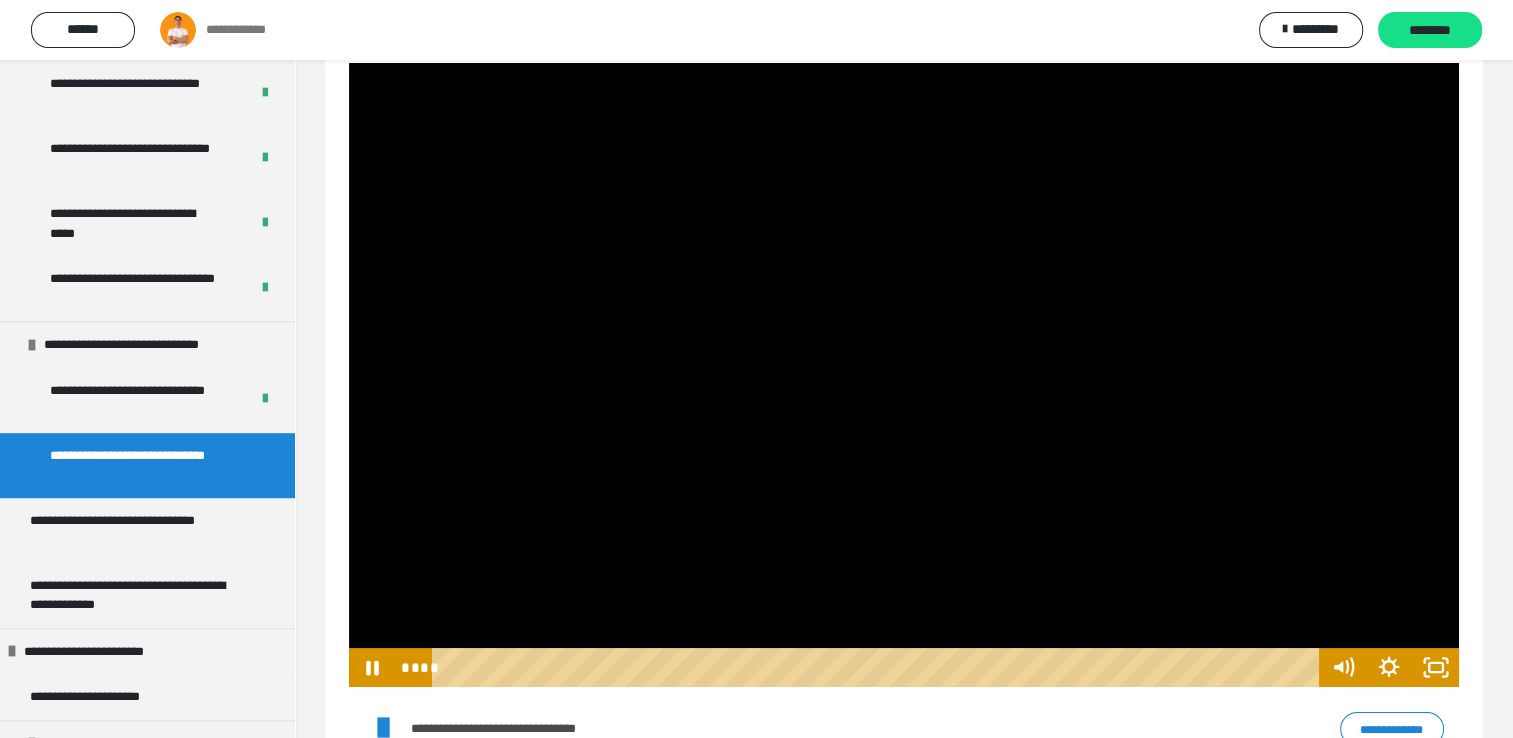 scroll, scrollTop: 100, scrollLeft: 0, axis: vertical 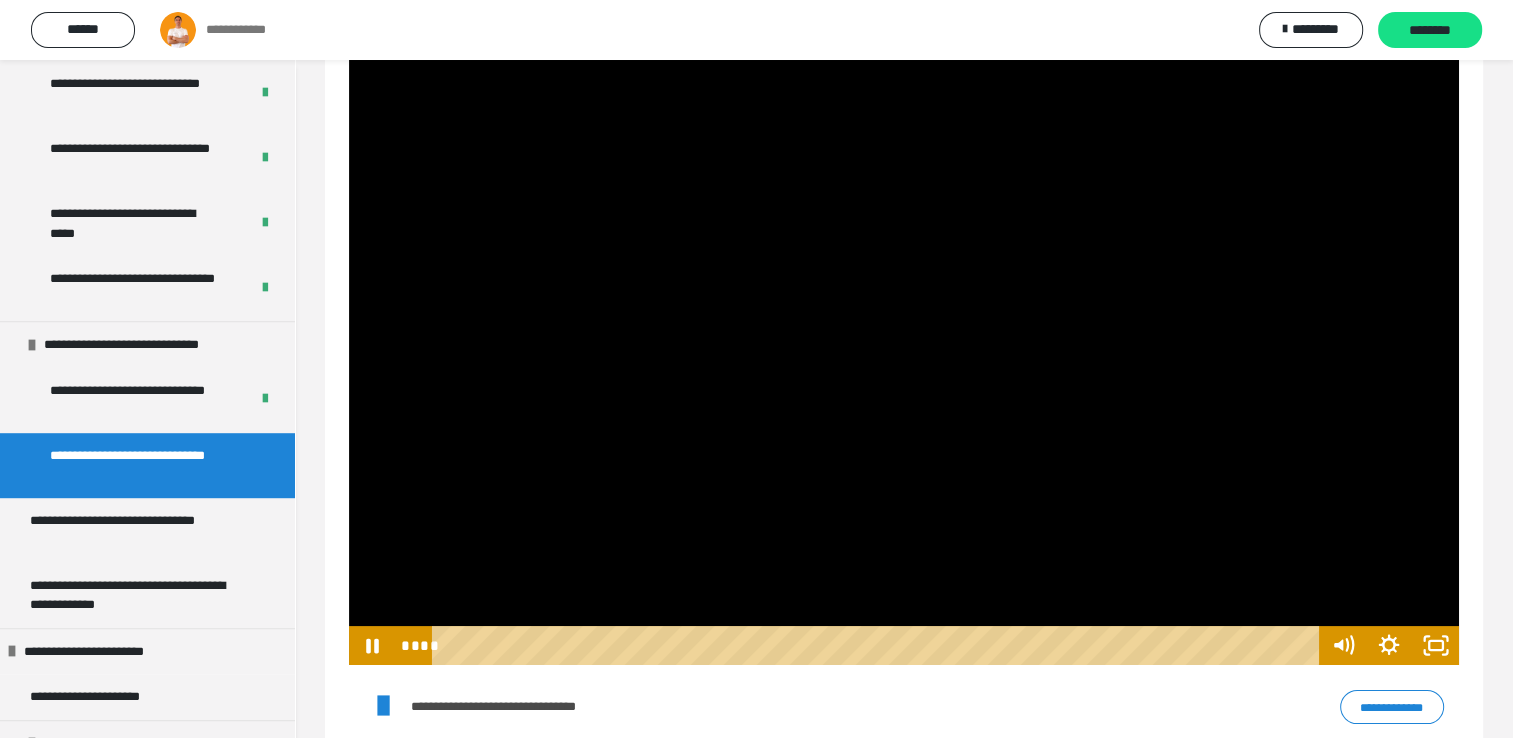 click at bounding box center [904, 353] 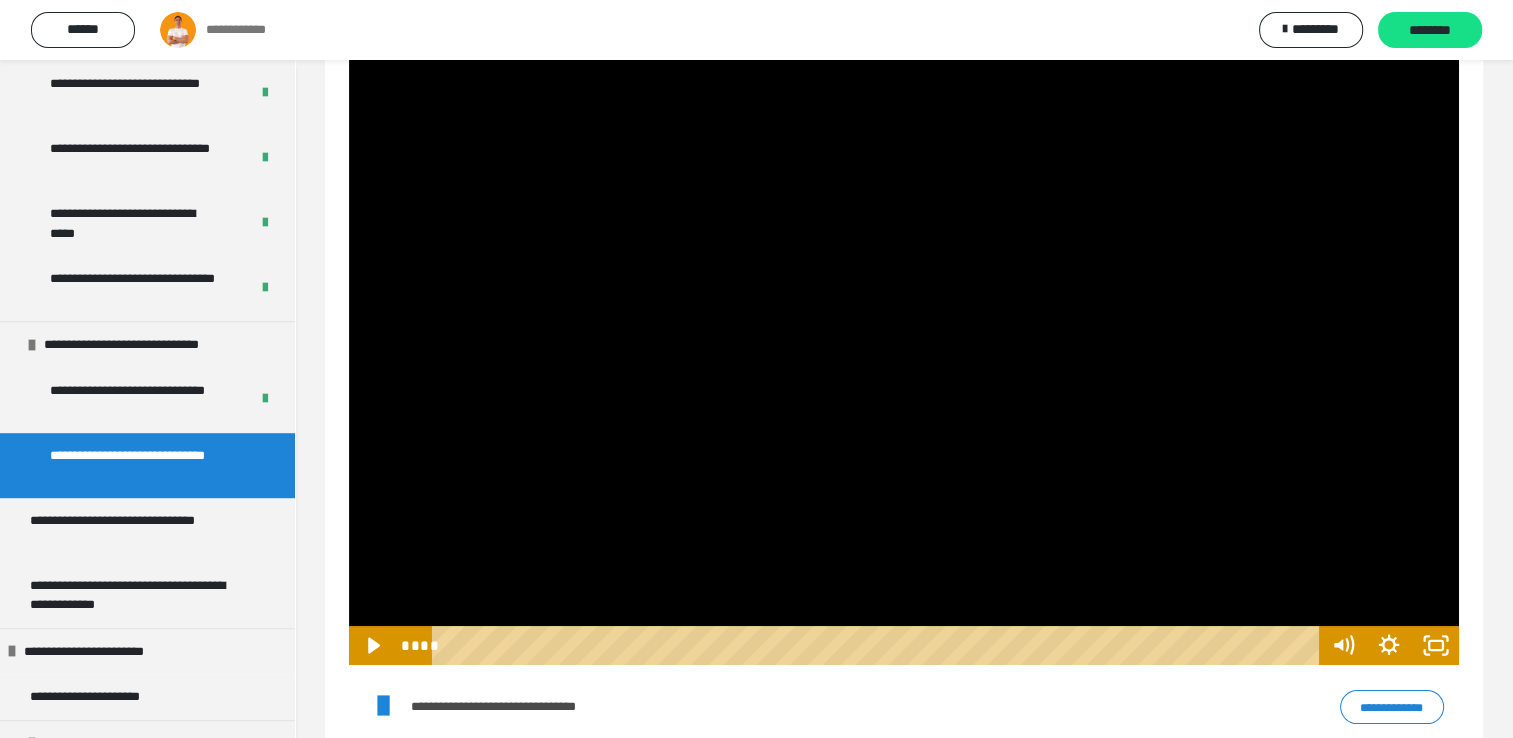 click at bounding box center (904, 353) 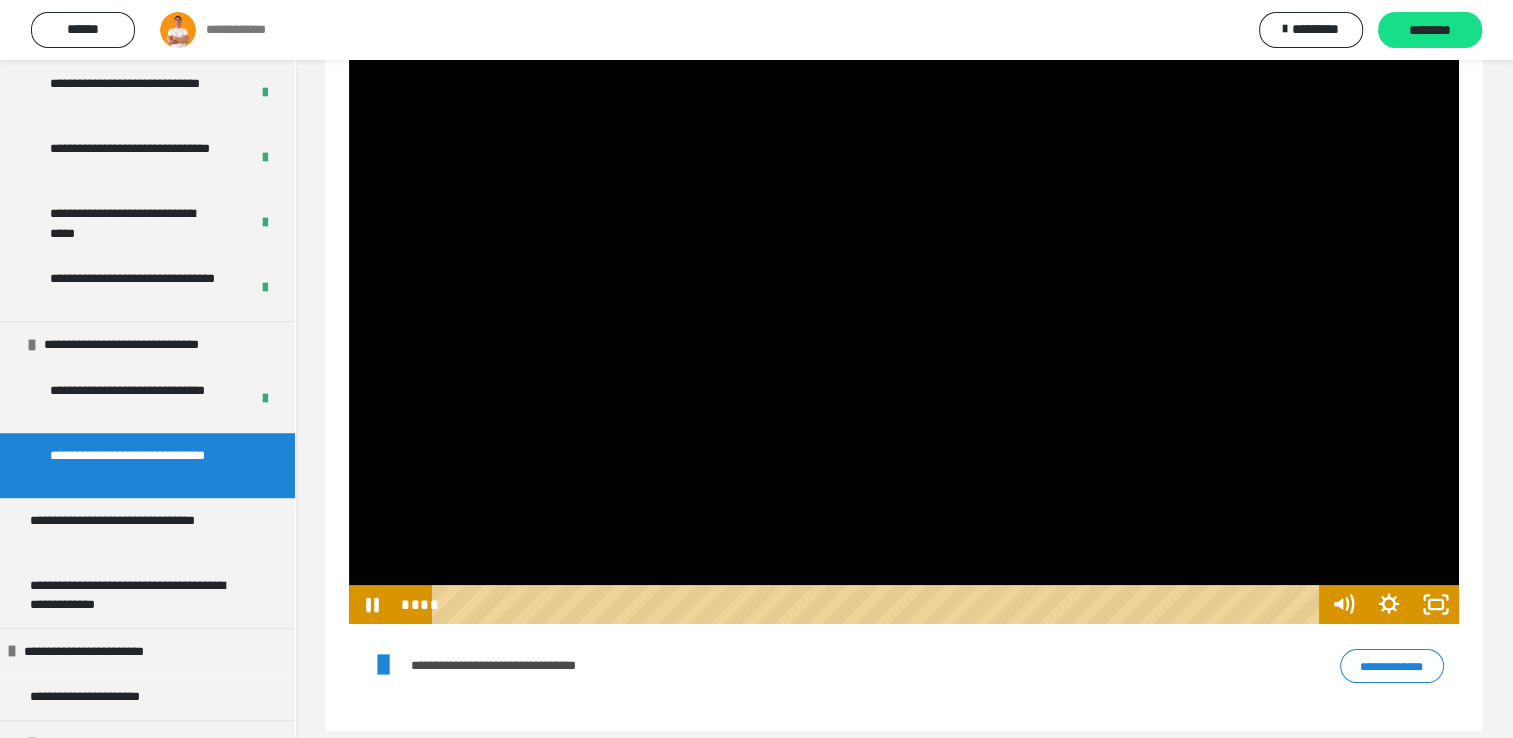 scroll, scrollTop: 164, scrollLeft: 0, axis: vertical 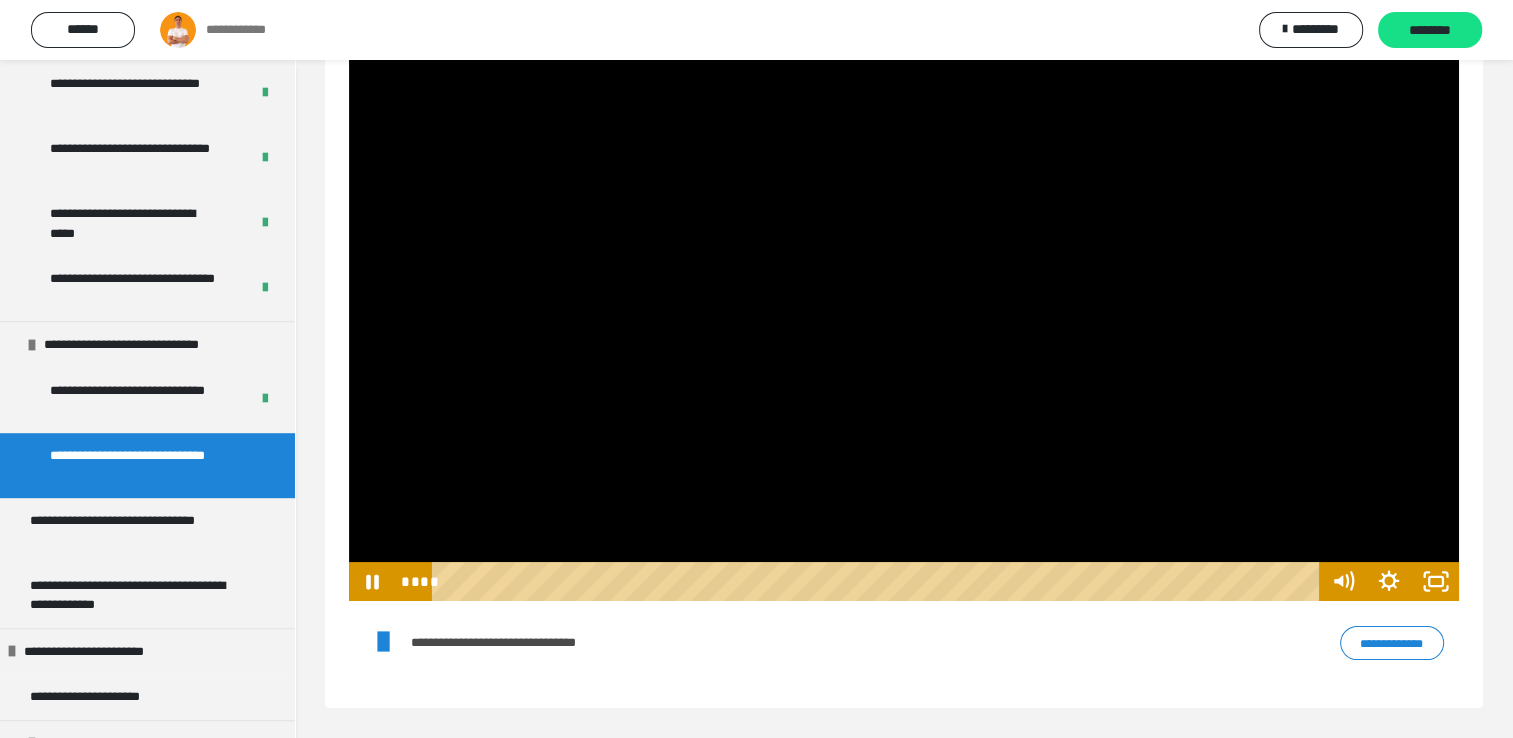 click at bounding box center (904, 289) 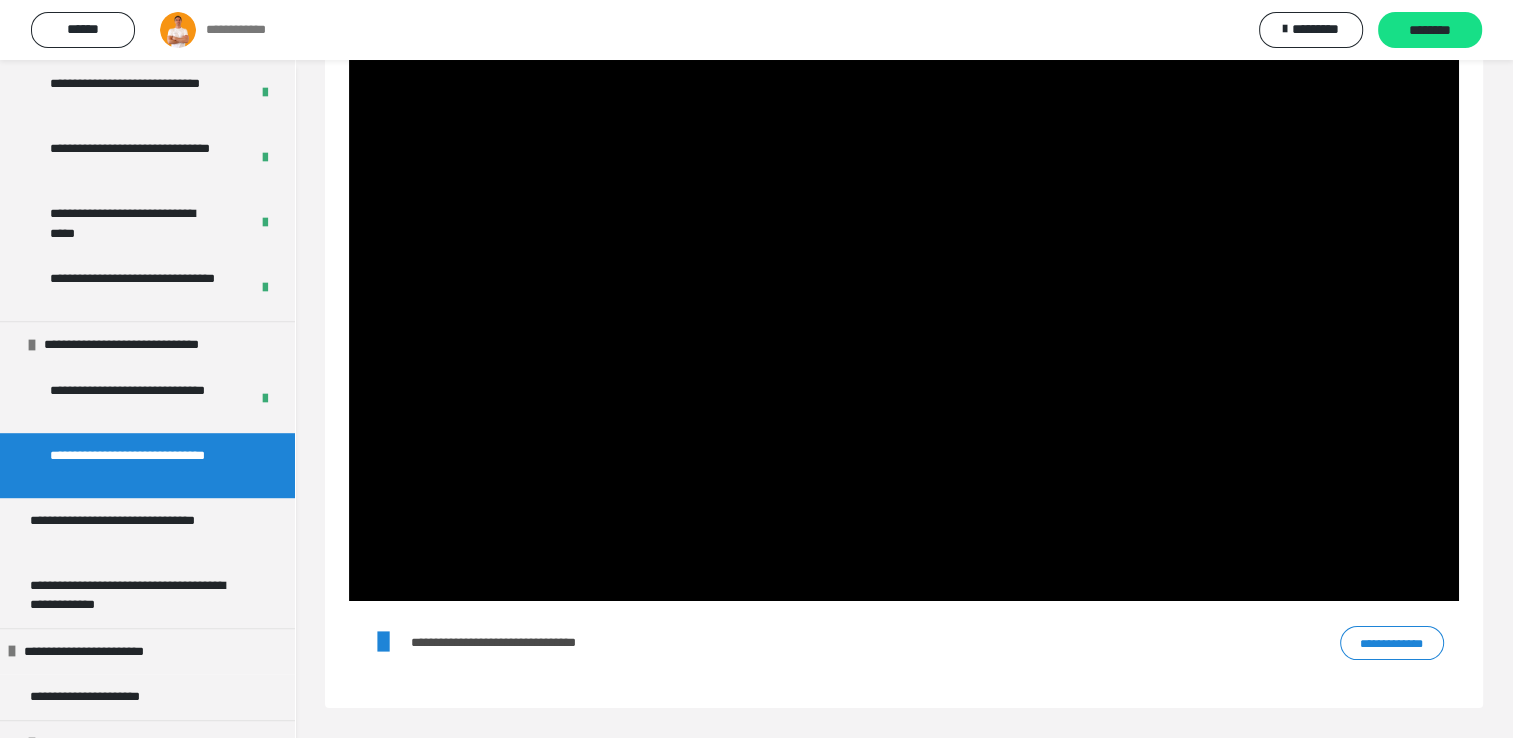 click on "**********" at bounding box center (1392, 643) 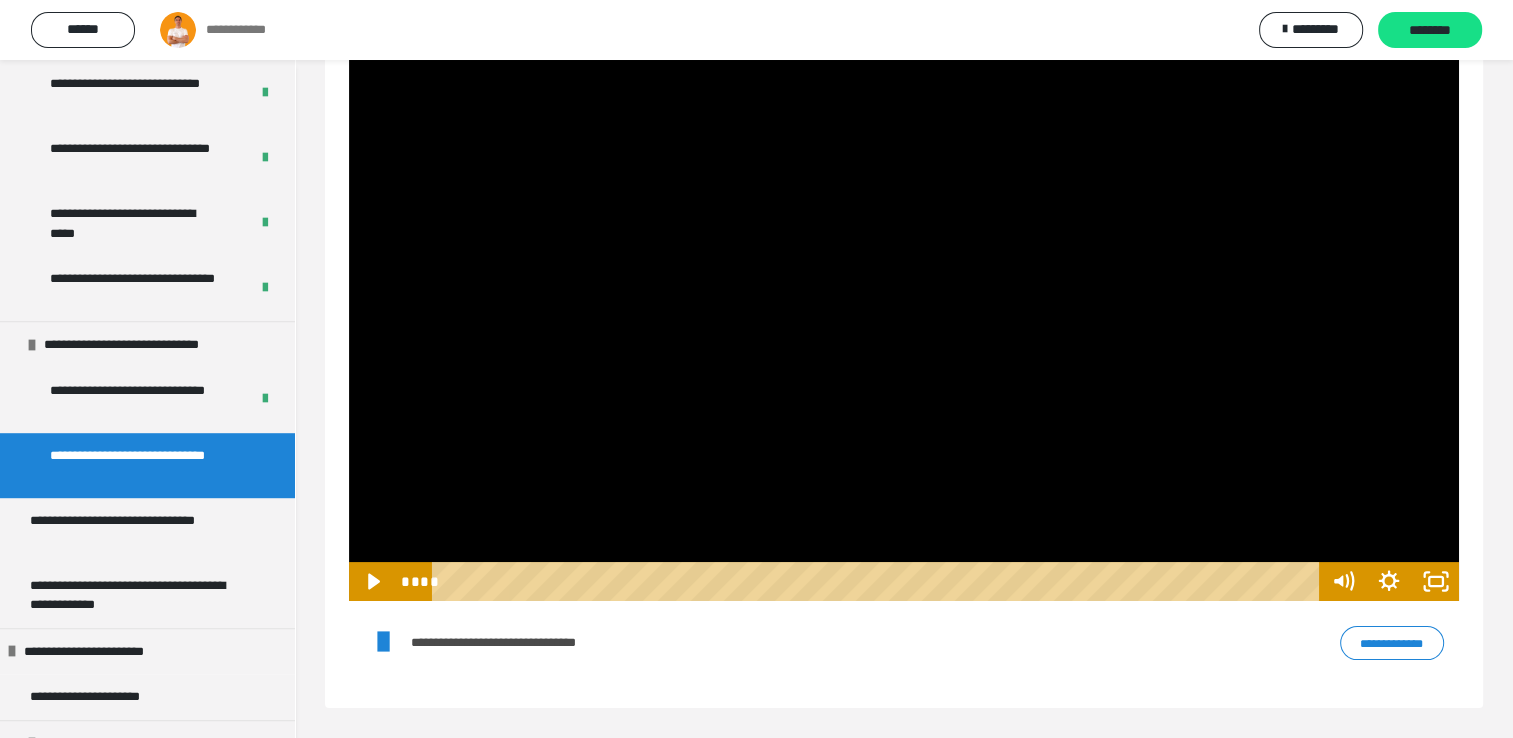 click at bounding box center [904, 289] 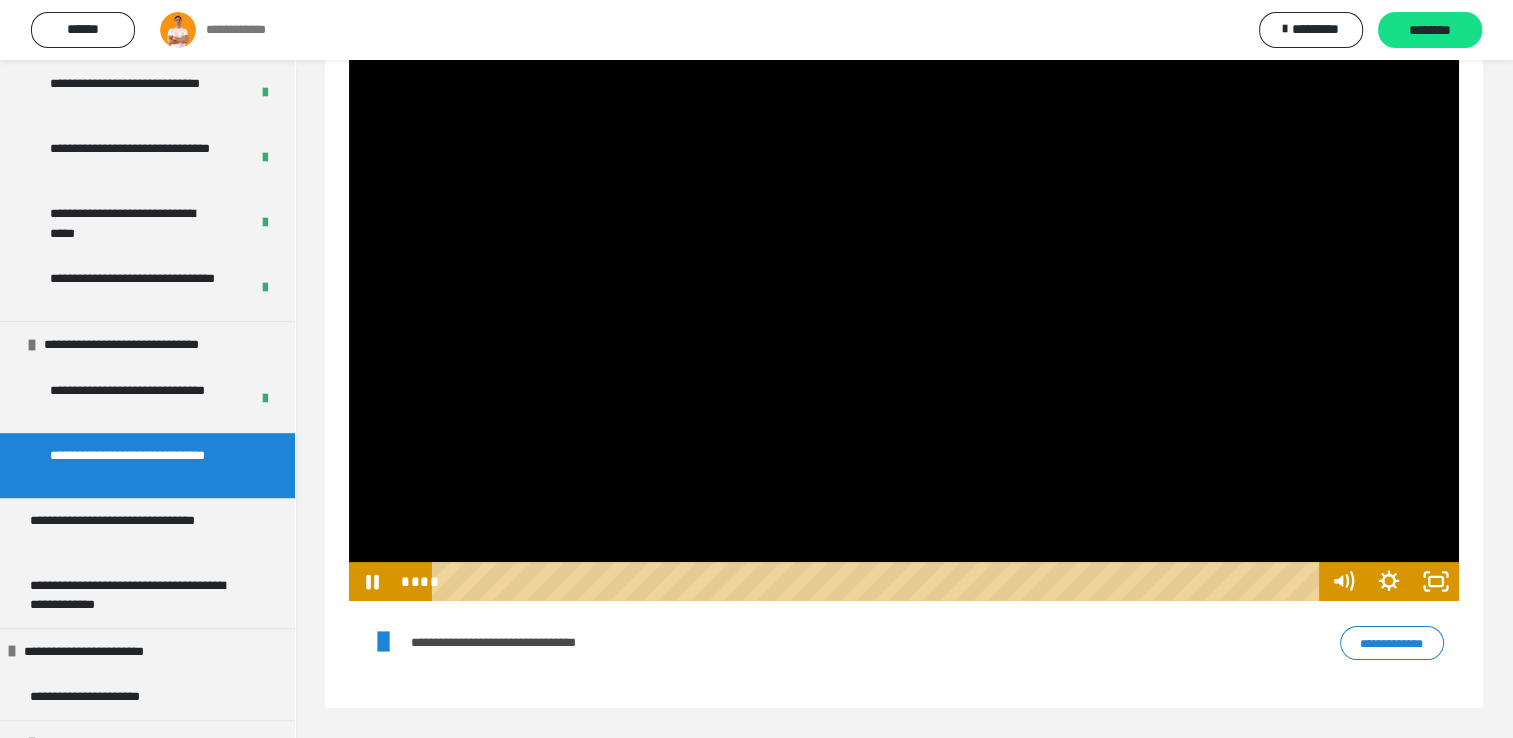 click at bounding box center [904, 289] 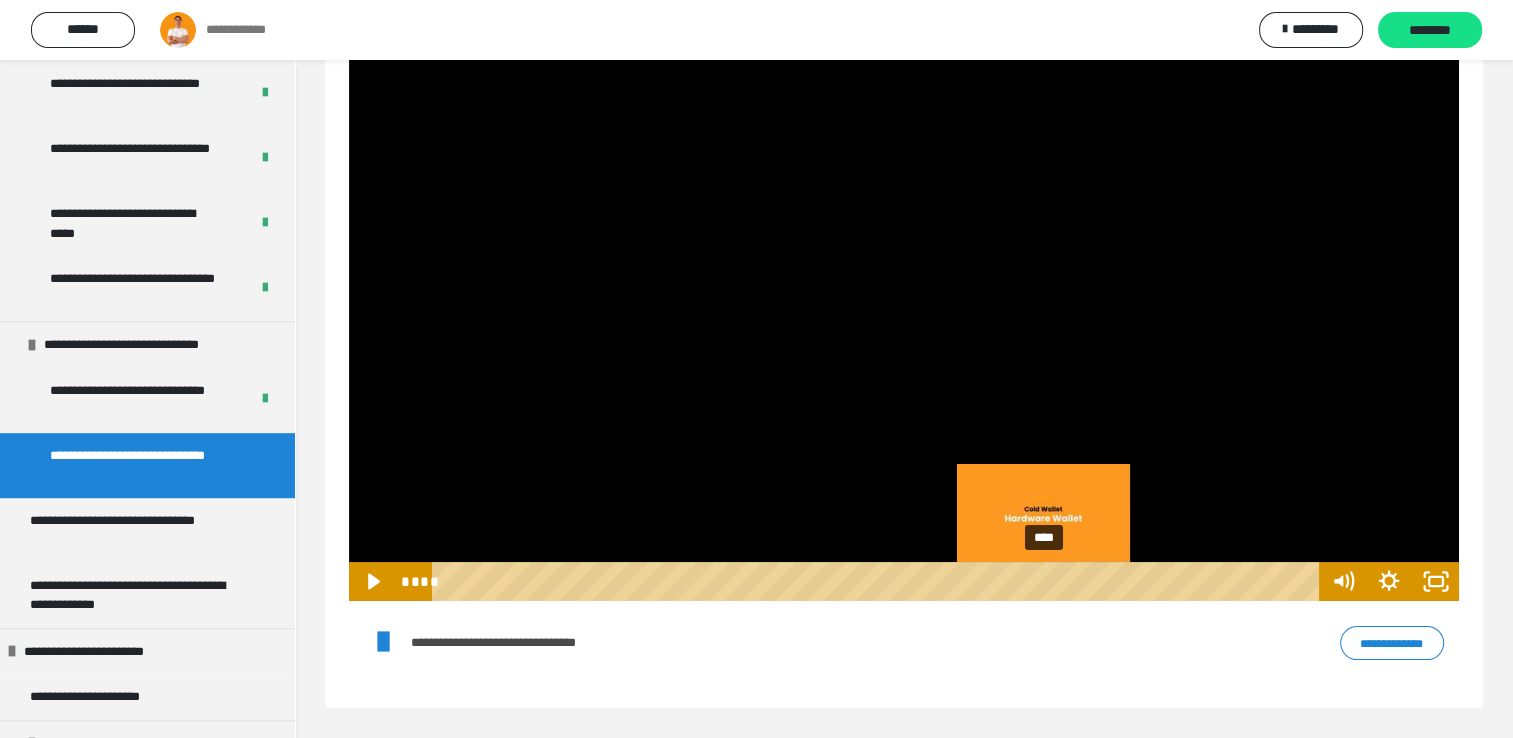 click on "****" at bounding box center (878, 581) 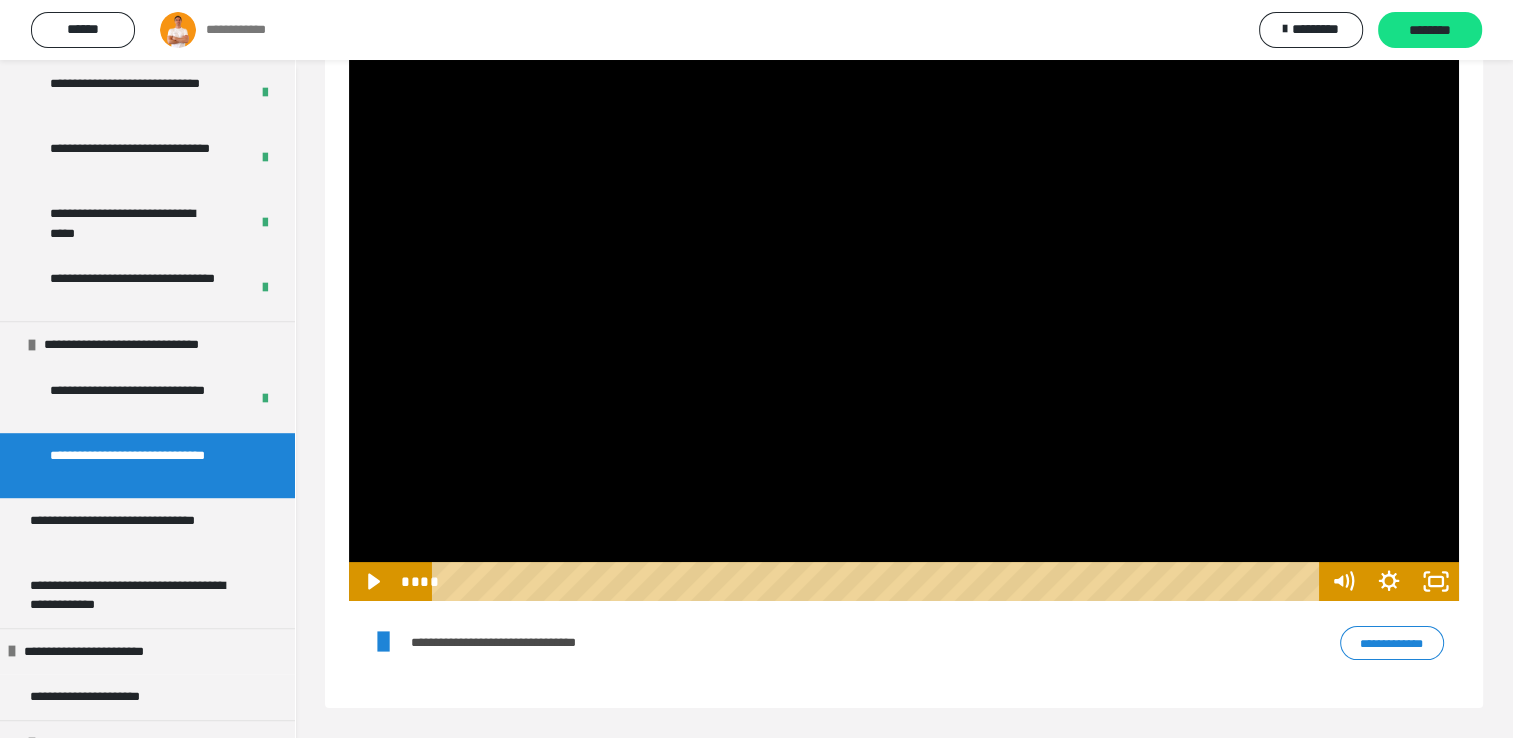 click at bounding box center (904, 289) 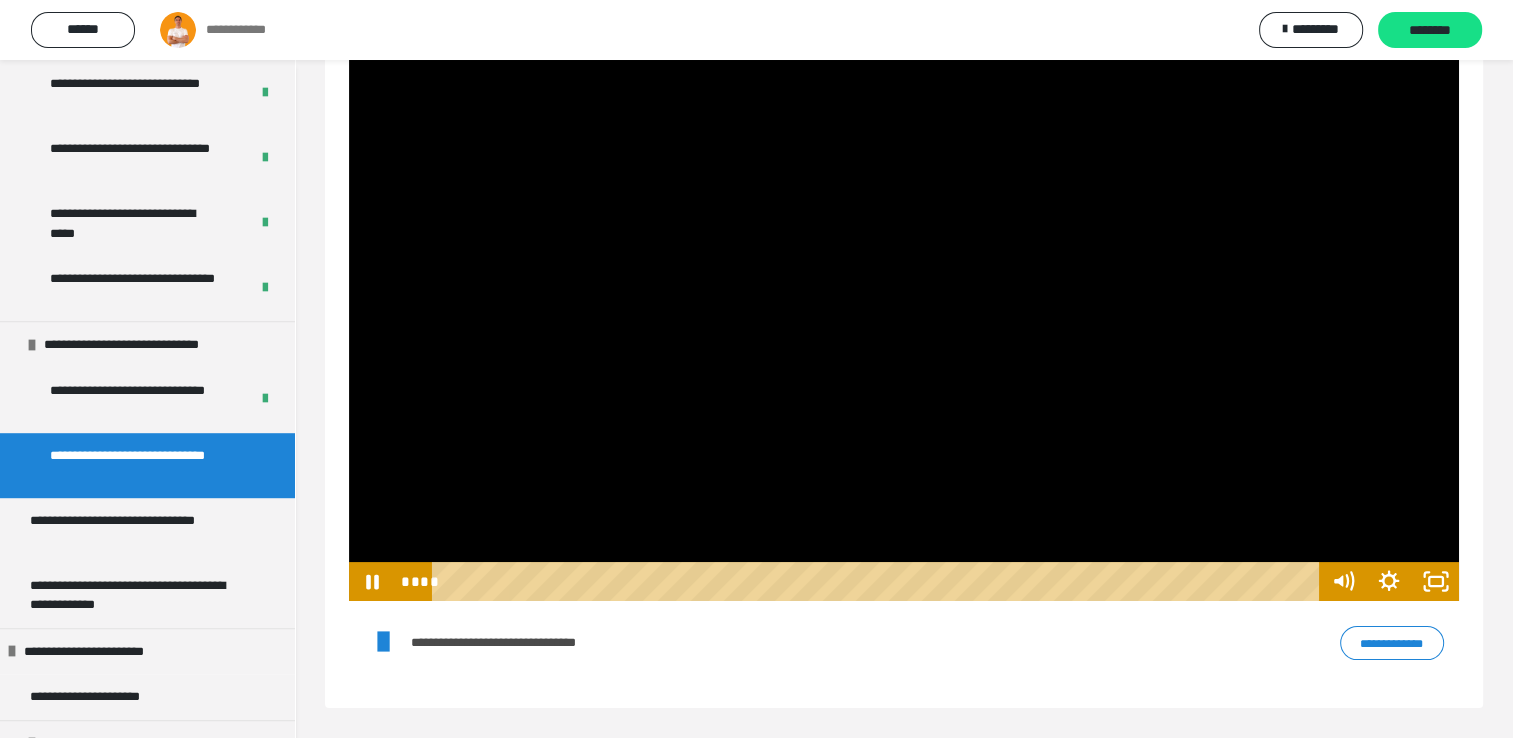 click at bounding box center (904, 289) 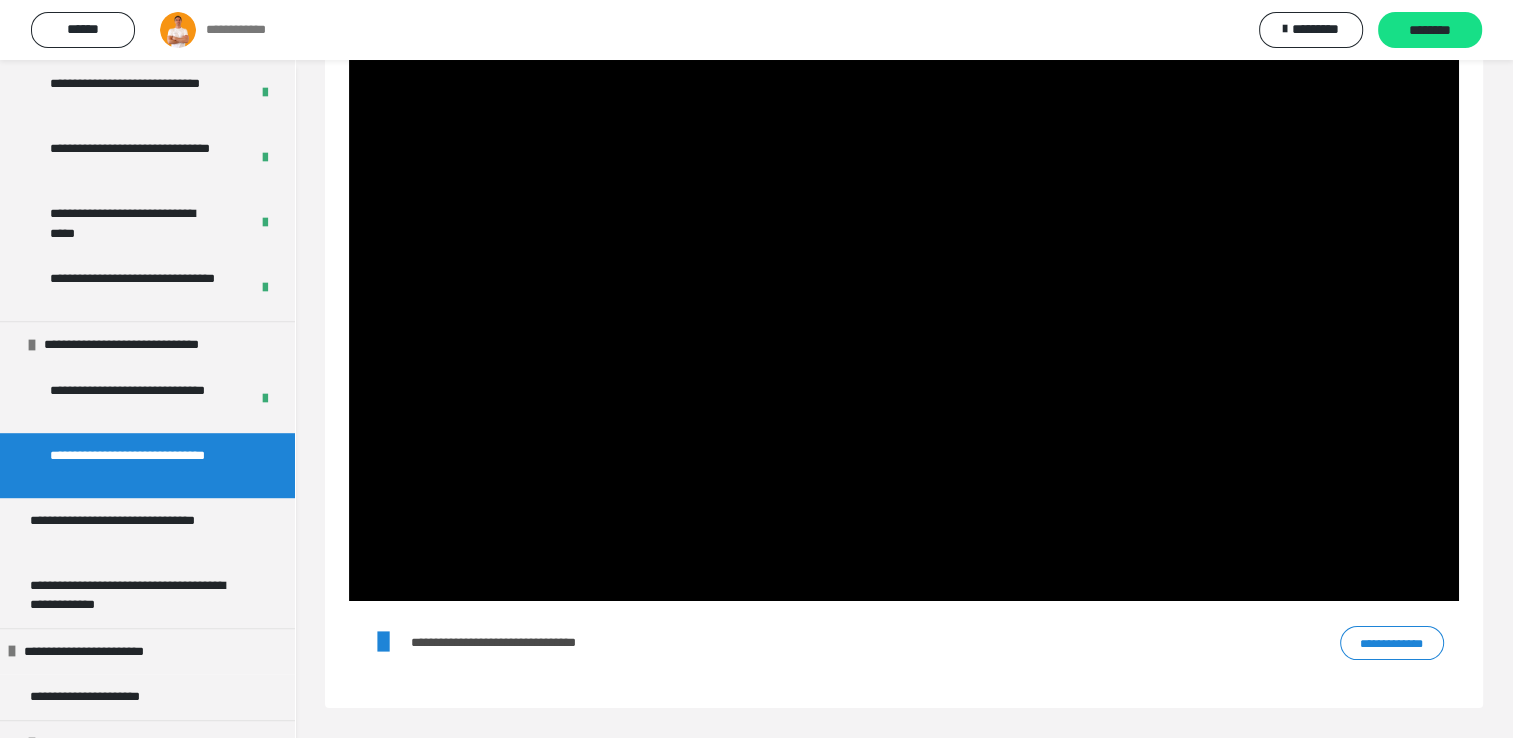 click at bounding box center [904, 289] 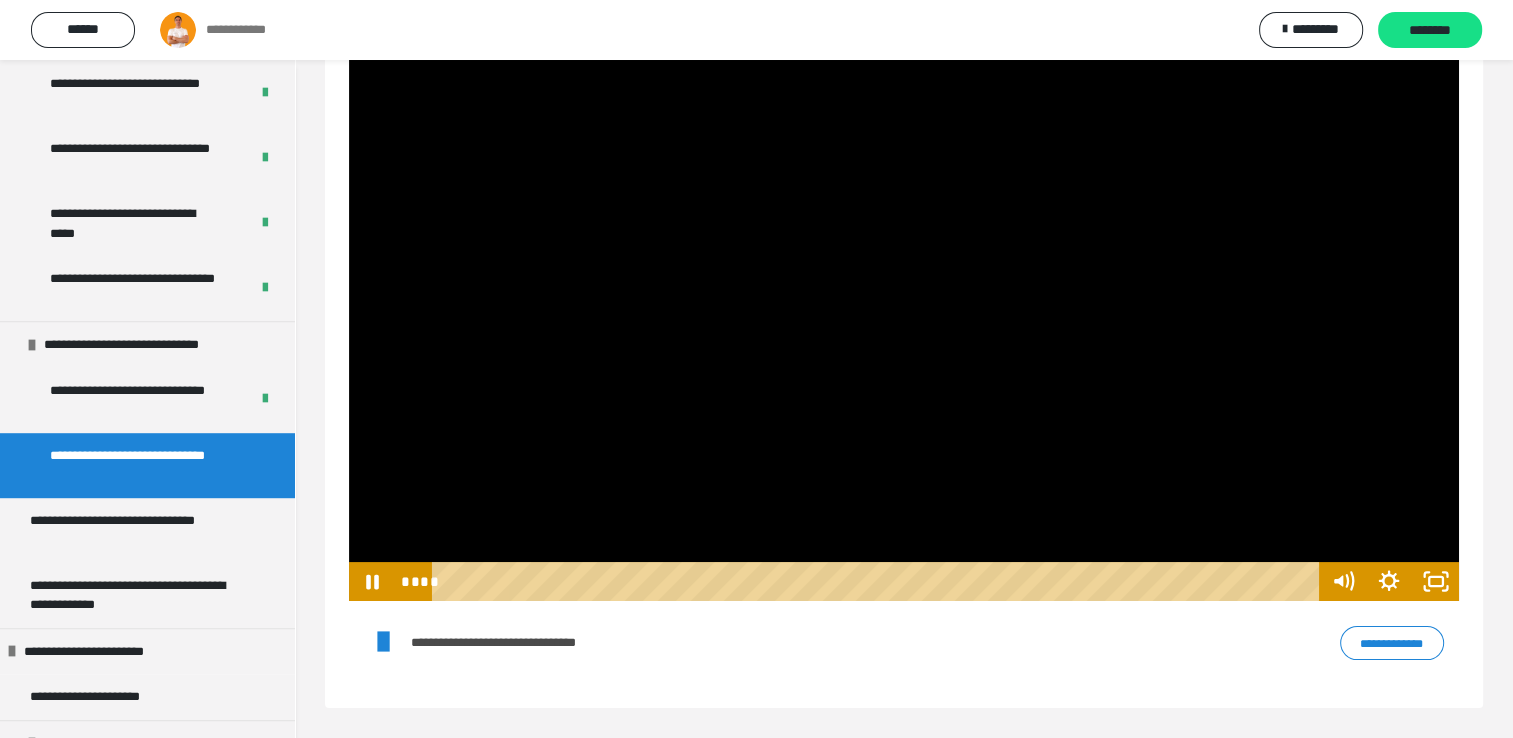 scroll, scrollTop: 64, scrollLeft: 0, axis: vertical 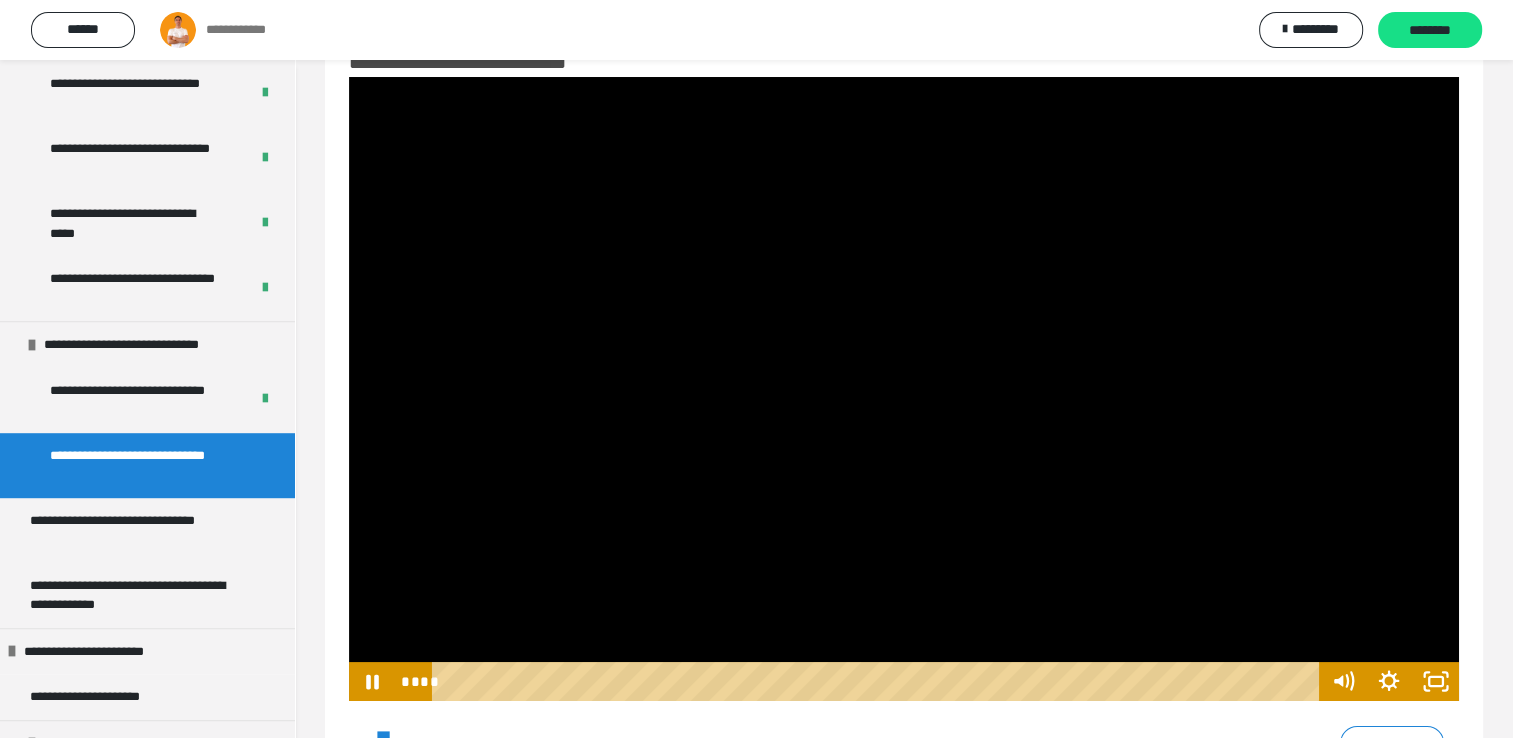 click at bounding box center [904, 389] 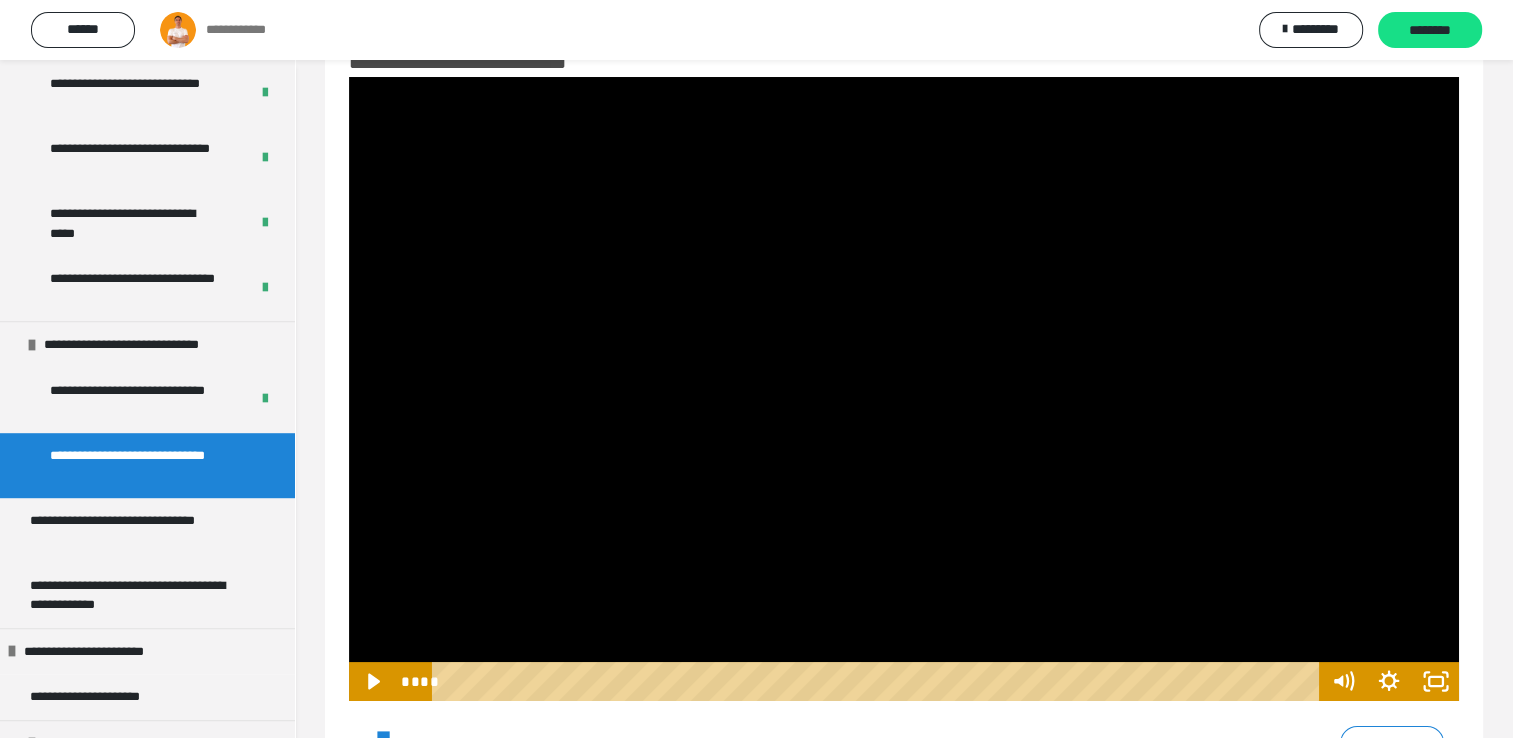 click at bounding box center (904, 389) 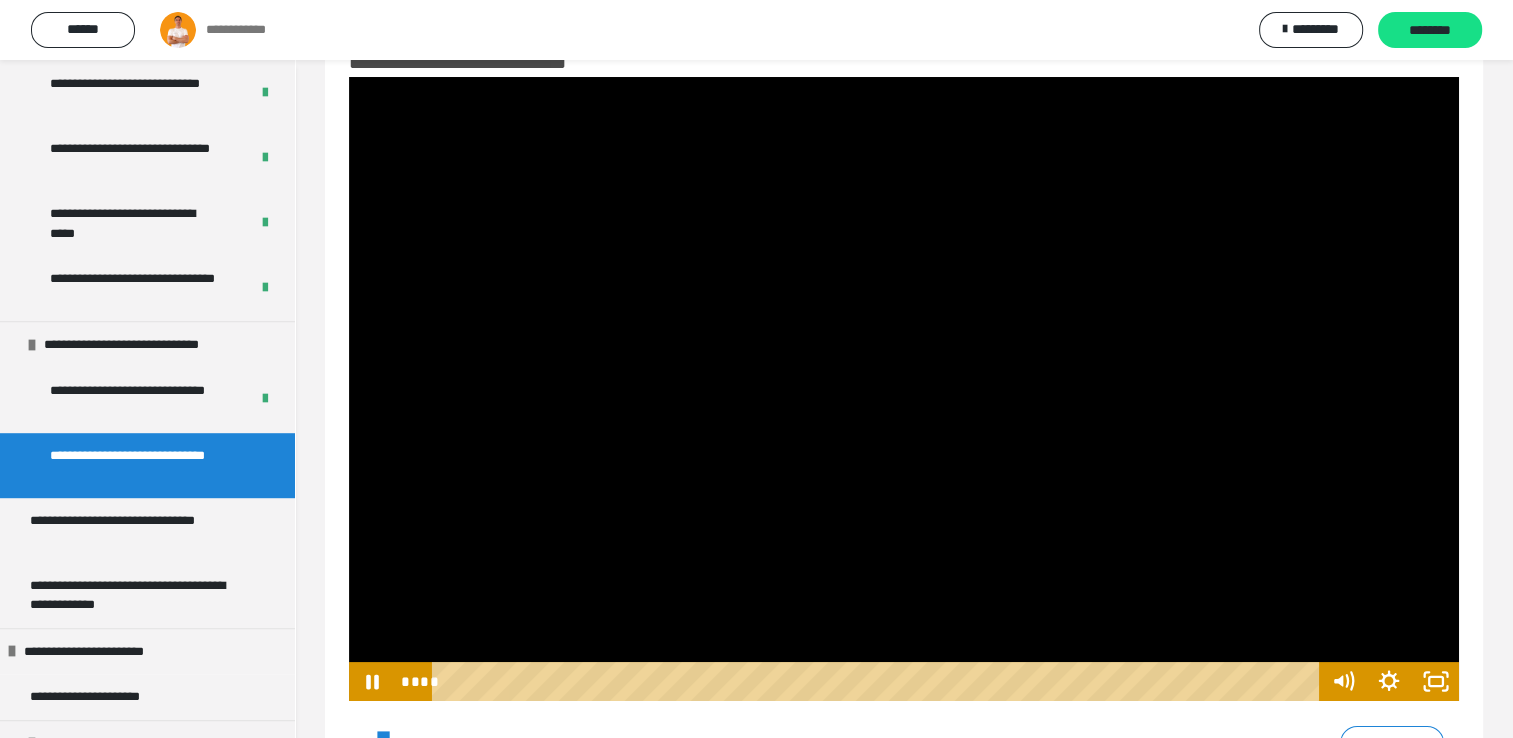 click at bounding box center [904, 389] 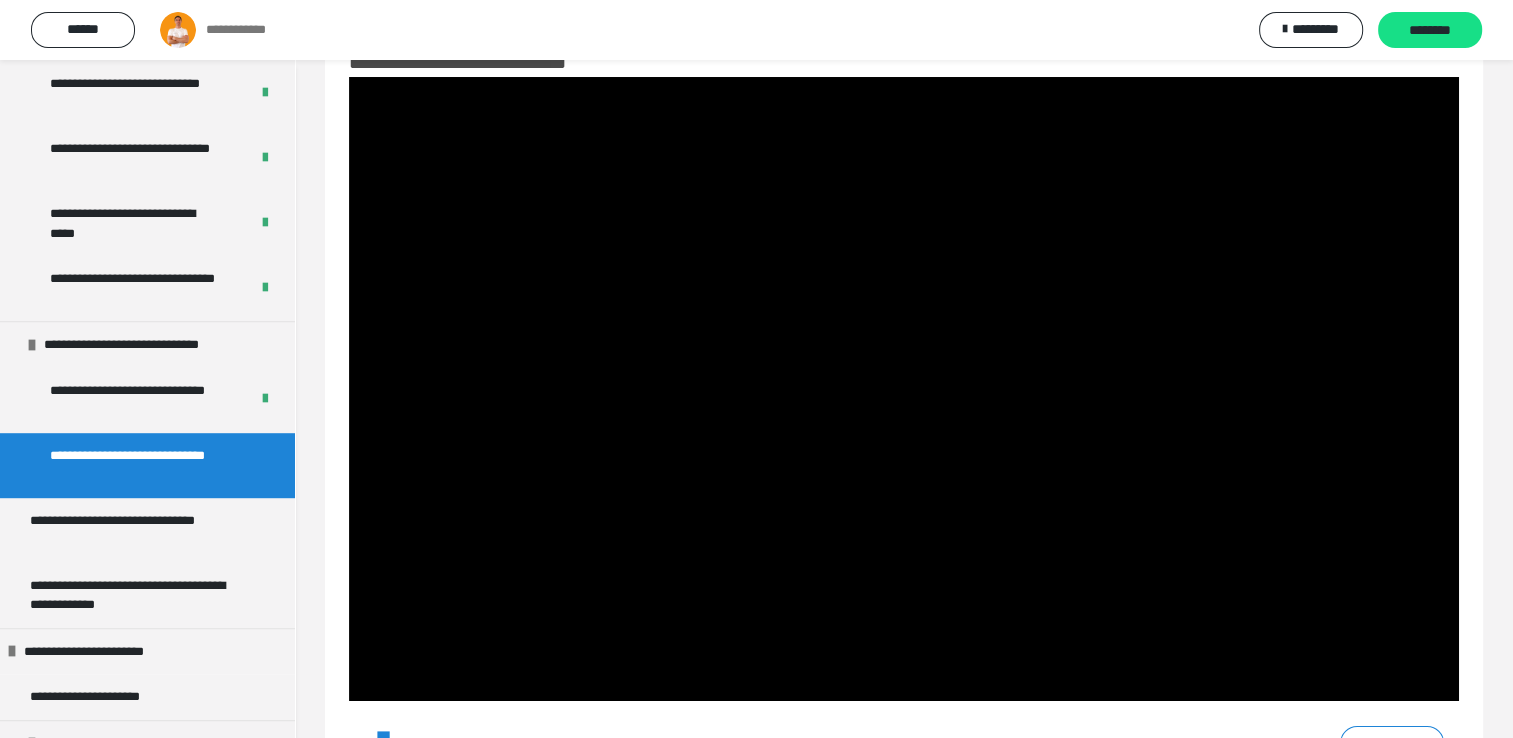 click at bounding box center [904, 389] 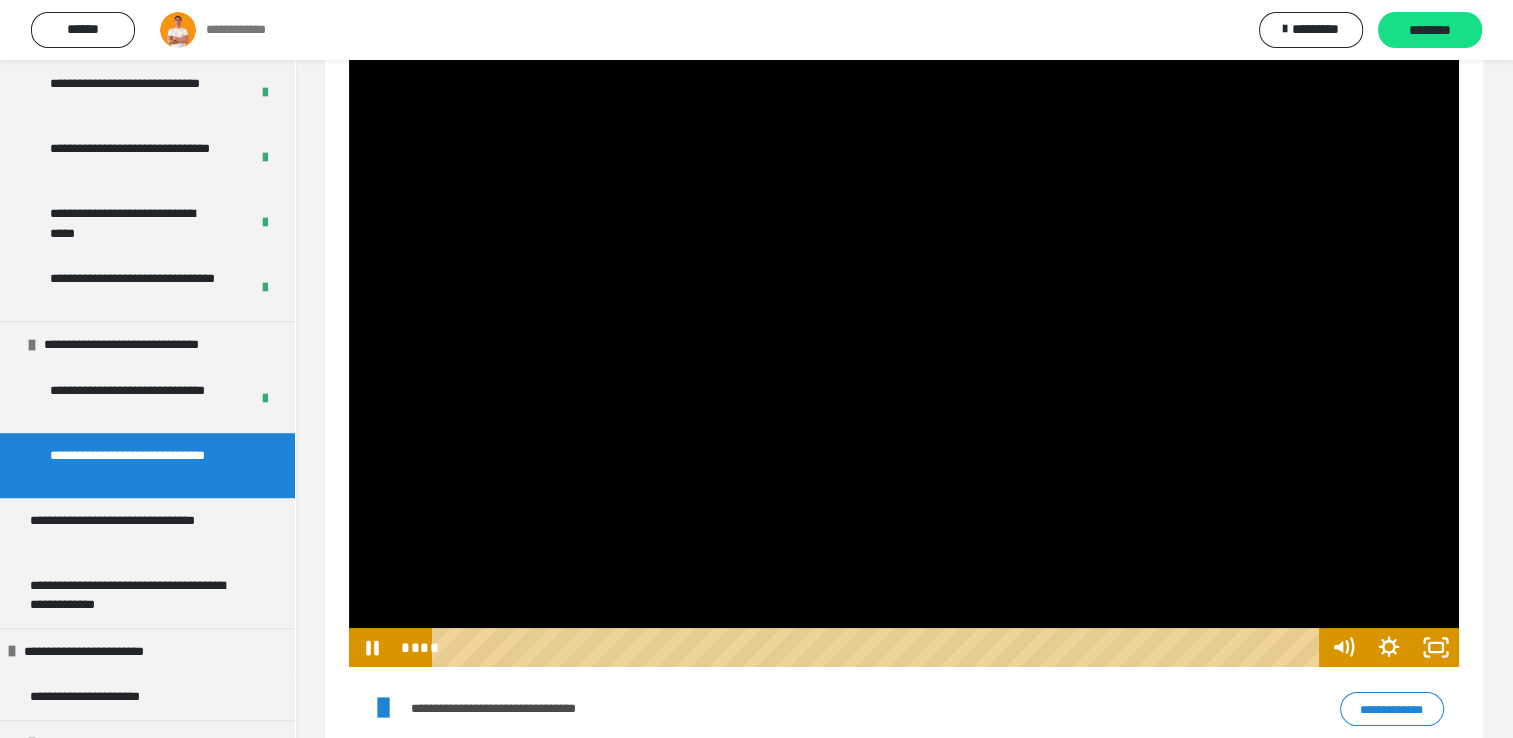scroll, scrollTop: 64, scrollLeft: 0, axis: vertical 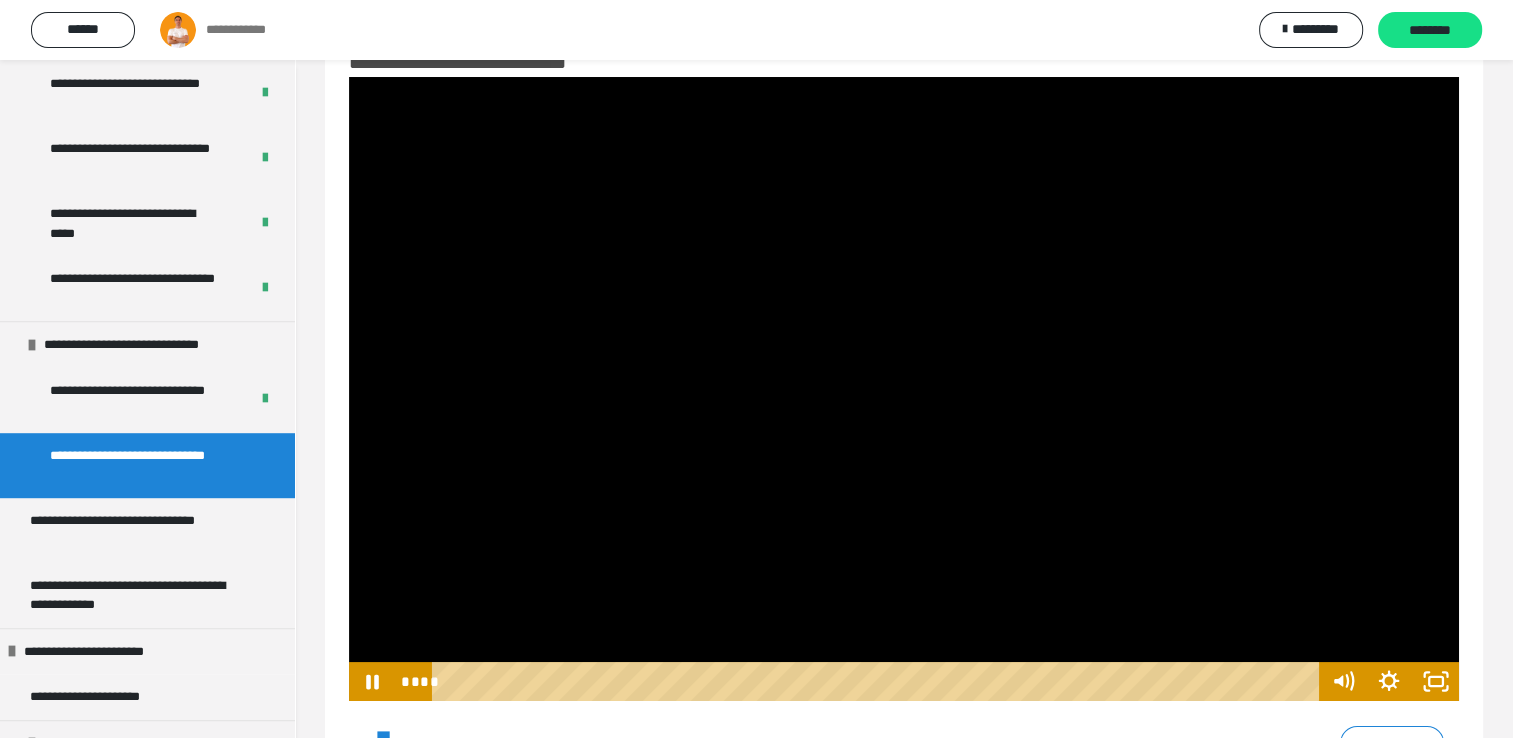 click at bounding box center (904, 389) 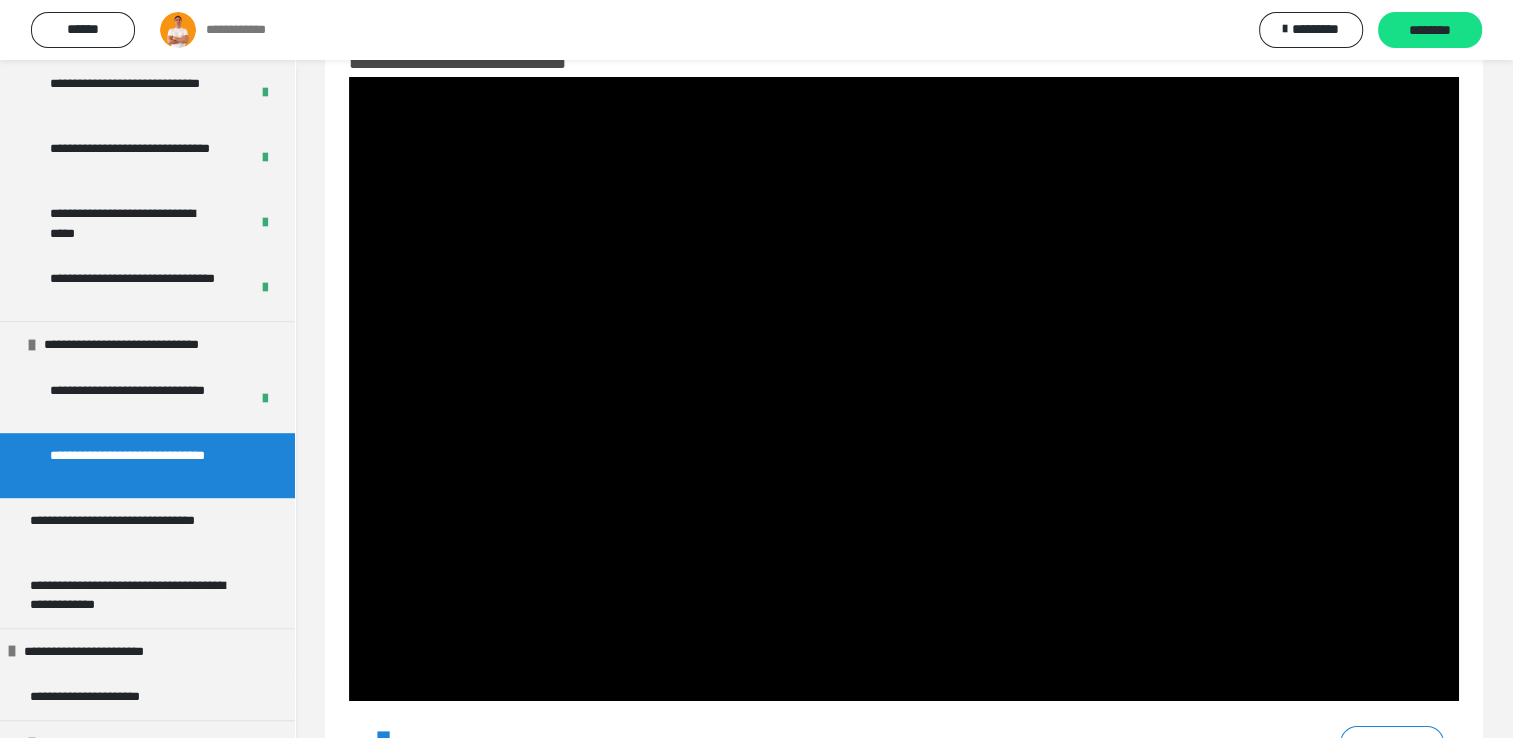 click at bounding box center [904, 389] 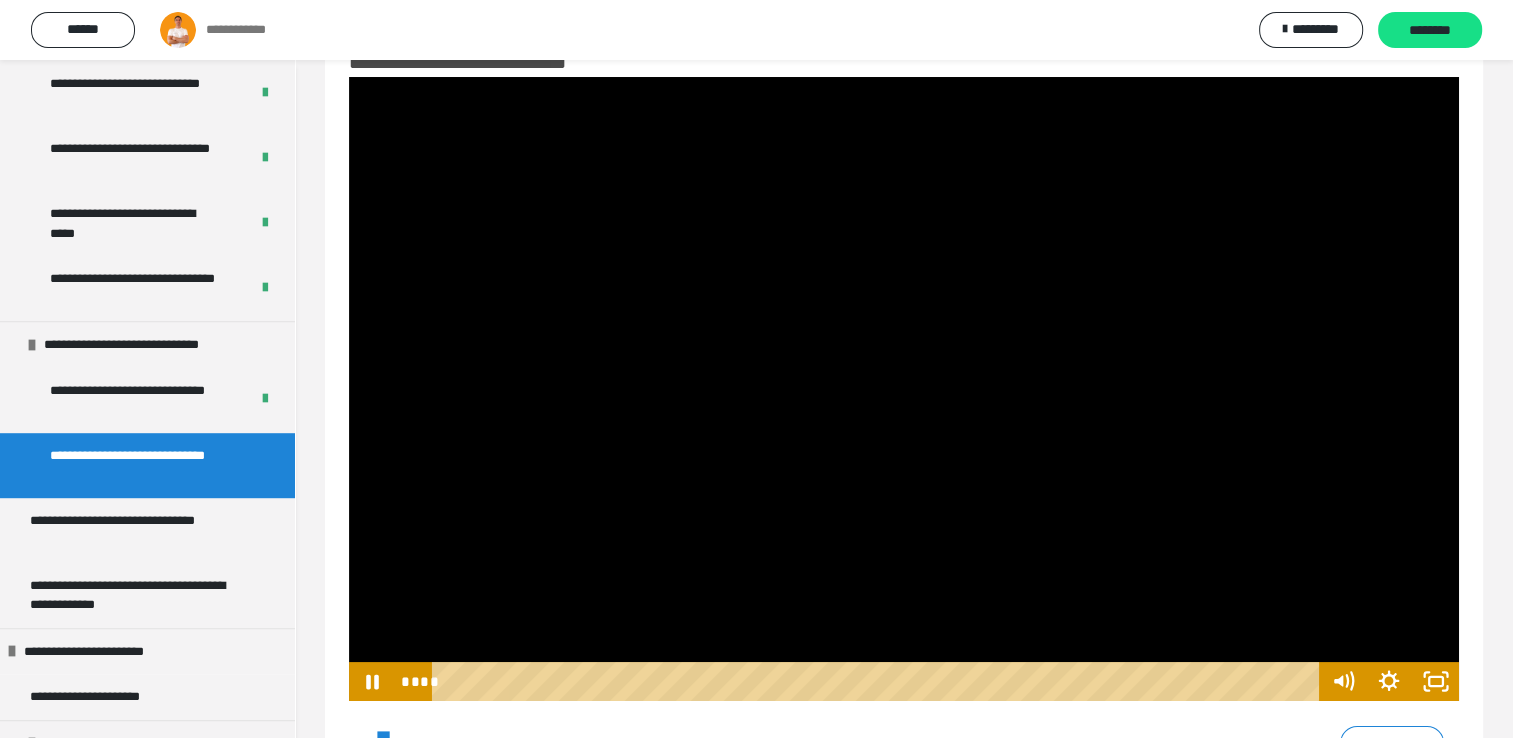 click at bounding box center (904, 389) 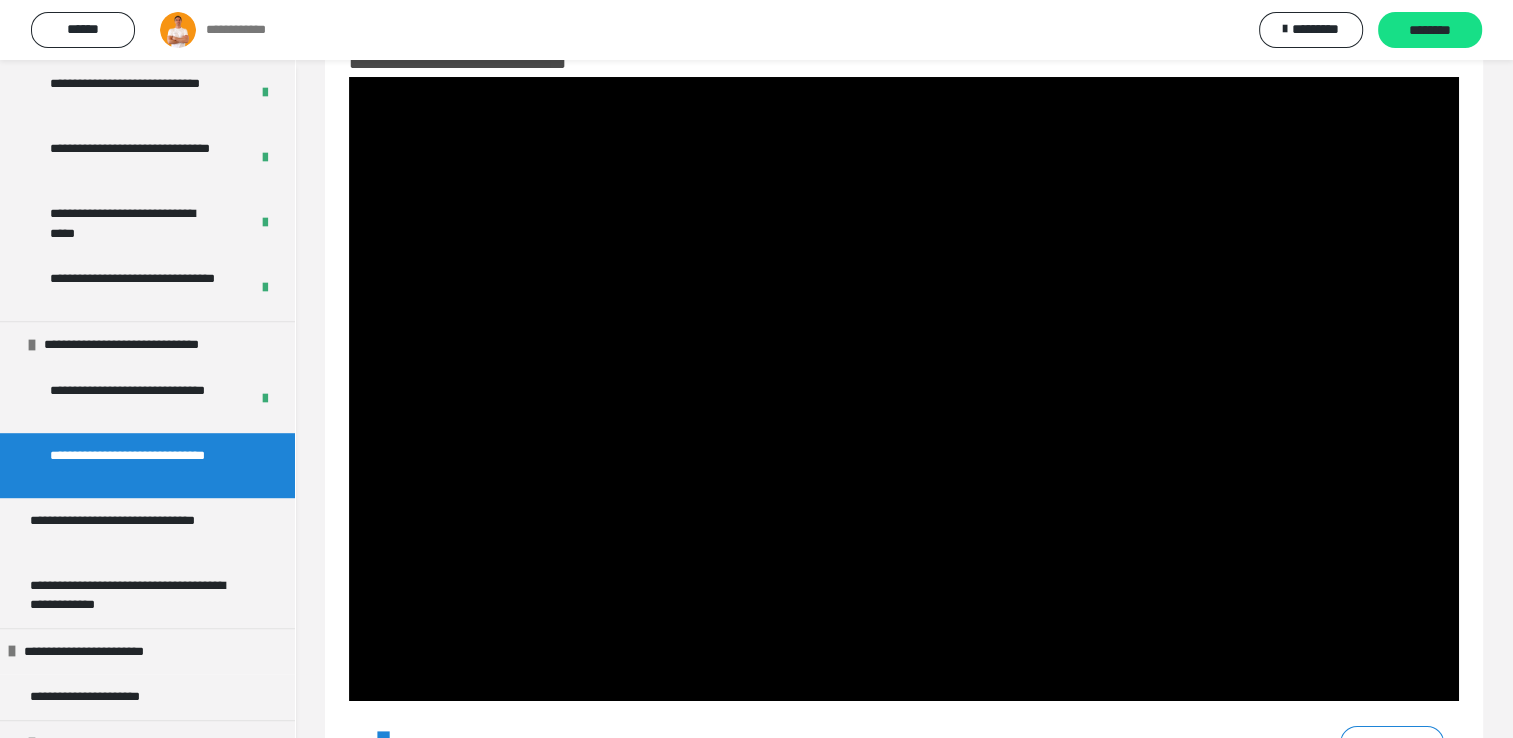 click at bounding box center (904, 389) 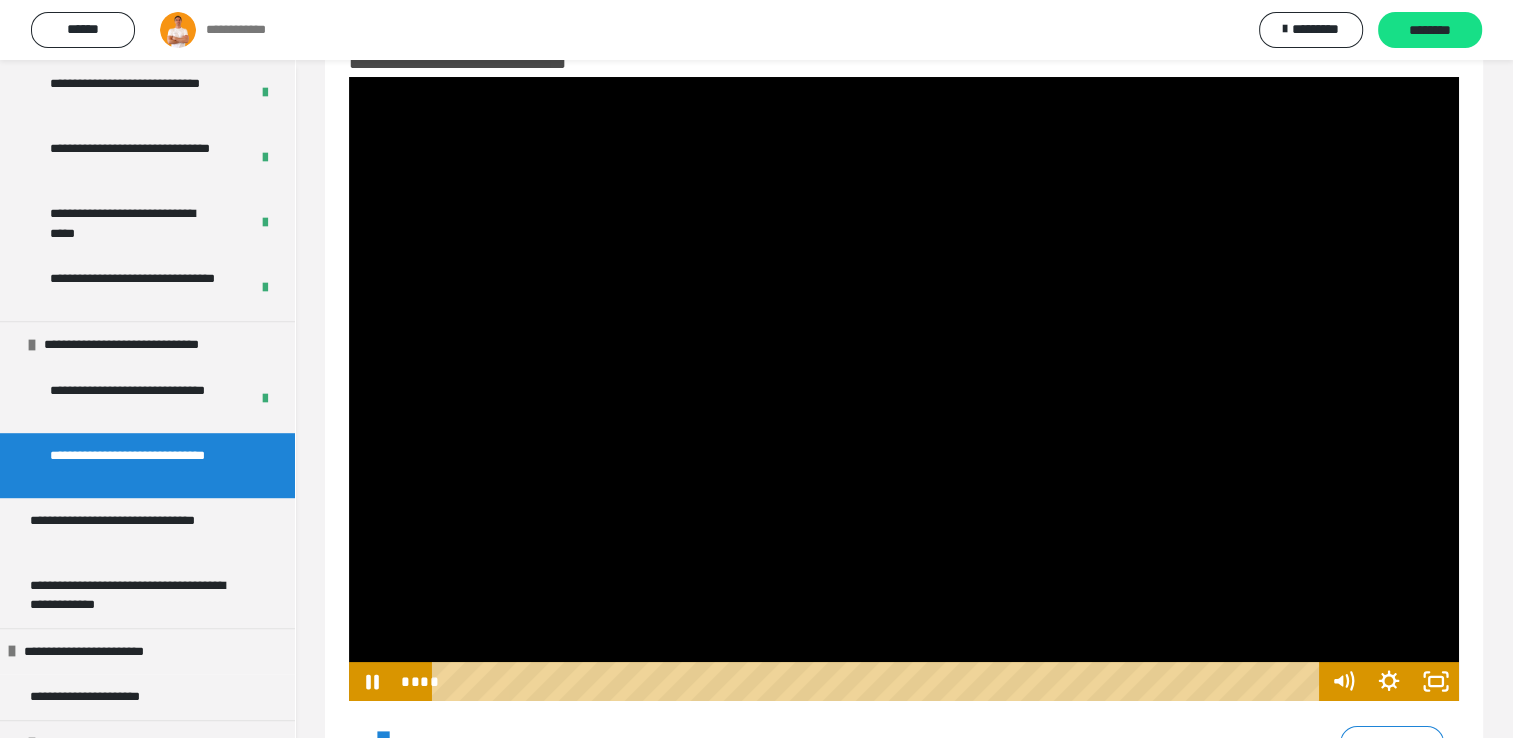 click at bounding box center (904, 389) 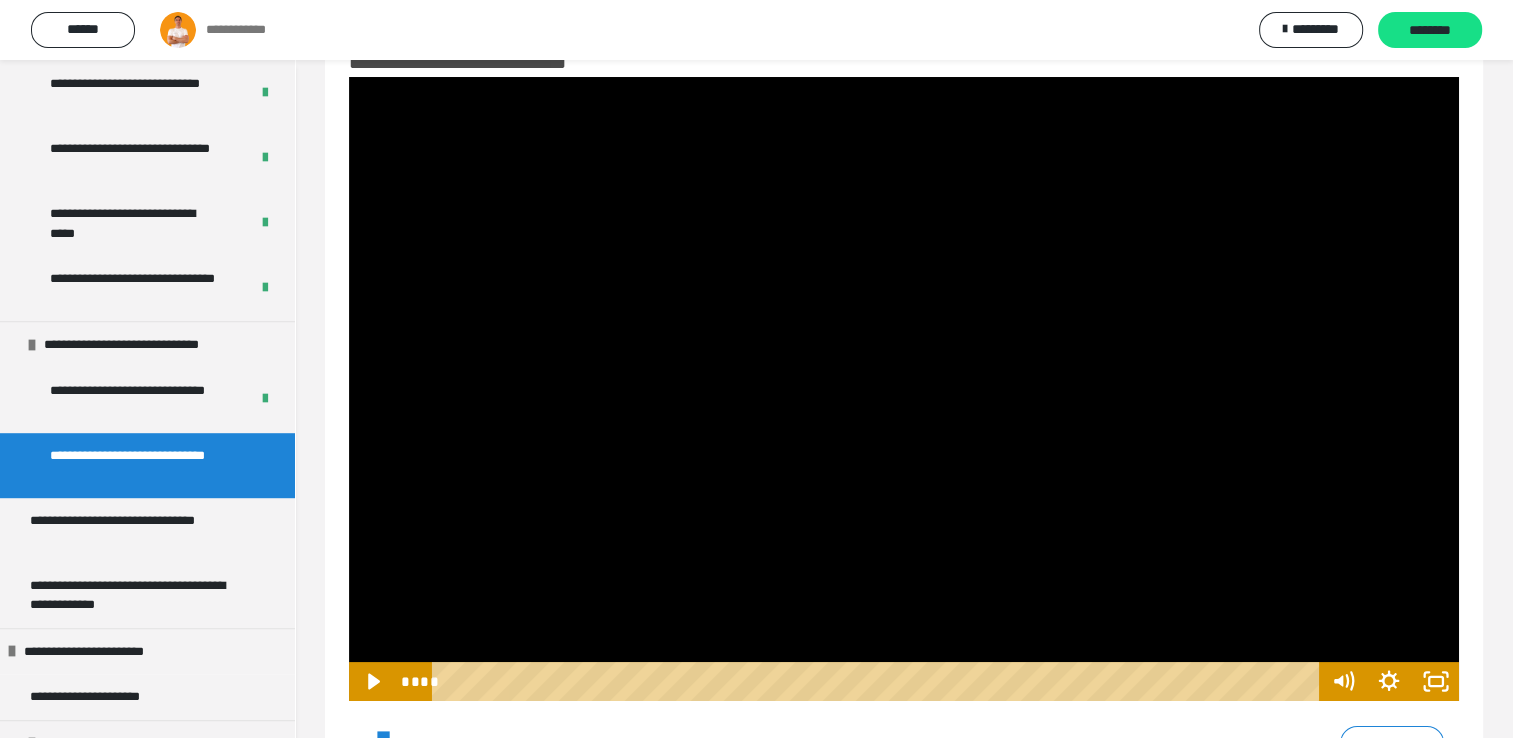 click at bounding box center (904, 389) 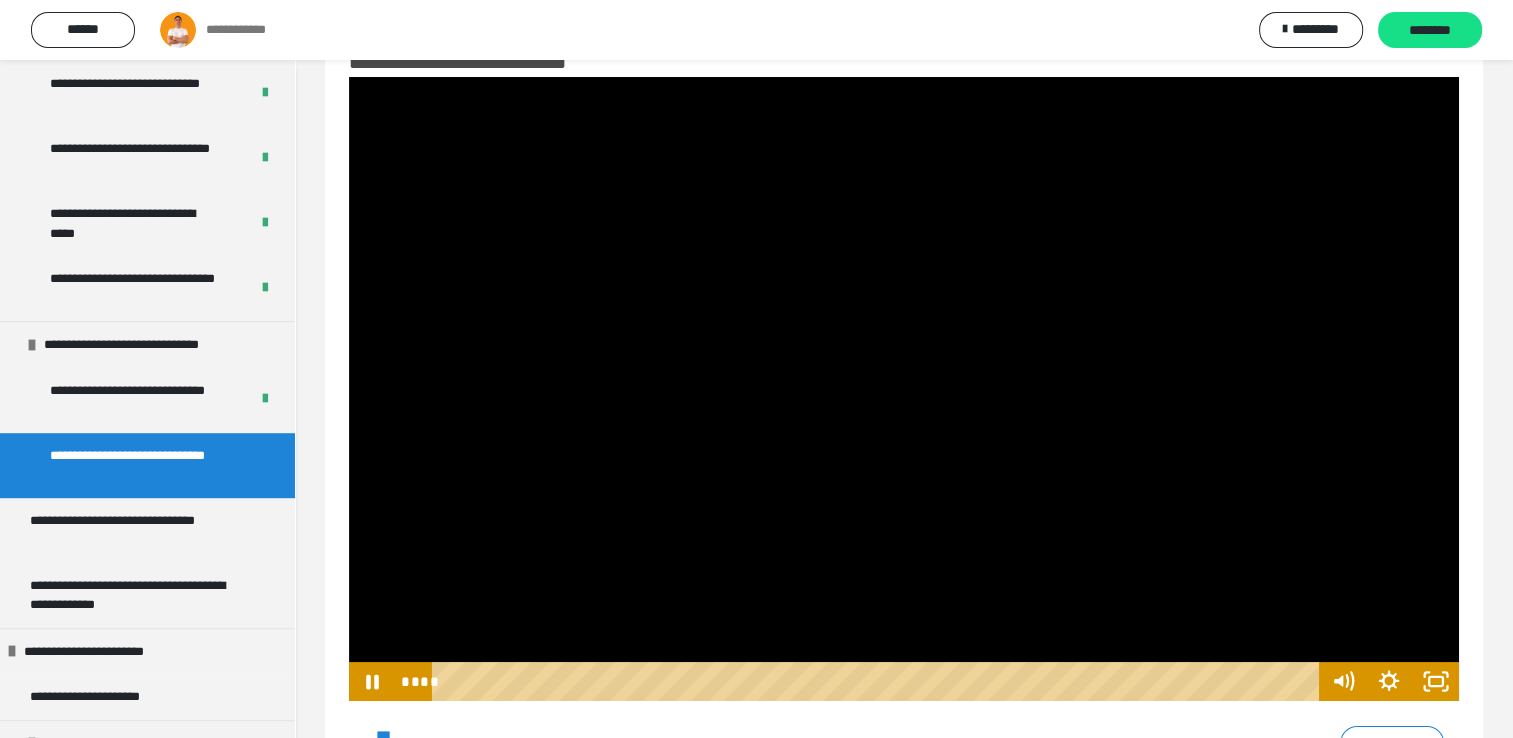 click at bounding box center [904, 389] 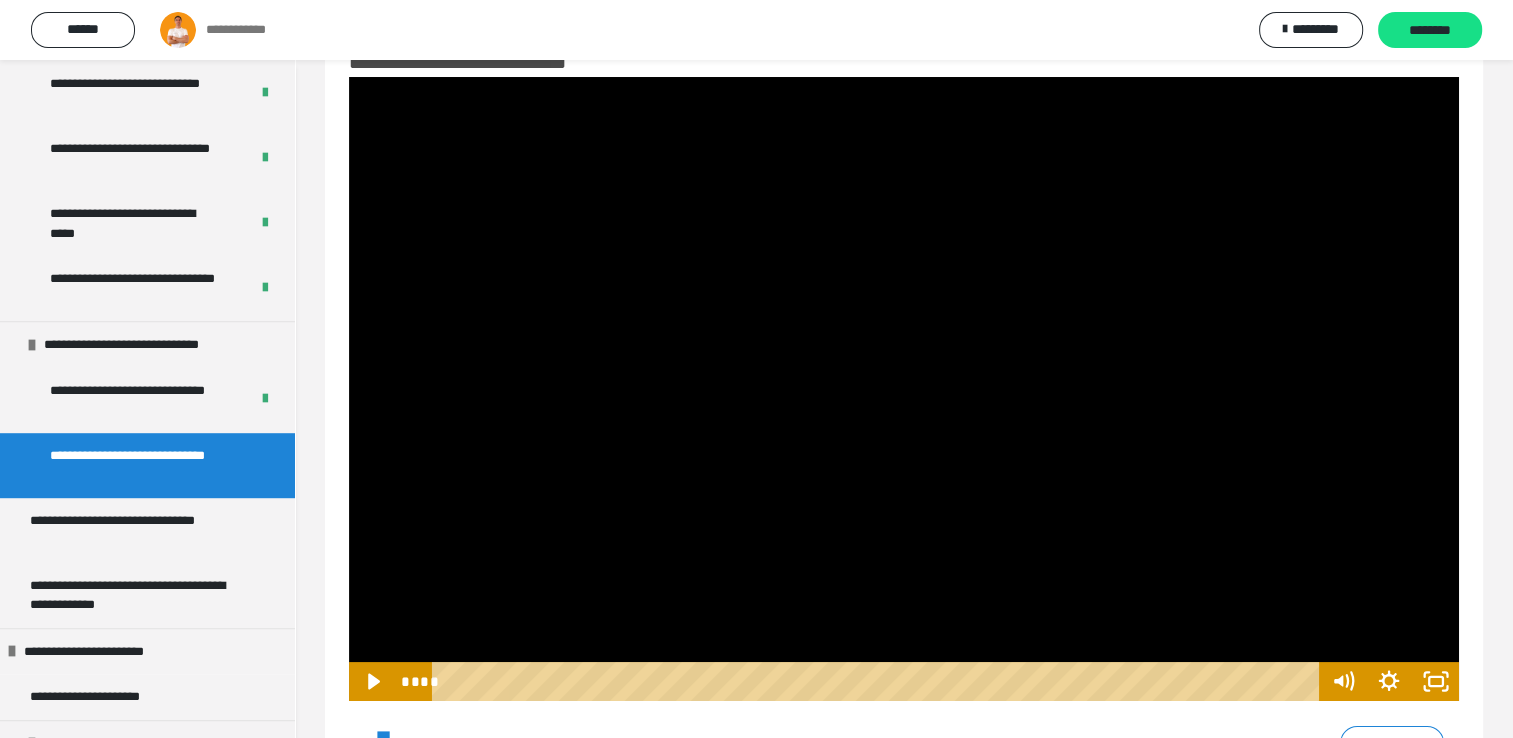 click at bounding box center (904, 389) 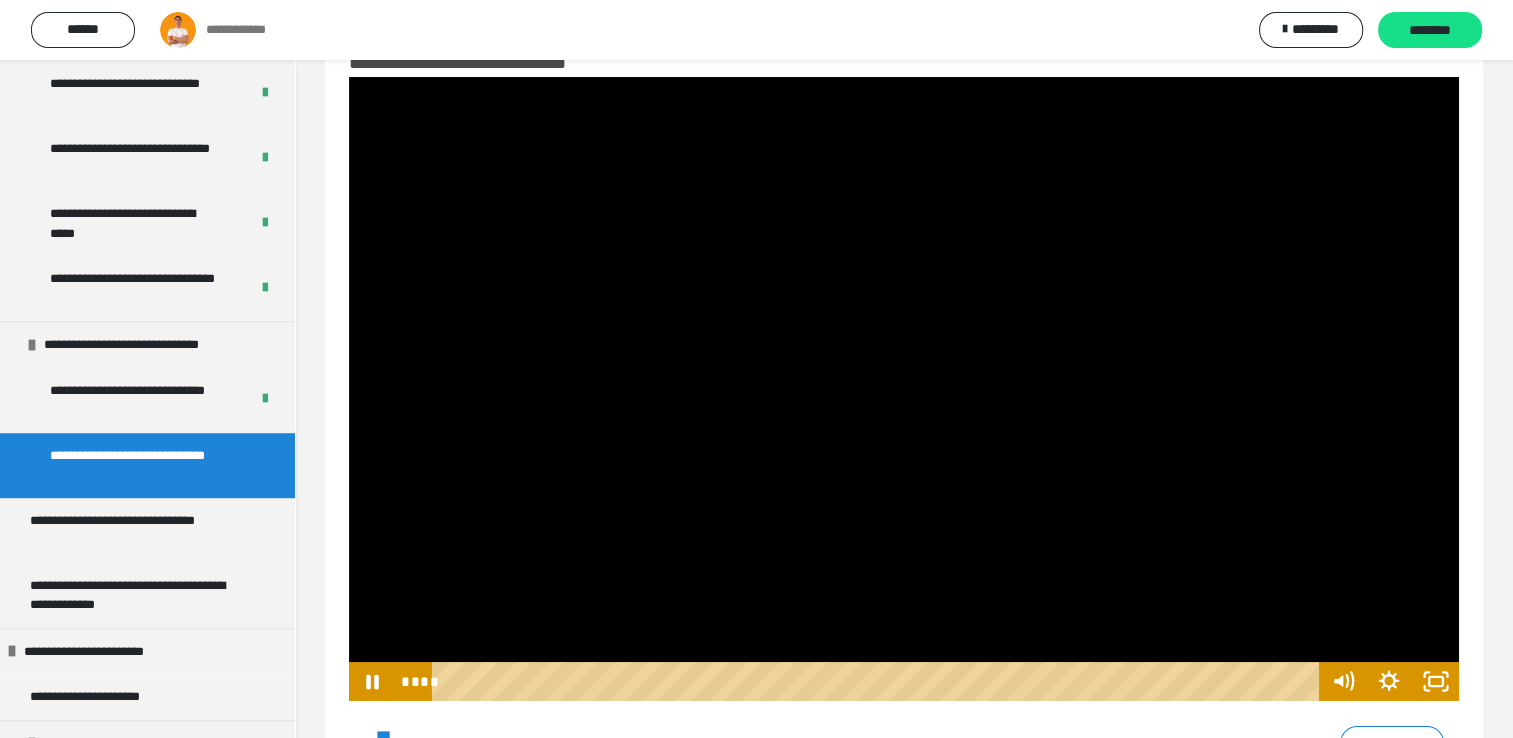 click at bounding box center (904, 389) 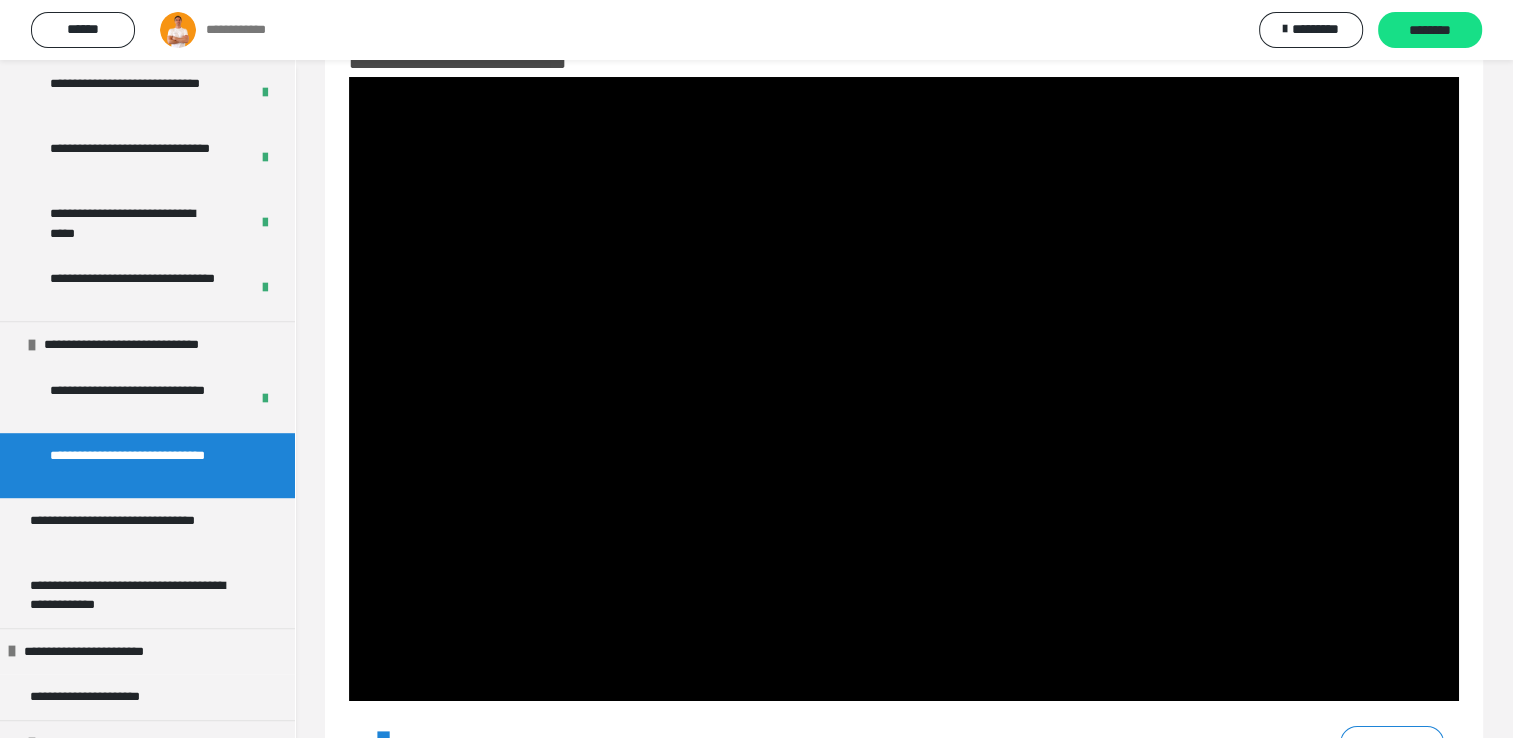 click at bounding box center (904, 389) 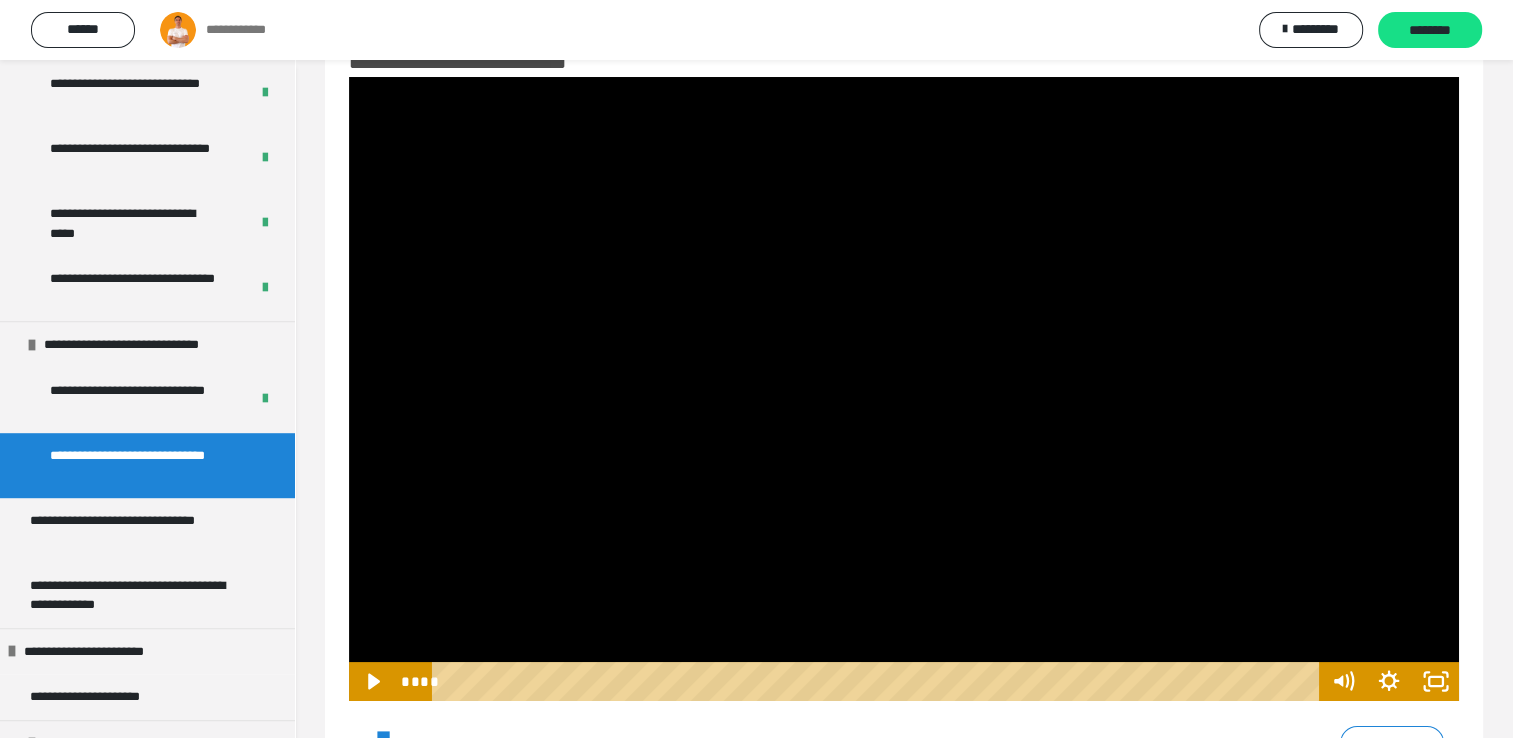 click at bounding box center (904, 389) 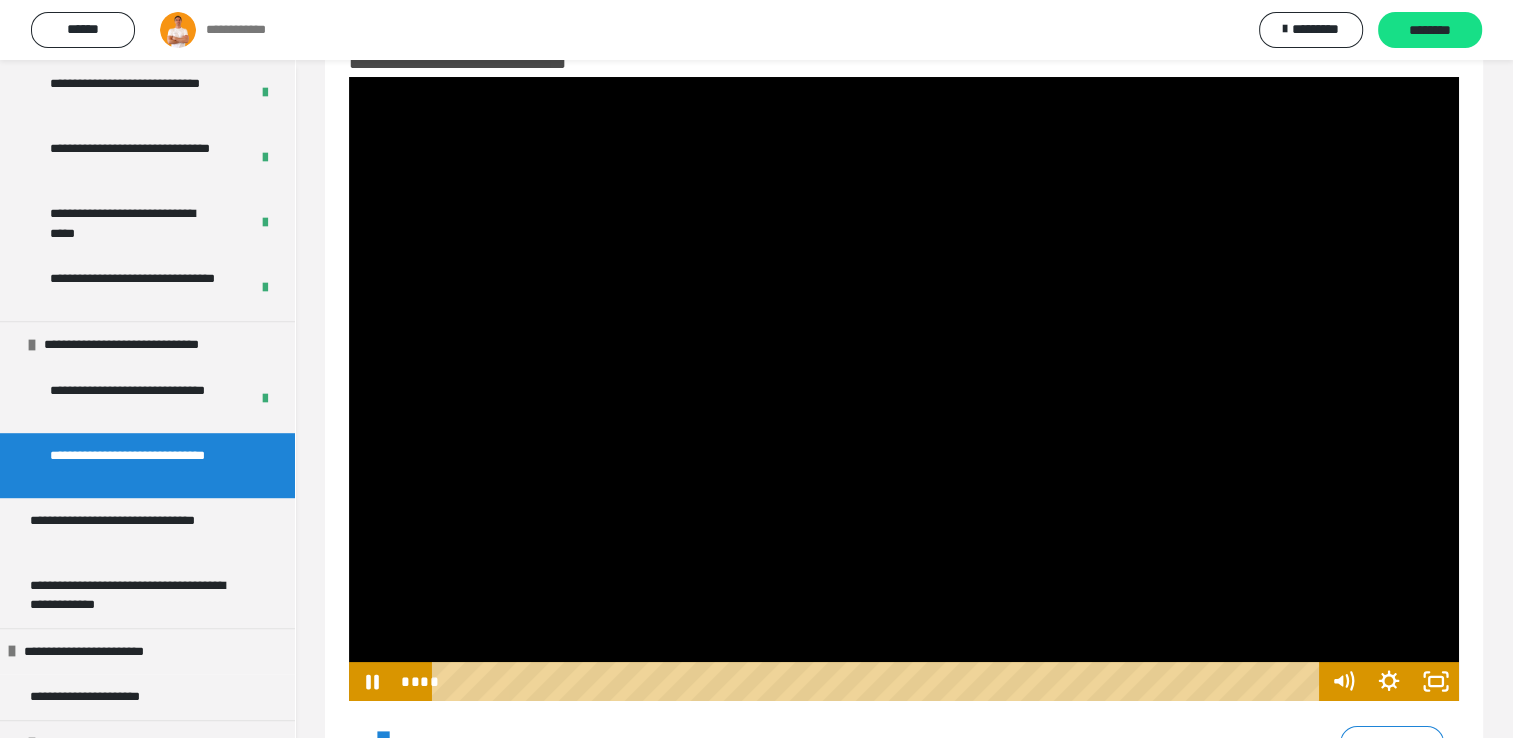 click at bounding box center (904, 389) 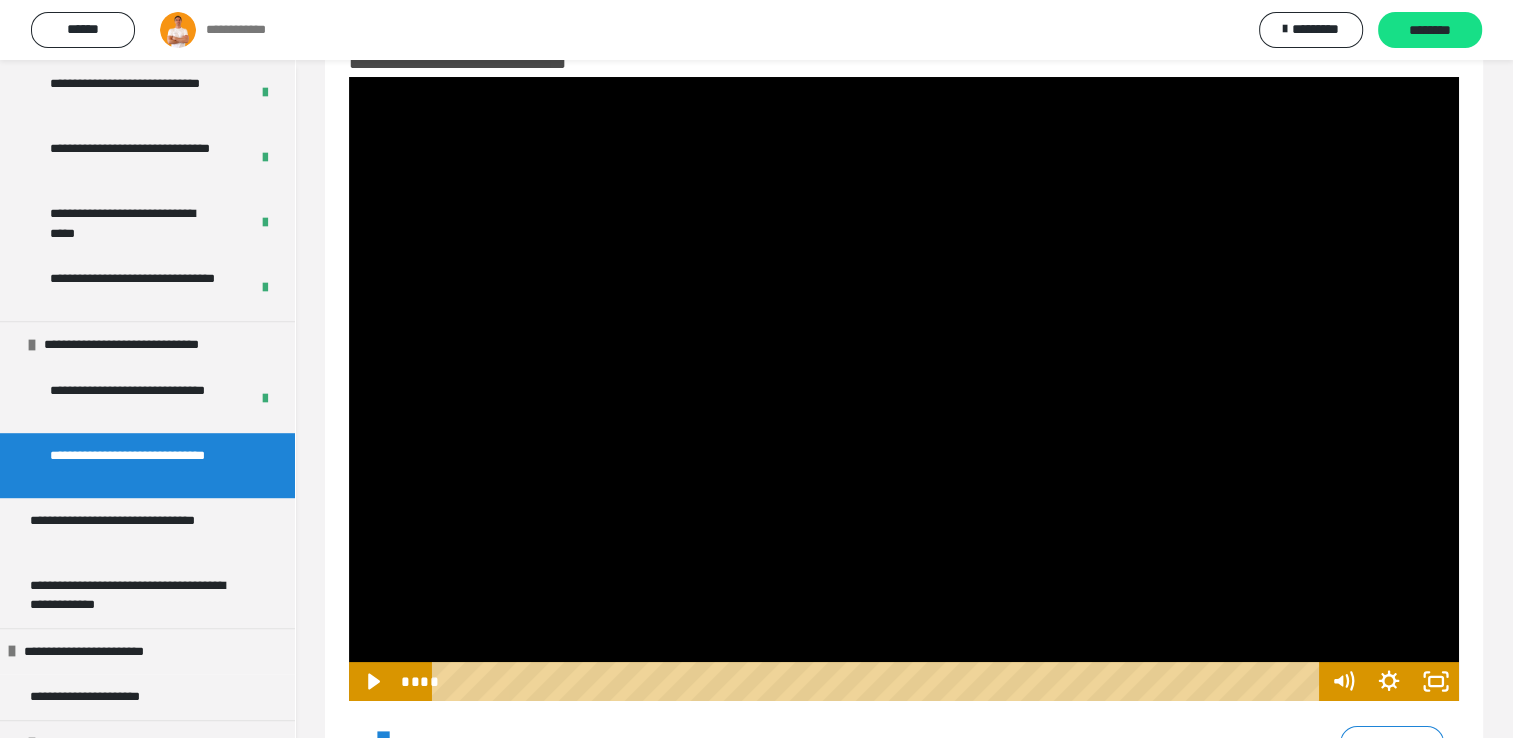 click at bounding box center [904, 389] 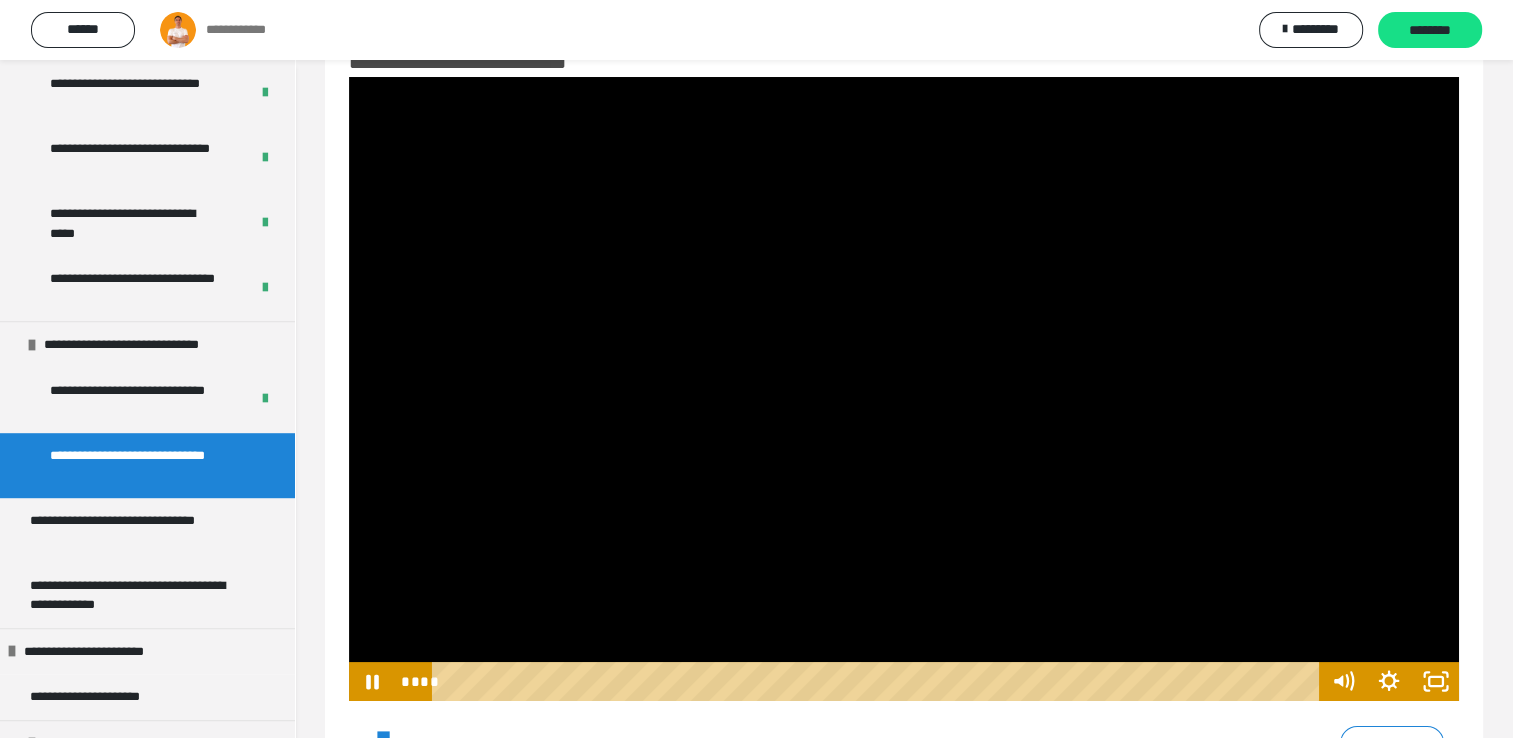 click at bounding box center [904, 389] 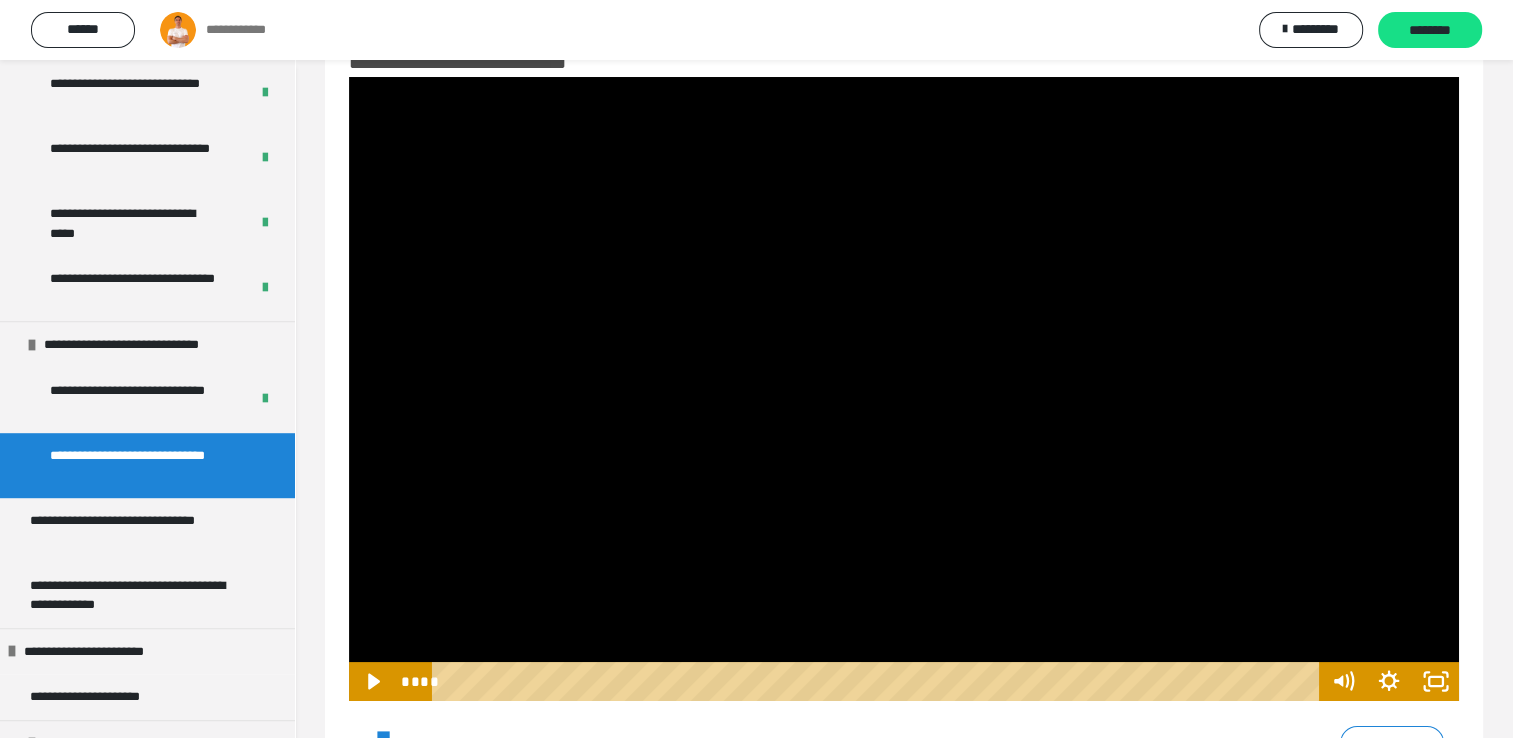 click at bounding box center (904, 389) 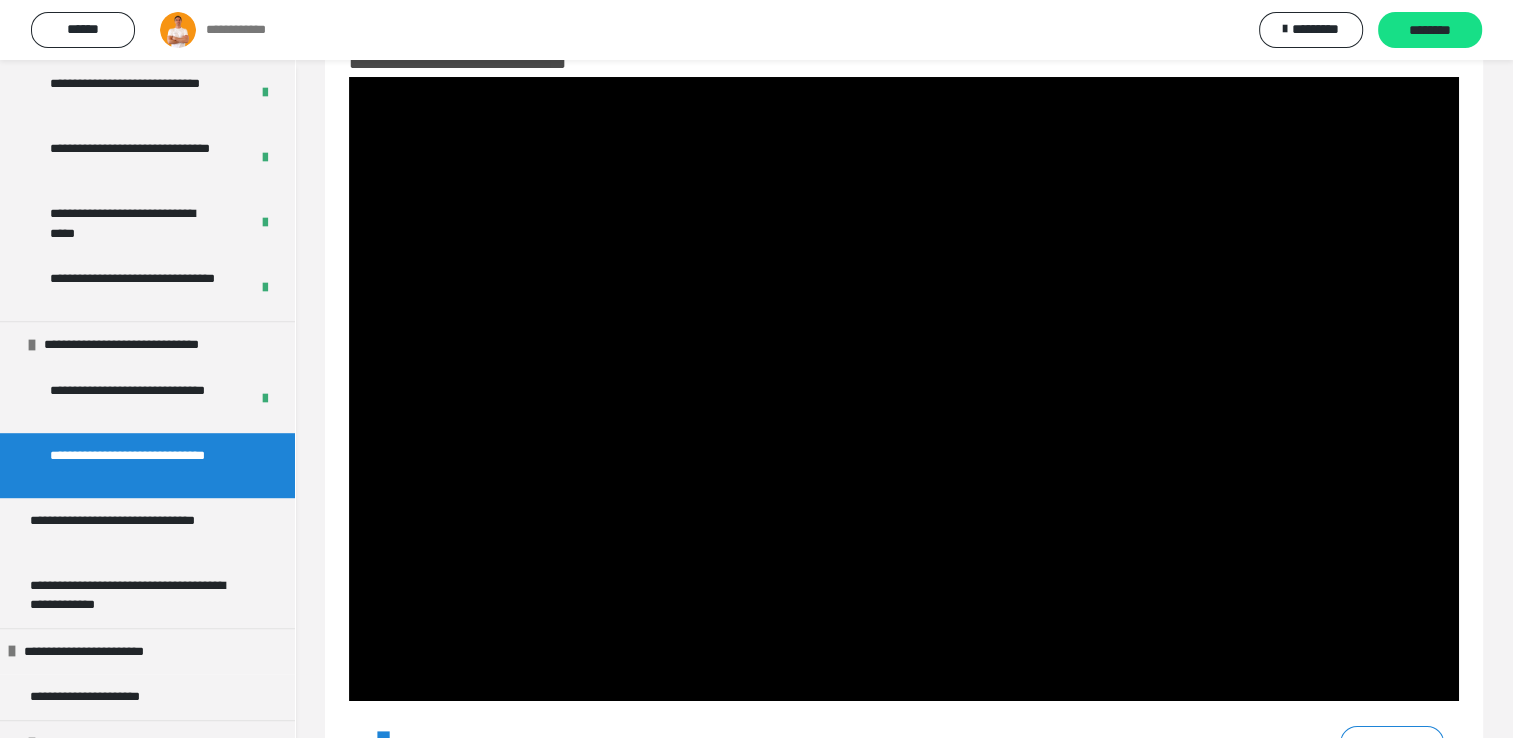 click at bounding box center (904, 389) 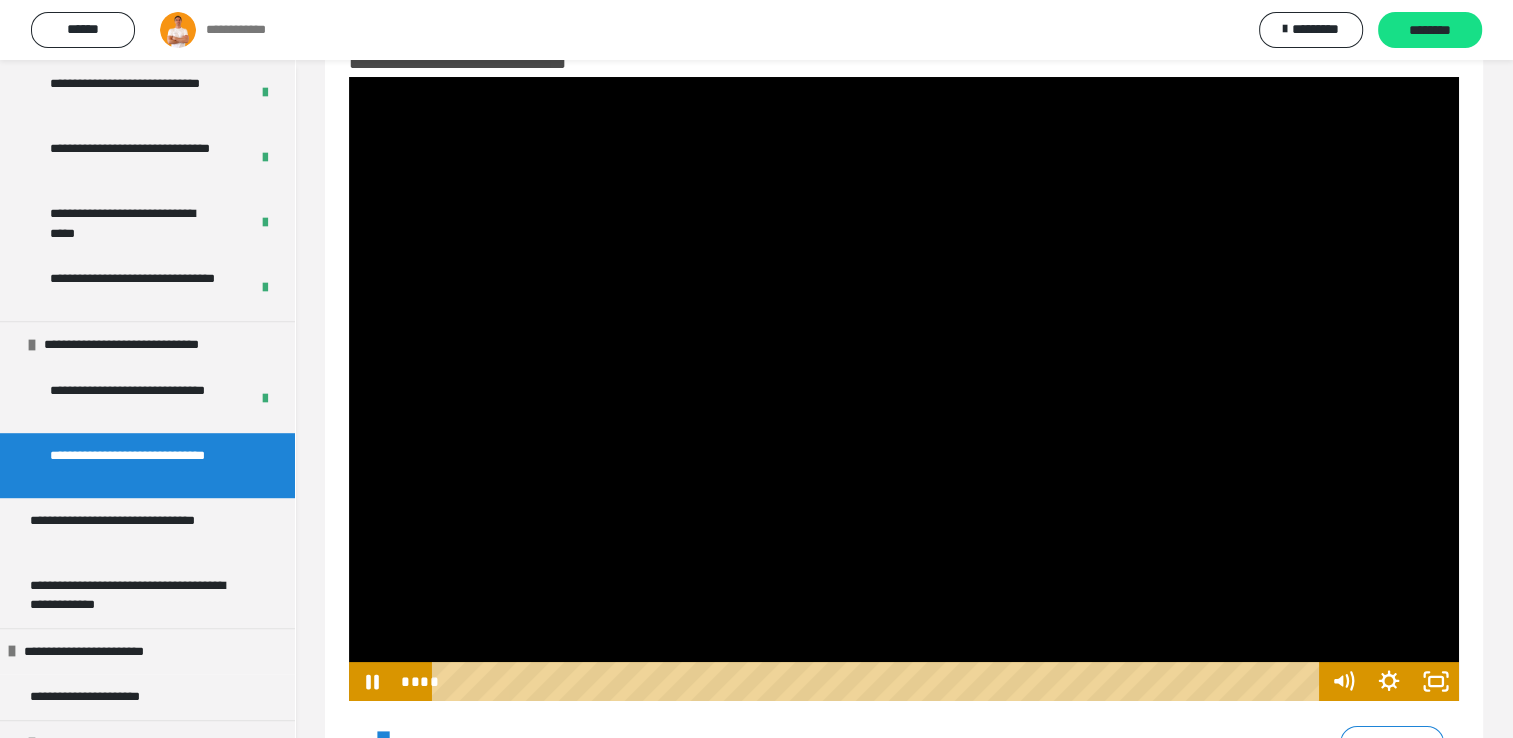 click at bounding box center [904, 389] 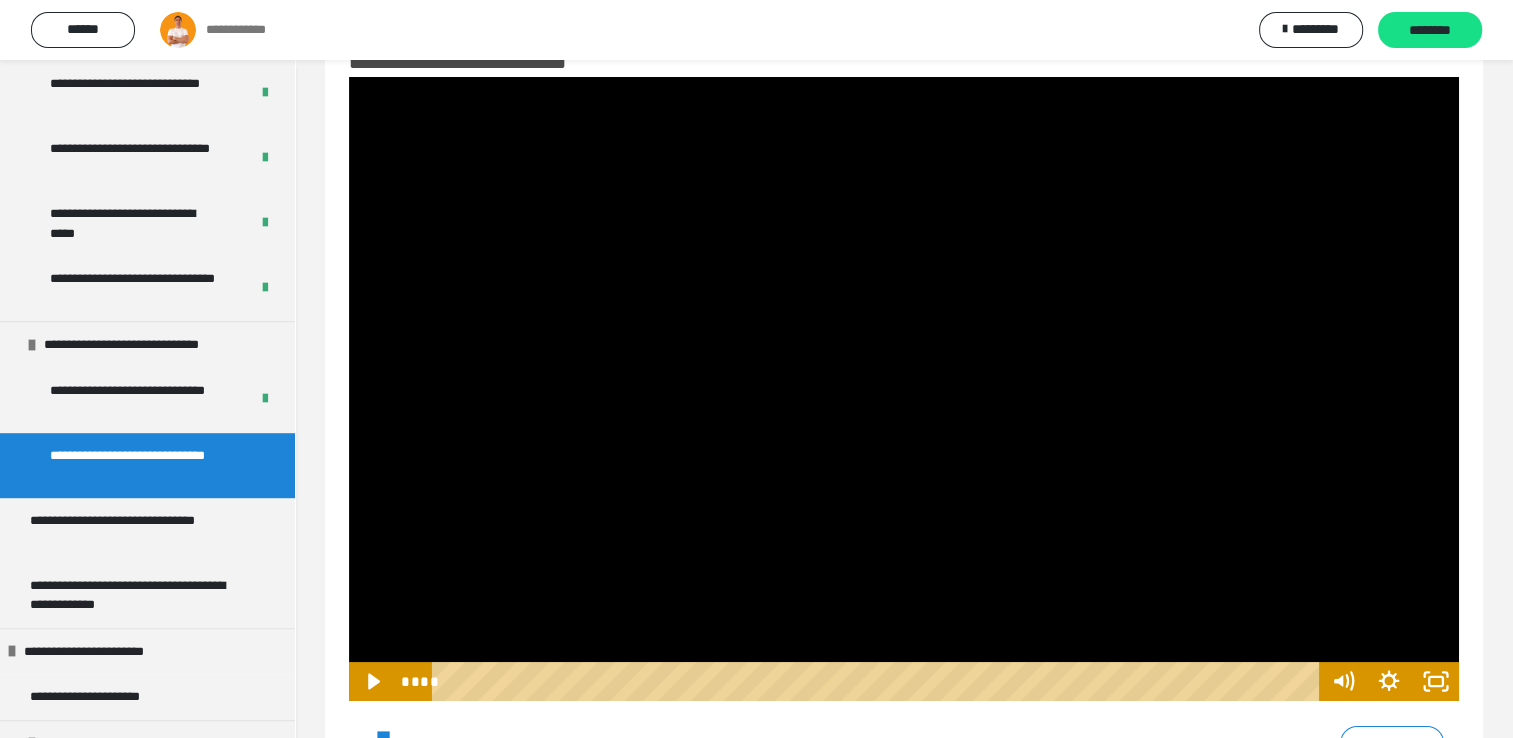 click at bounding box center [904, 389] 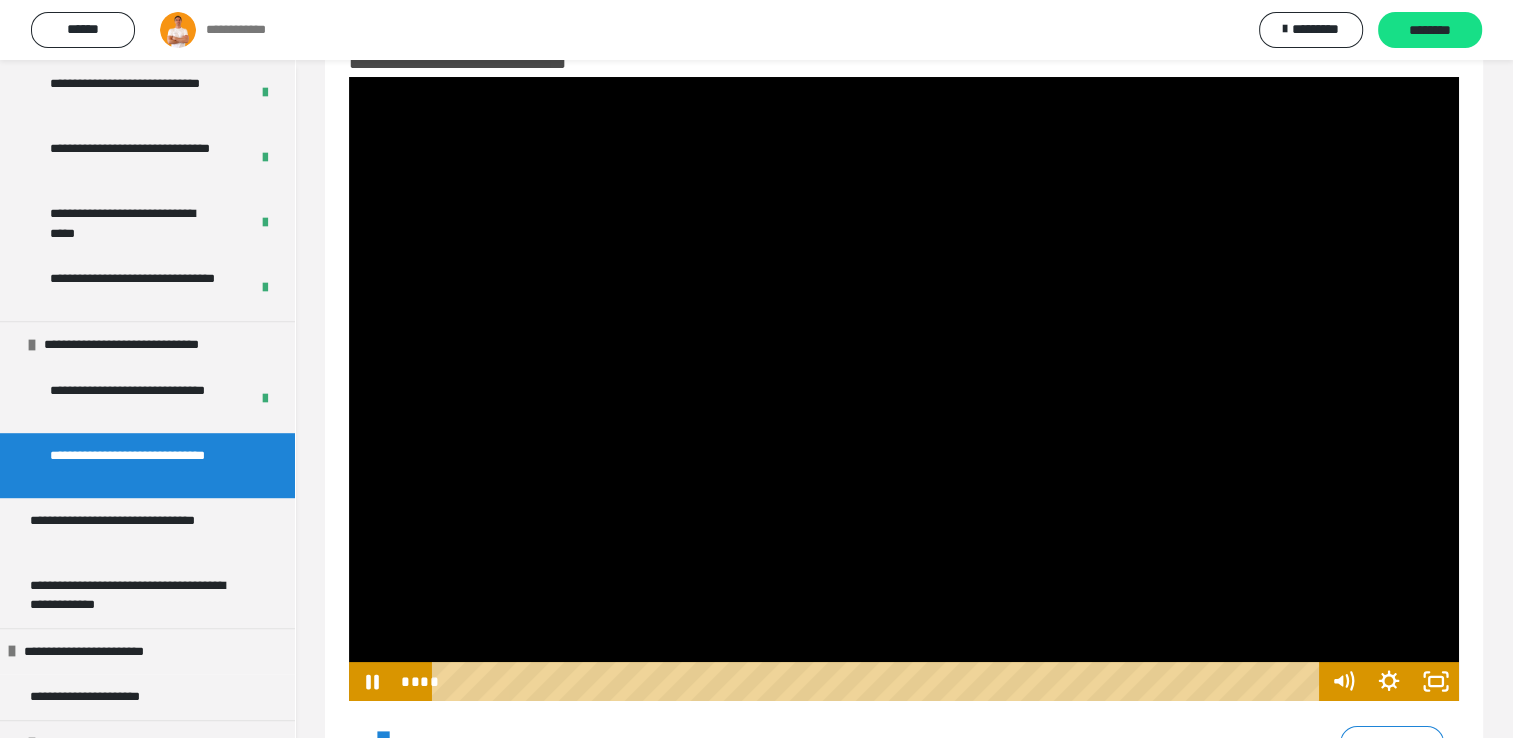 scroll, scrollTop: 164, scrollLeft: 0, axis: vertical 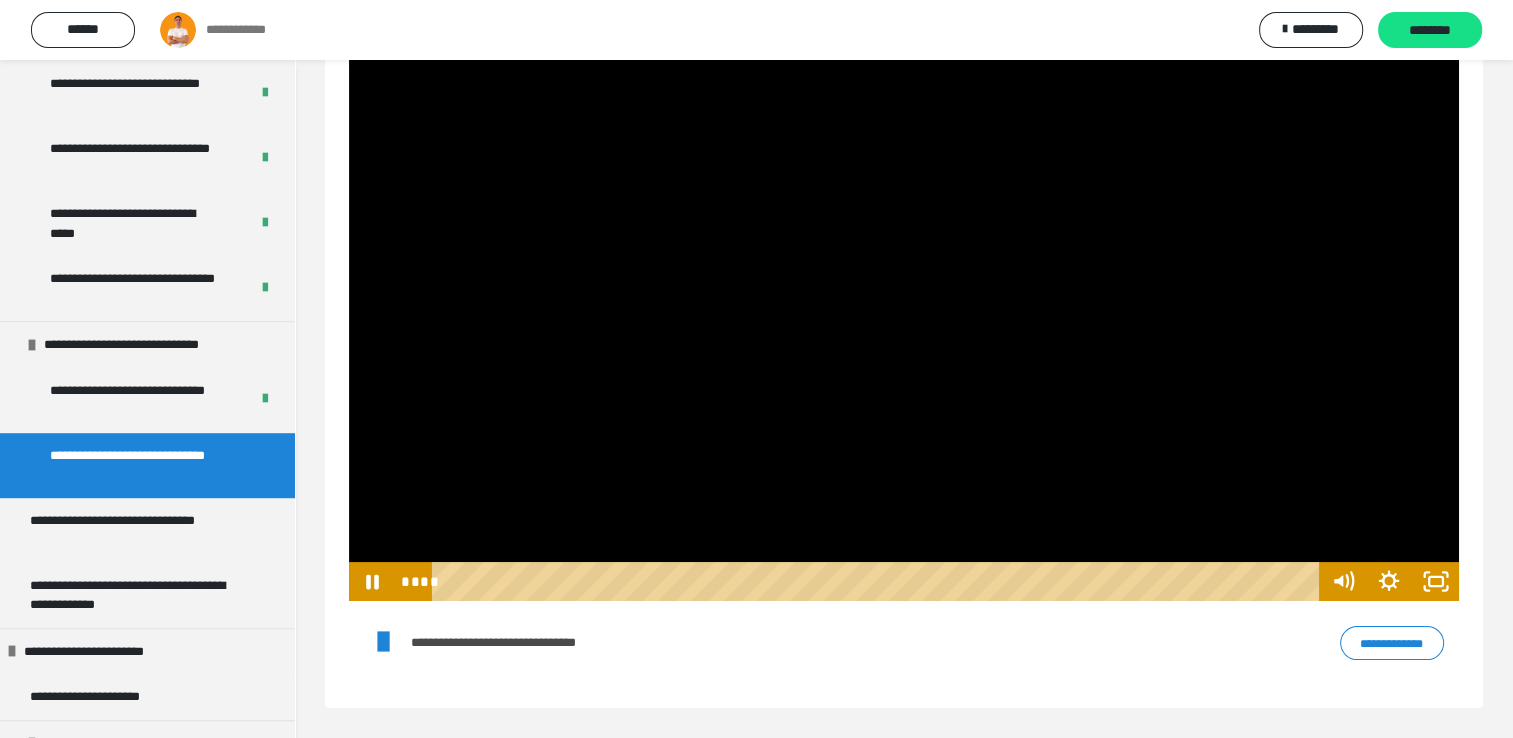 click at bounding box center (904, 289) 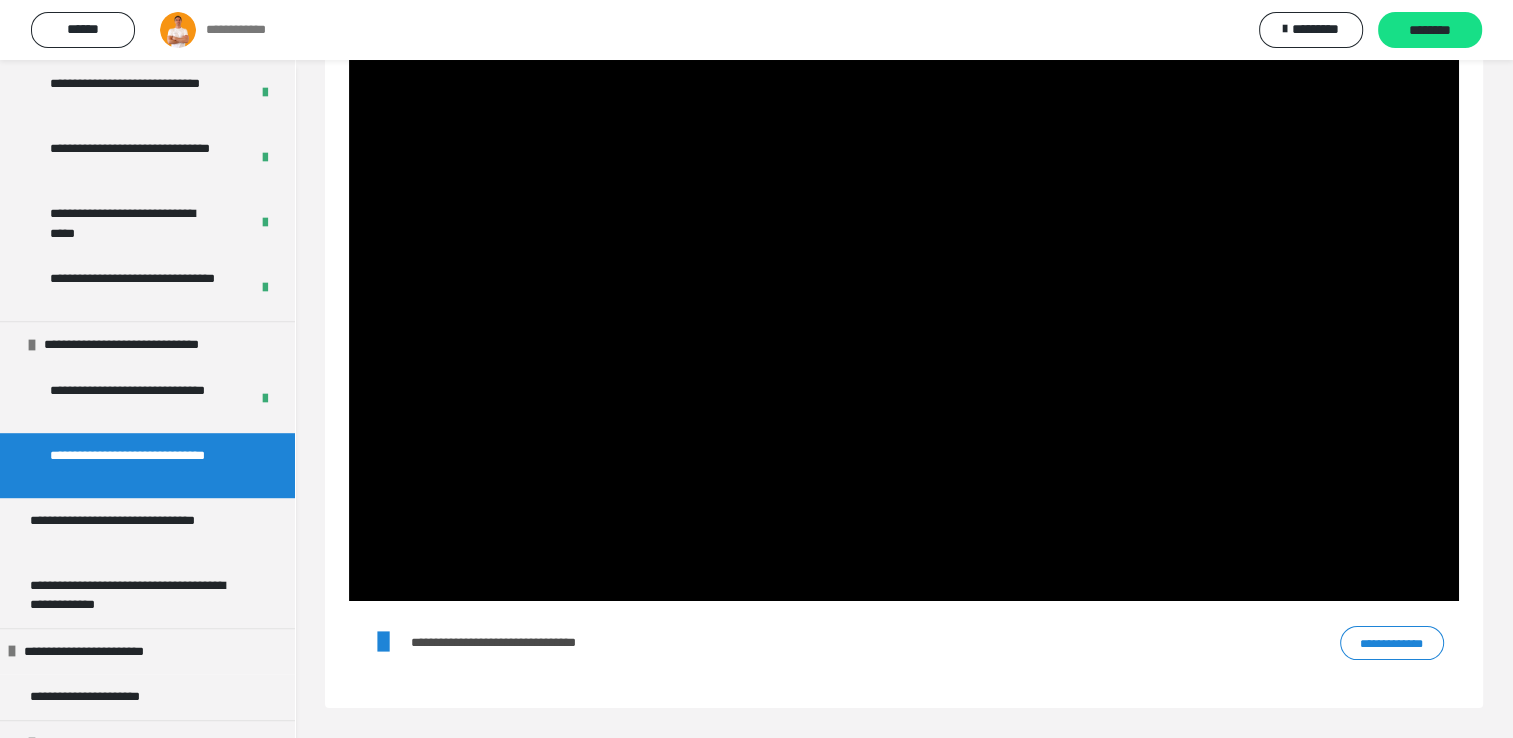 click at bounding box center (904, 289) 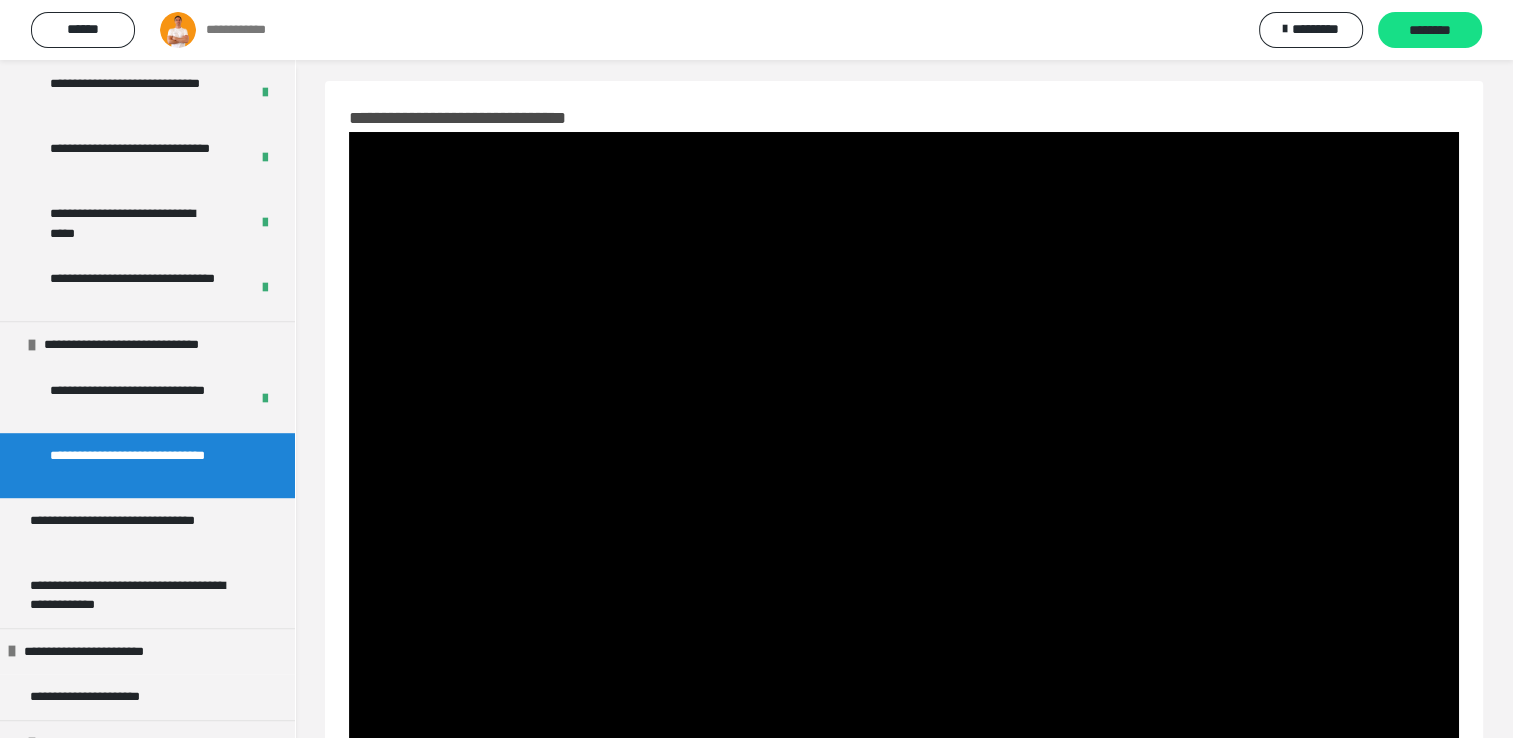 scroll, scrollTop: 0, scrollLeft: 0, axis: both 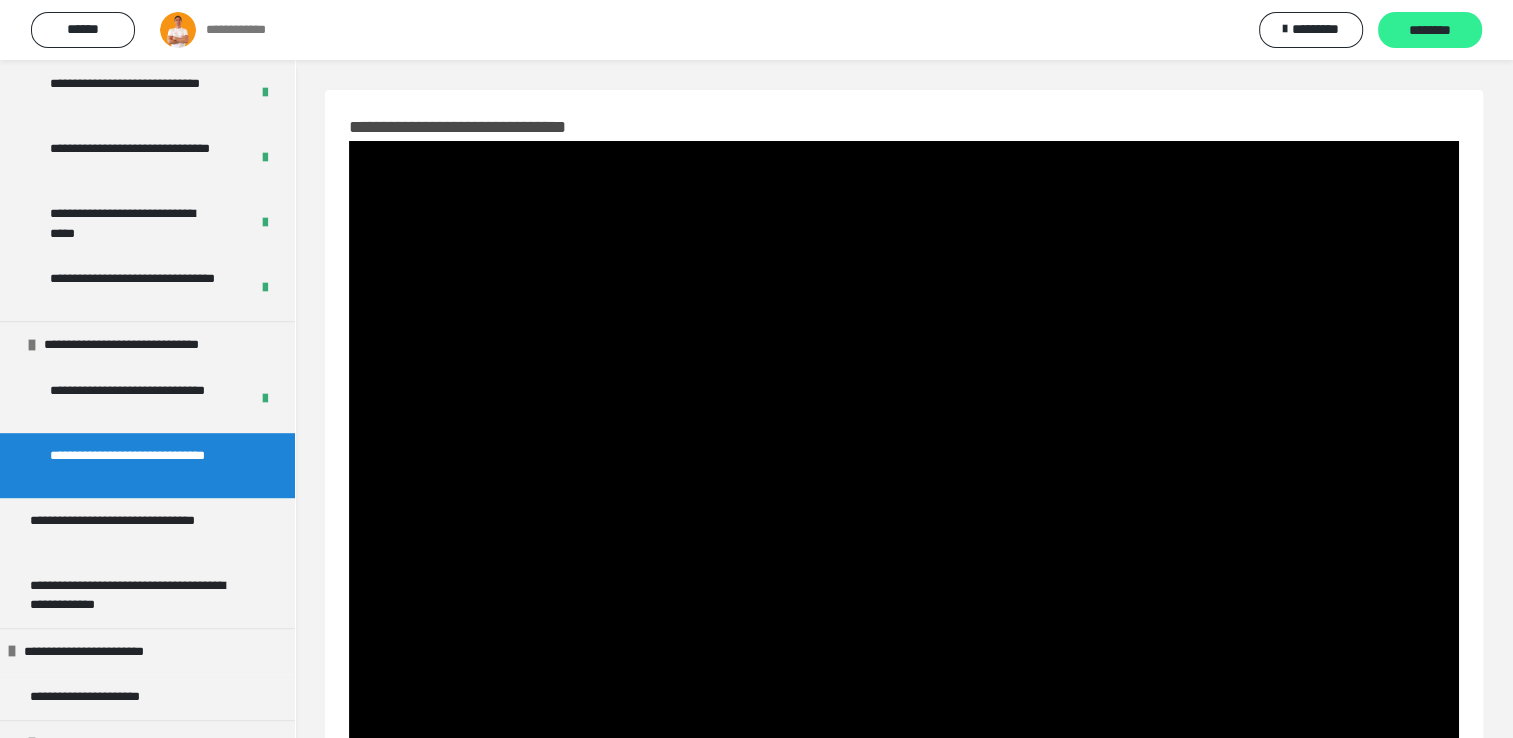click on "********" at bounding box center (1430, 30) 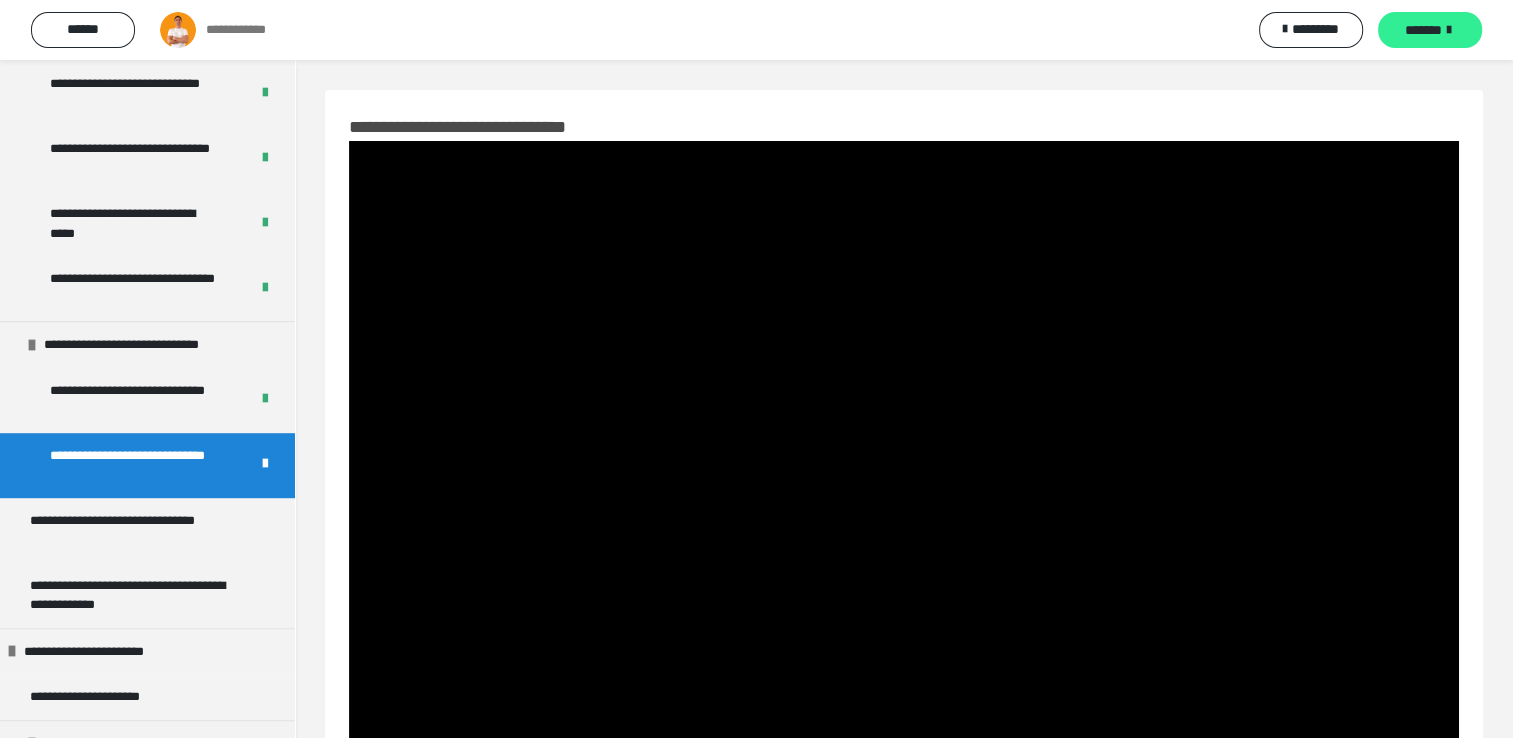 click on "*******" at bounding box center (1423, 30) 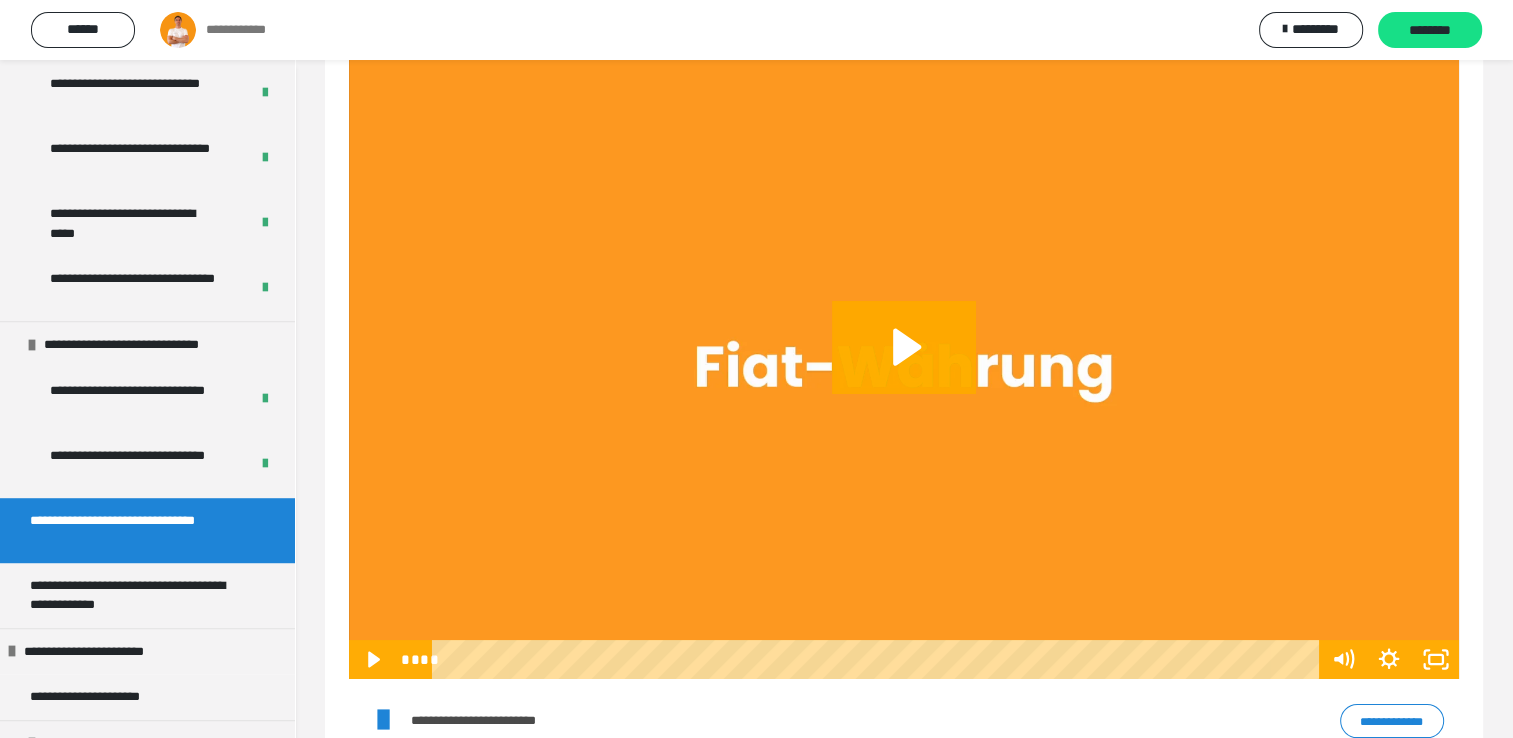 scroll, scrollTop: 164, scrollLeft: 0, axis: vertical 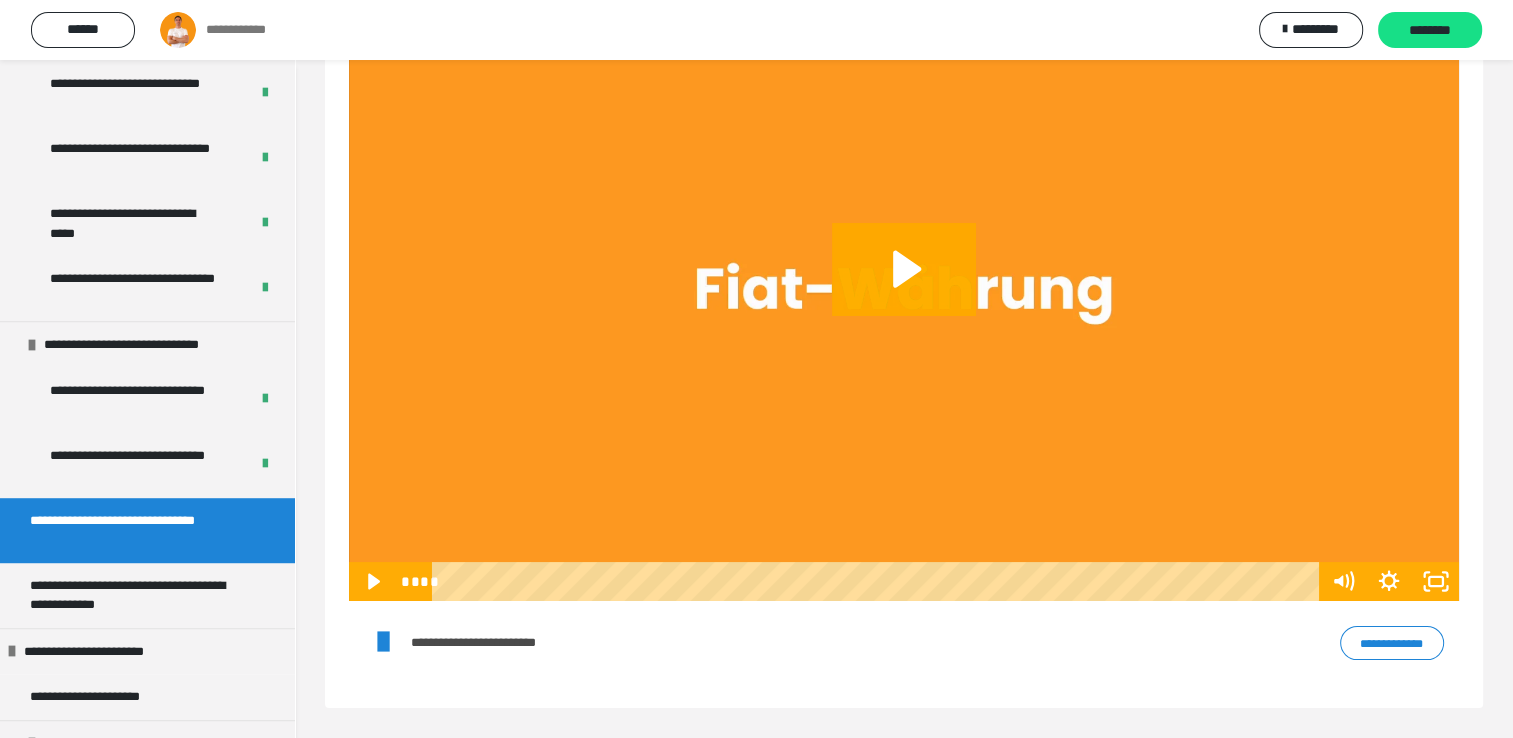 click on "**********" at bounding box center [1392, 643] 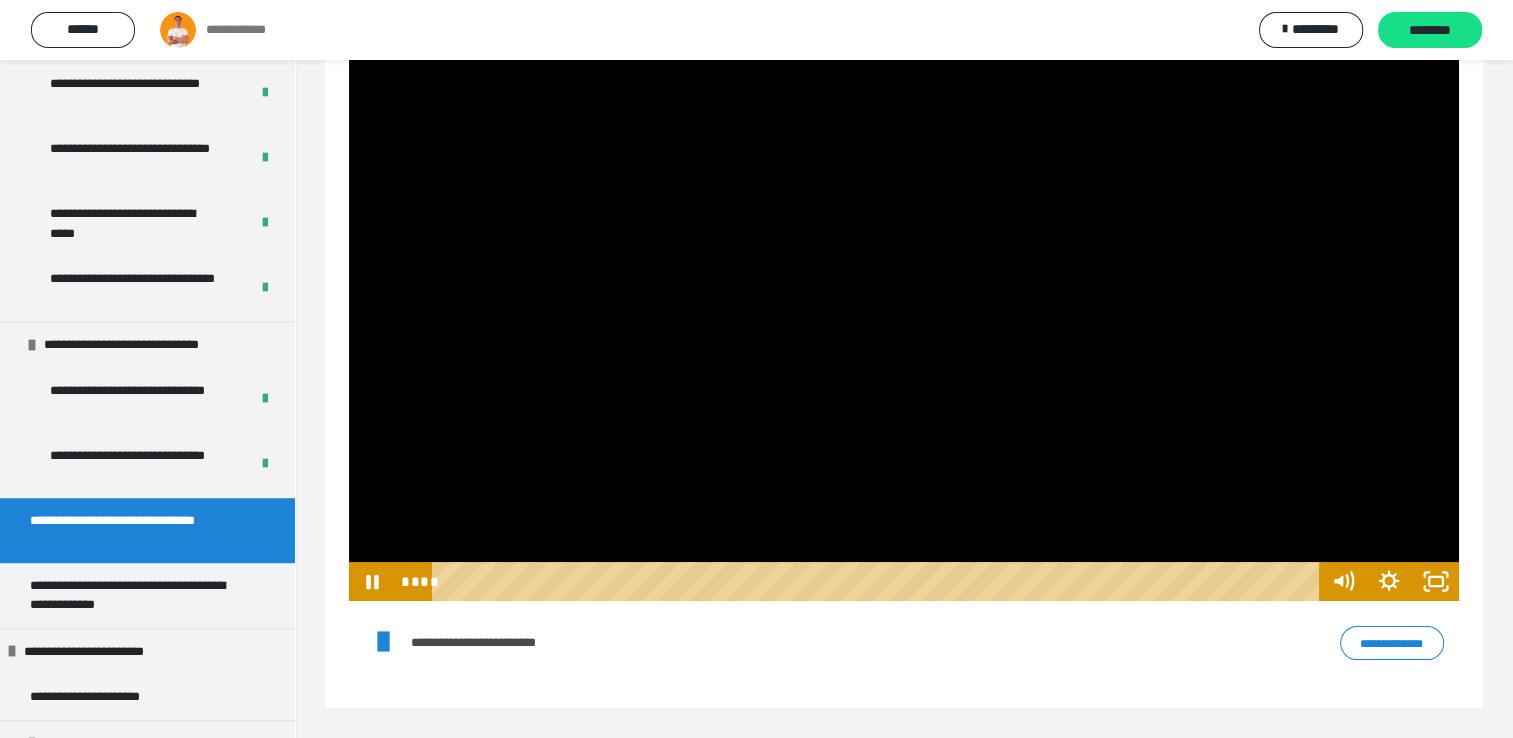 scroll, scrollTop: 64, scrollLeft: 0, axis: vertical 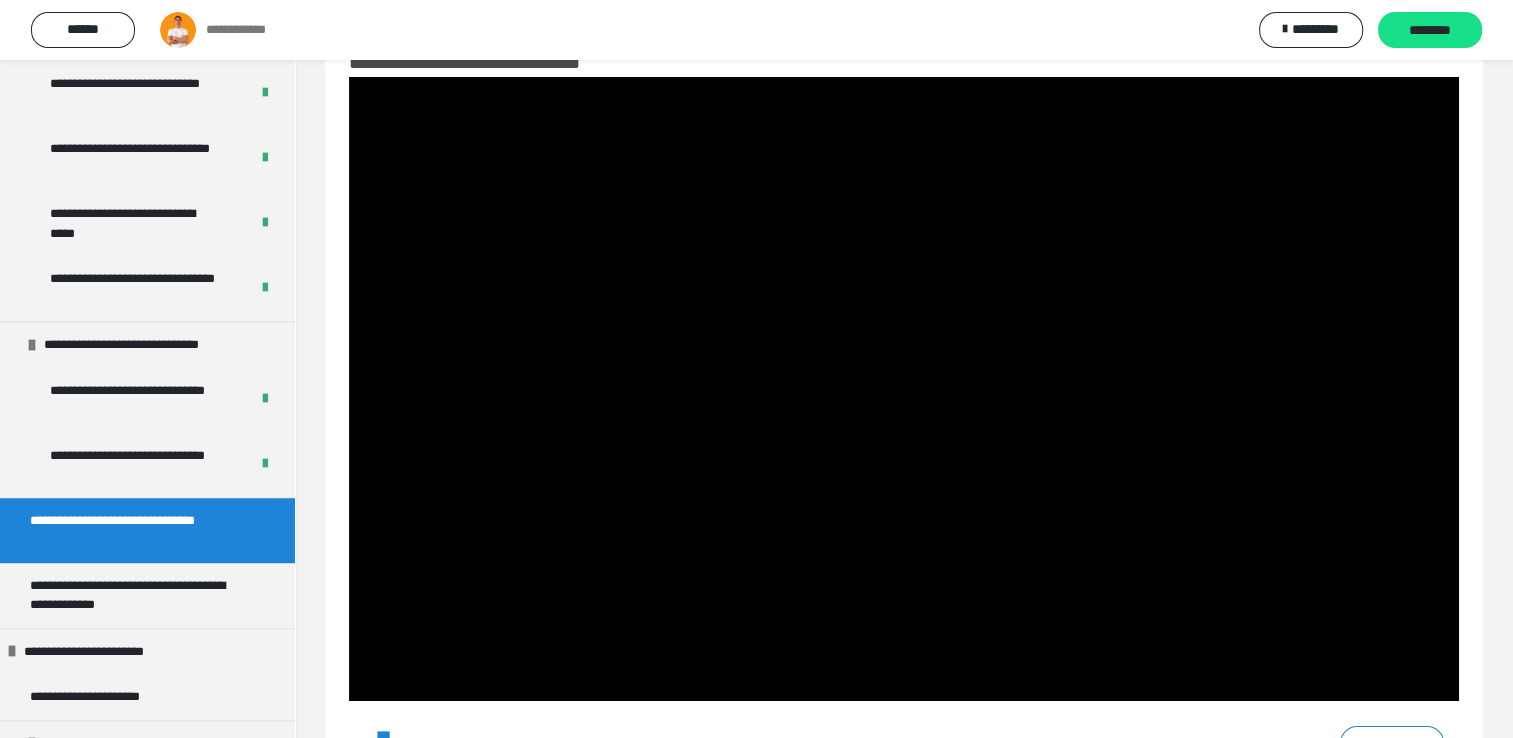 click at bounding box center (904, 389) 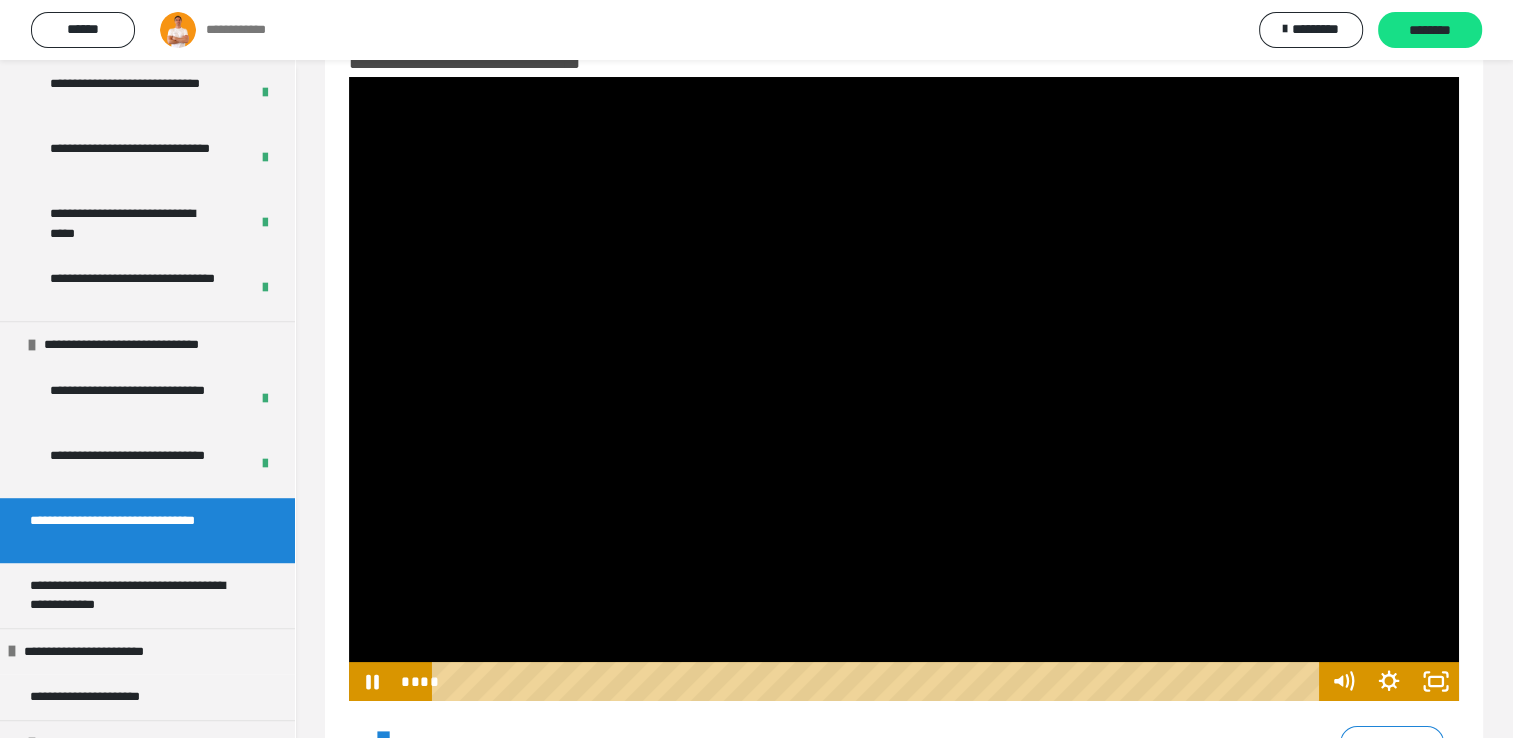 click at bounding box center [904, 389] 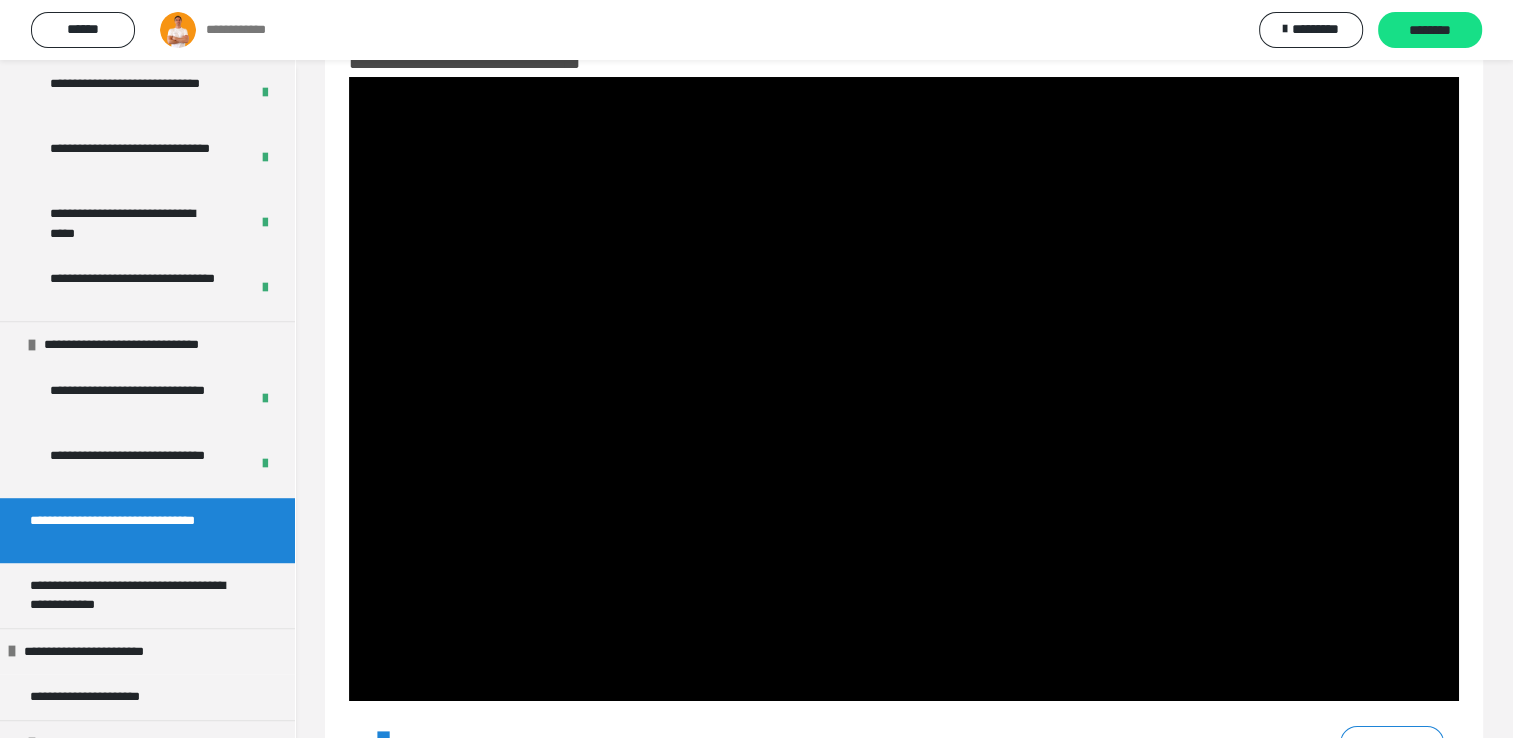 click at bounding box center (904, 389) 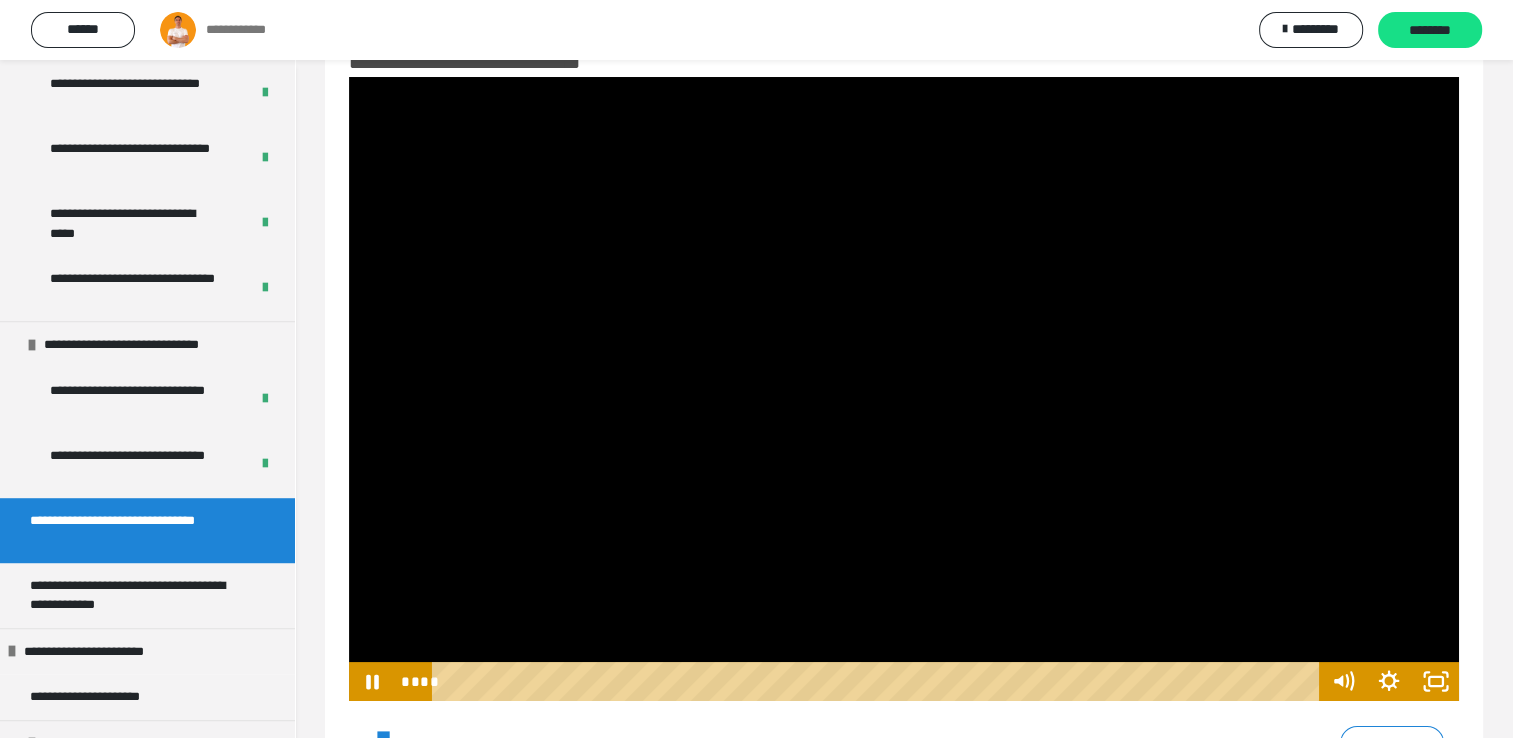 click at bounding box center (904, 389) 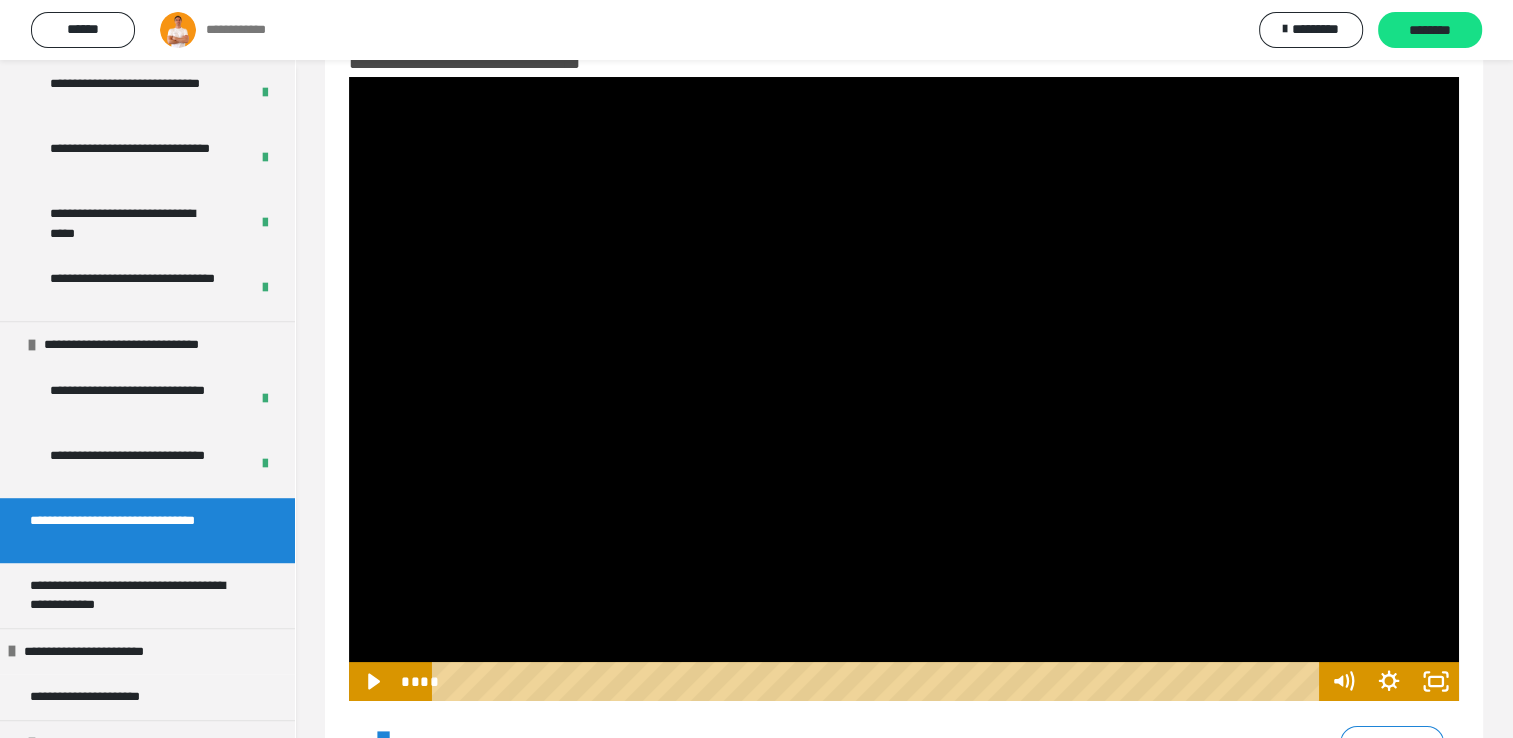 click at bounding box center [904, 389] 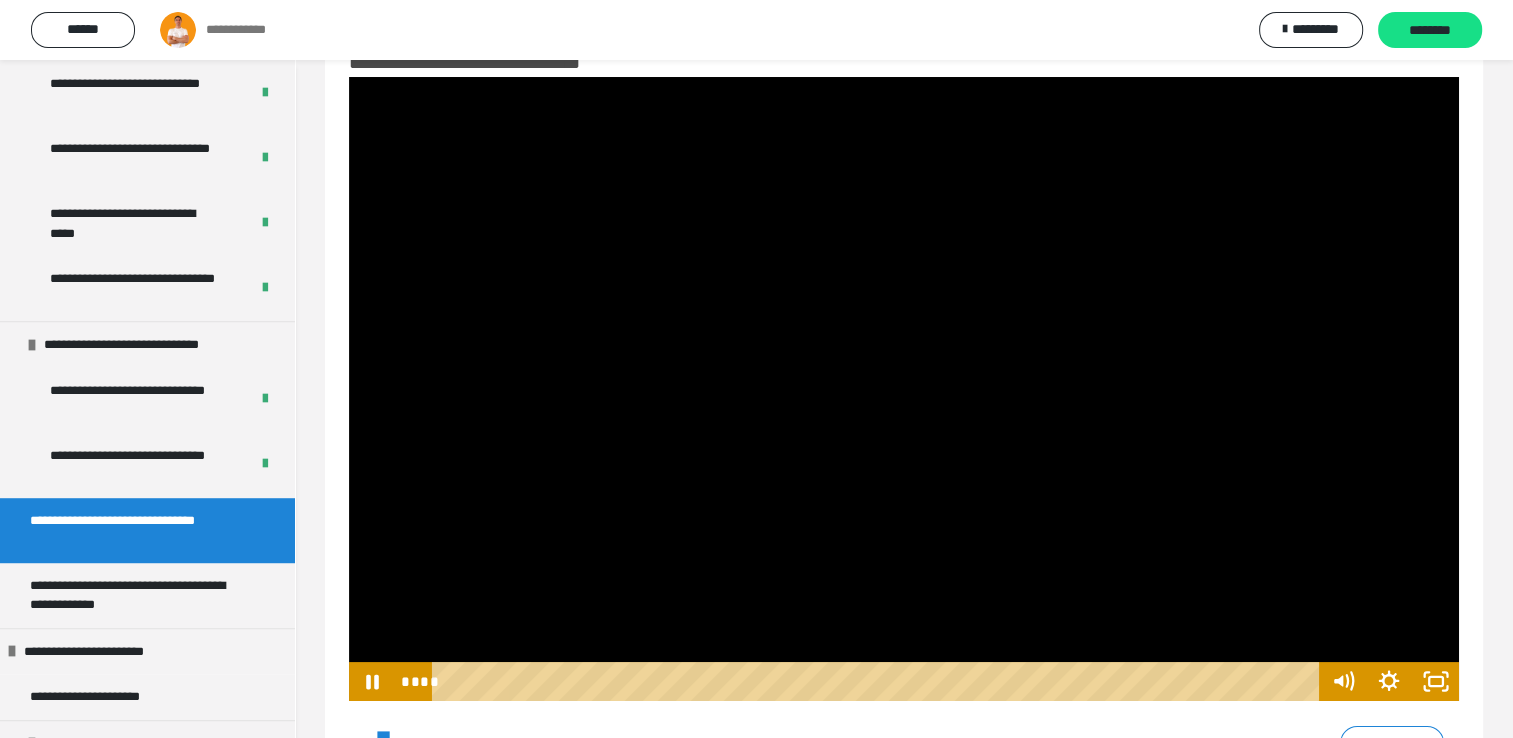 click at bounding box center (904, 389) 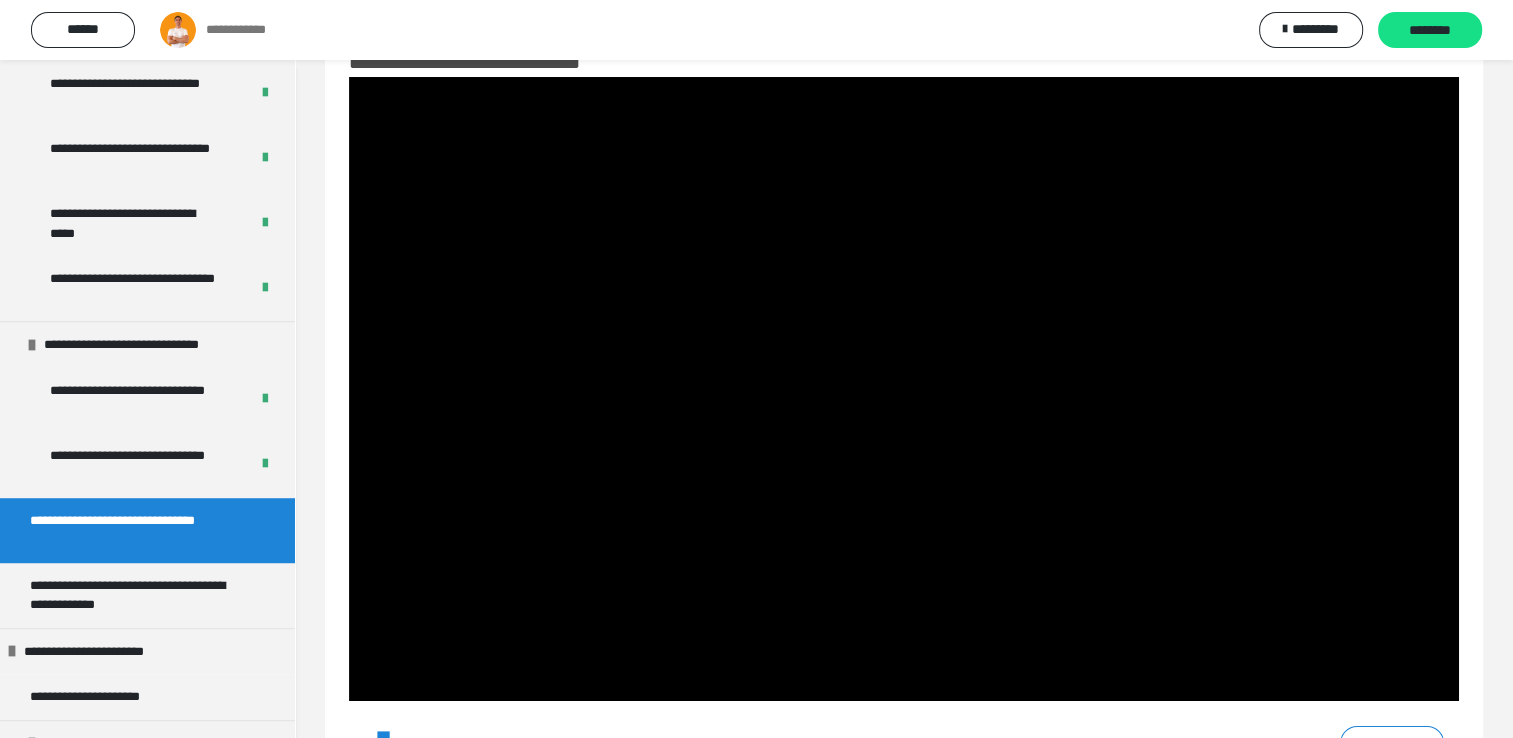 click at bounding box center [904, 389] 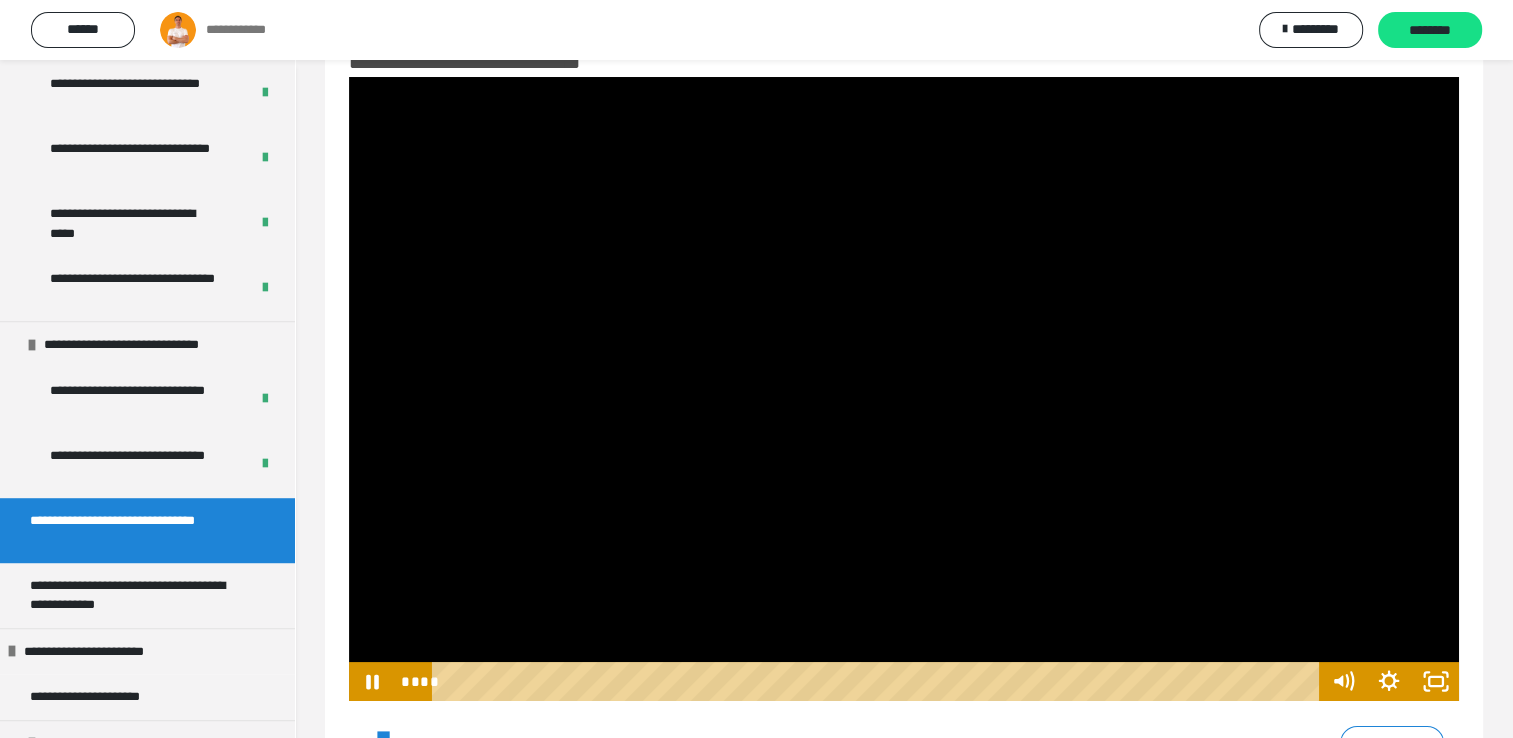 click at bounding box center [904, 389] 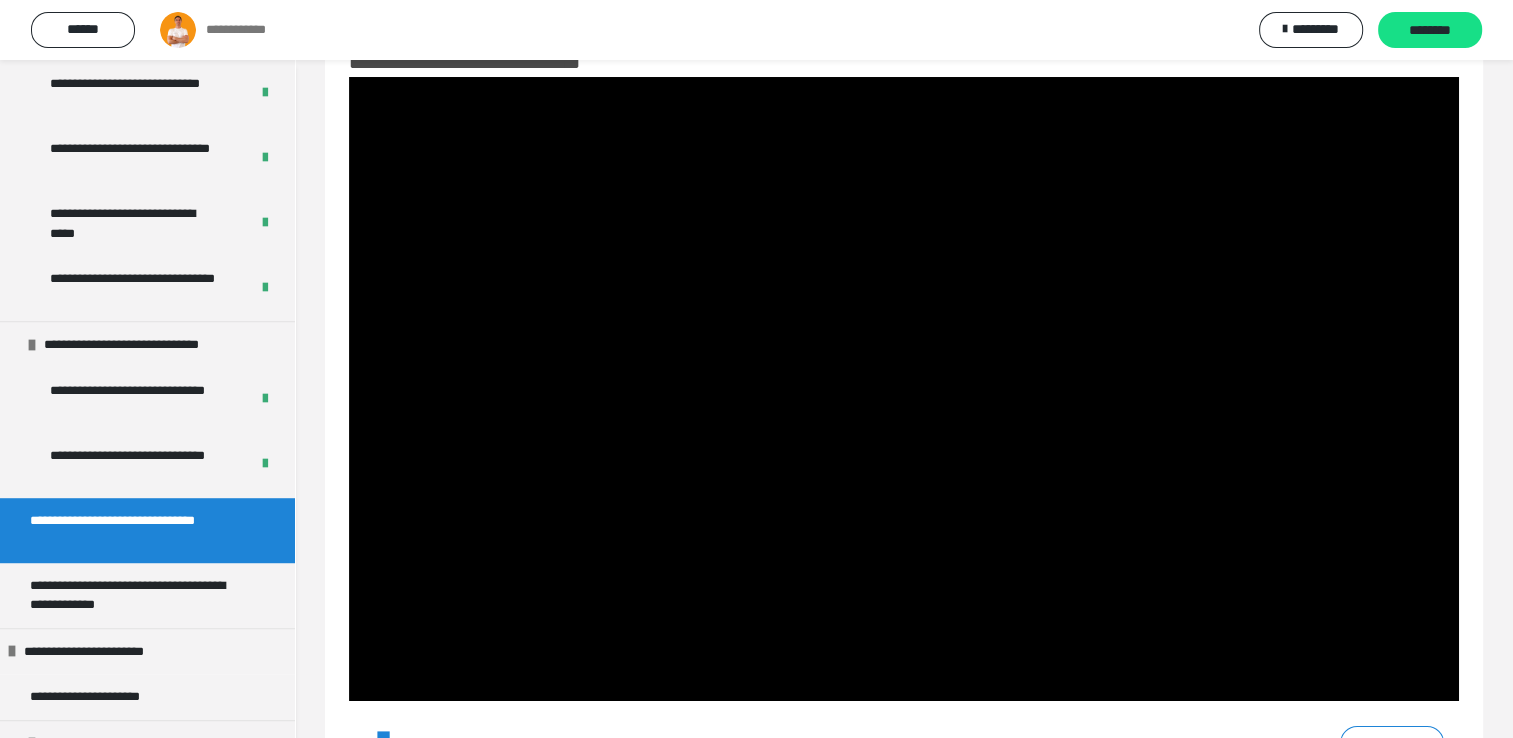 click at bounding box center (904, 389) 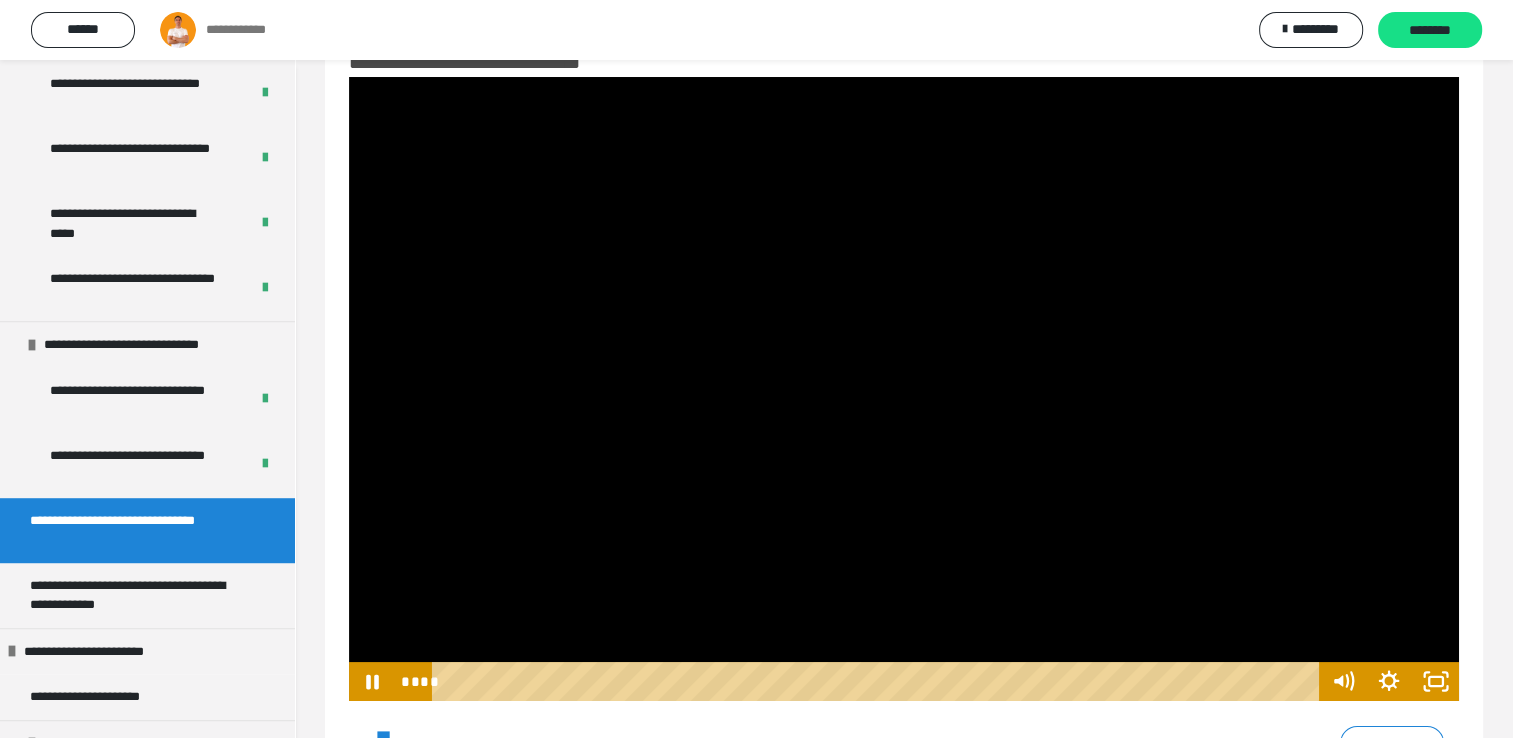 click at bounding box center (904, 389) 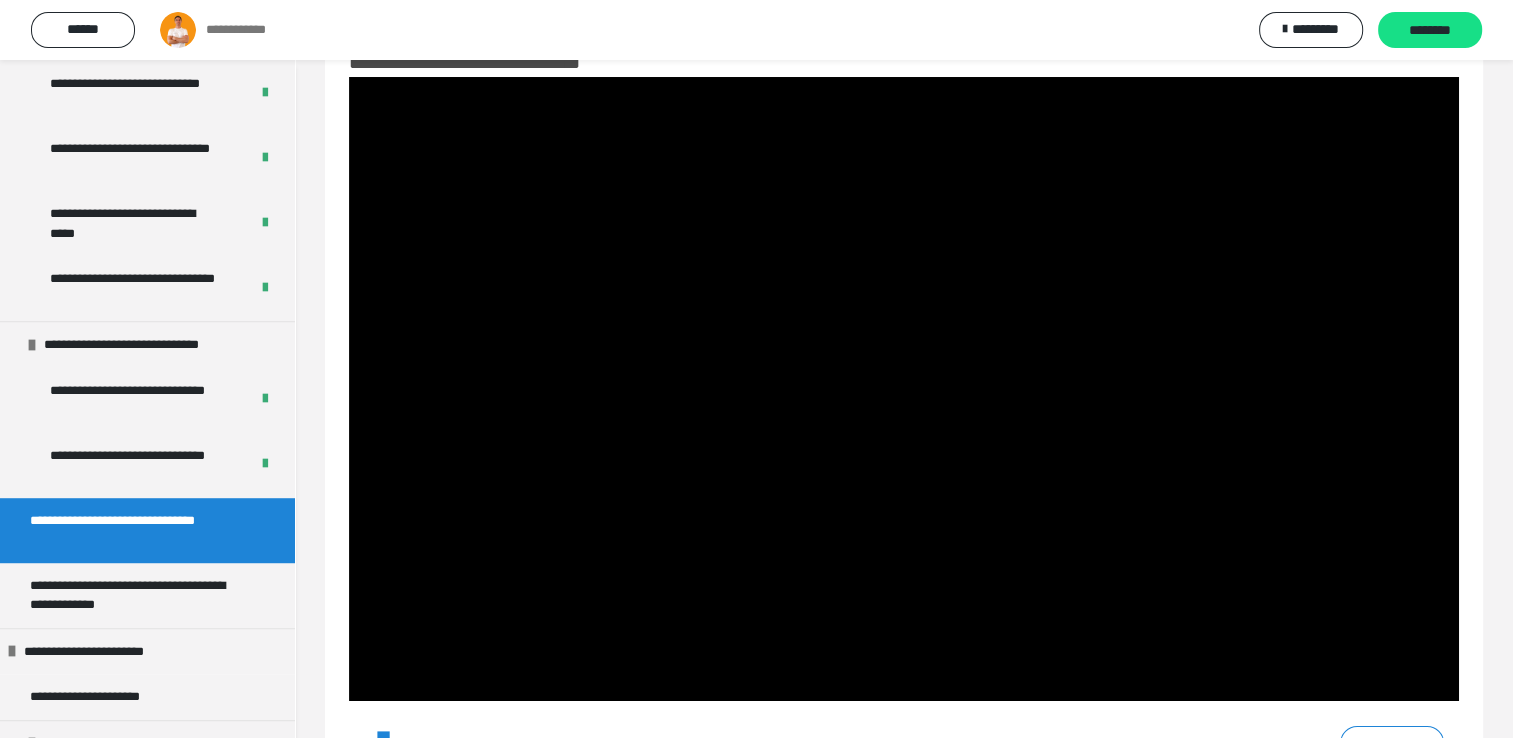 click at bounding box center [904, 389] 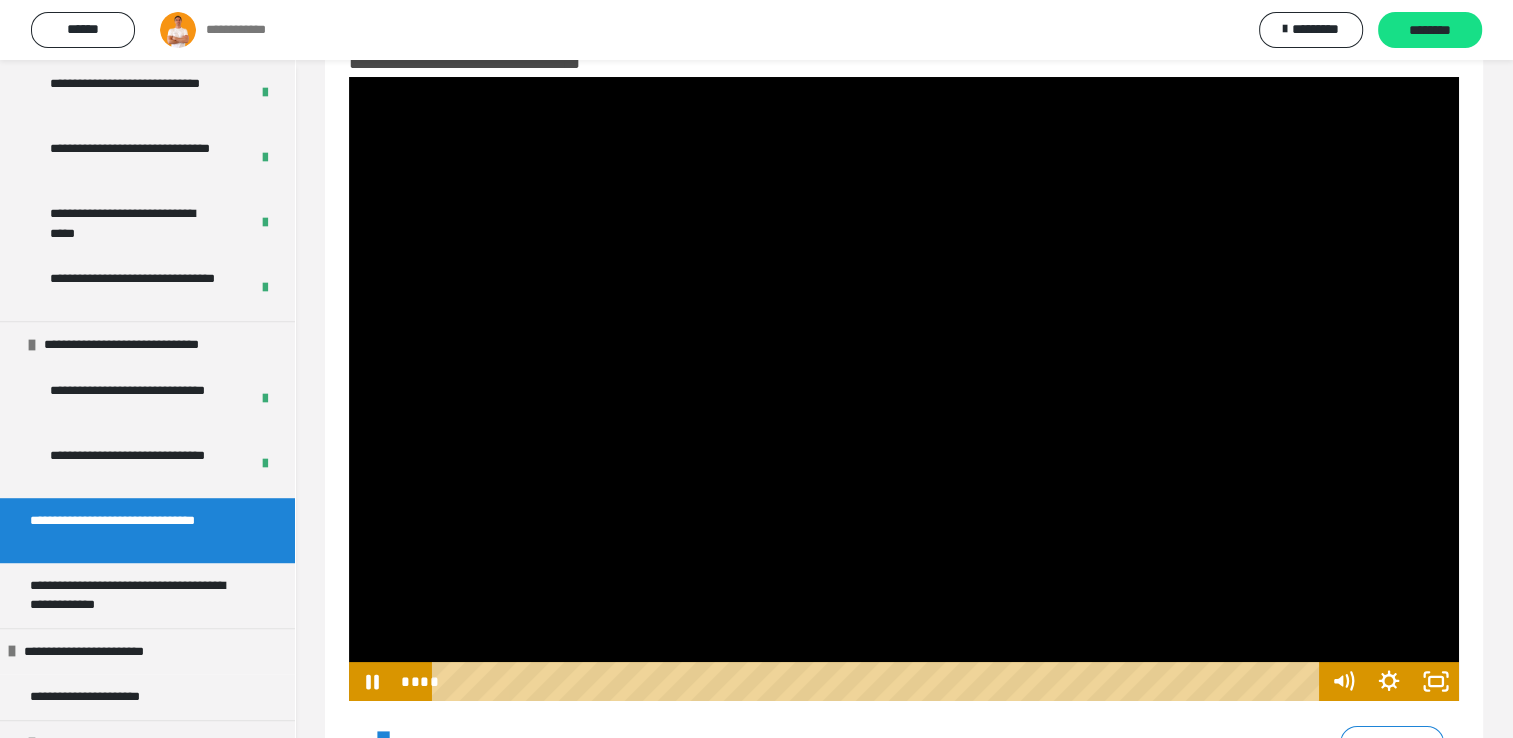 click at bounding box center [904, 389] 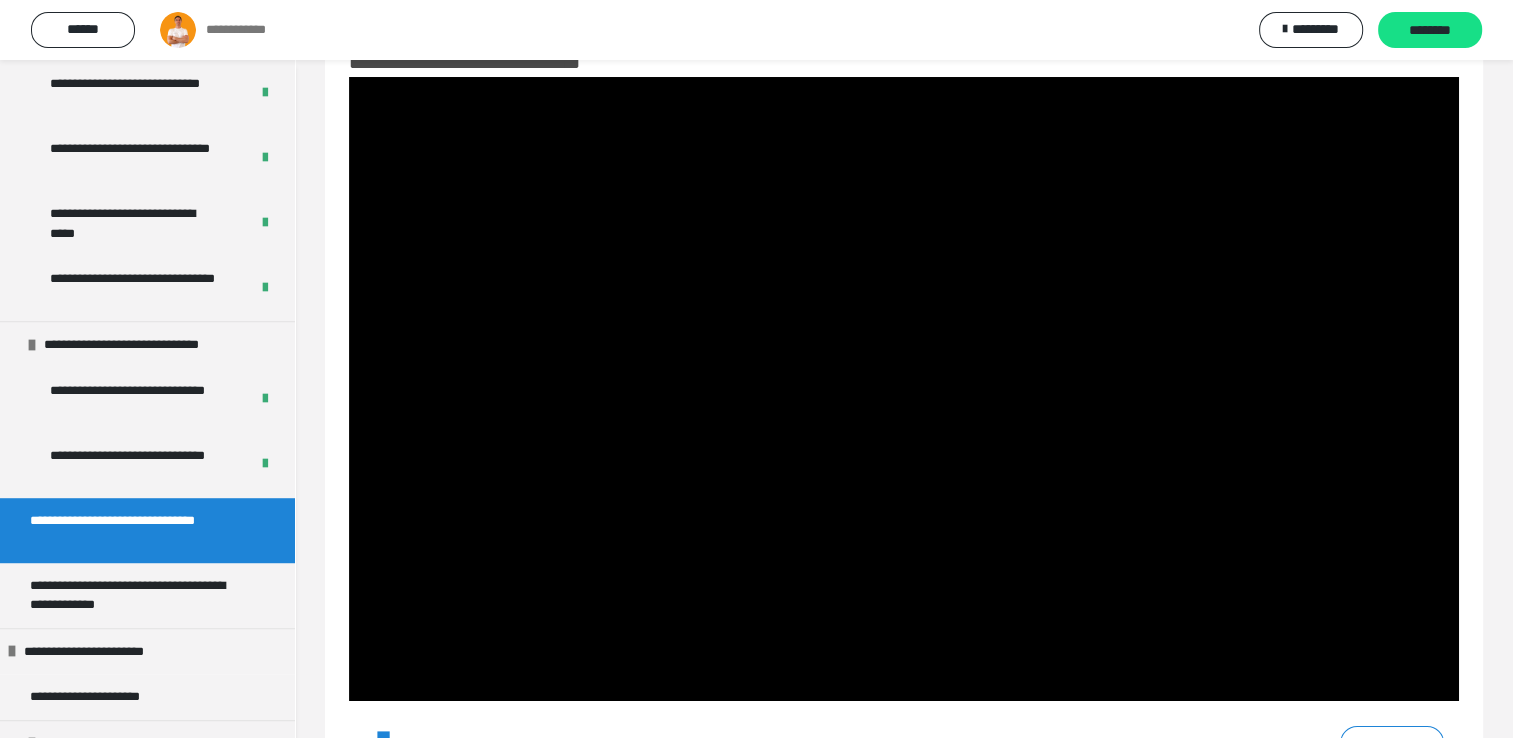 click at bounding box center [904, 389] 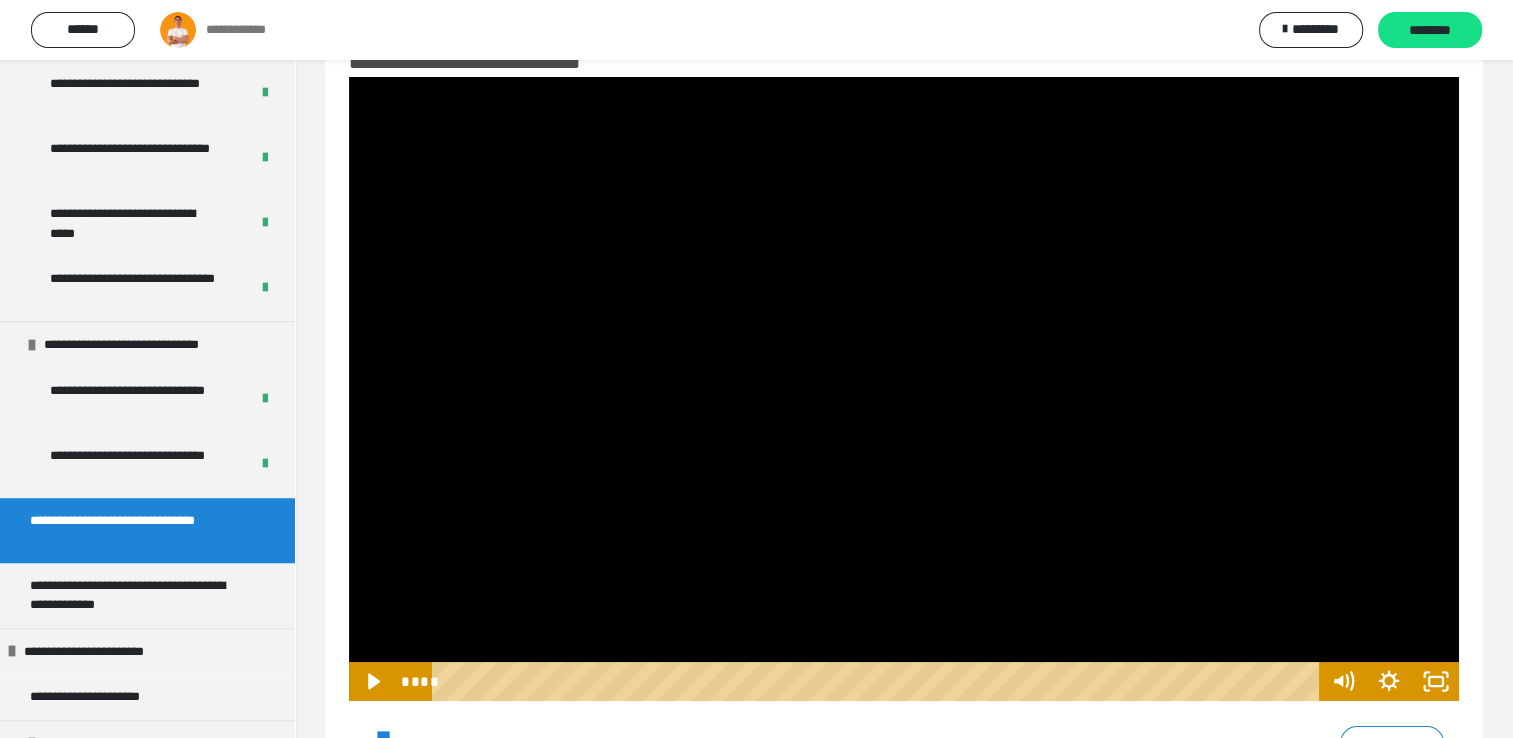 scroll, scrollTop: 164, scrollLeft: 0, axis: vertical 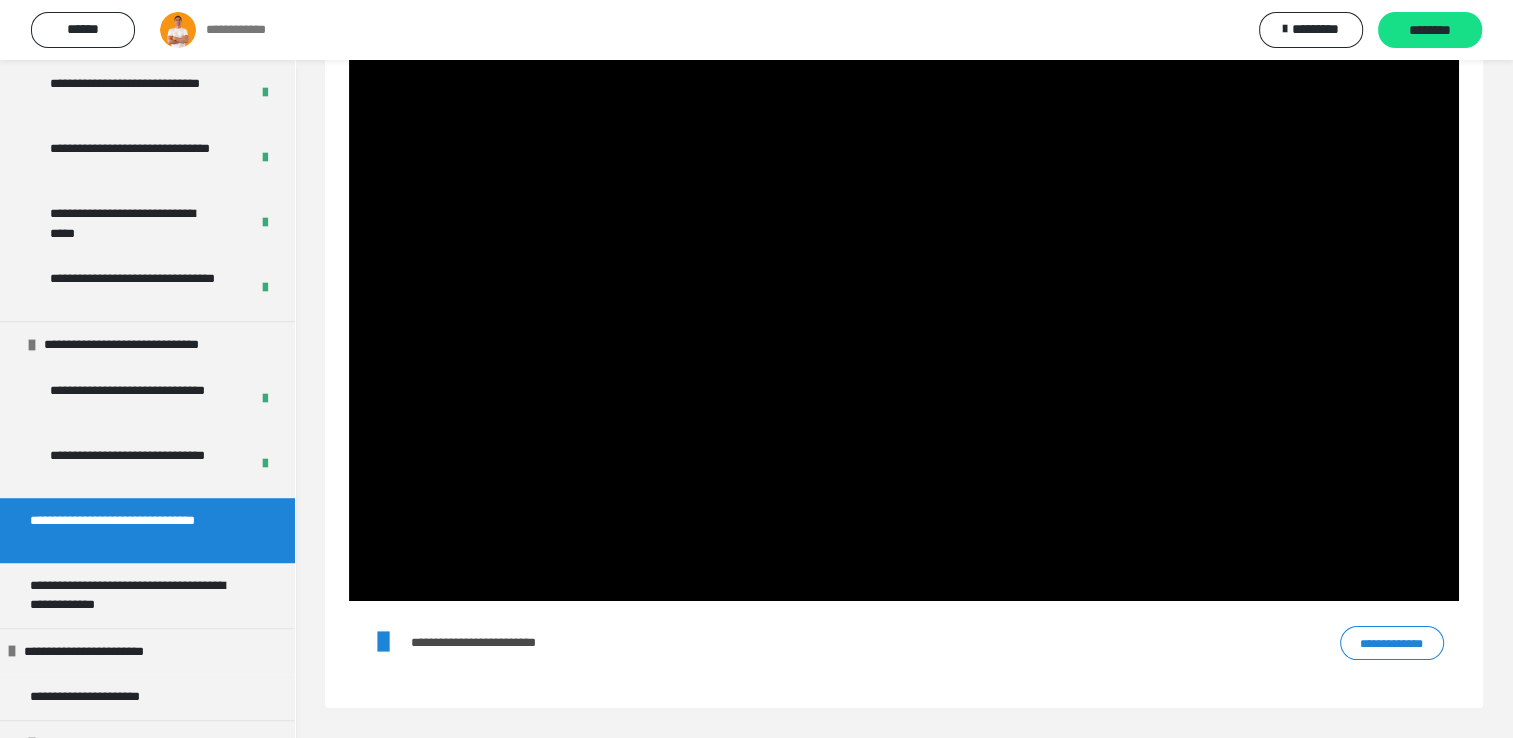 click on "**********" at bounding box center (1392, 643) 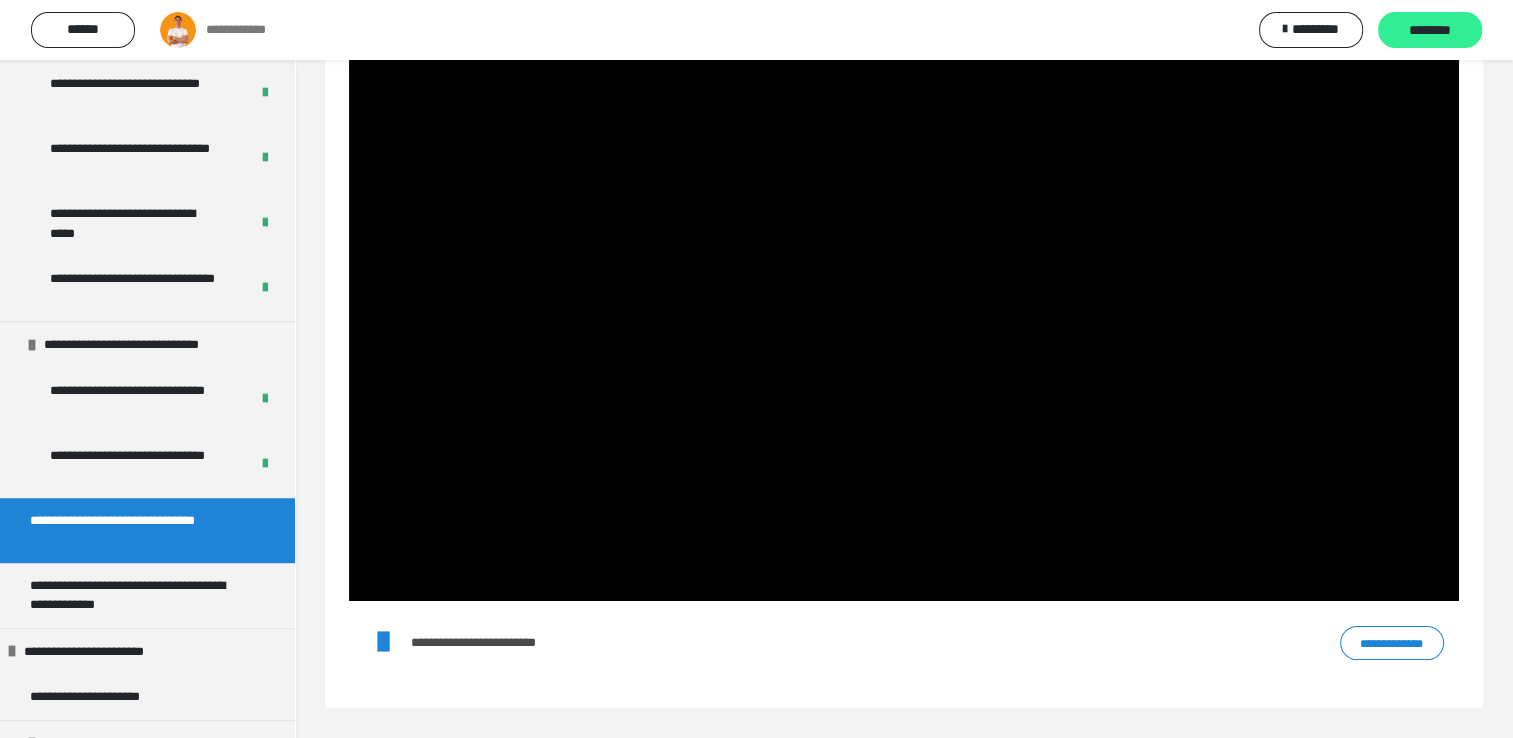click on "********" at bounding box center (1430, 31) 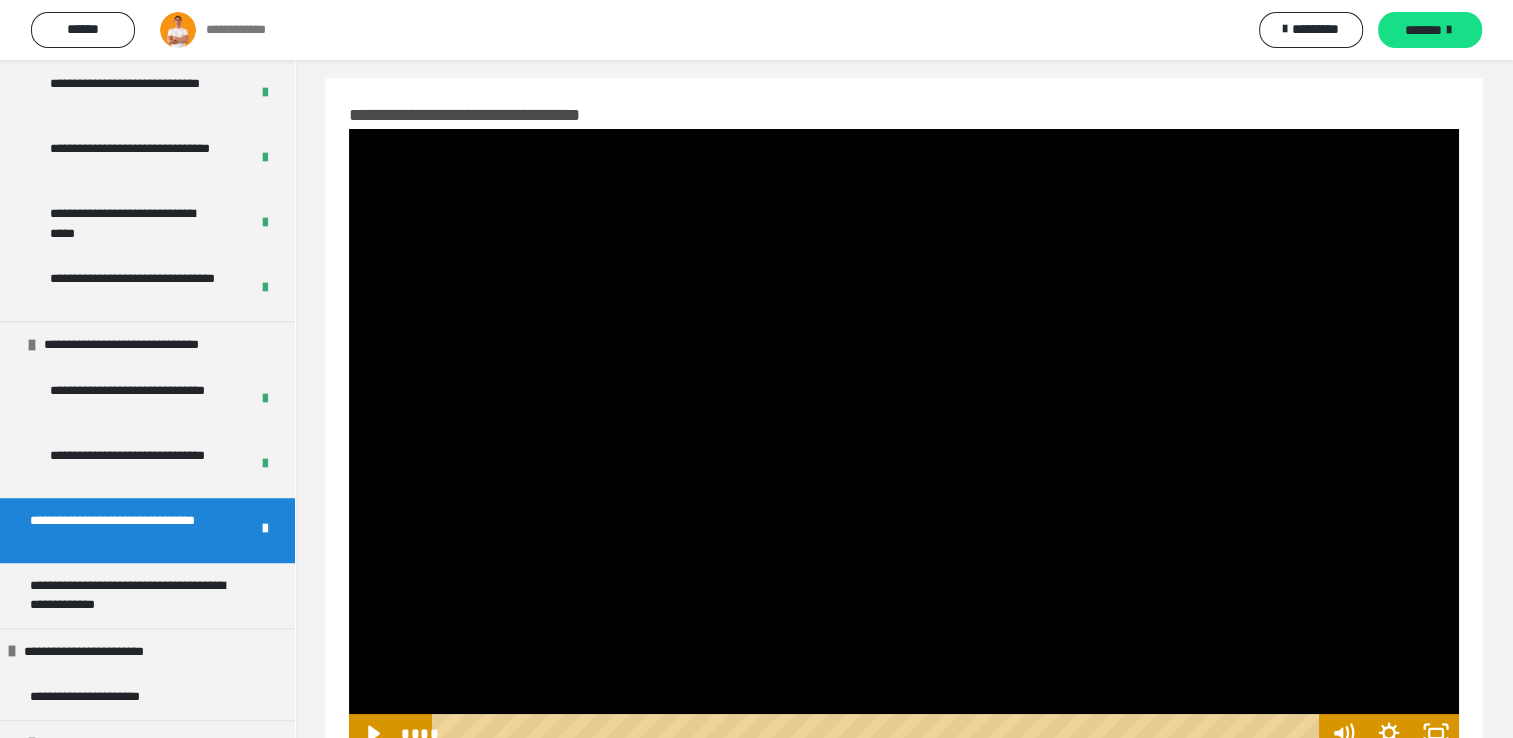 scroll, scrollTop: 0, scrollLeft: 0, axis: both 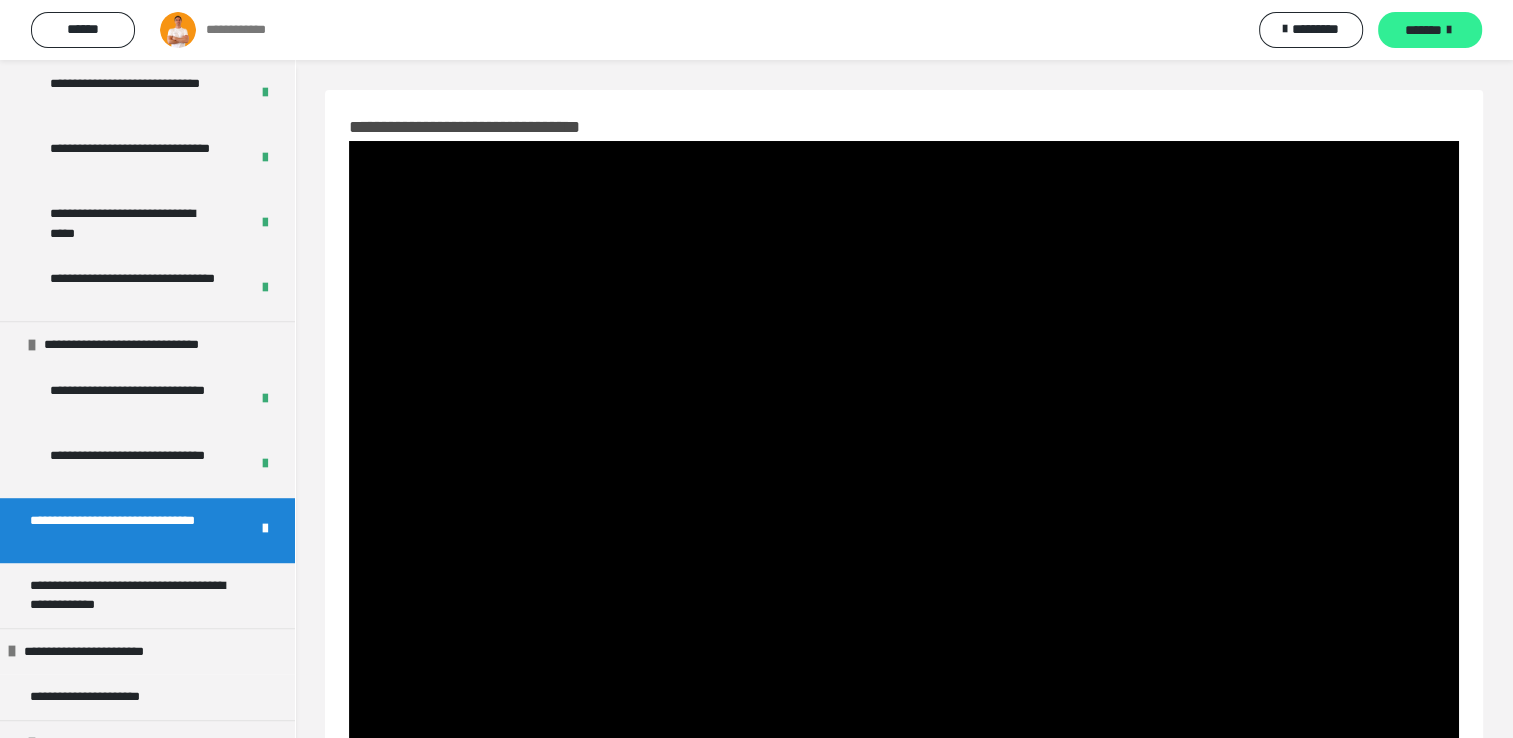 click on "*******" at bounding box center [1423, 30] 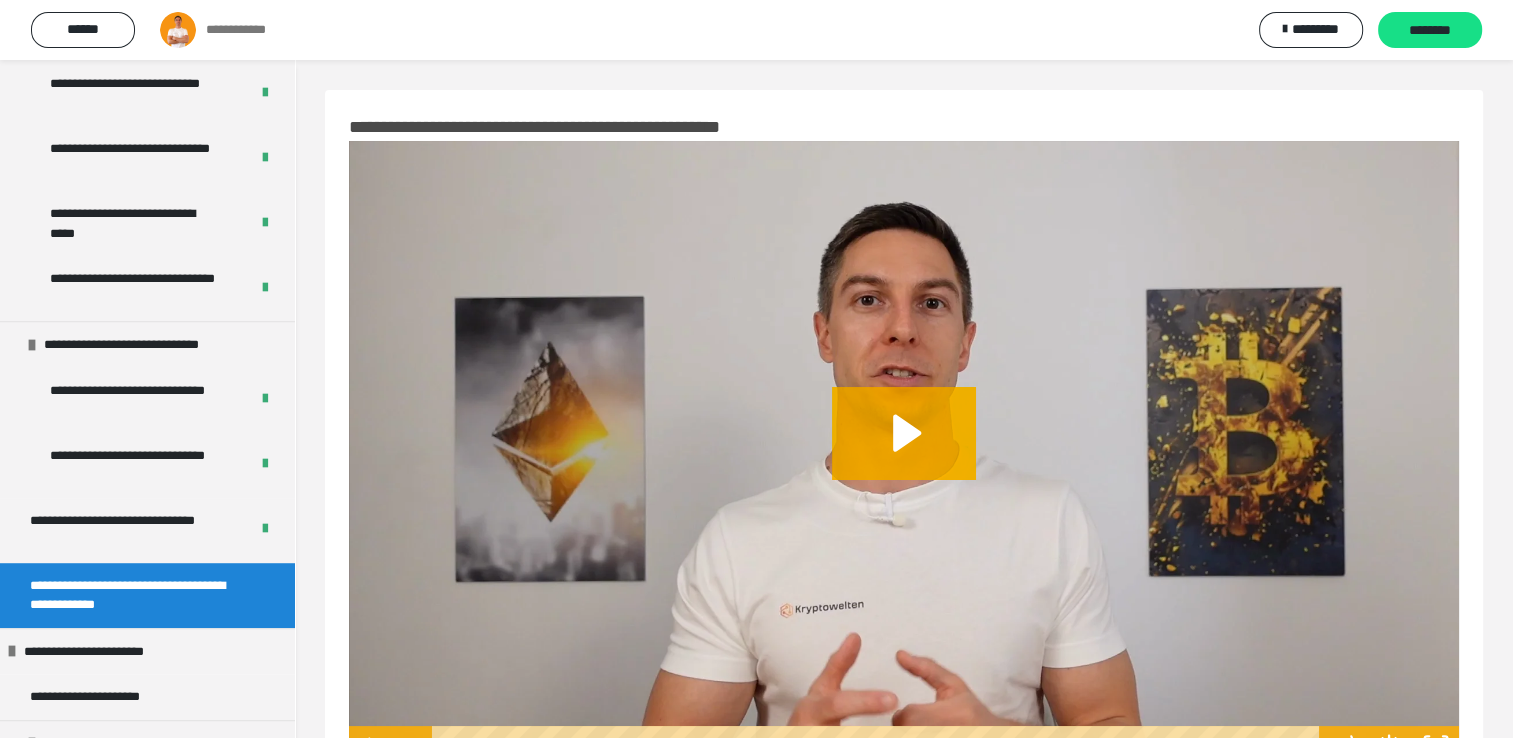 scroll, scrollTop: 164, scrollLeft: 0, axis: vertical 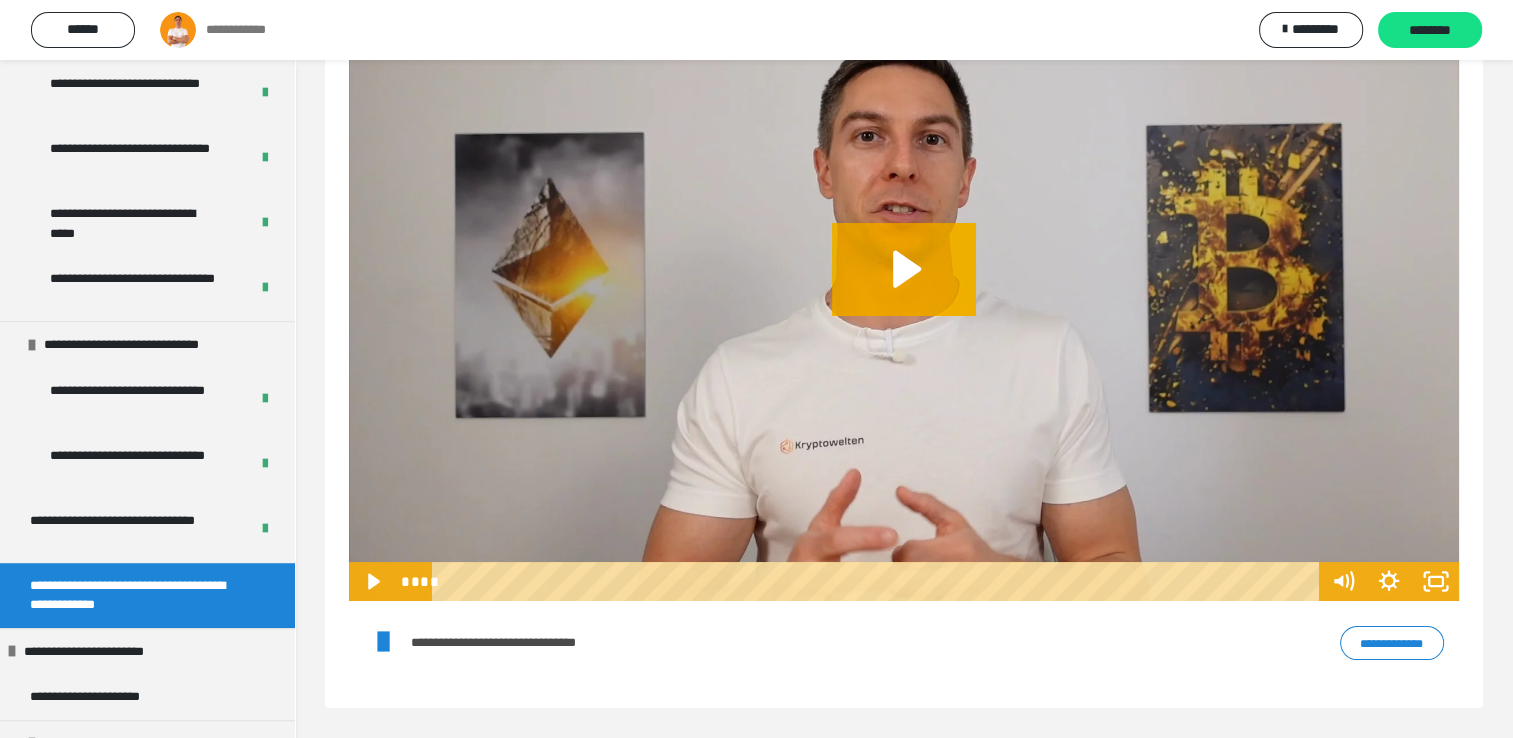 click on "**********" at bounding box center [1392, 643] 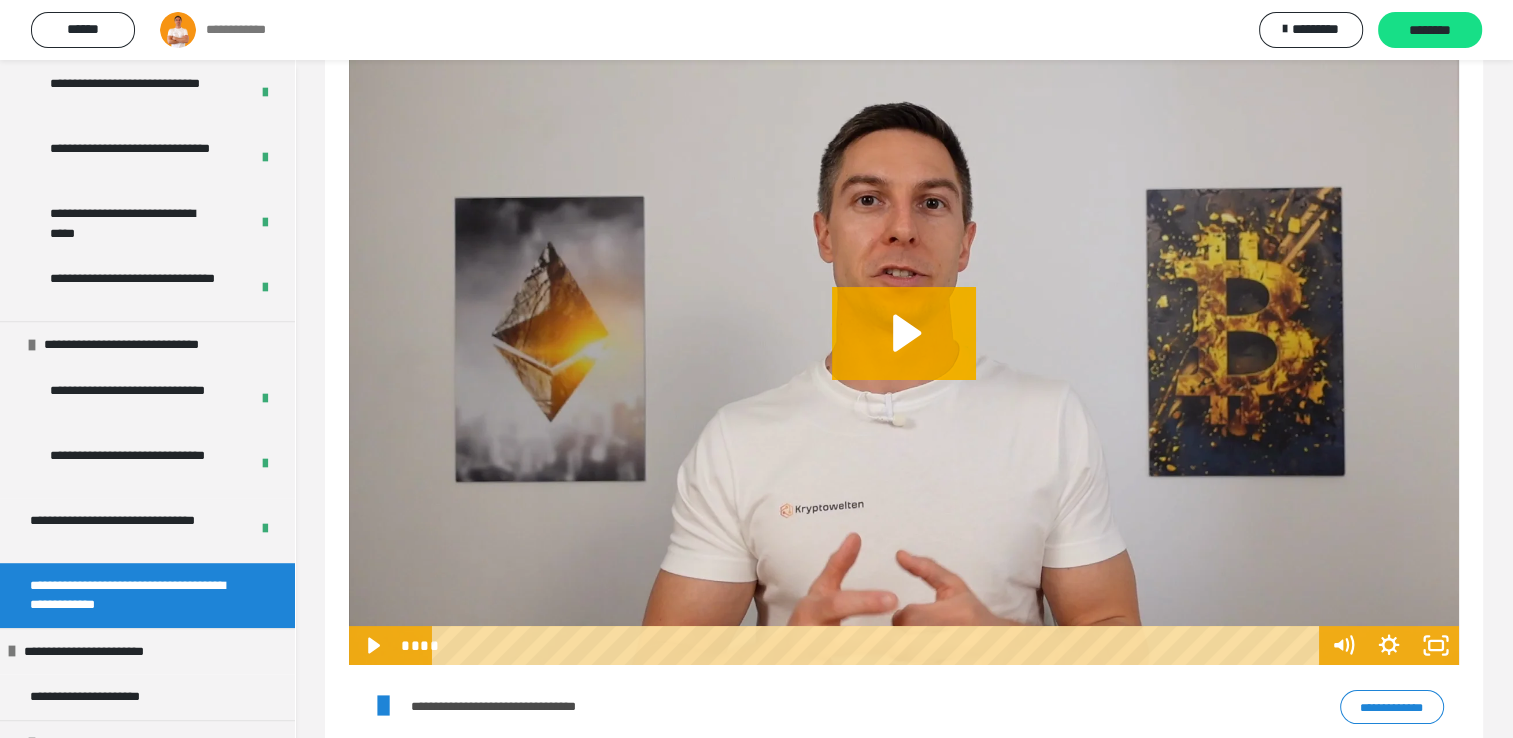 scroll, scrollTop: 164, scrollLeft: 0, axis: vertical 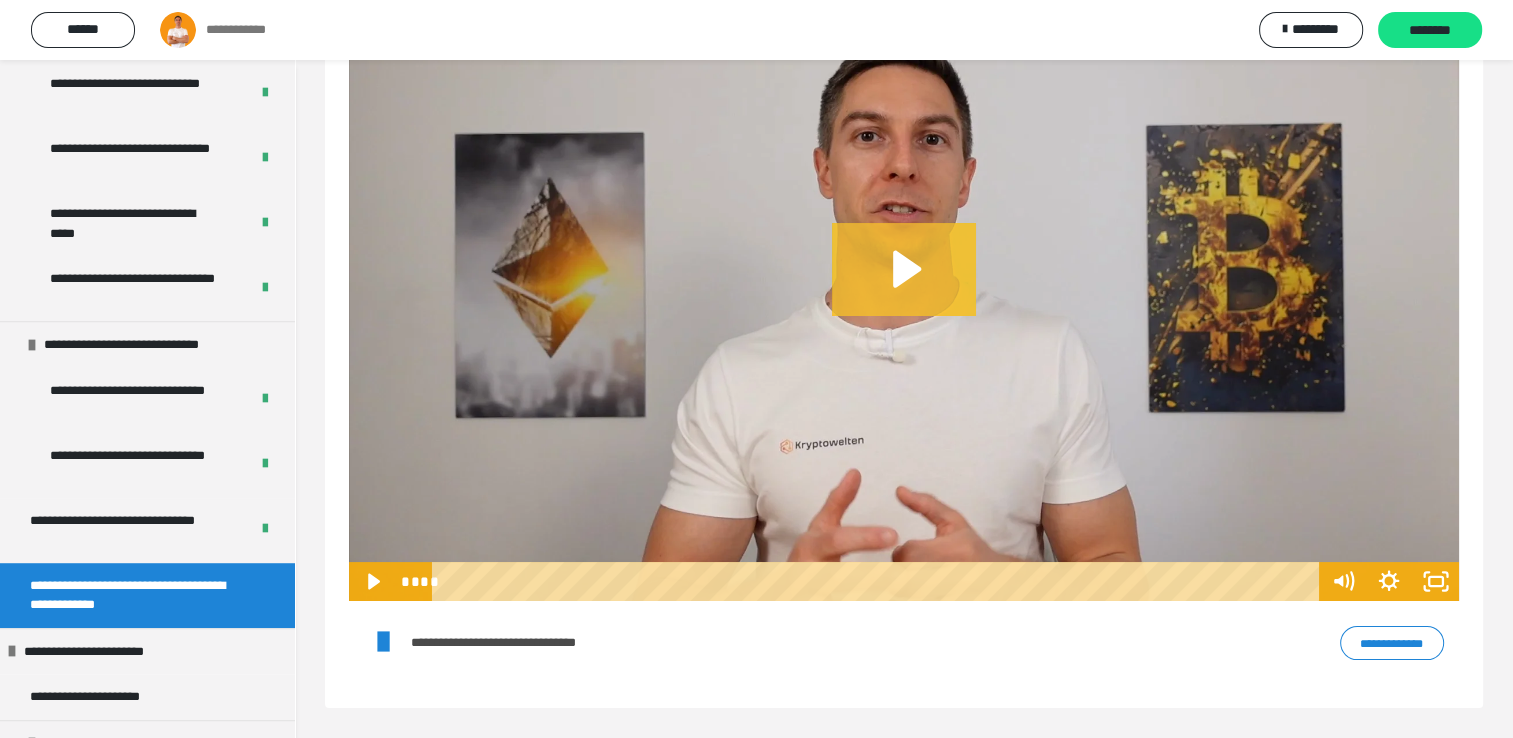 click 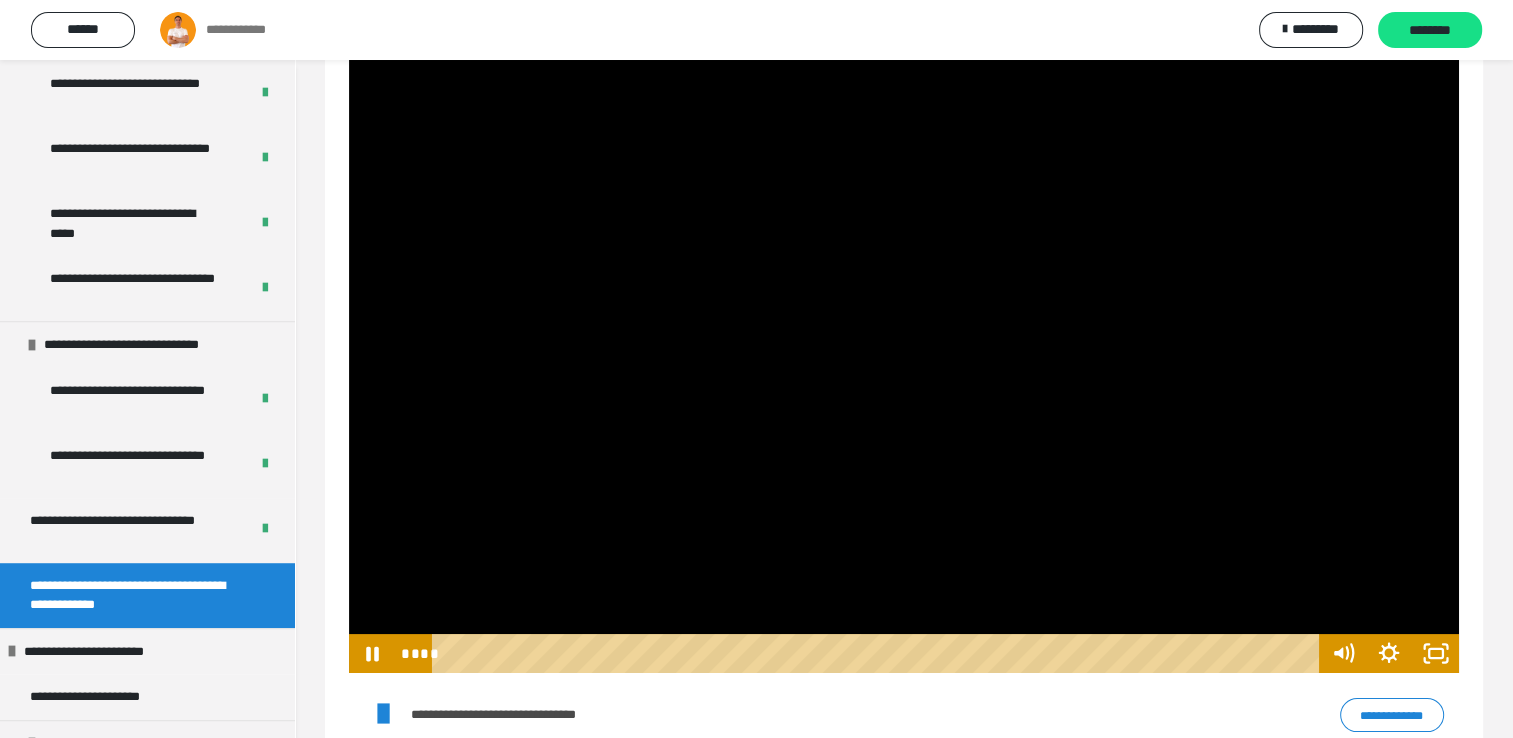 scroll, scrollTop: 64, scrollLeft: 0, axis: vertical 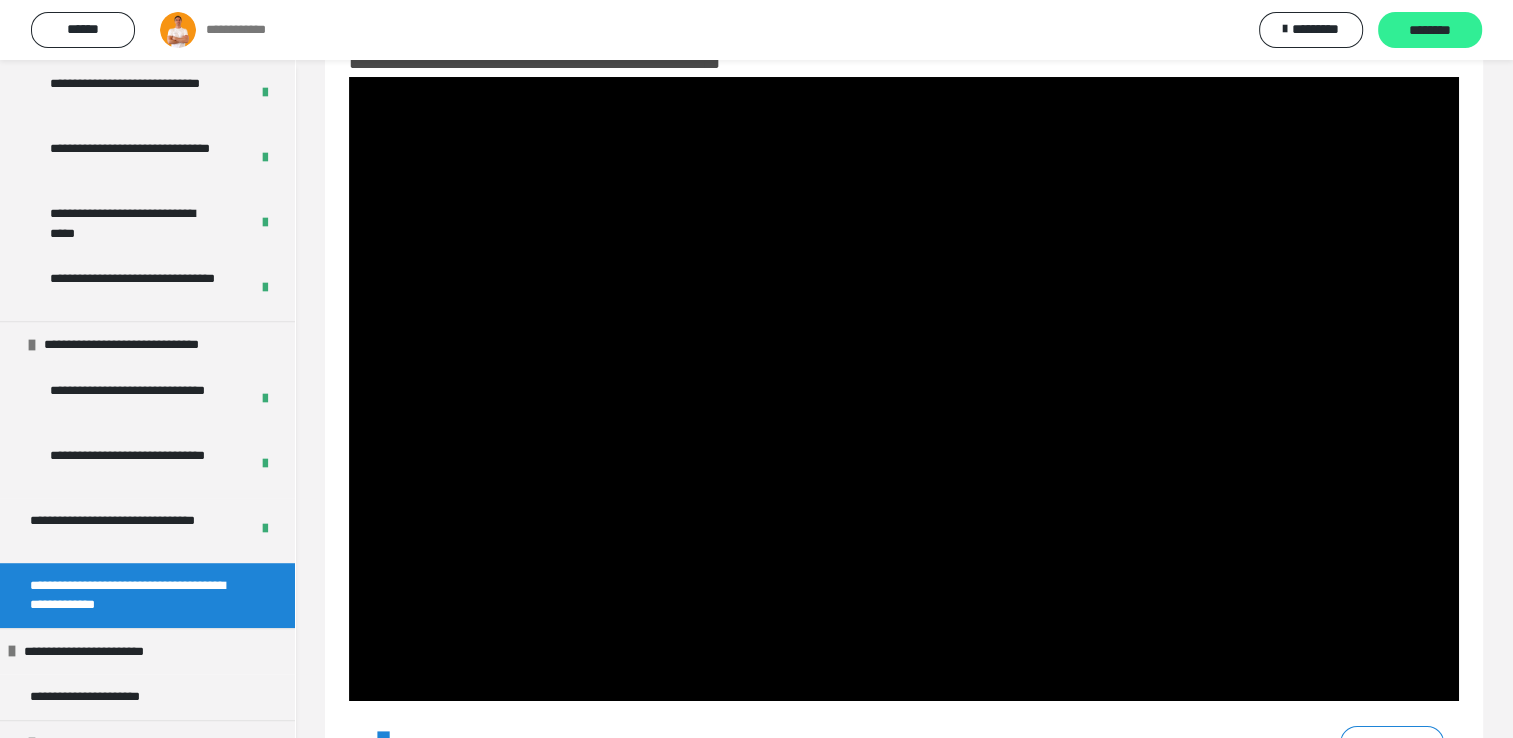 click on "********" at bounding box center [1430, 31] 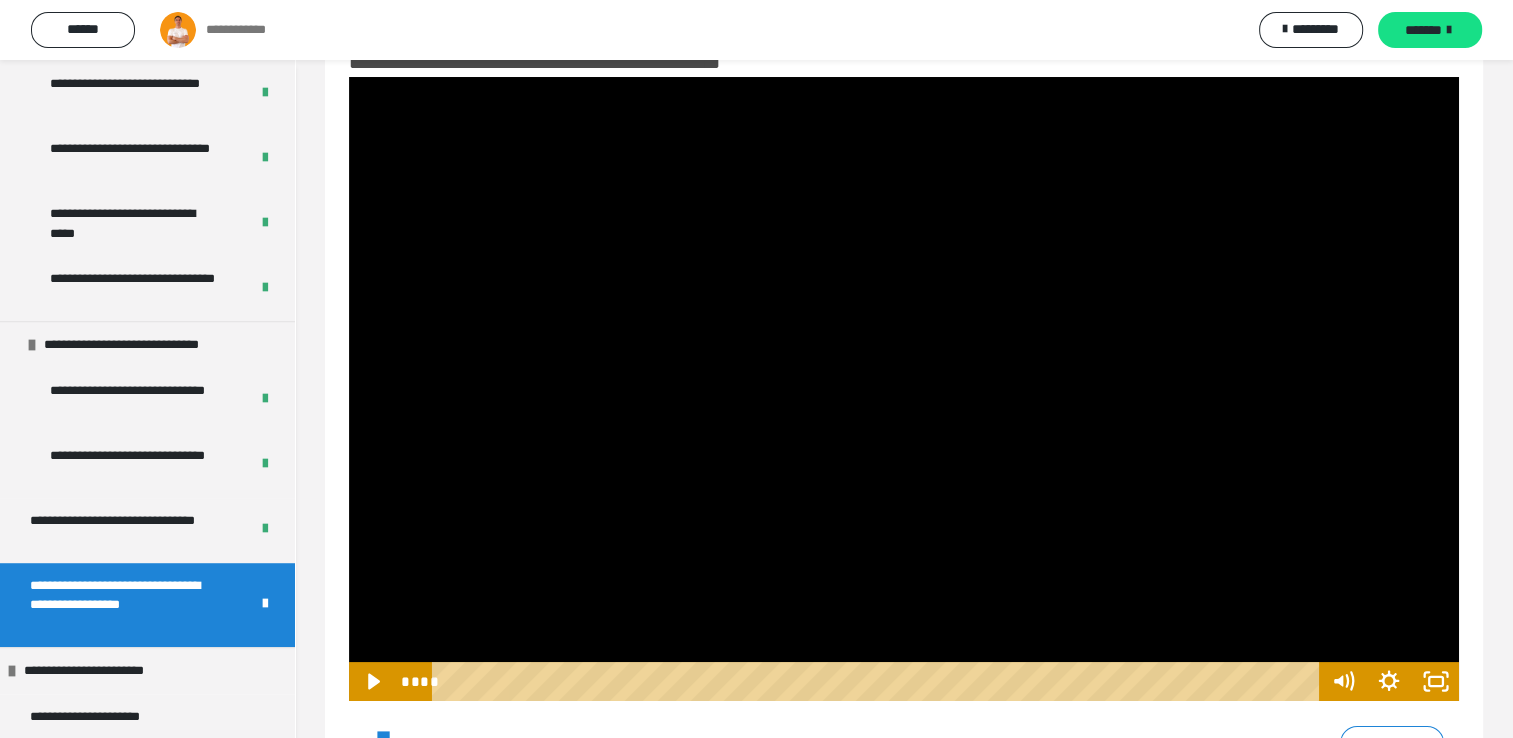 scroll, scrollTop: 164, scrollLeft: 0, axis: vertical 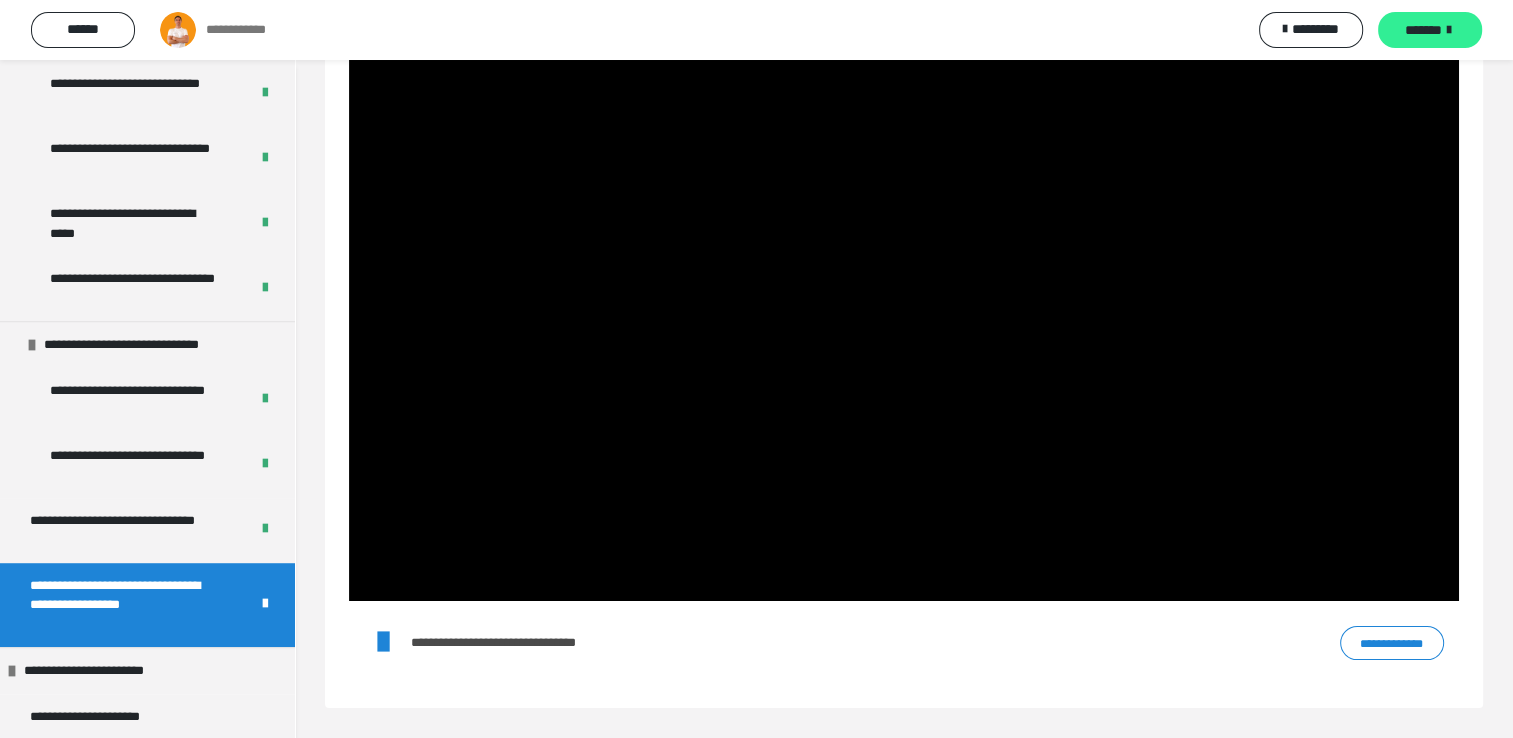 click on "*******" at bounding box center (1423, 30) 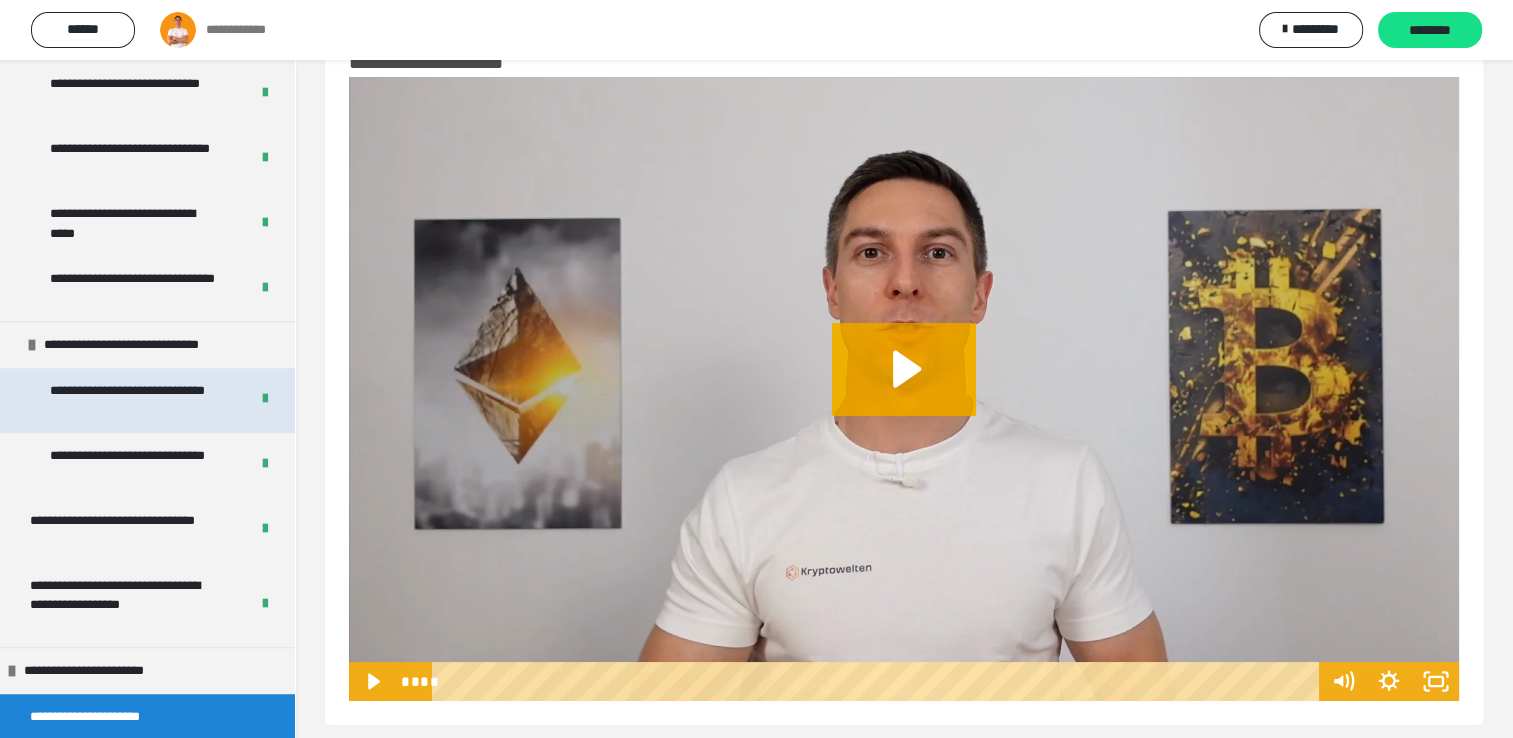 scroll, scrollTop: 80, scrollLeft: 0, axis: vertical 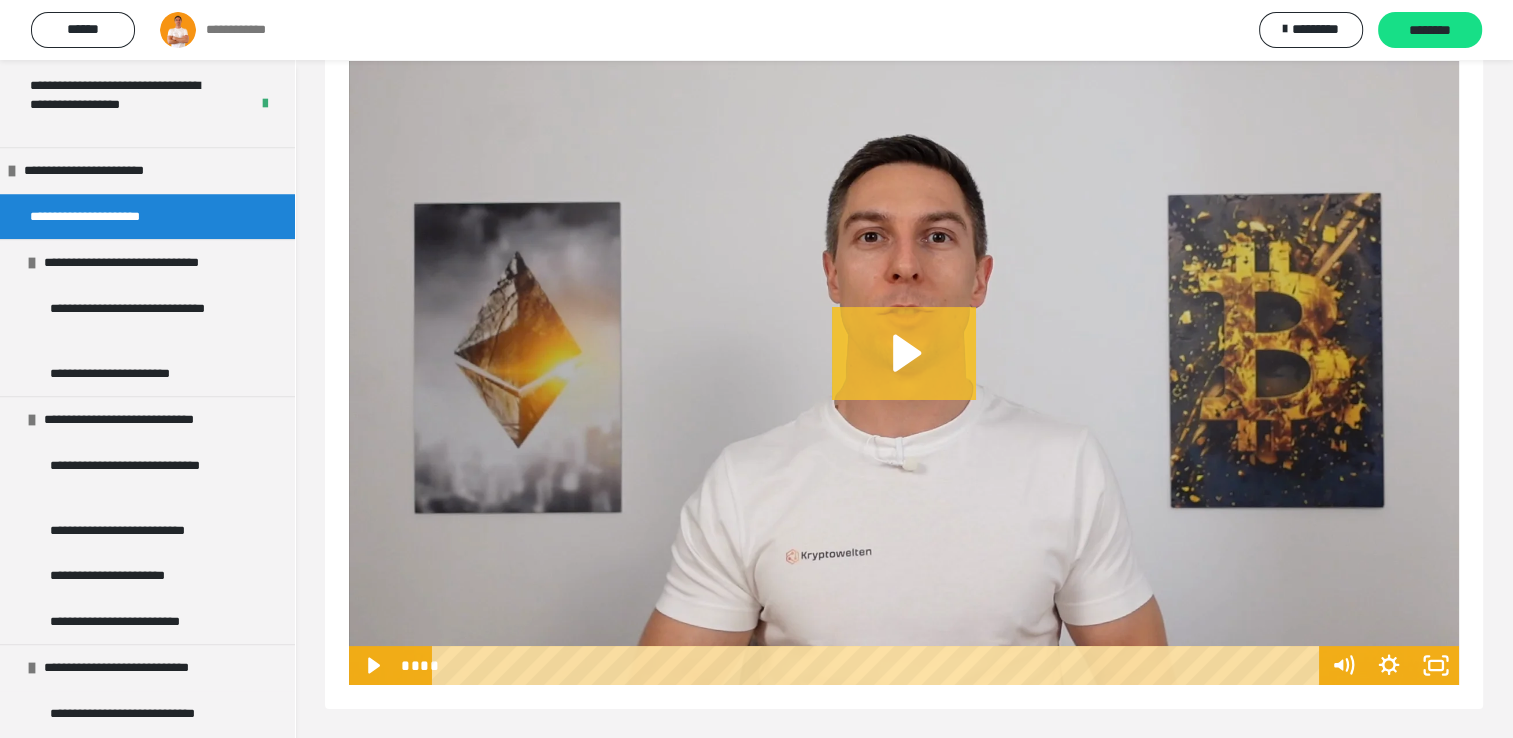 click 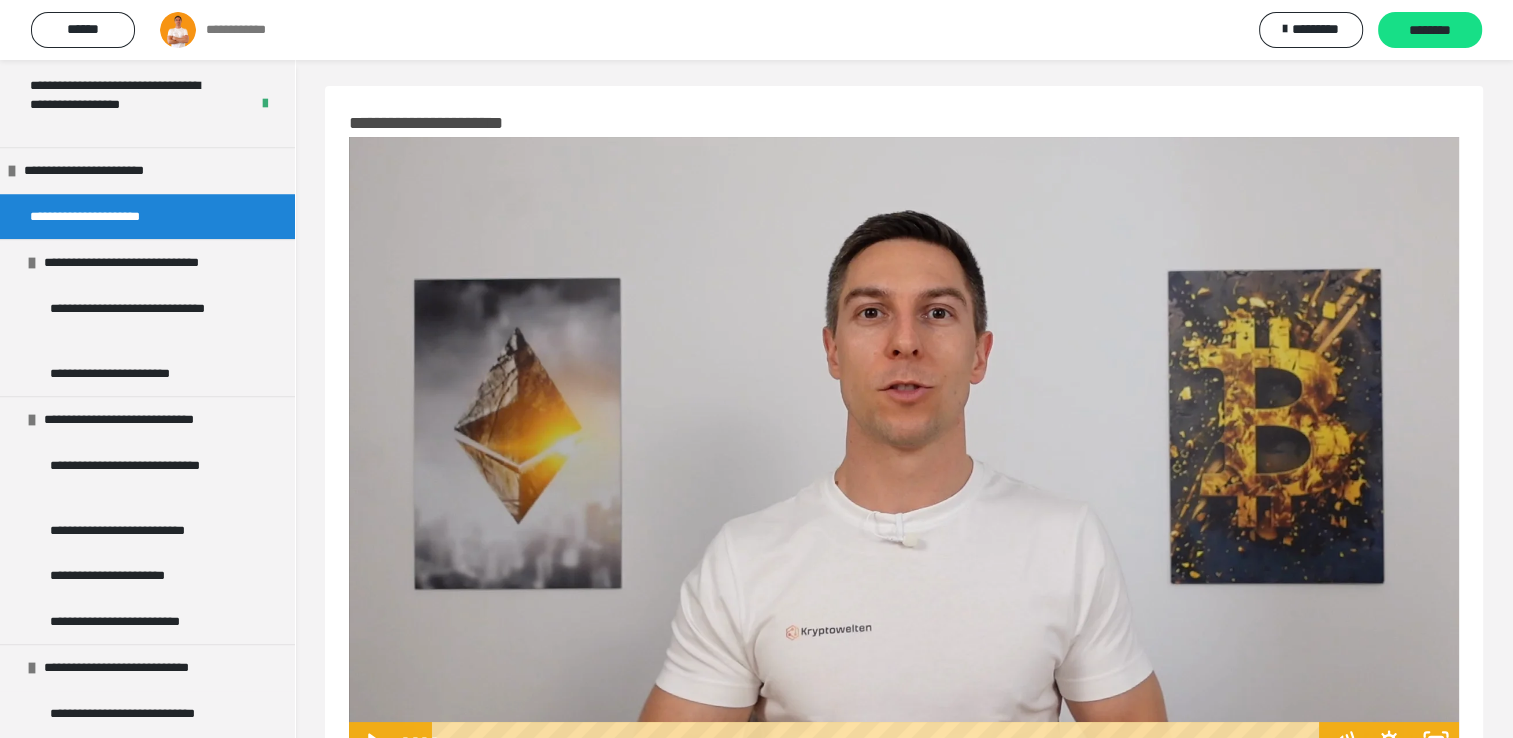 scroll, scrollTop: 0, scrollLeft: 0, axis: both 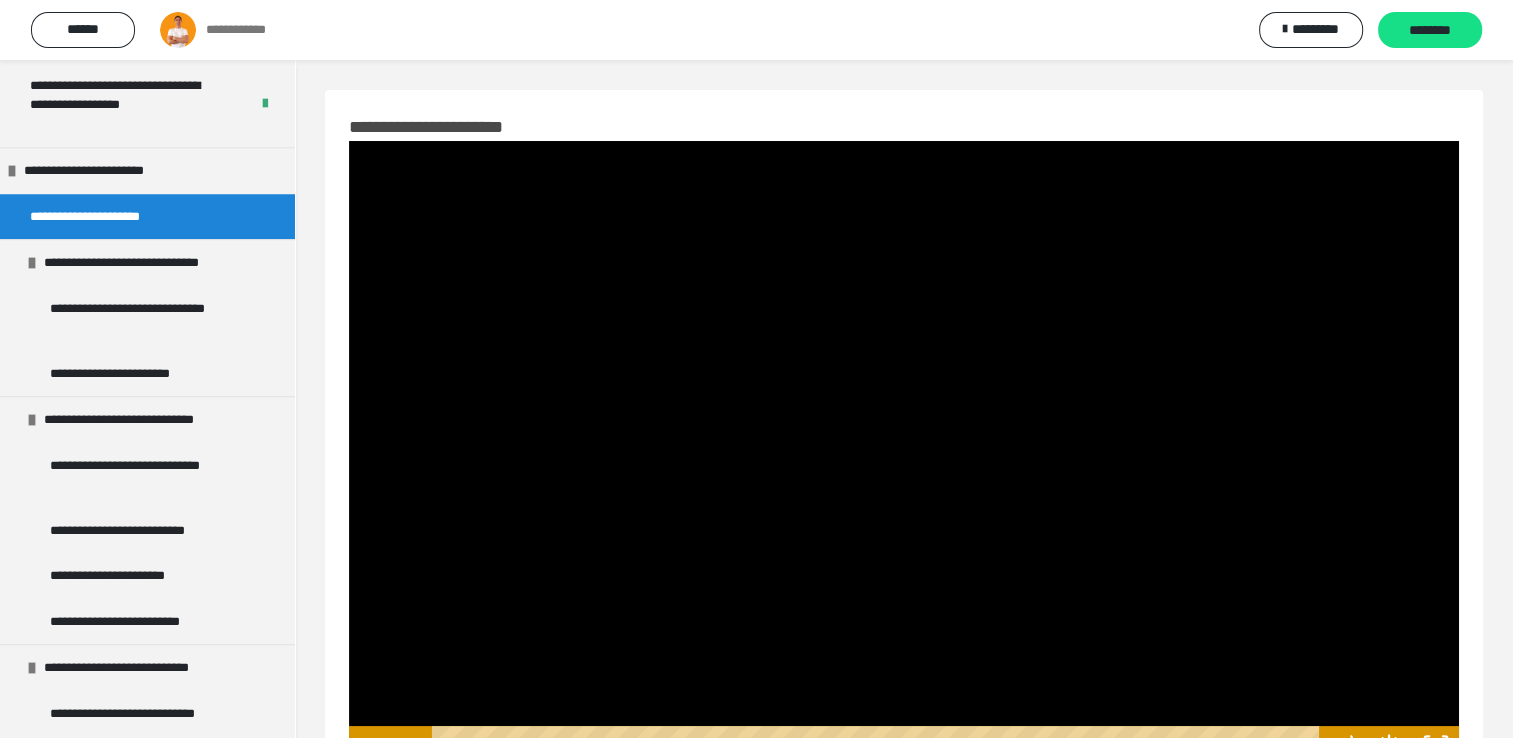 click at bounding box center (904, 453) 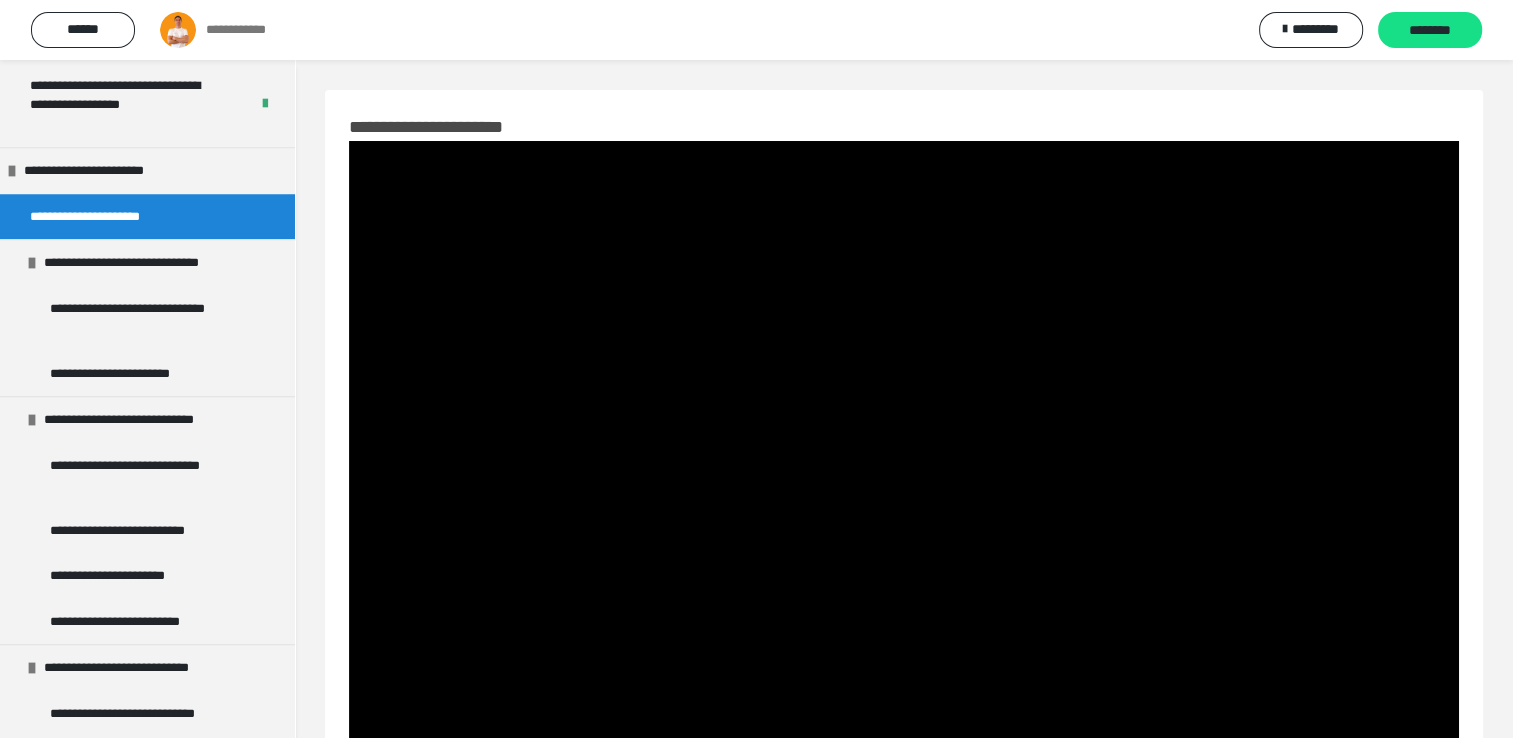 click at bounding box center [904, 453] 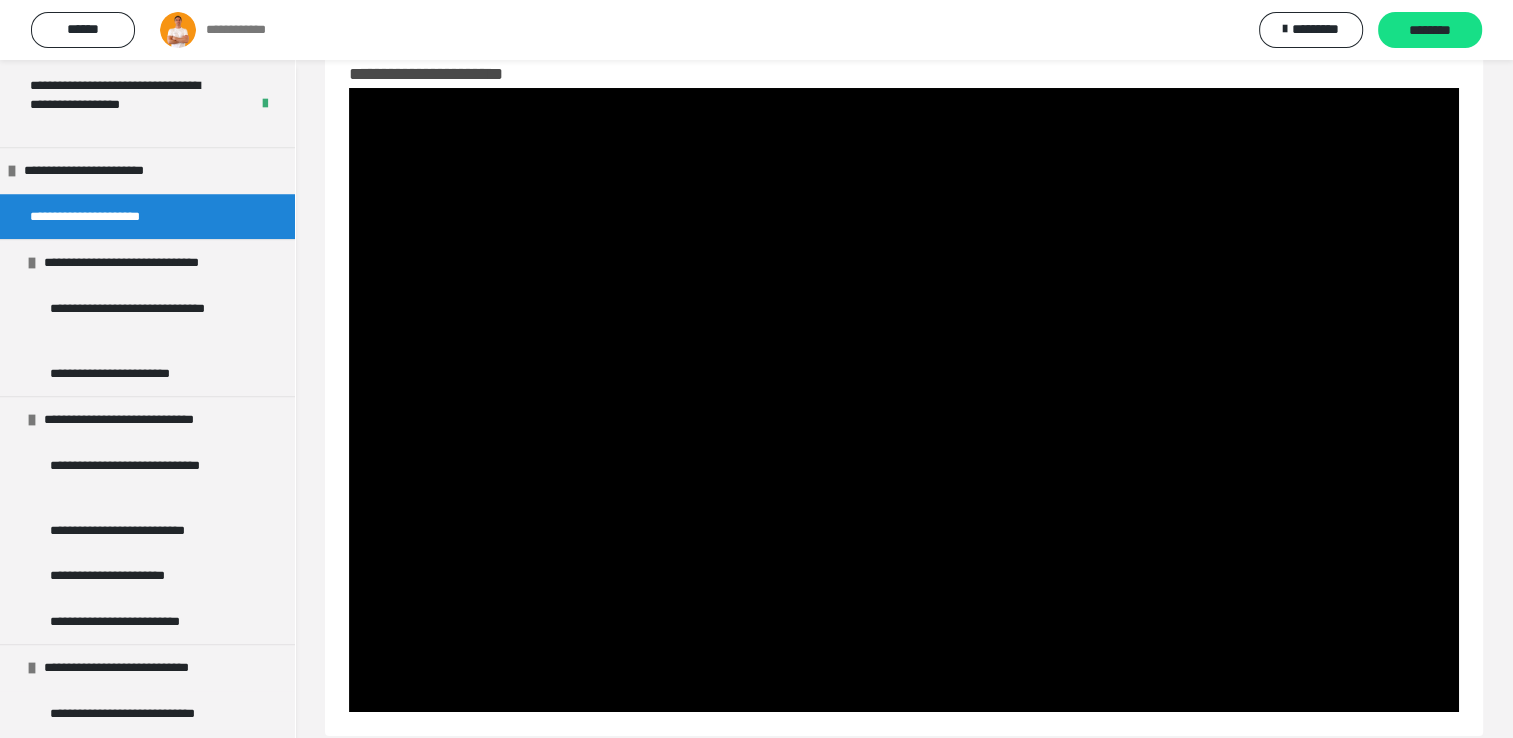 scroll, scrollTop: 80, scrollLeft: 0, axis: vertical 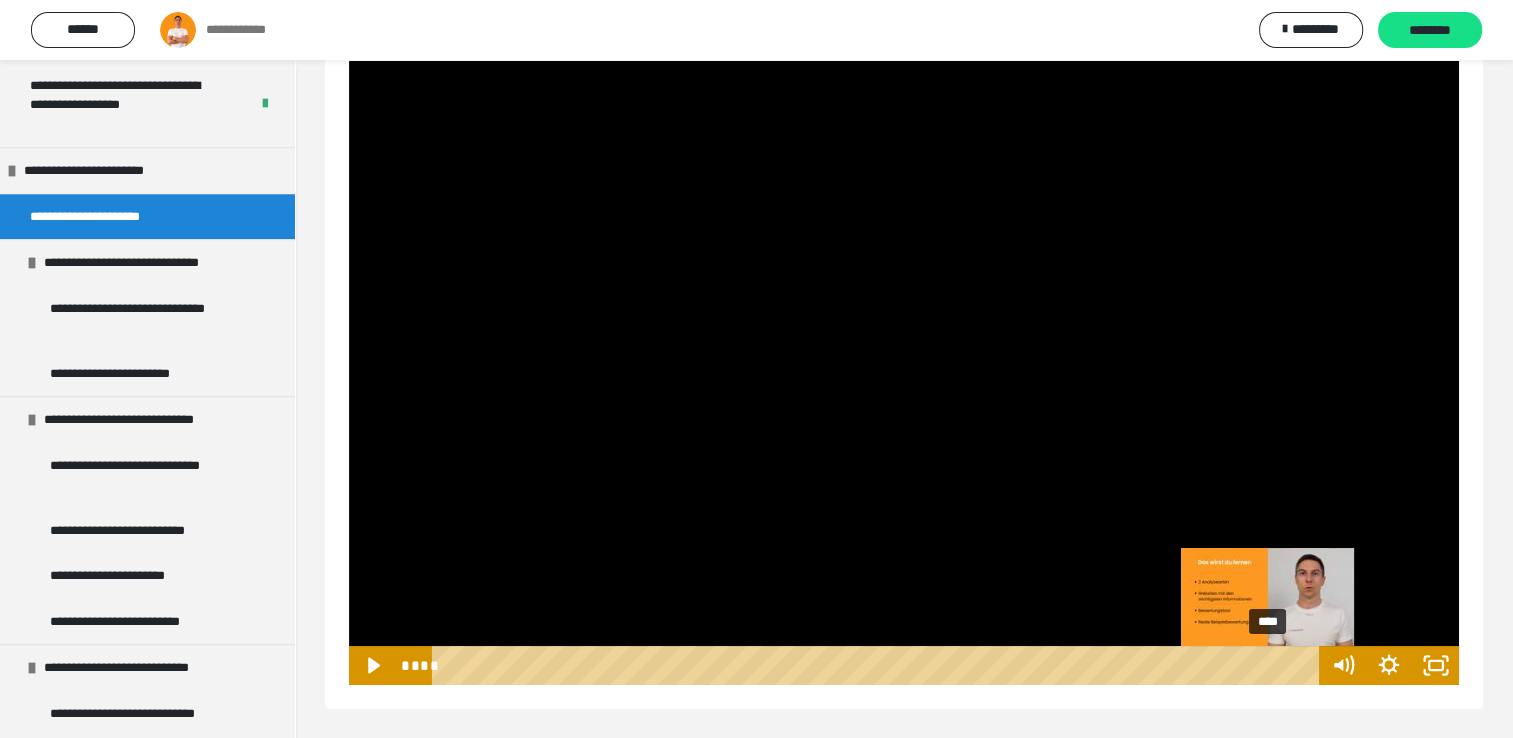 click on "****" at bounding box center [878, 665] 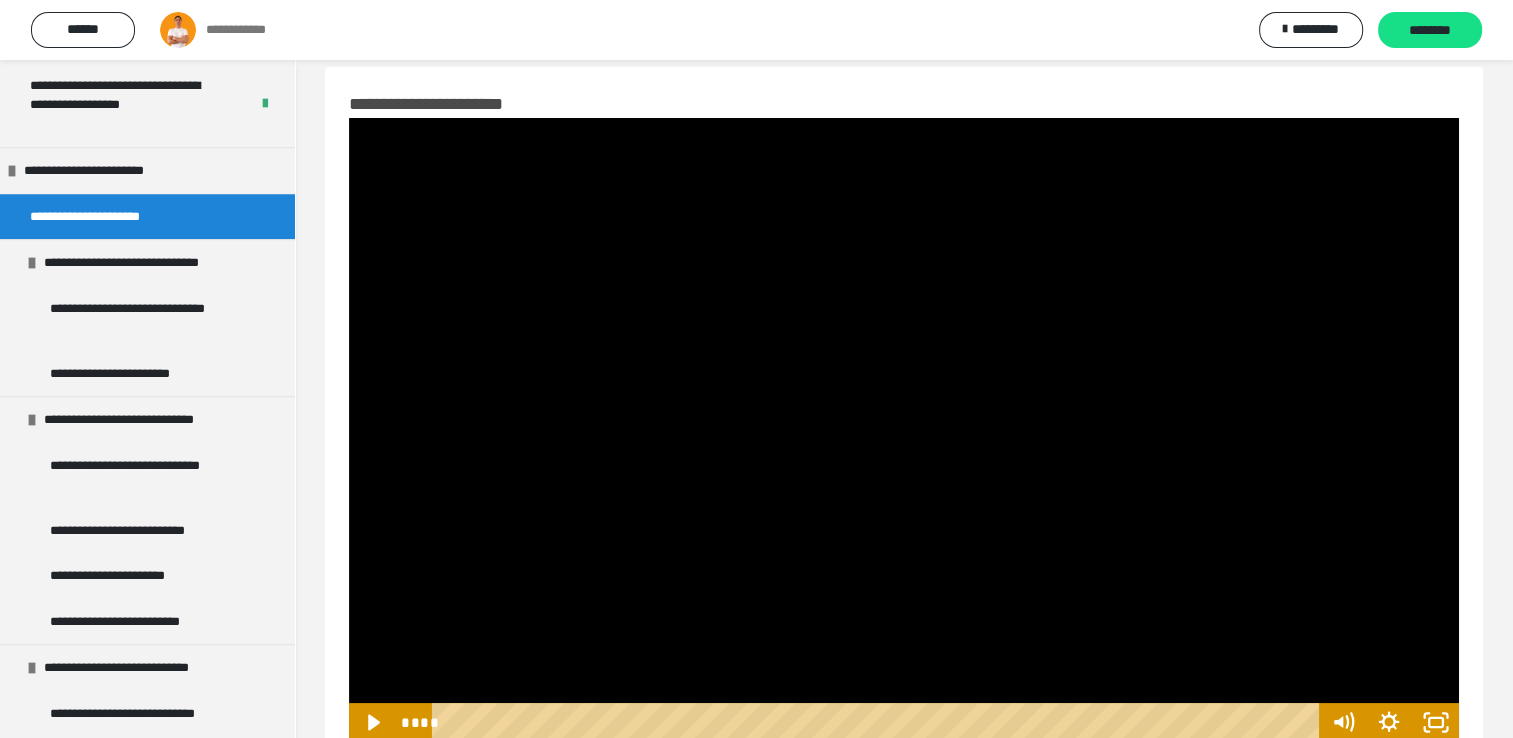 scroll, scrollTop: 0, scrollLeft: 0, axis: both 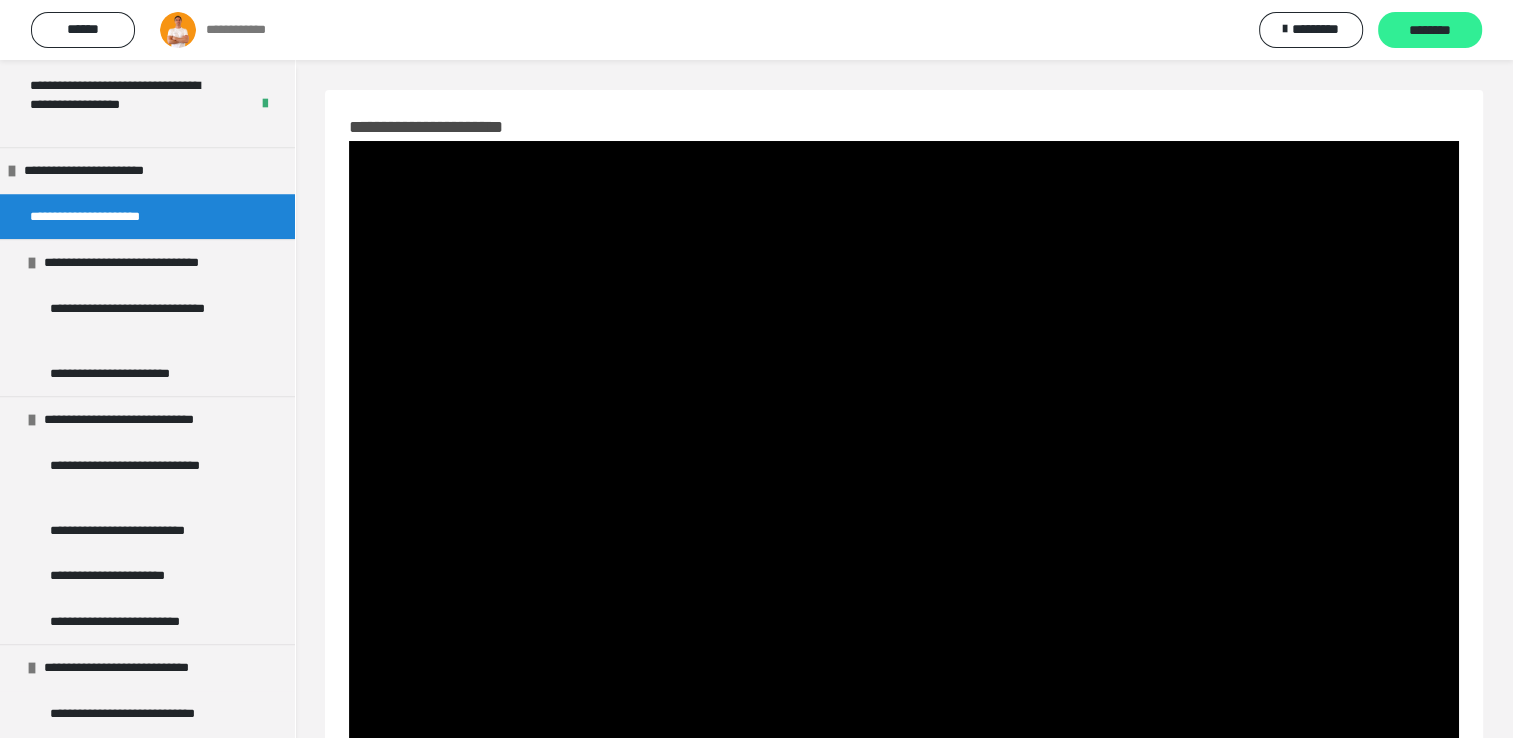 click on "********" at bounding box center [1430, 31] 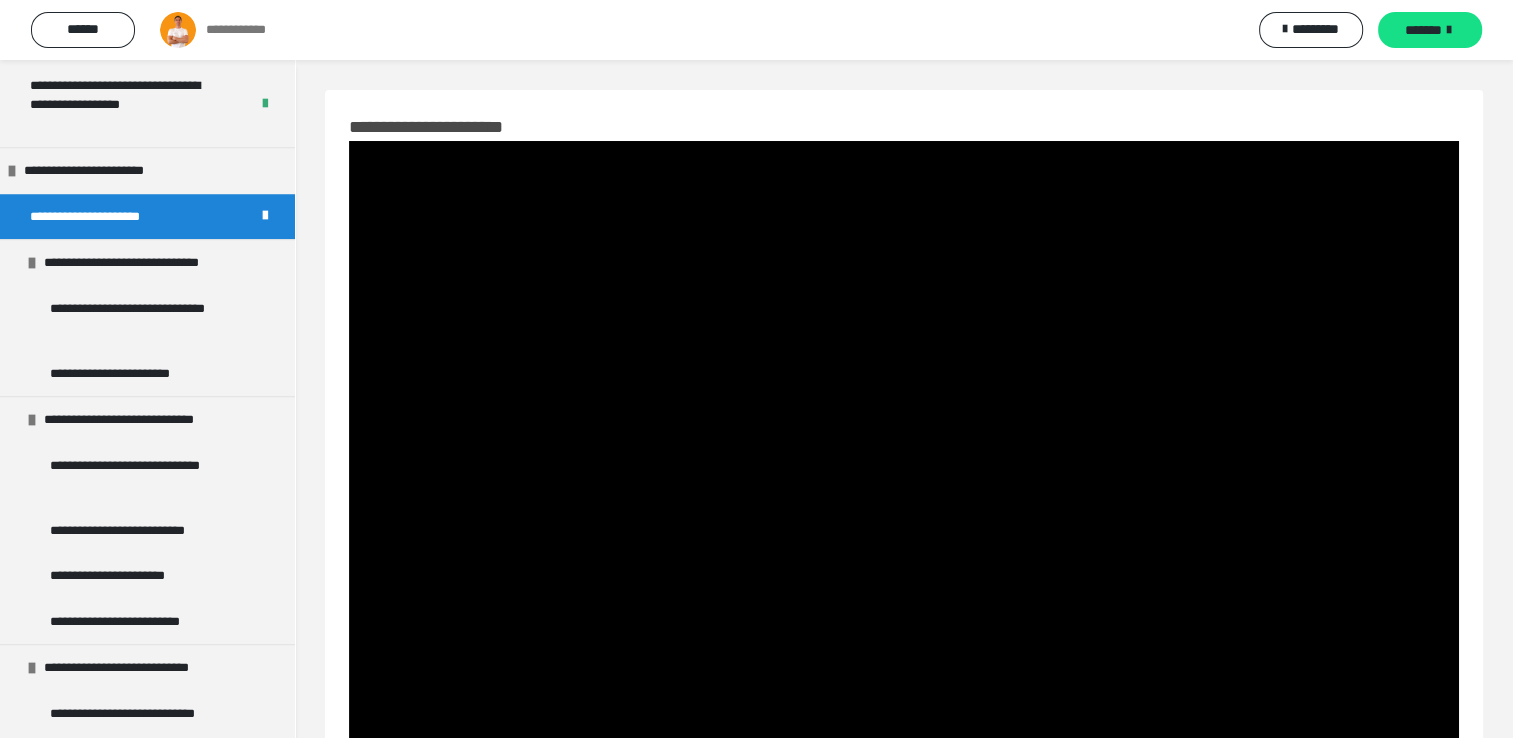 click on "*******" at bounding box center (1423, 30) 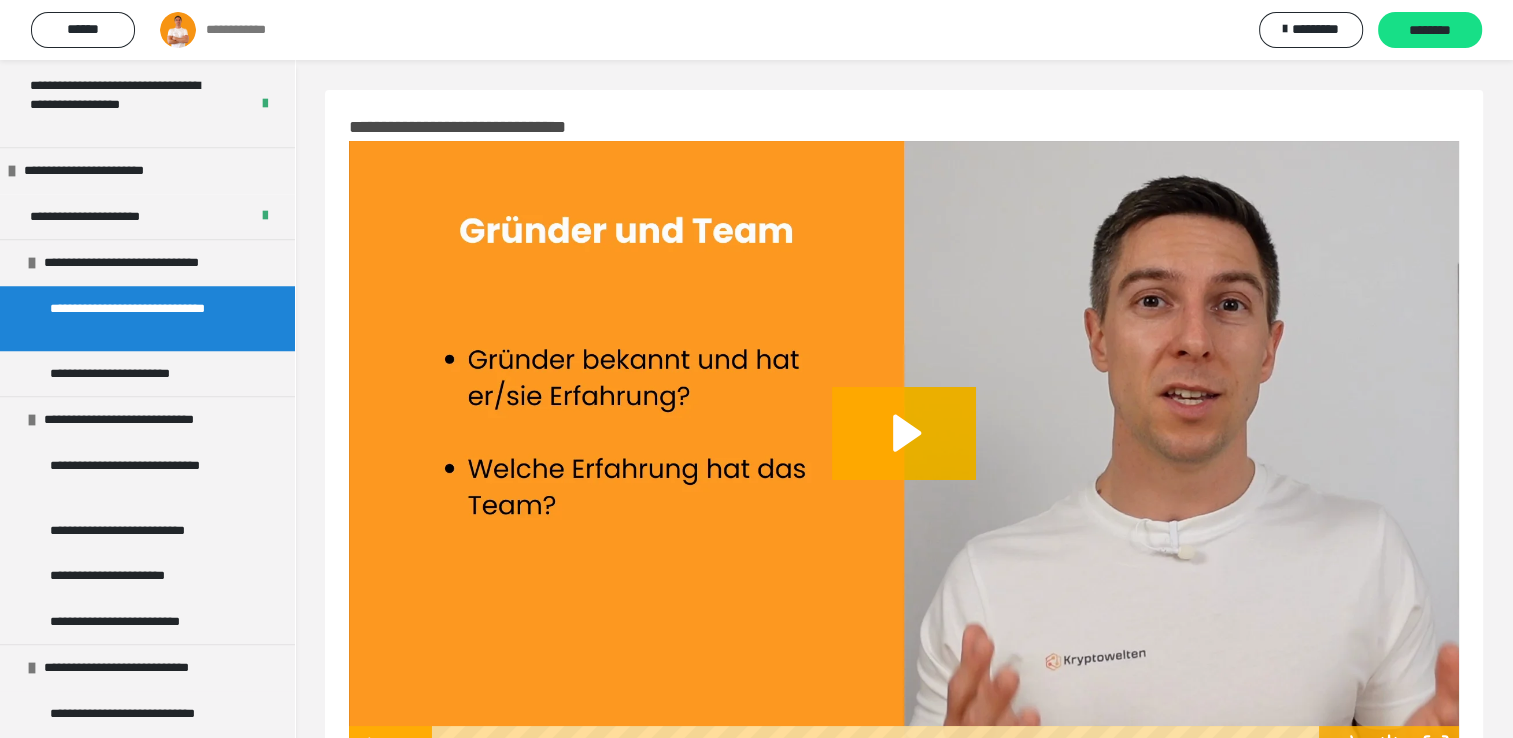 scroll, scrollTop: 80, scrollLeft: 0, axis: vertical 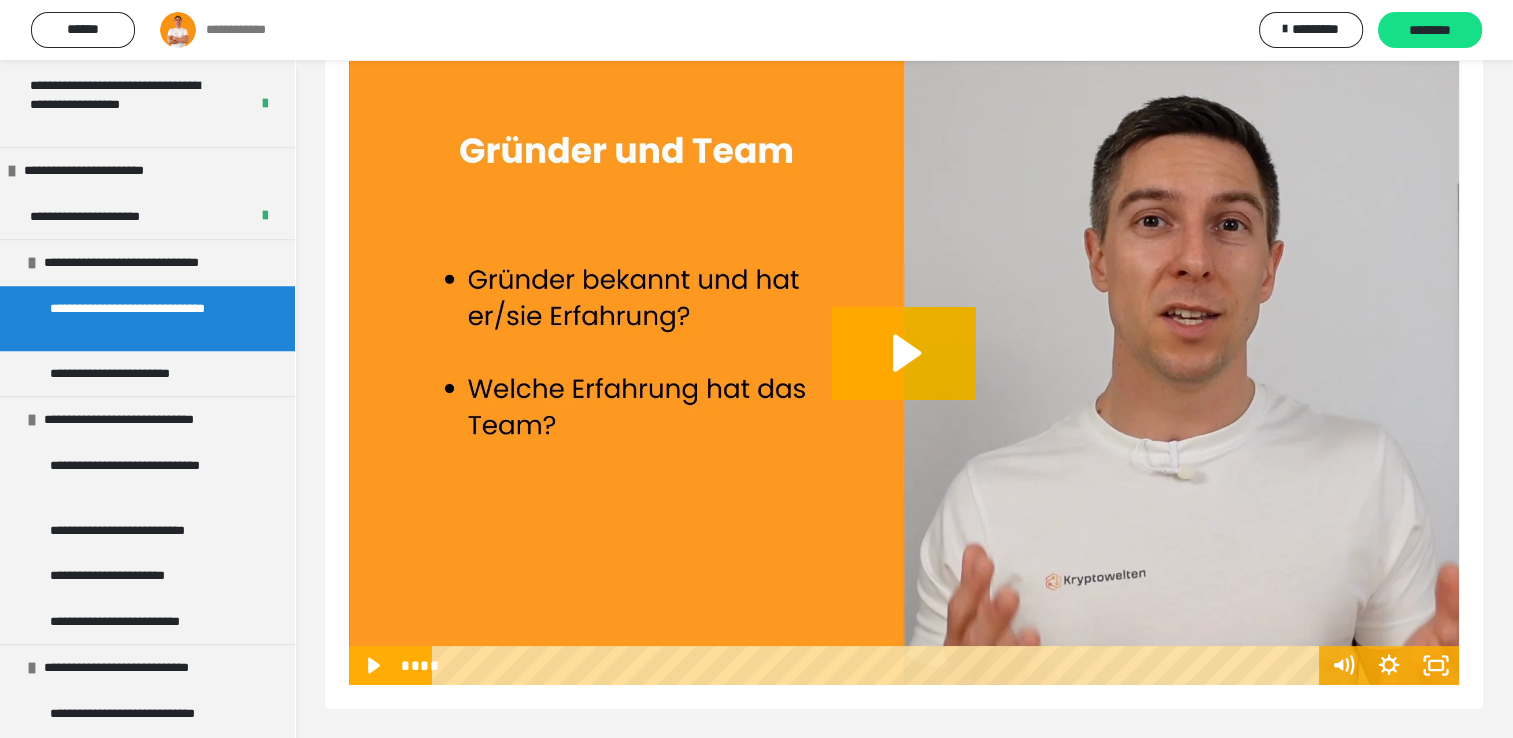 click at bounding box center [904, 373] 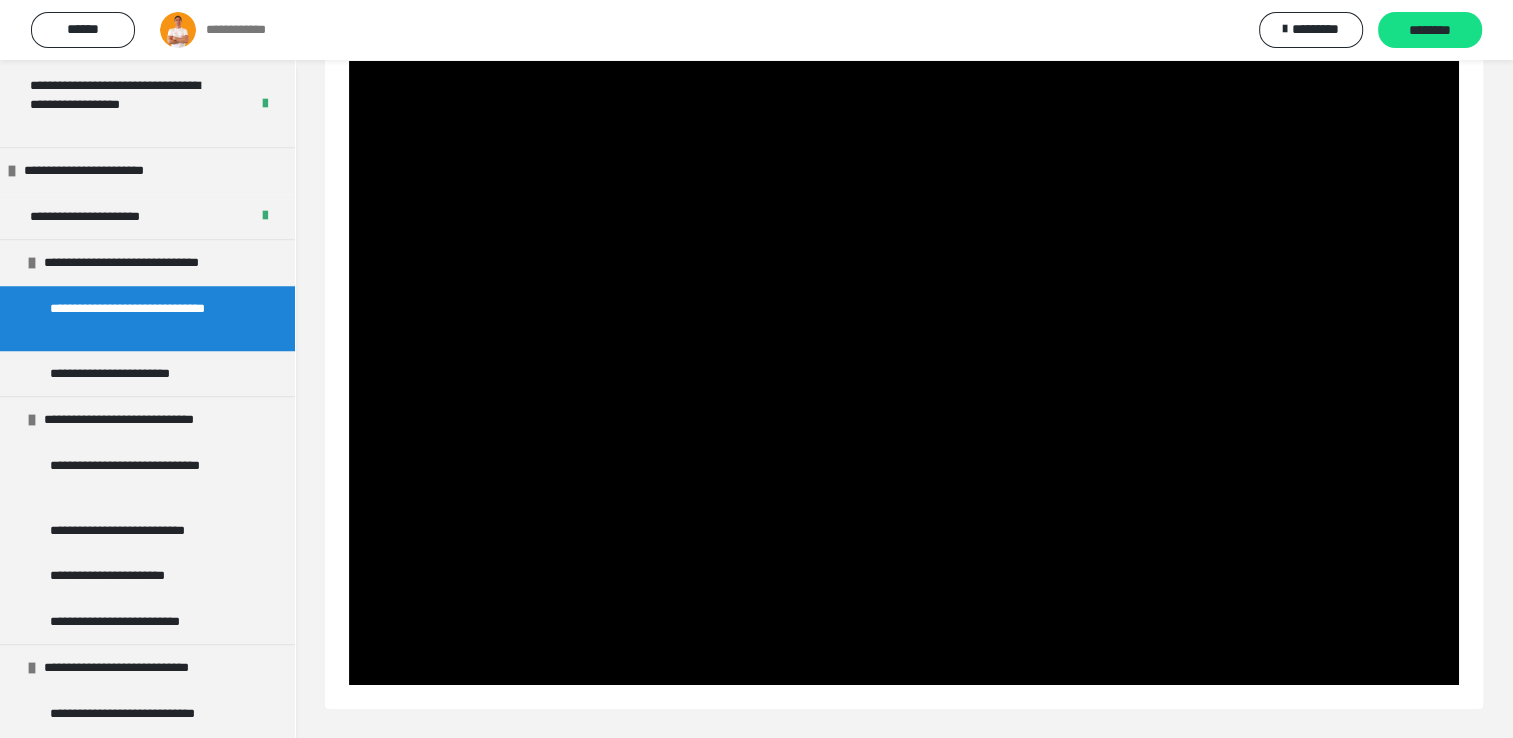 click at bounding box center [904, 373] 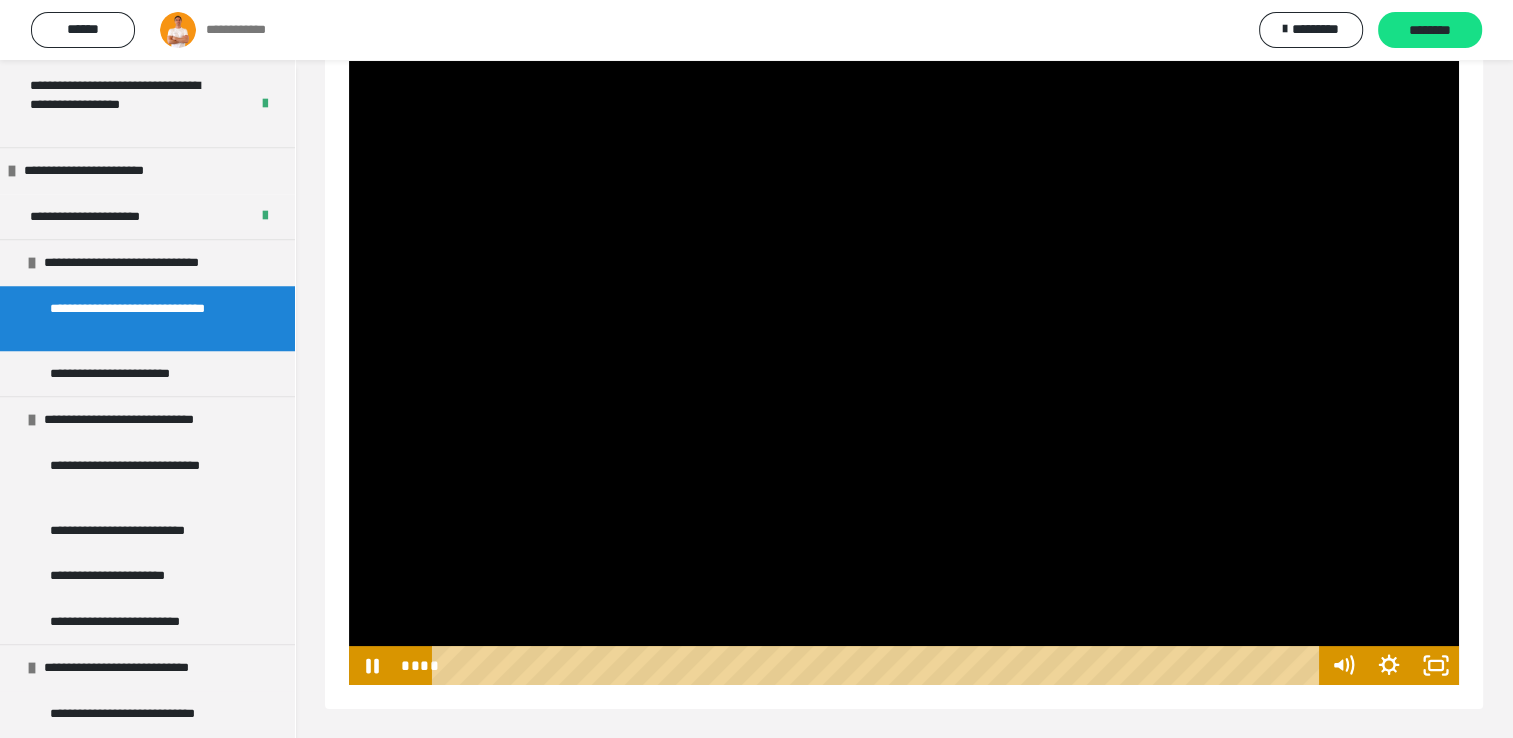 click at bounding box center [904, 373] 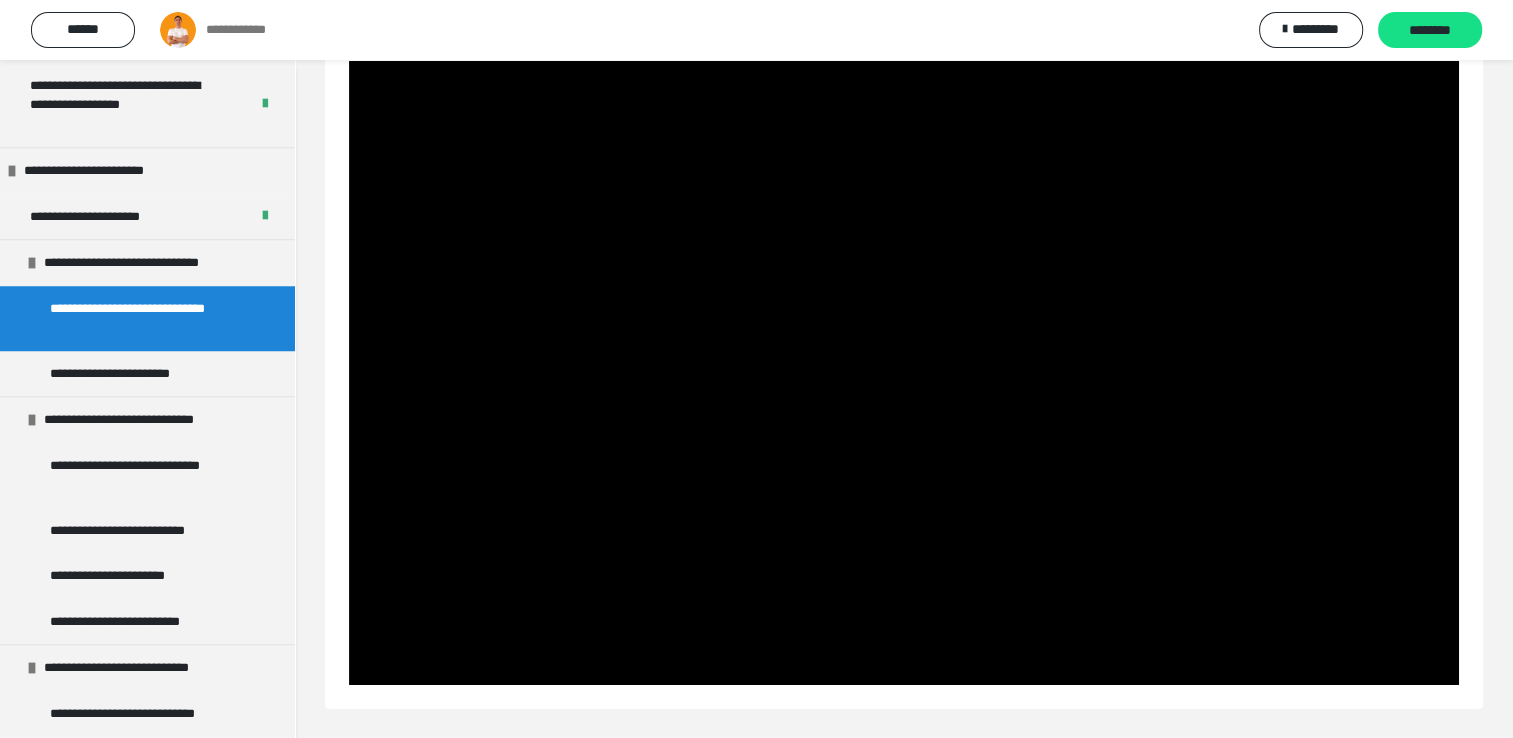 click at bounding box center (904, 373) 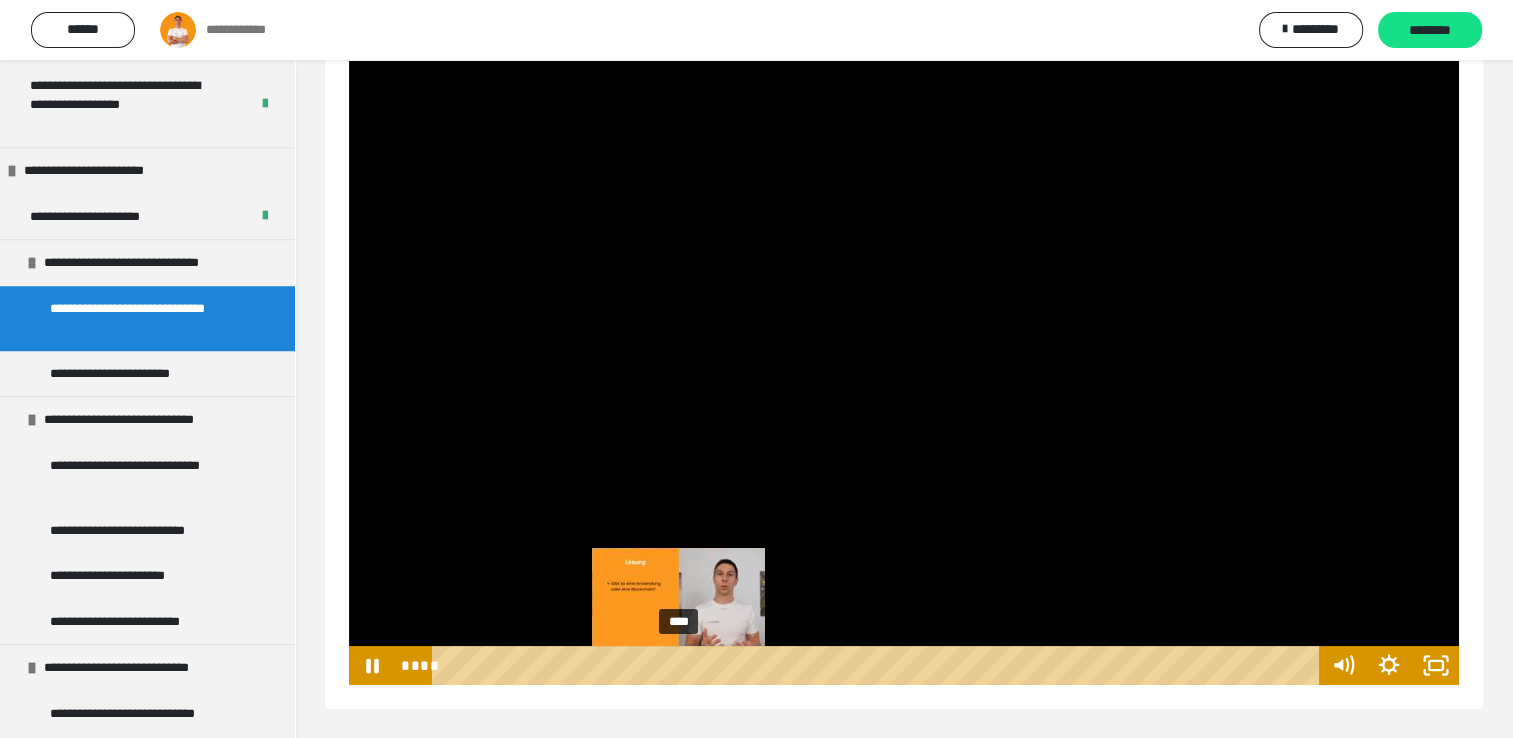 click on "****" at bounding box center (878, 665) 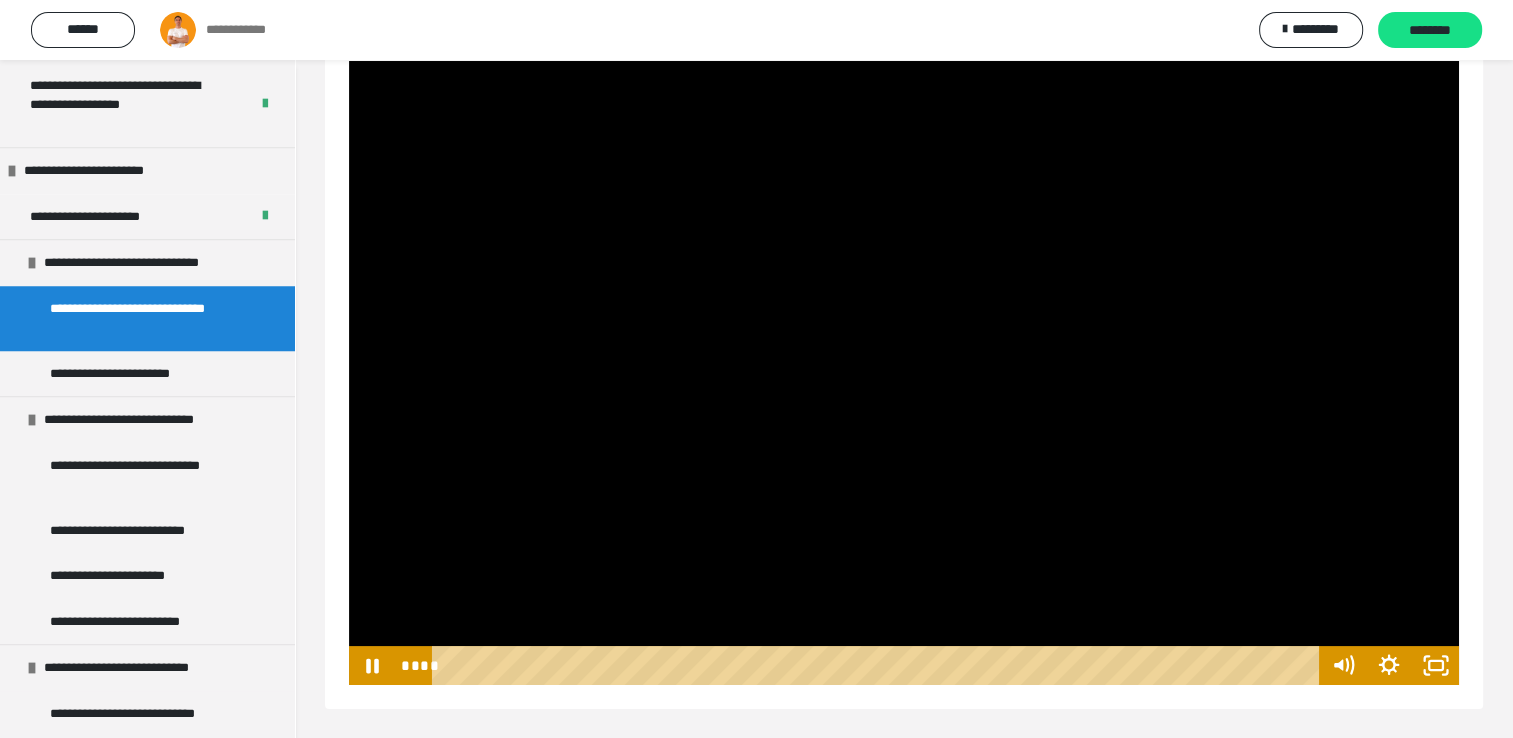 click at bounding box center [904, 373] 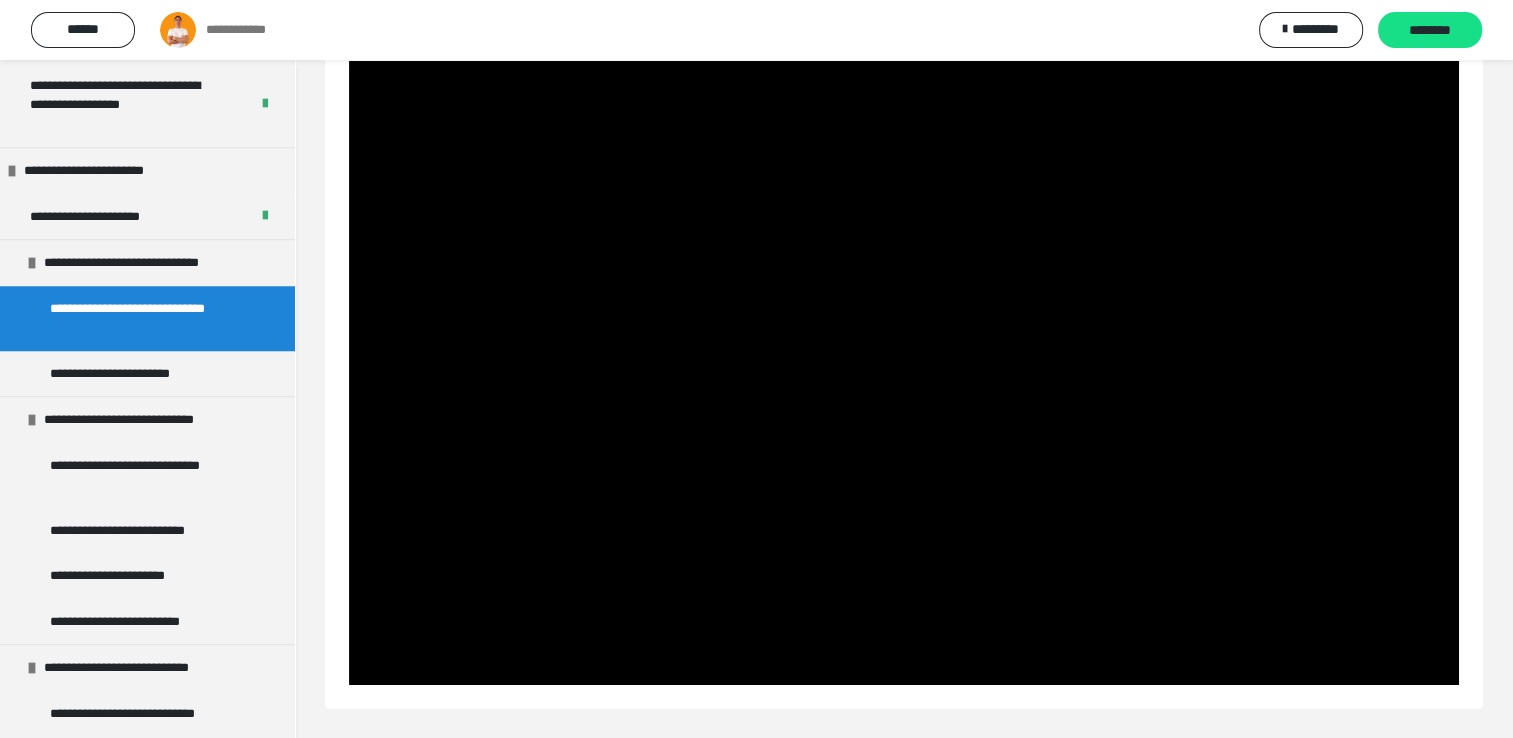 type 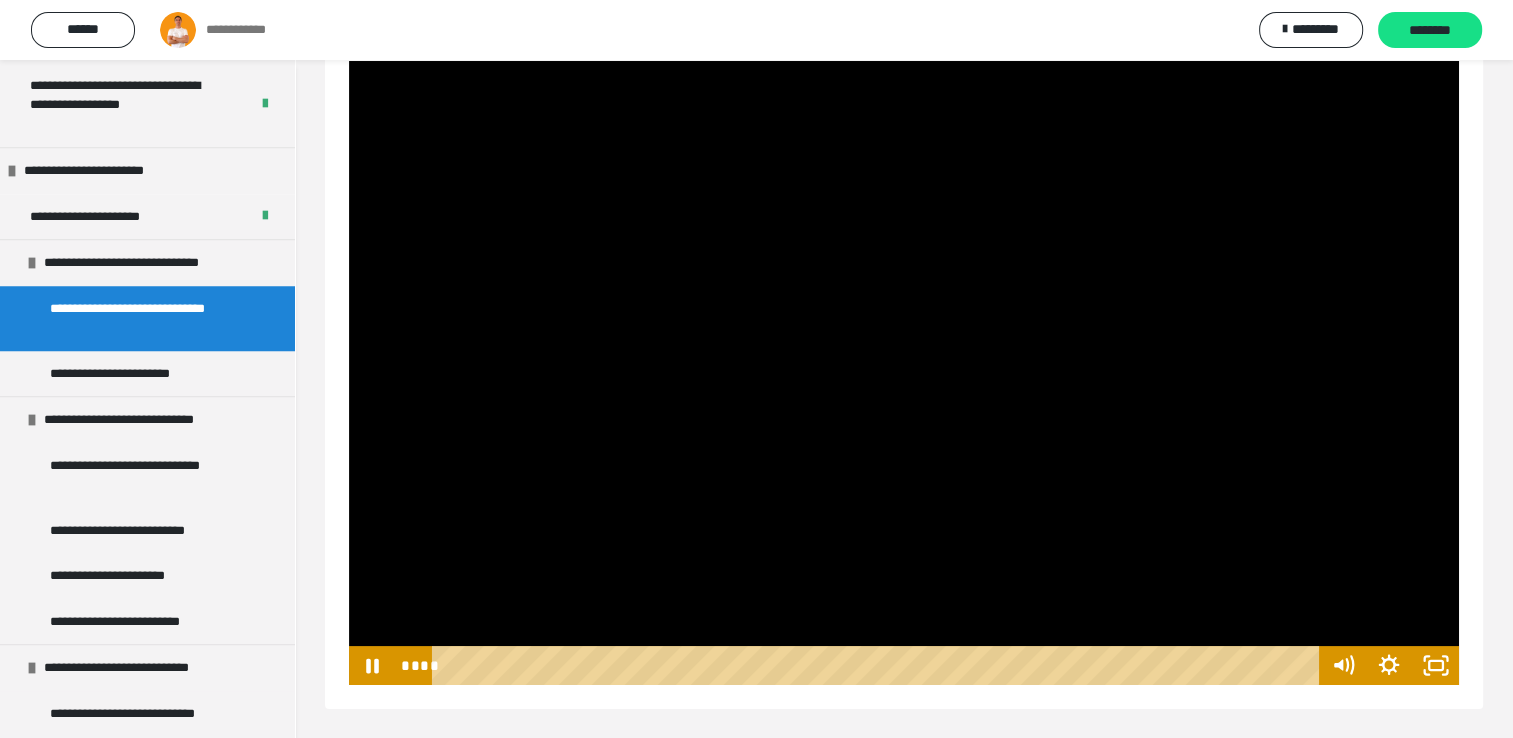 click at bounding box center [904, 373] 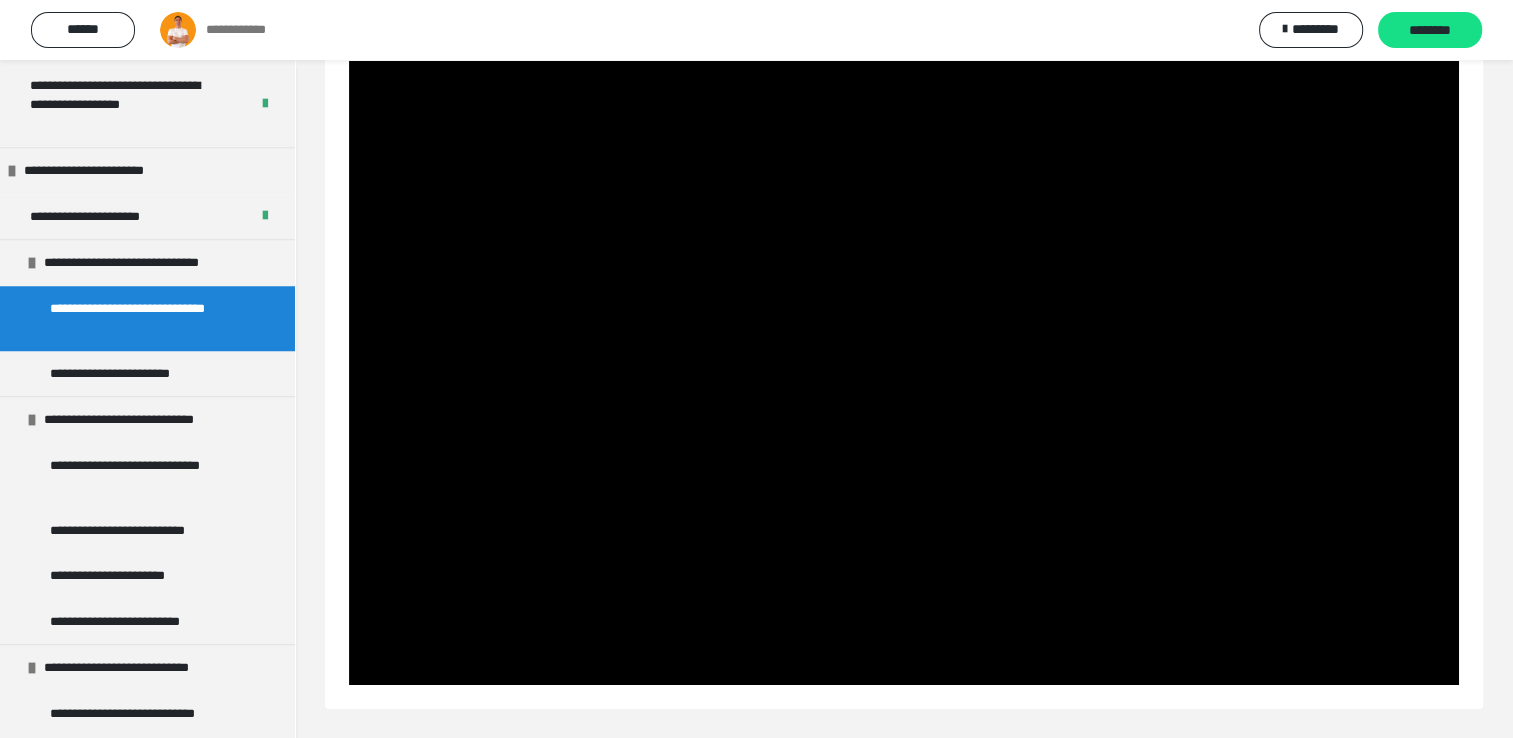 click at bounding box center (904, 373) 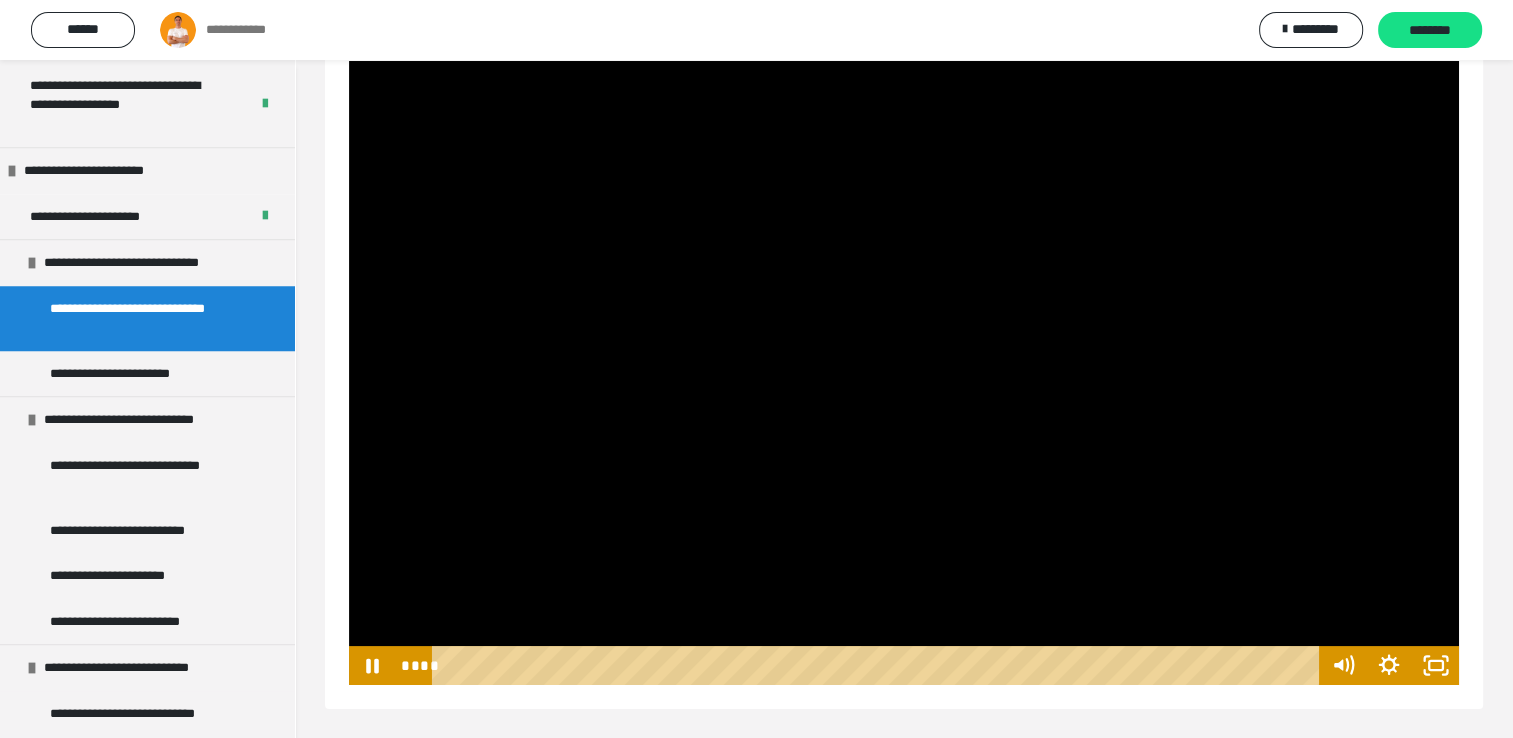 click at bounding box center [904, 373] 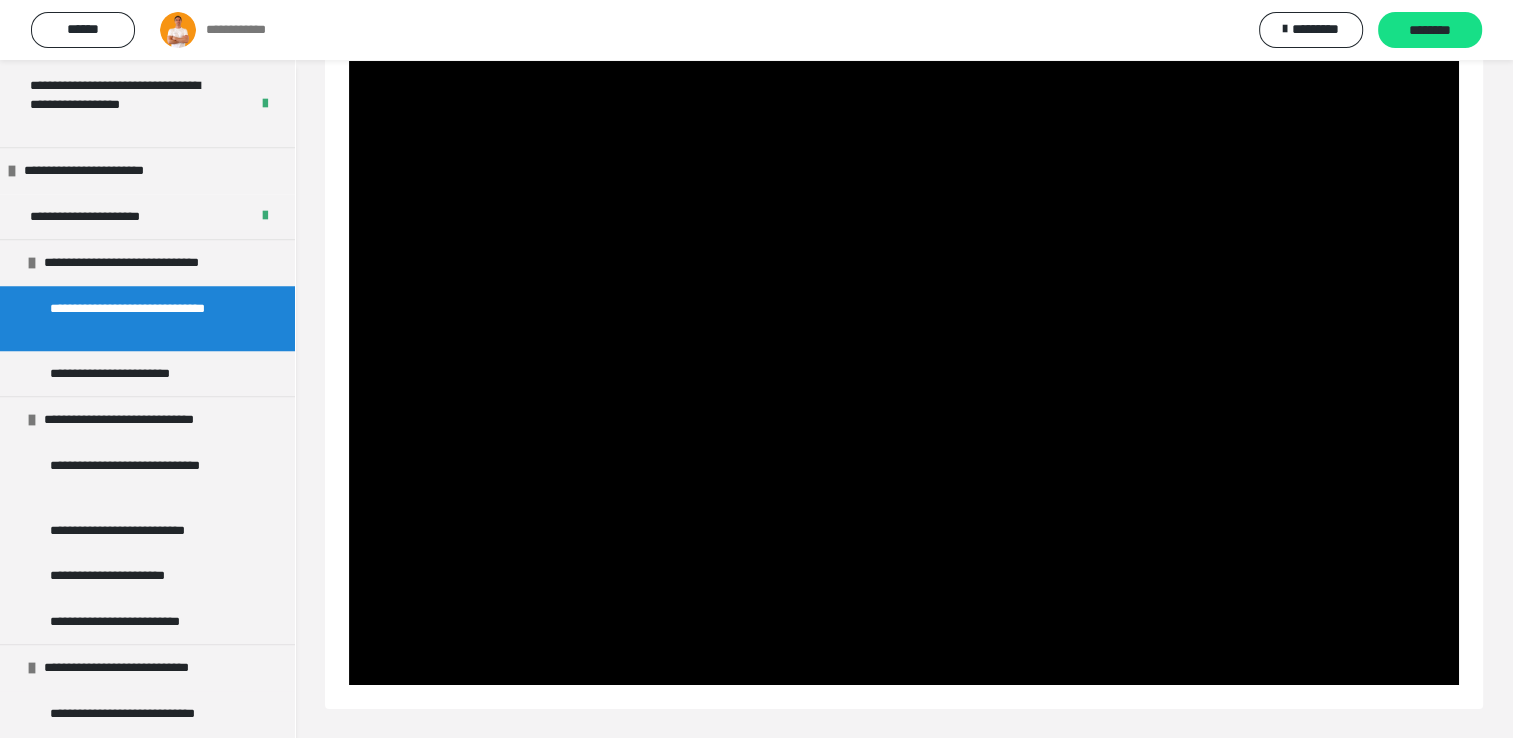 click at bounding box center [904, 373] 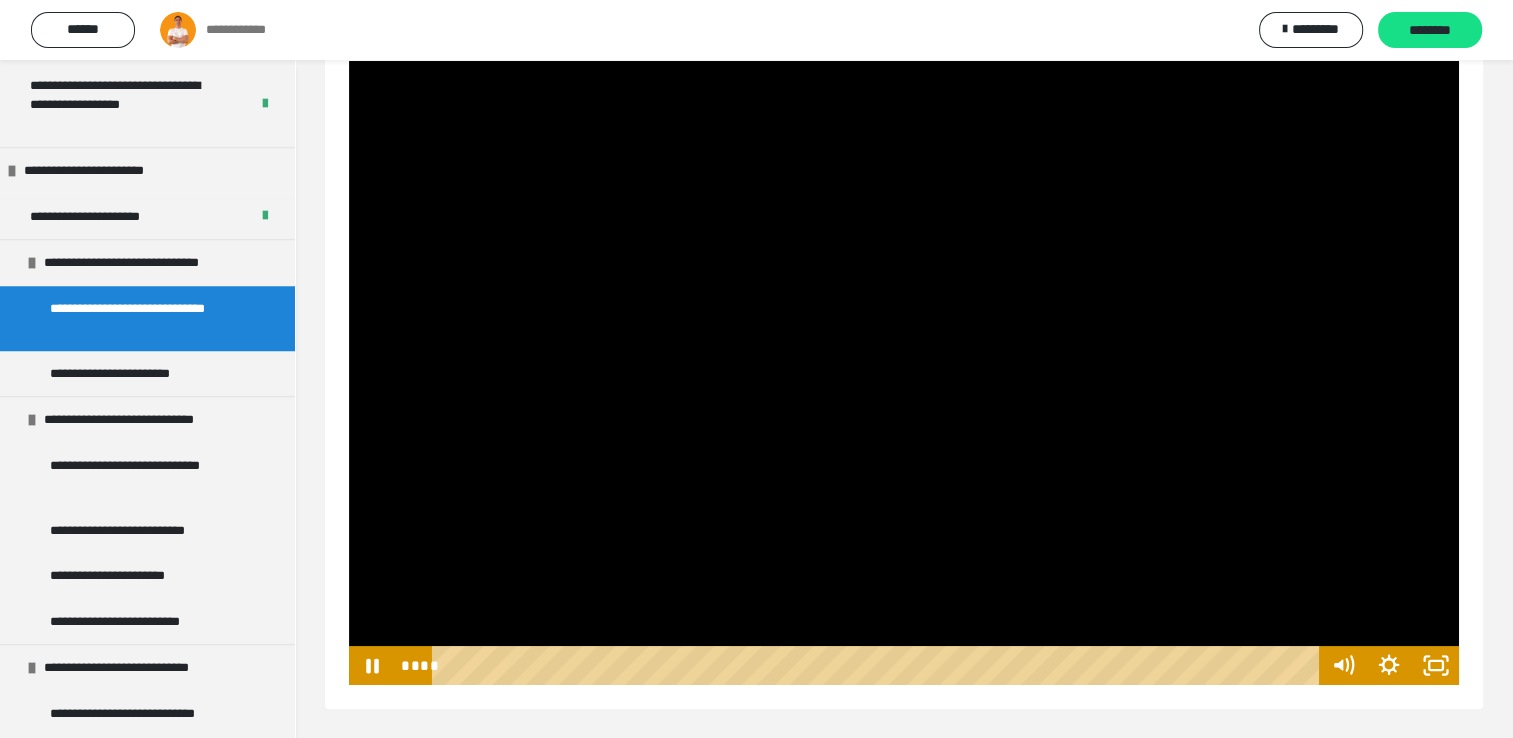 click at bounding box center (904, 373) 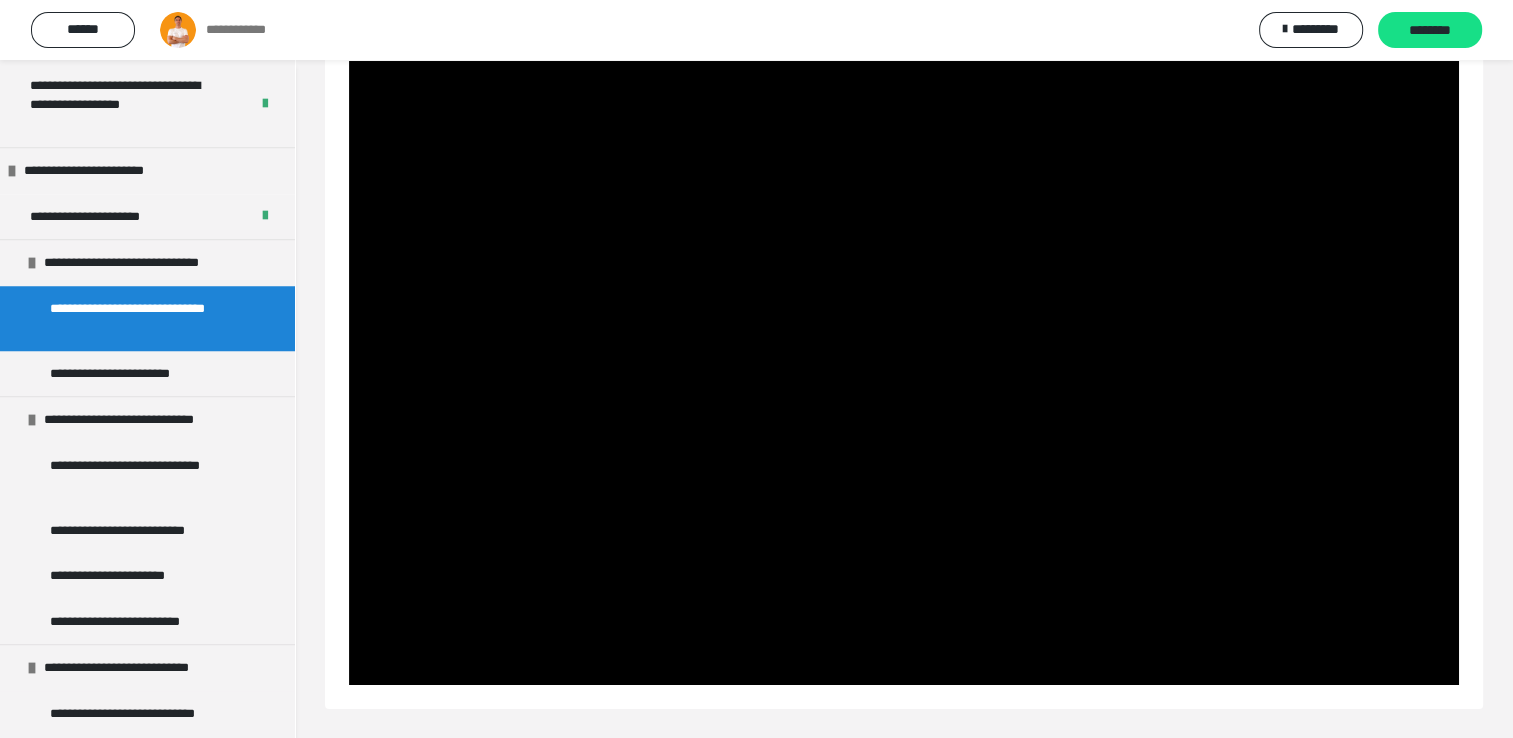 click at bounding box center (904, 373) 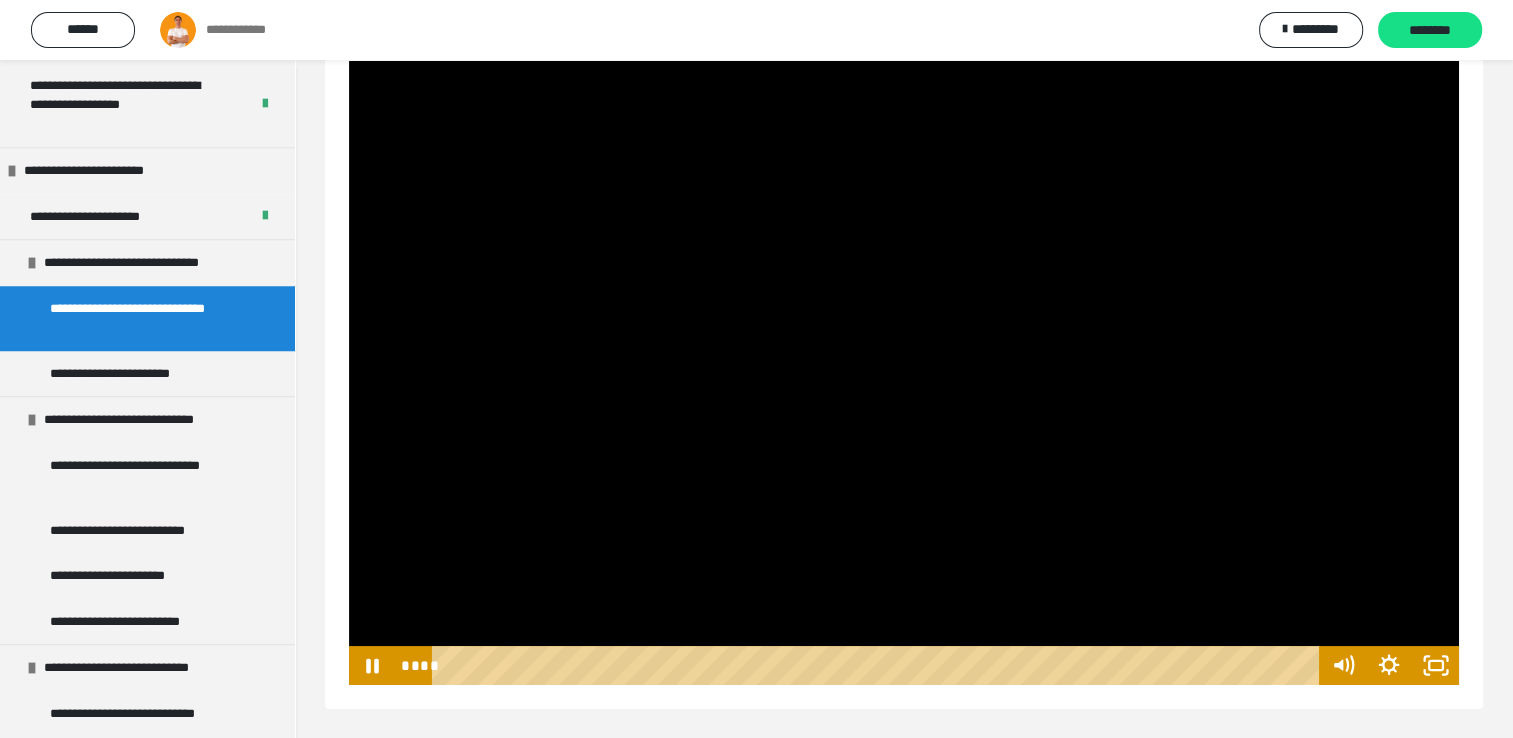 click at bounding box center (904, 373) 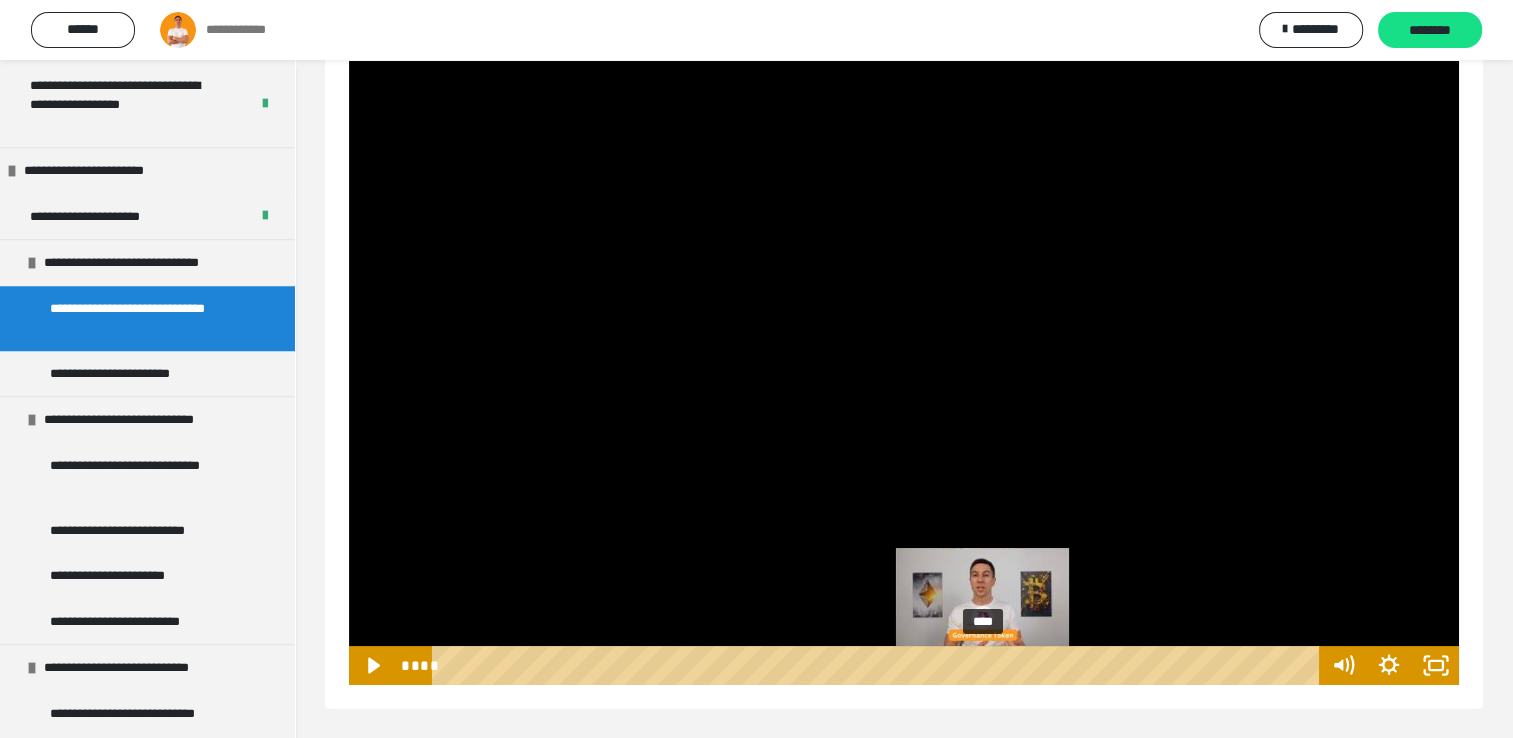 click on "****" at bounding box center [878, 665] 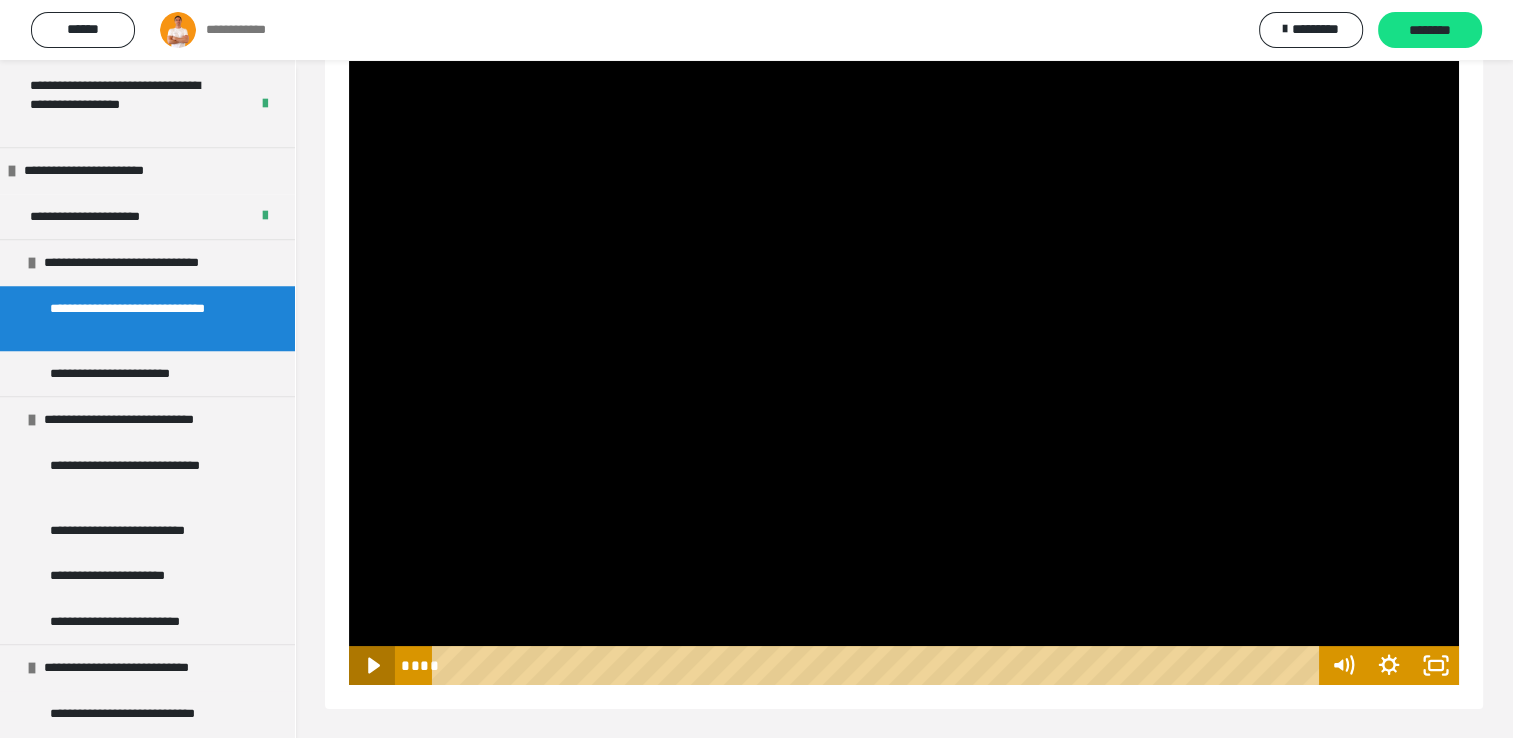 click 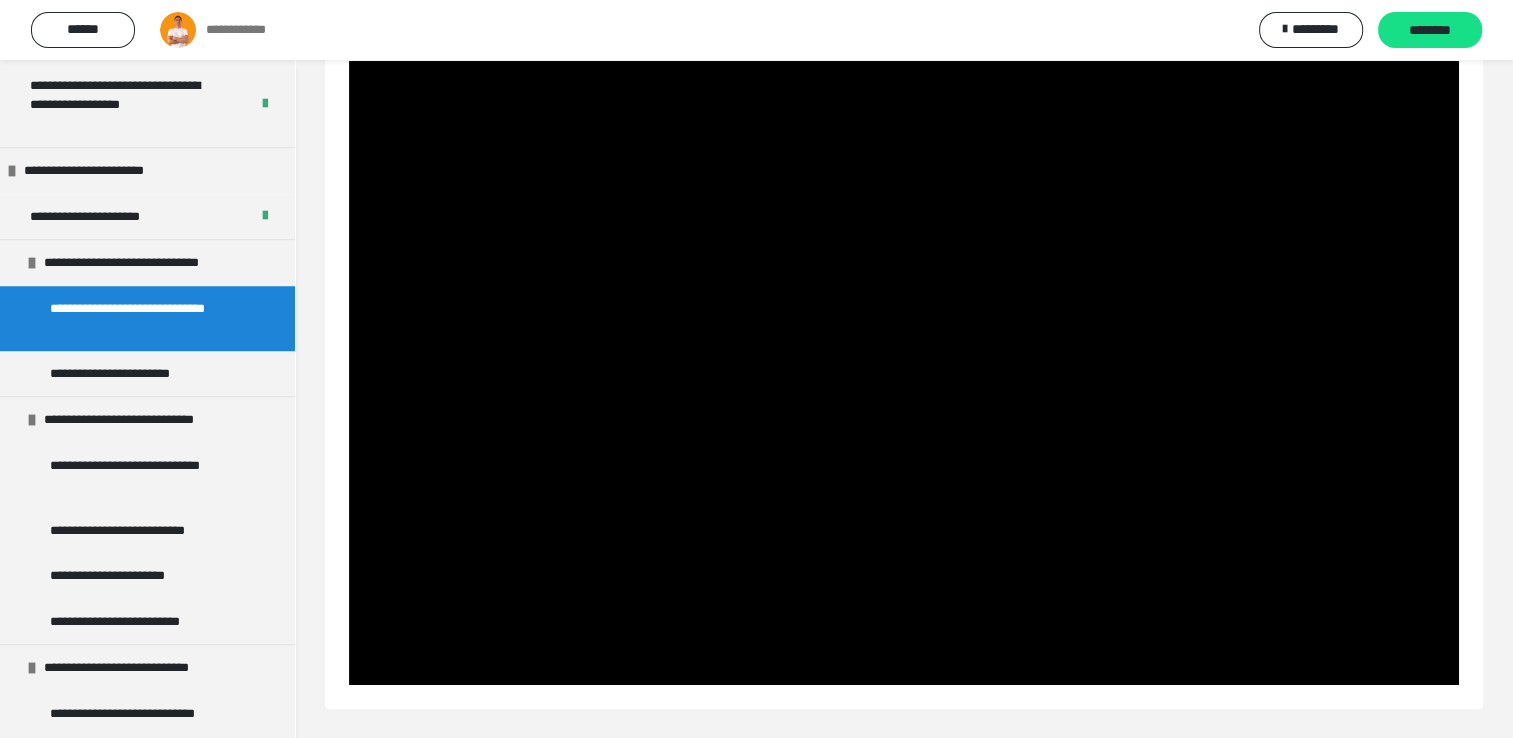 click at bounding box center [904, 373] 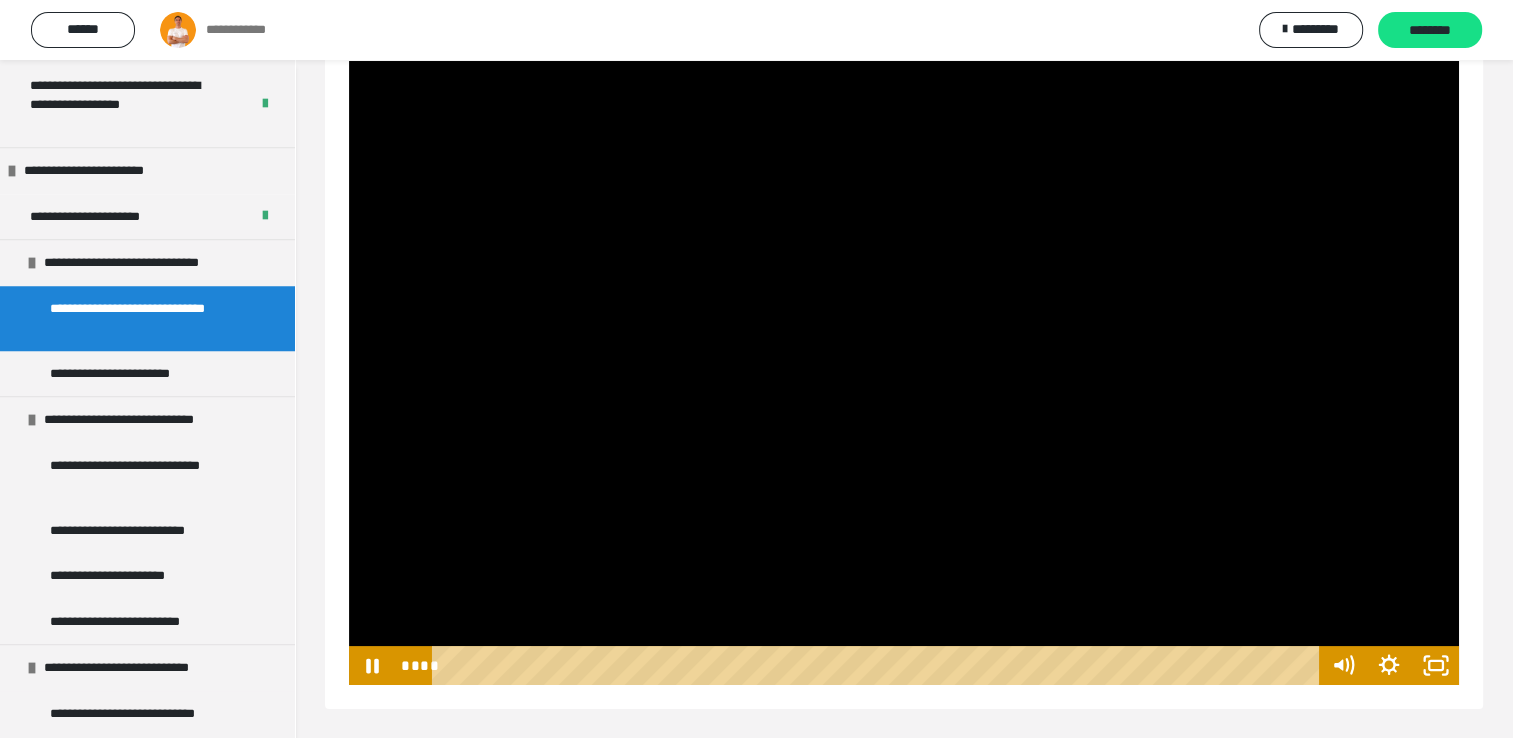 click at bounding box center [904, 373] 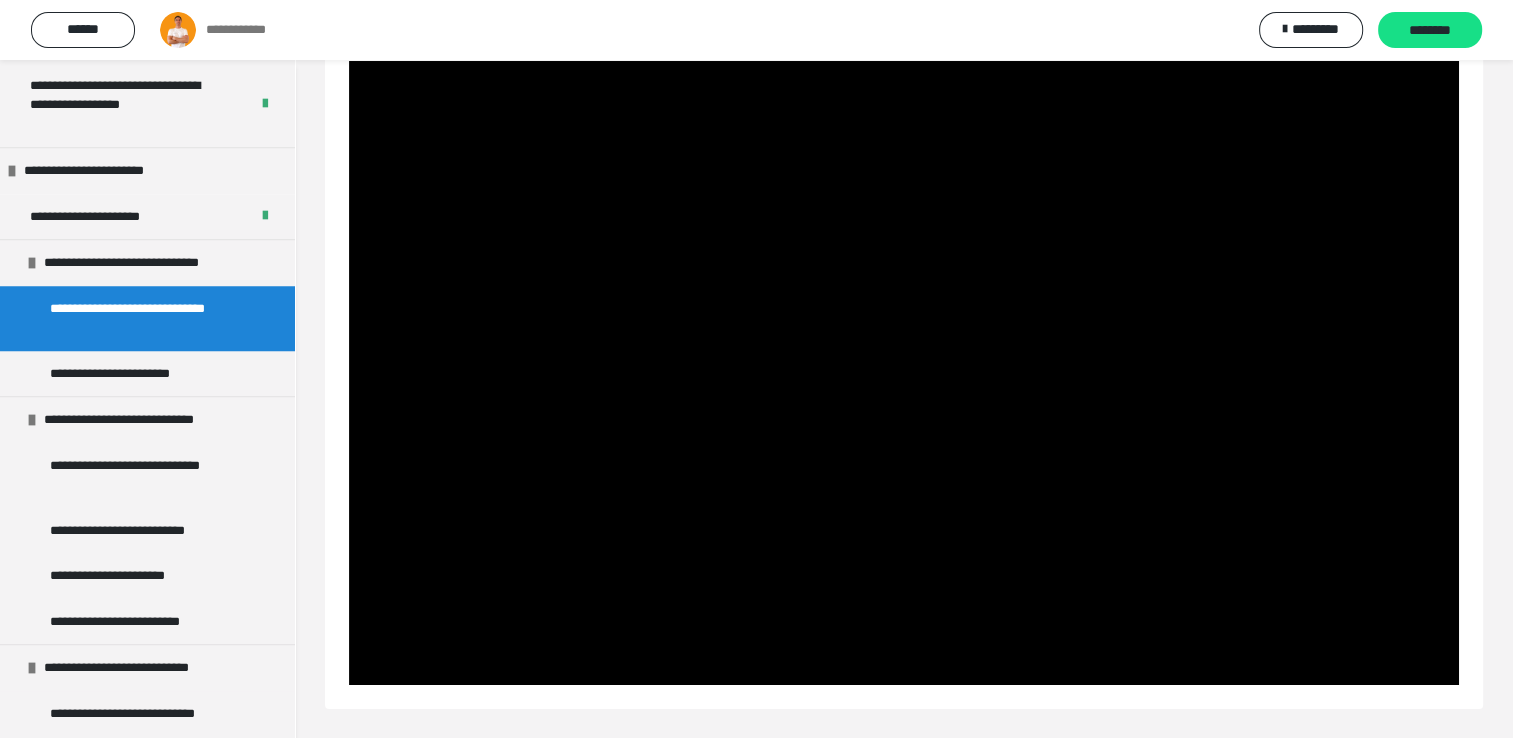 click at bounding box center [904, 373] 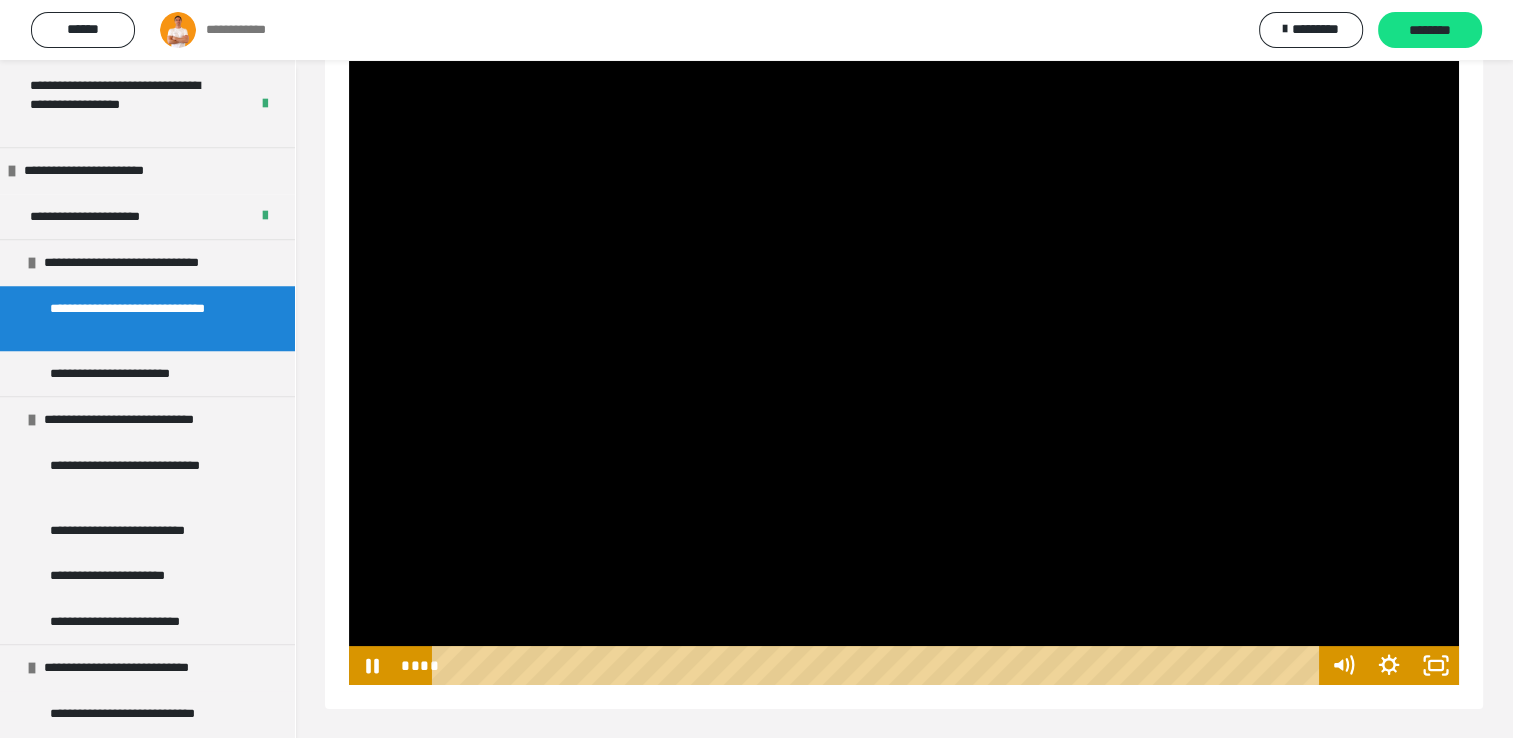 click at bounding box center [904, 373] 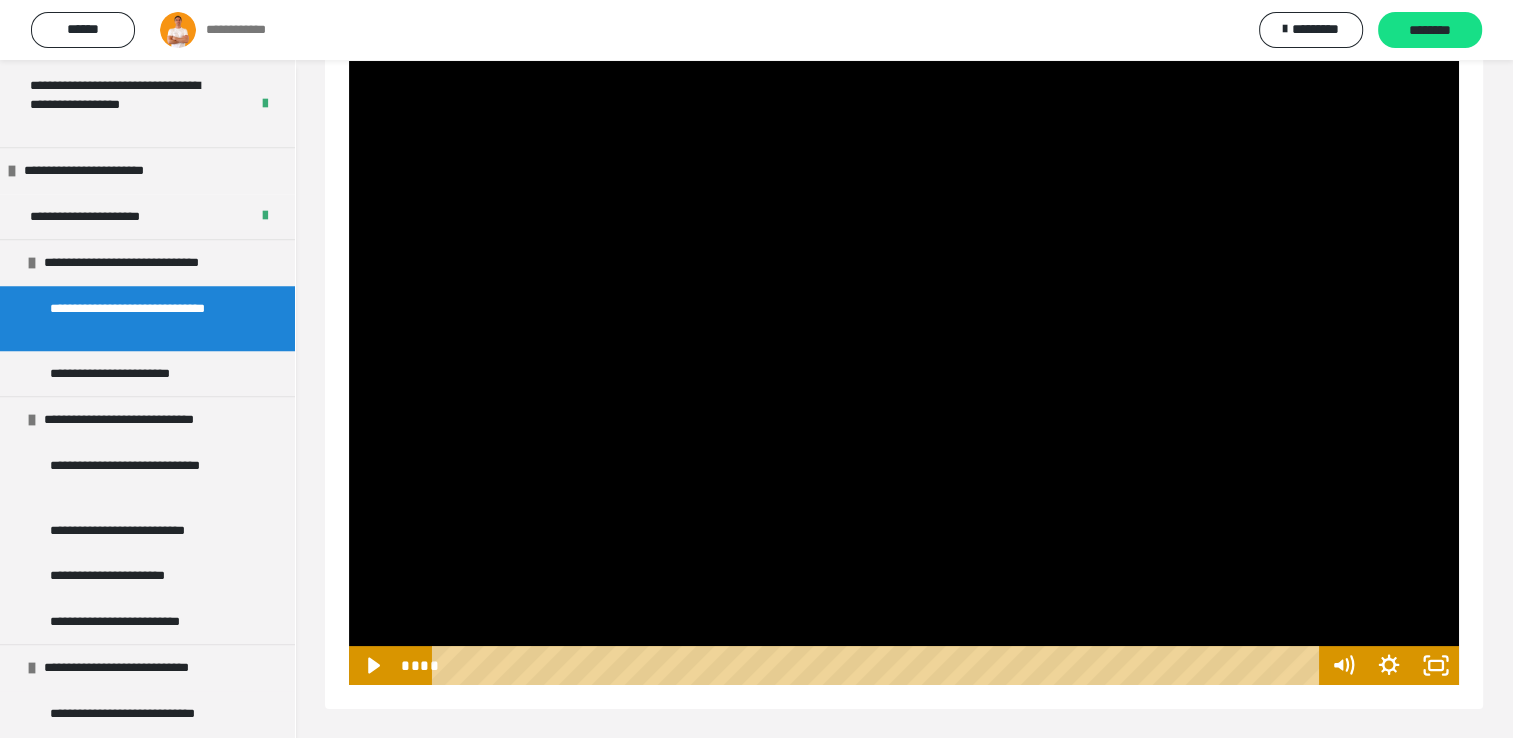 click at bounding box center (904, 373) 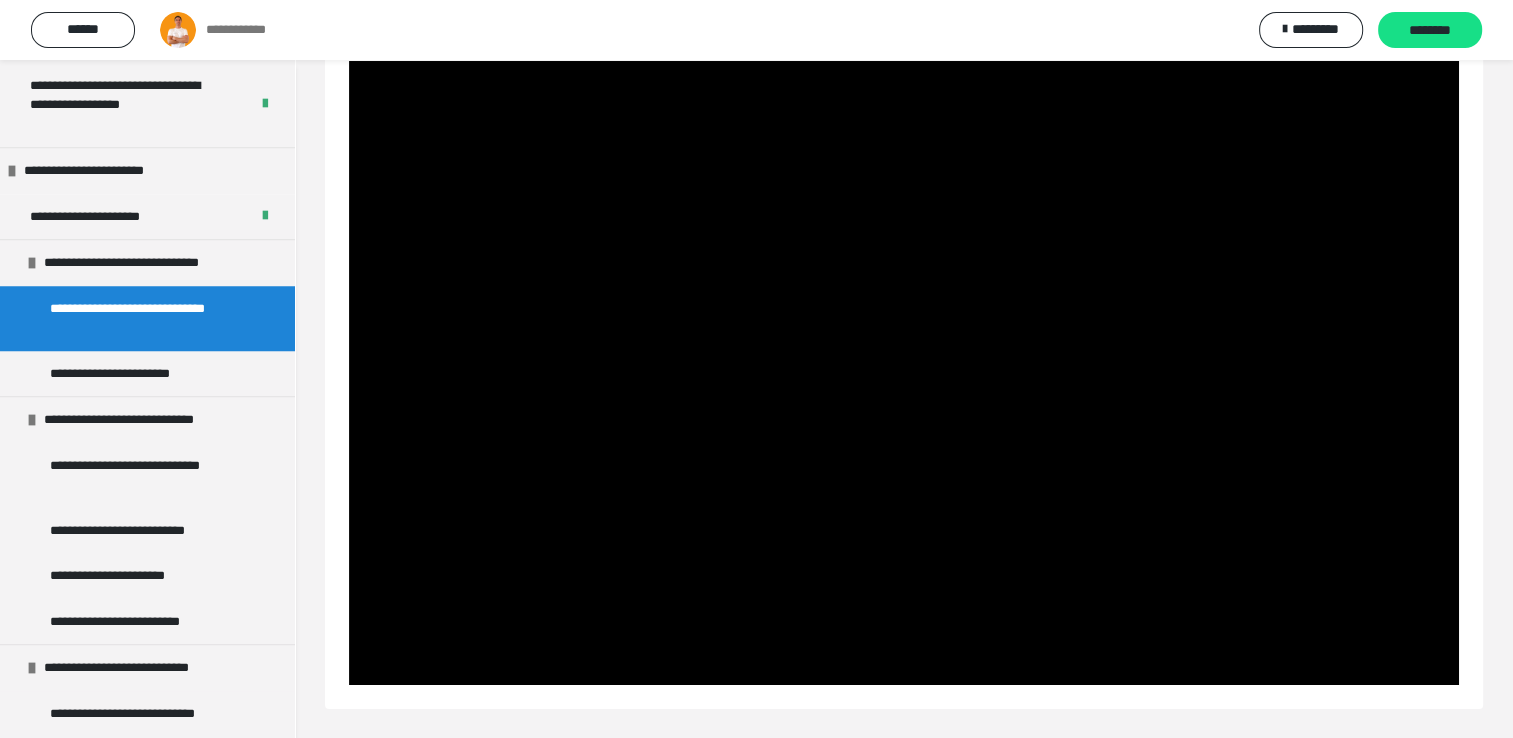 click at bounding box center [904, 373] 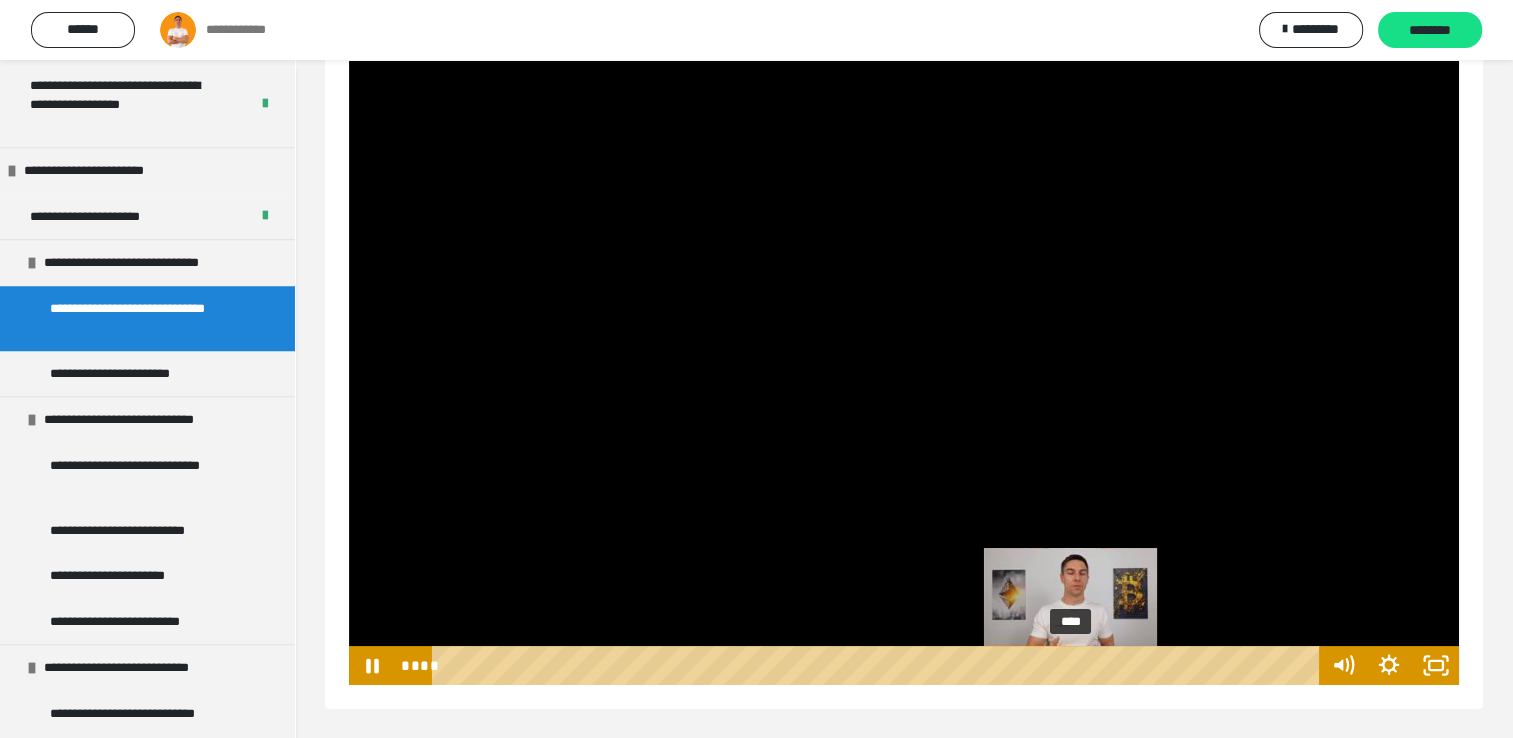 click on "****" at bounding box center (878, 665) 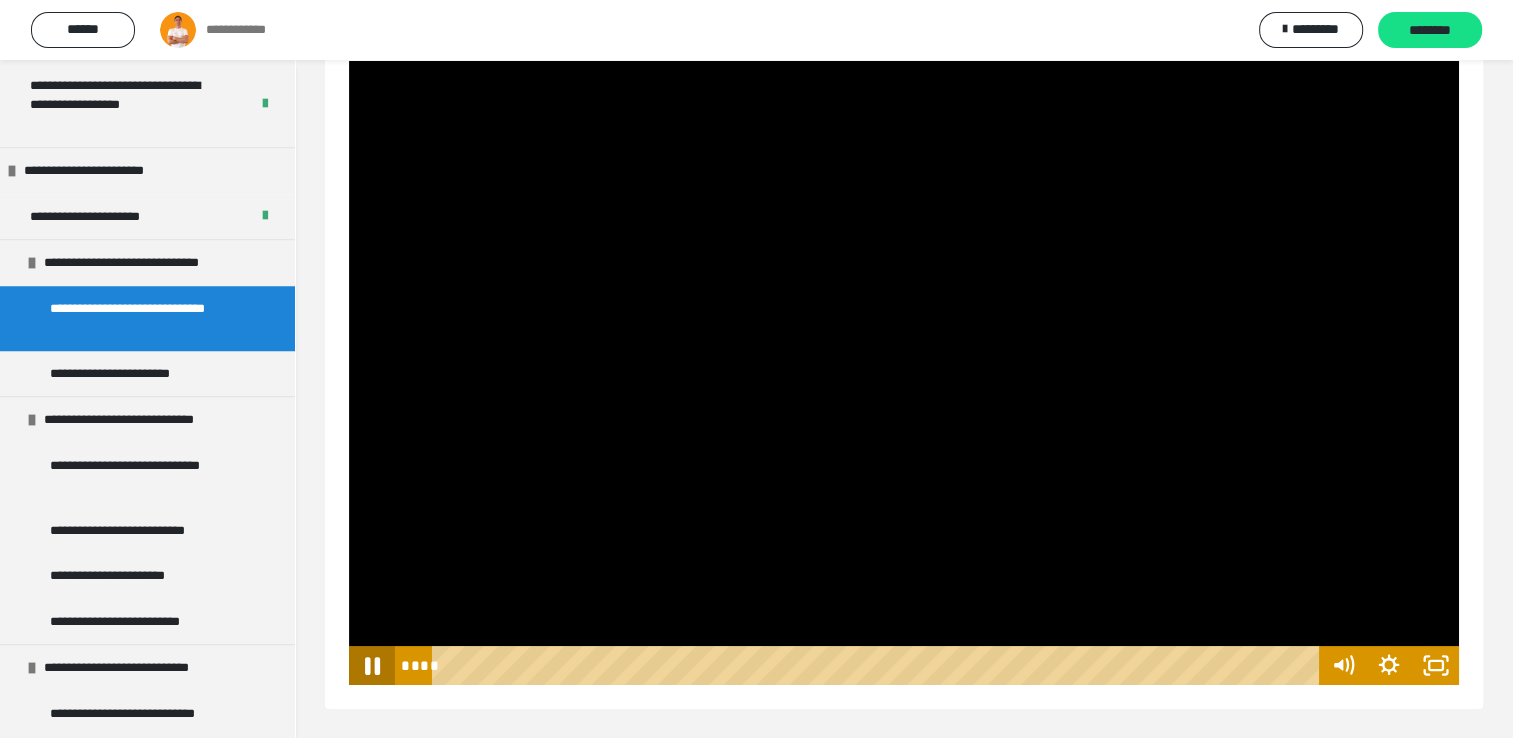 click 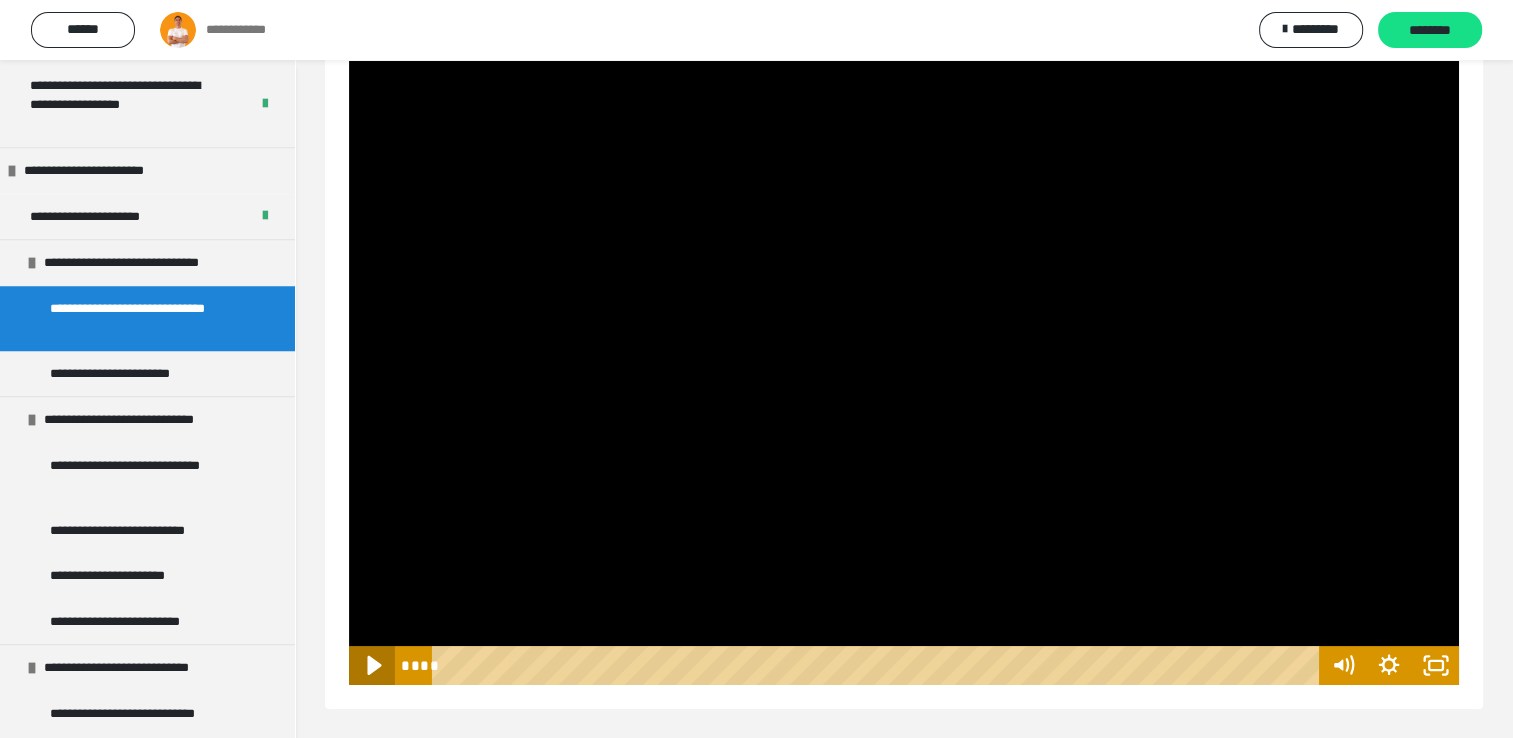 click 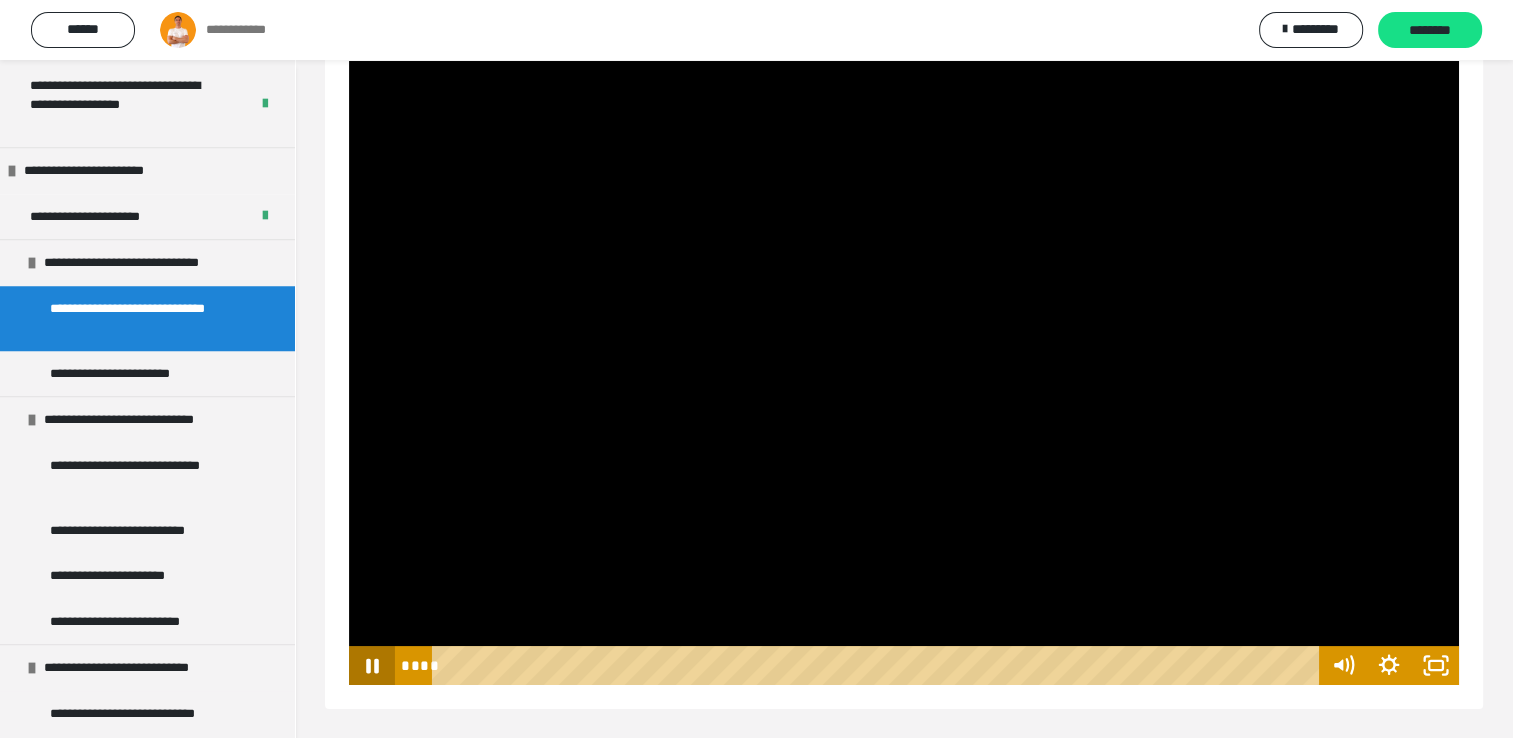click 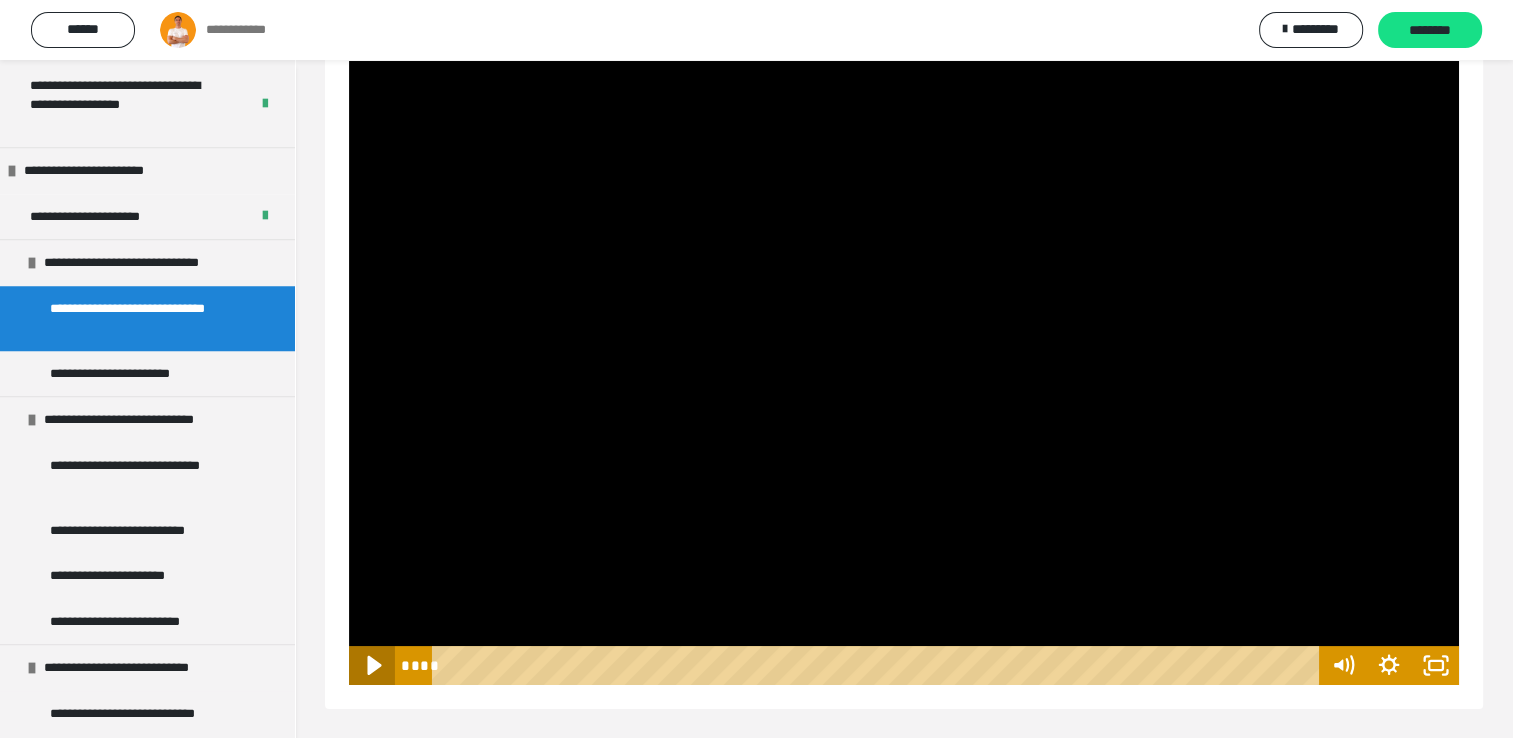 click 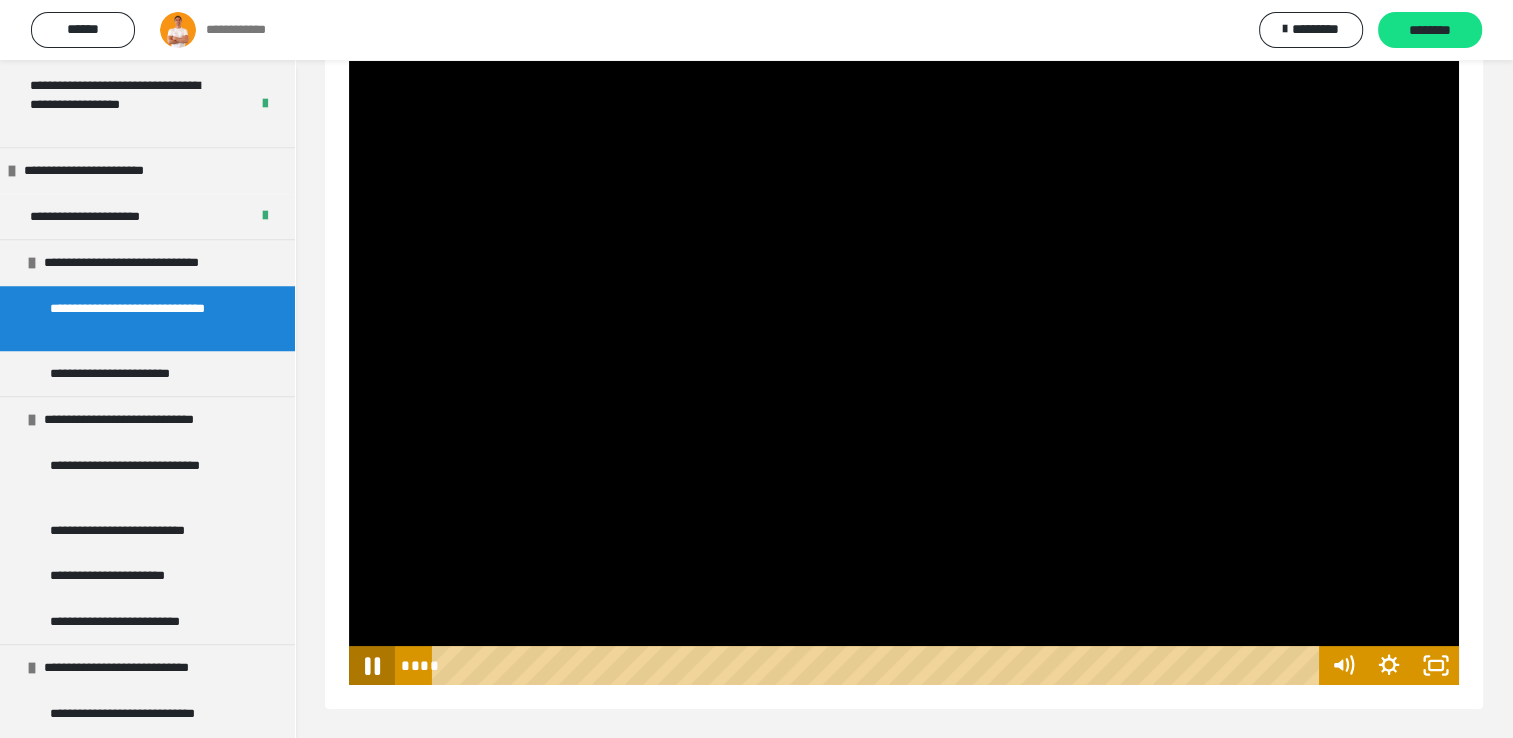 click 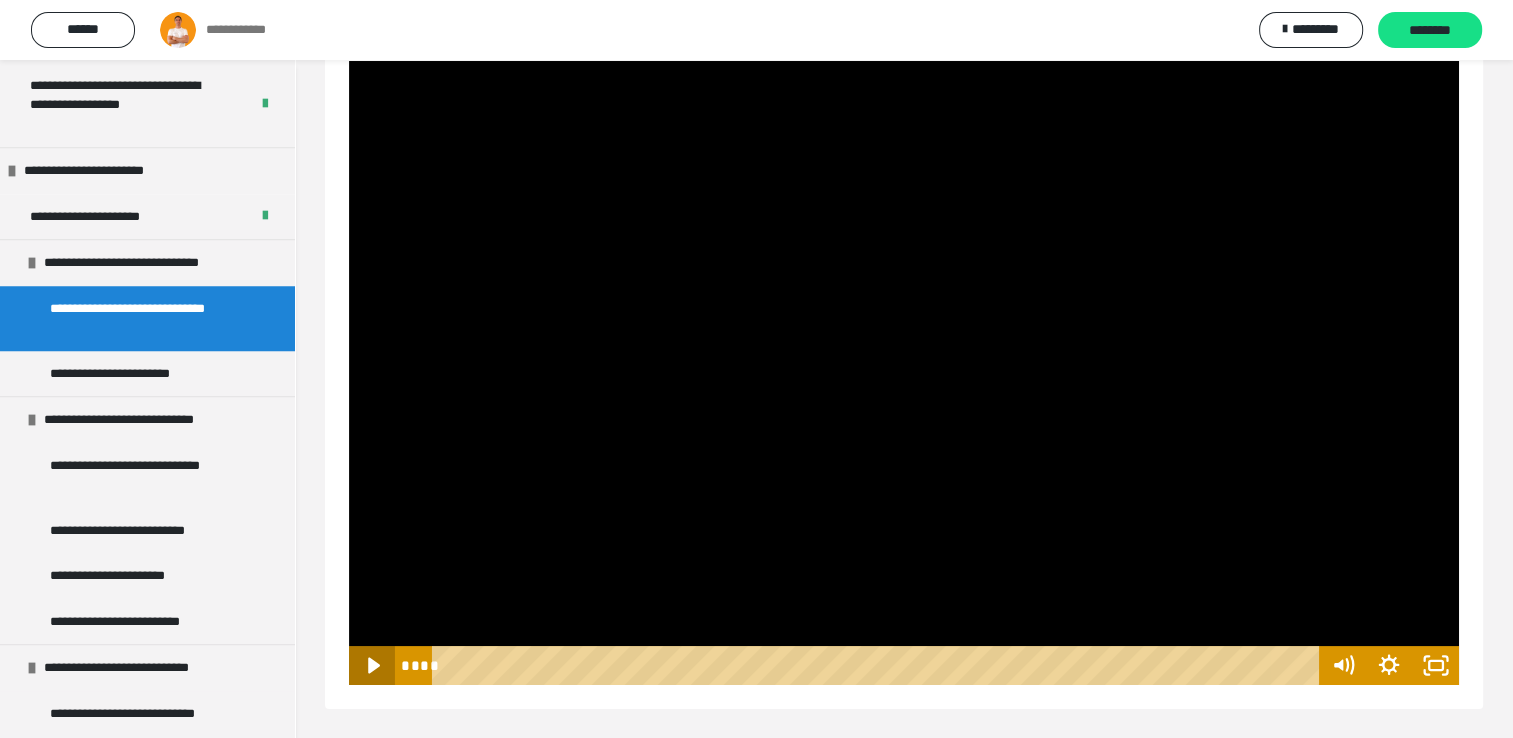 click 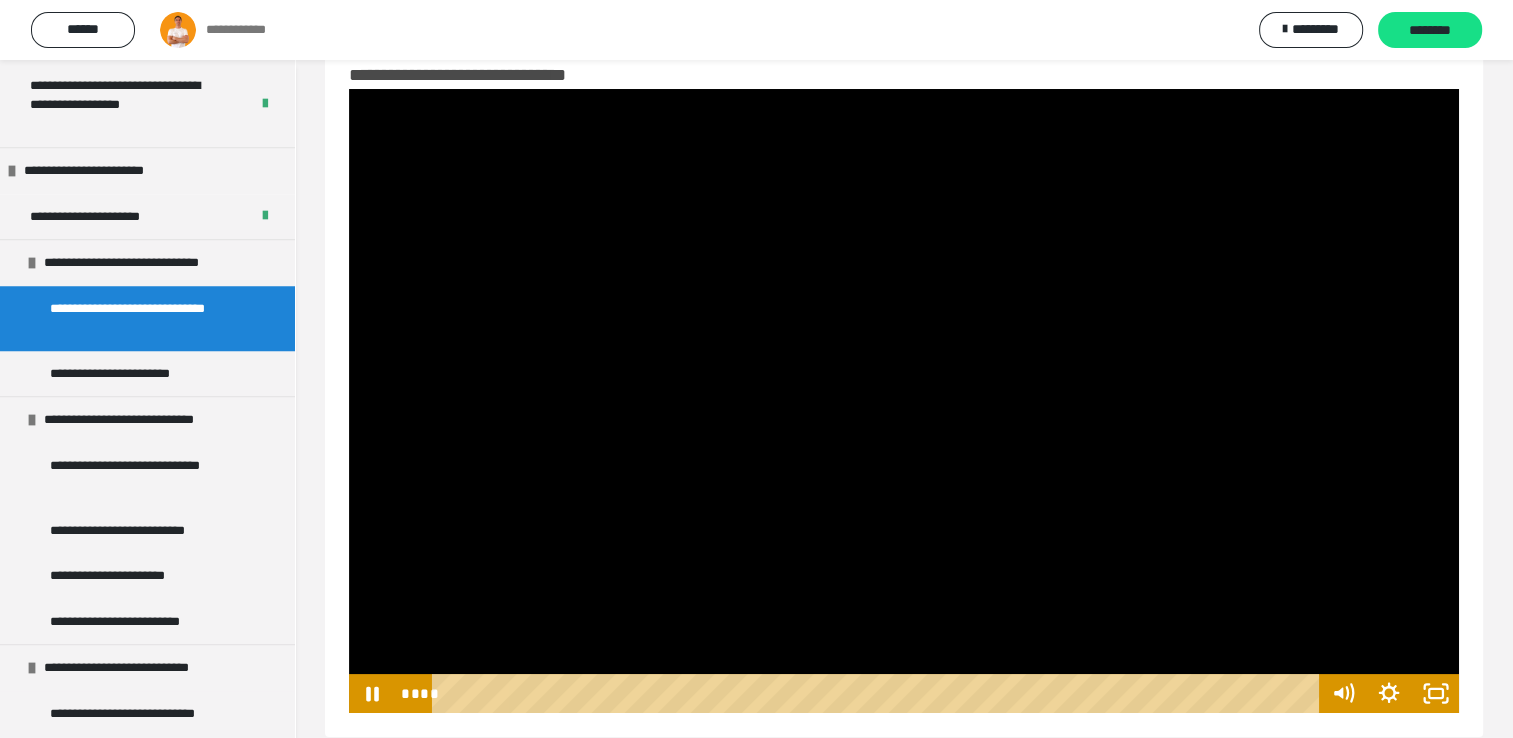 scroll, scrollTop: 80, scrollLeft: 0, axis: vertical 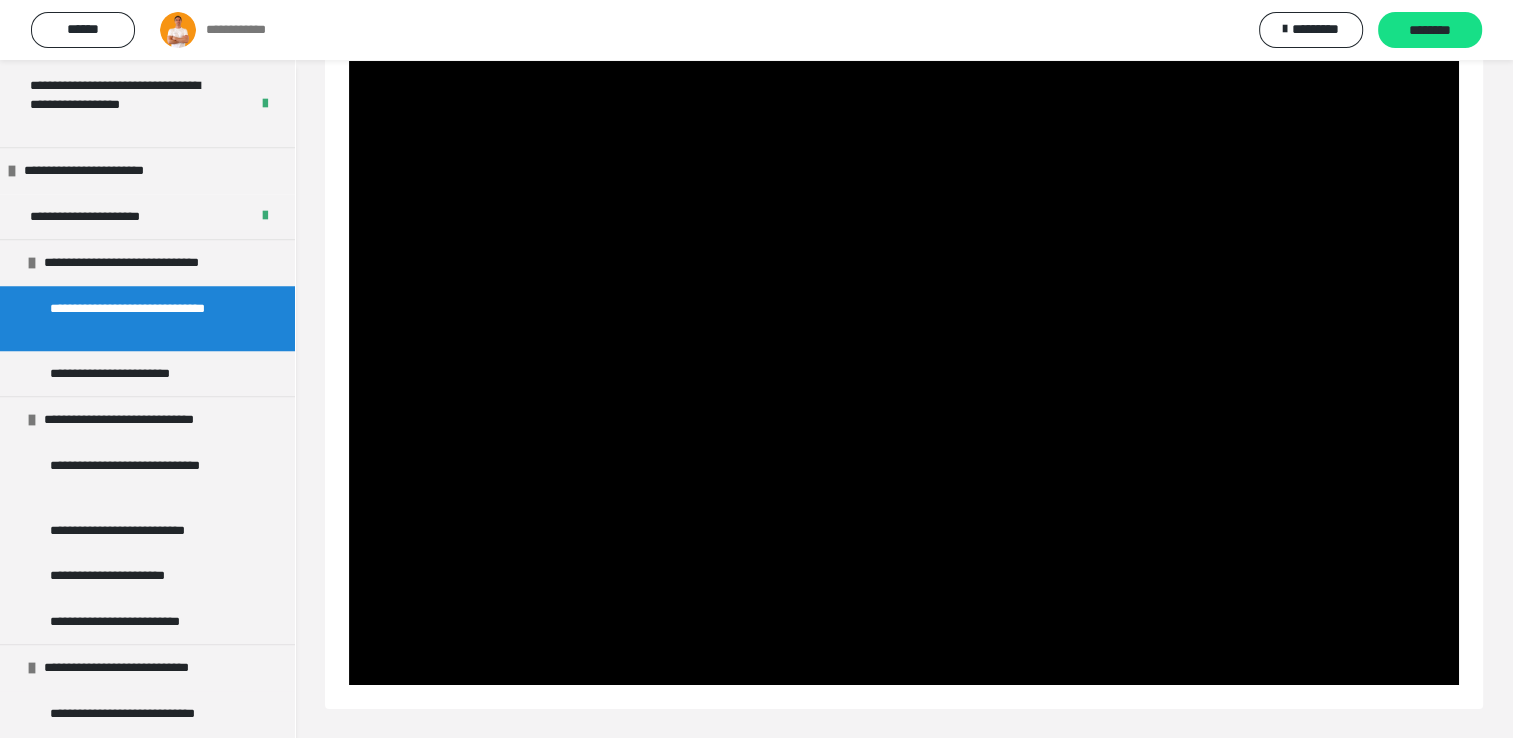 click at bounding box center (904, 373) 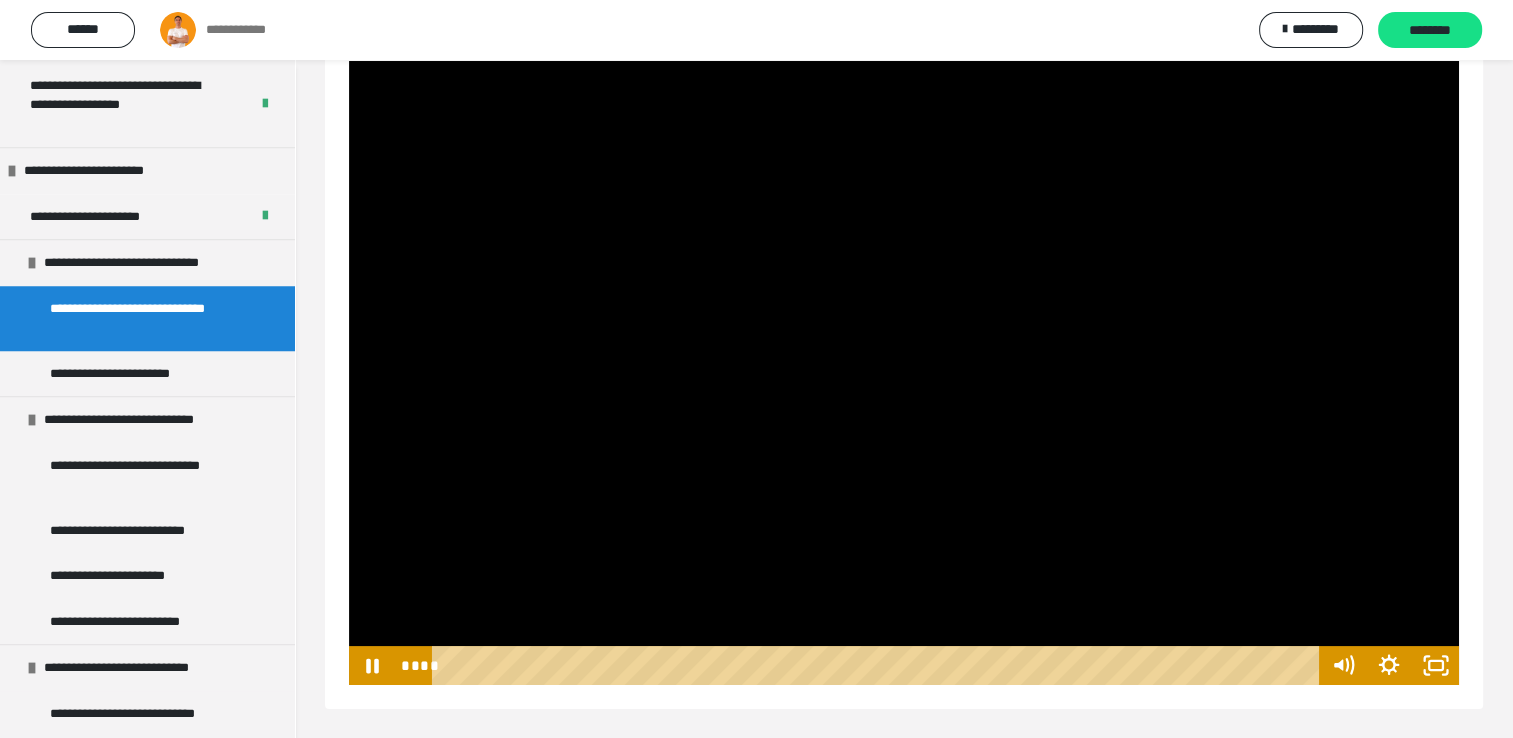 click at bounding box center [904, 373] 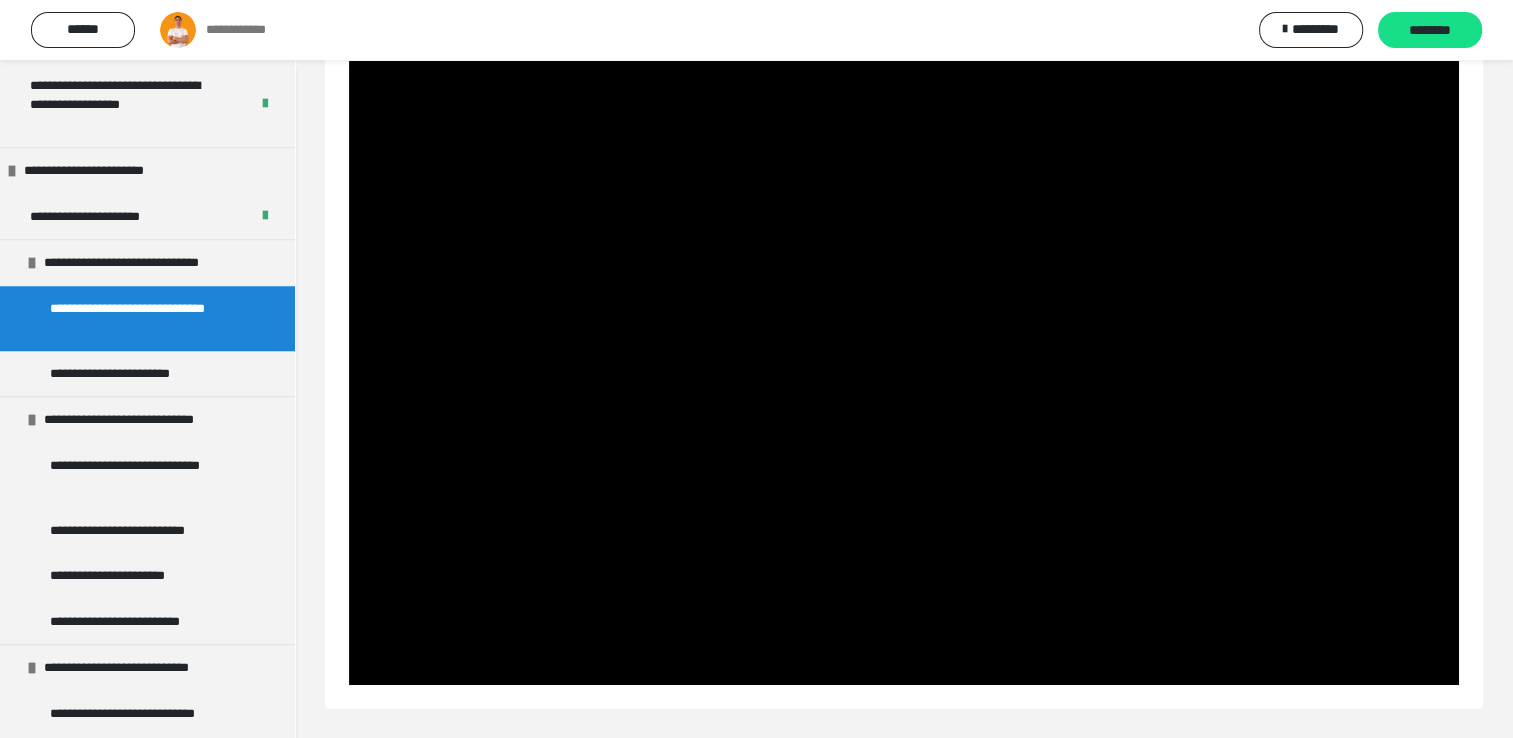 click at bounding box center (904, 373) 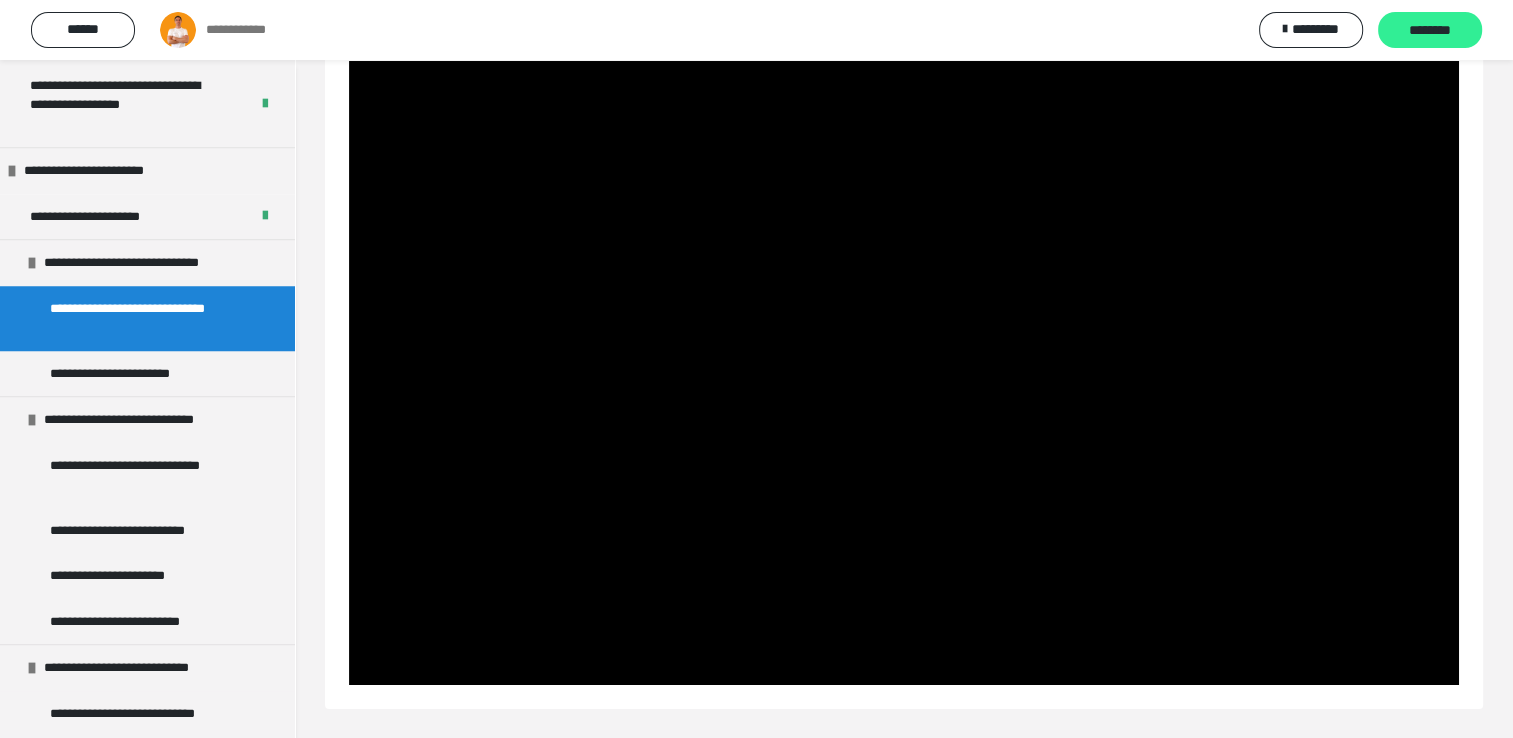 click on "********" at bounding box center [1430, 30] 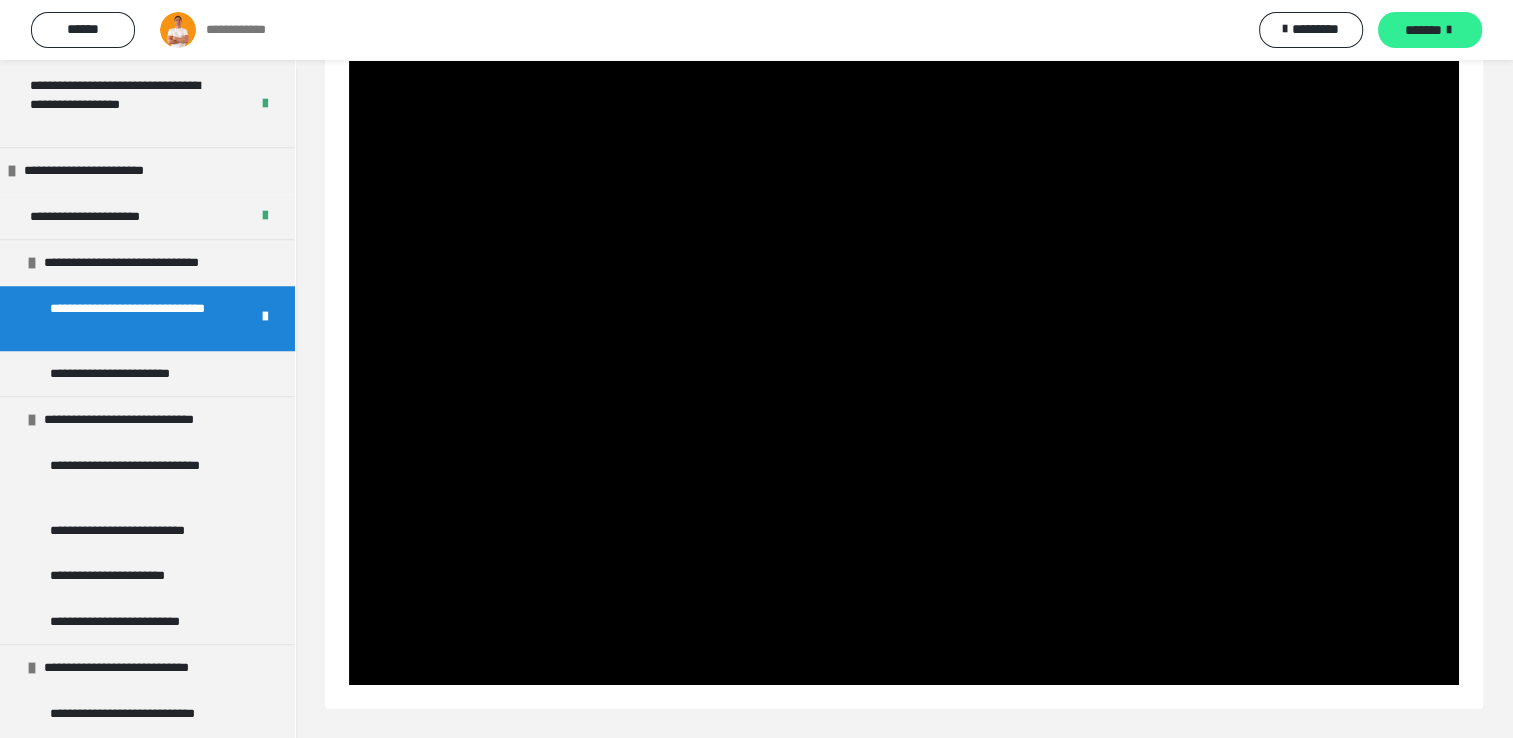 click on "*******" at bounding box center (1423, 30) 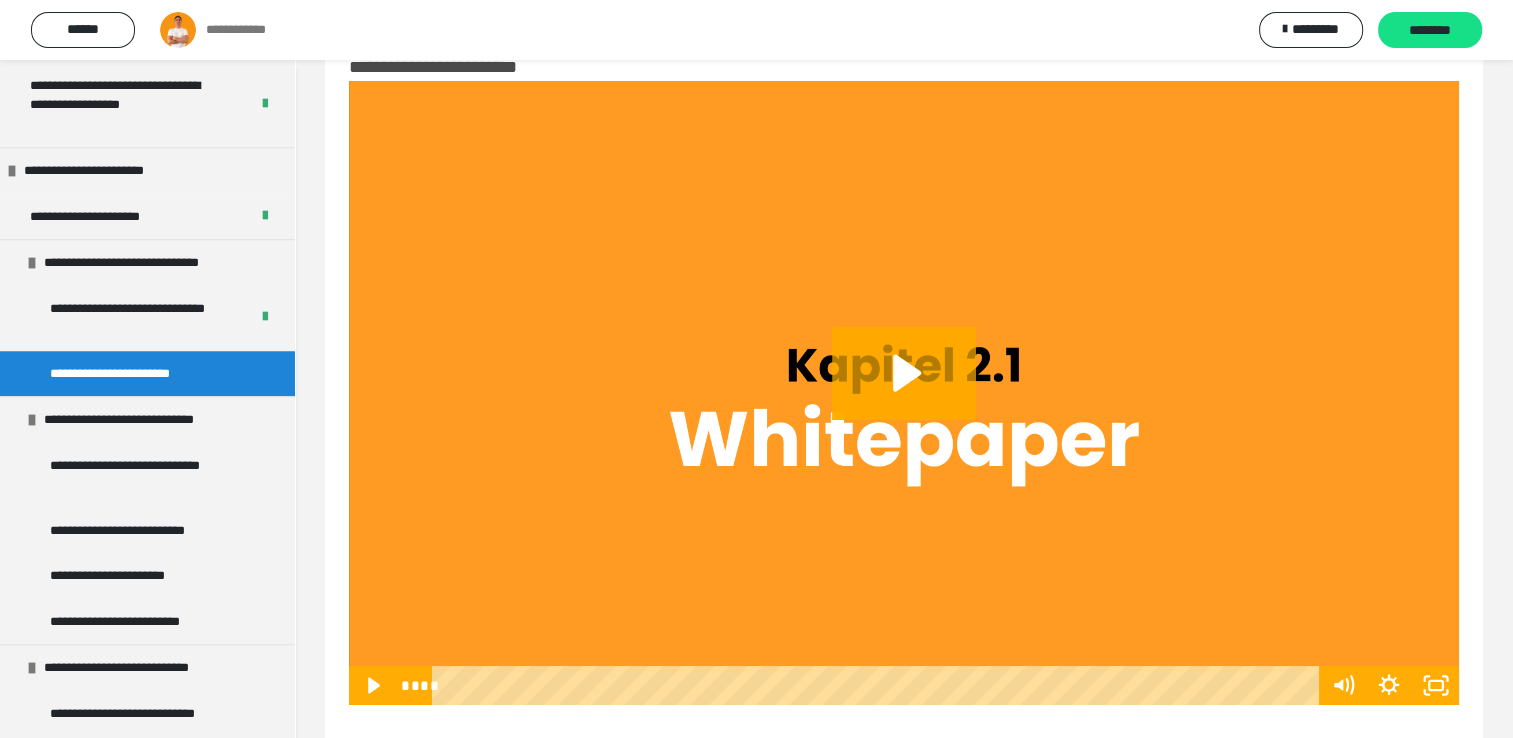 scroll, scrollTop: 218, scrollLeft: 0, axis: vertical 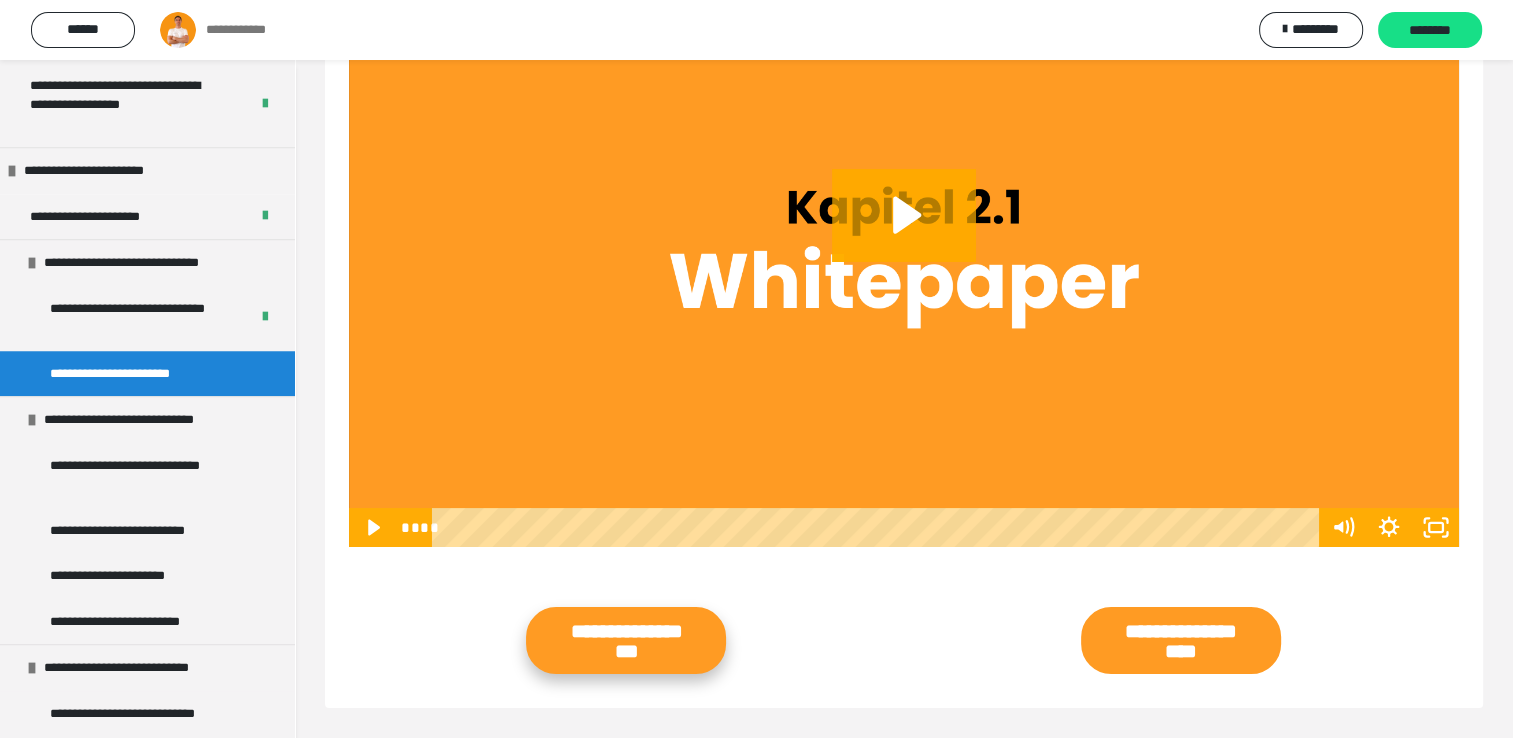 click on "**********" at bounding box center [626, 640] 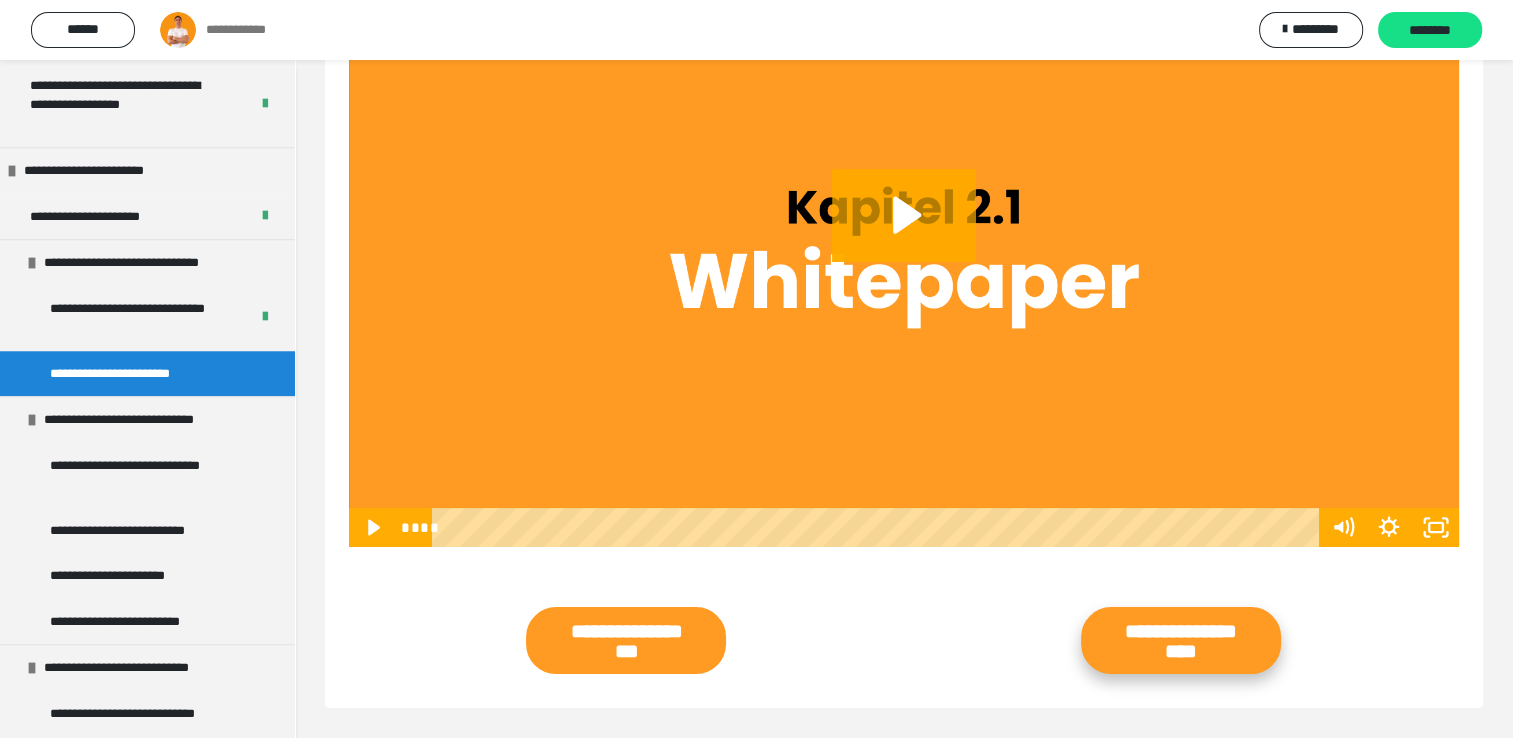 click on "**********" at bounding box center [1181, 640] 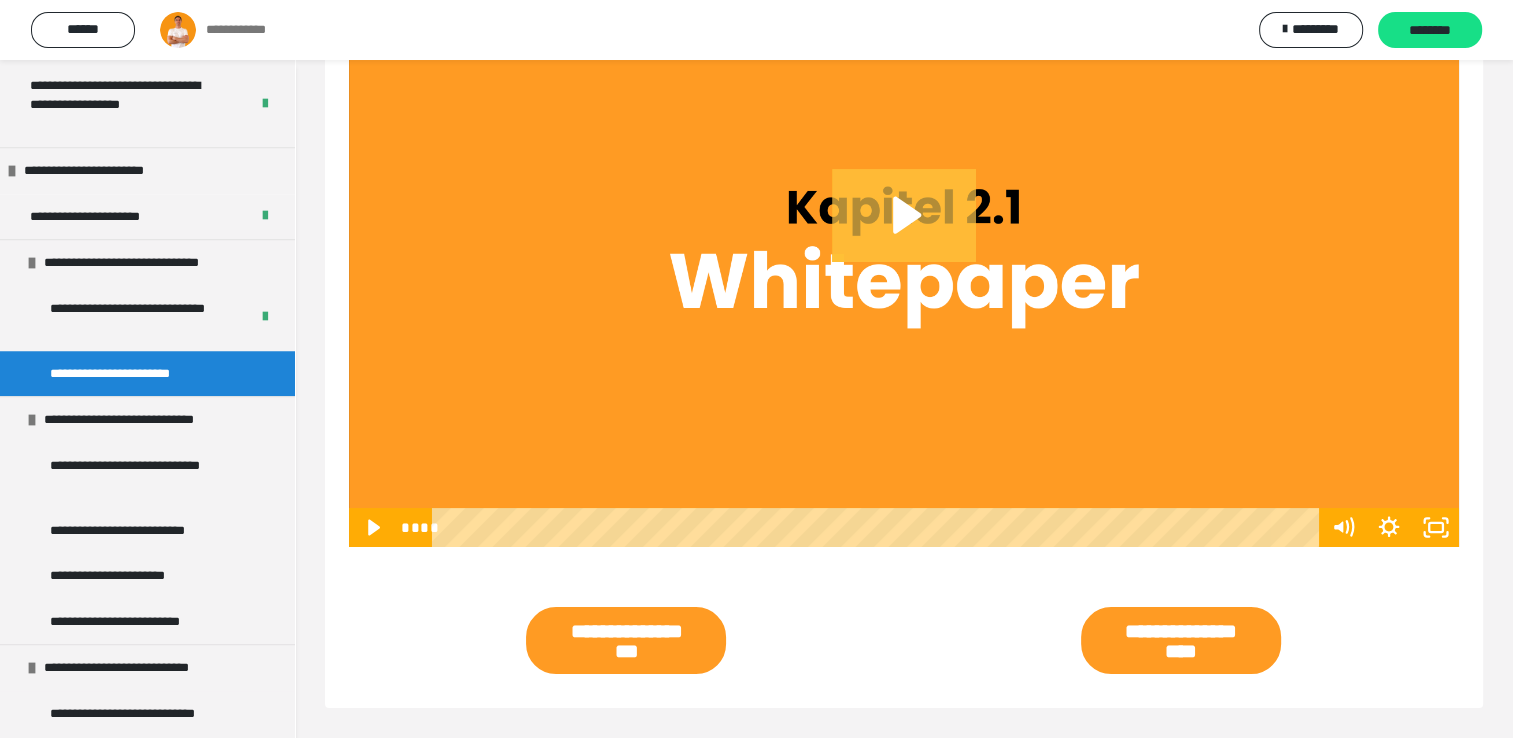click 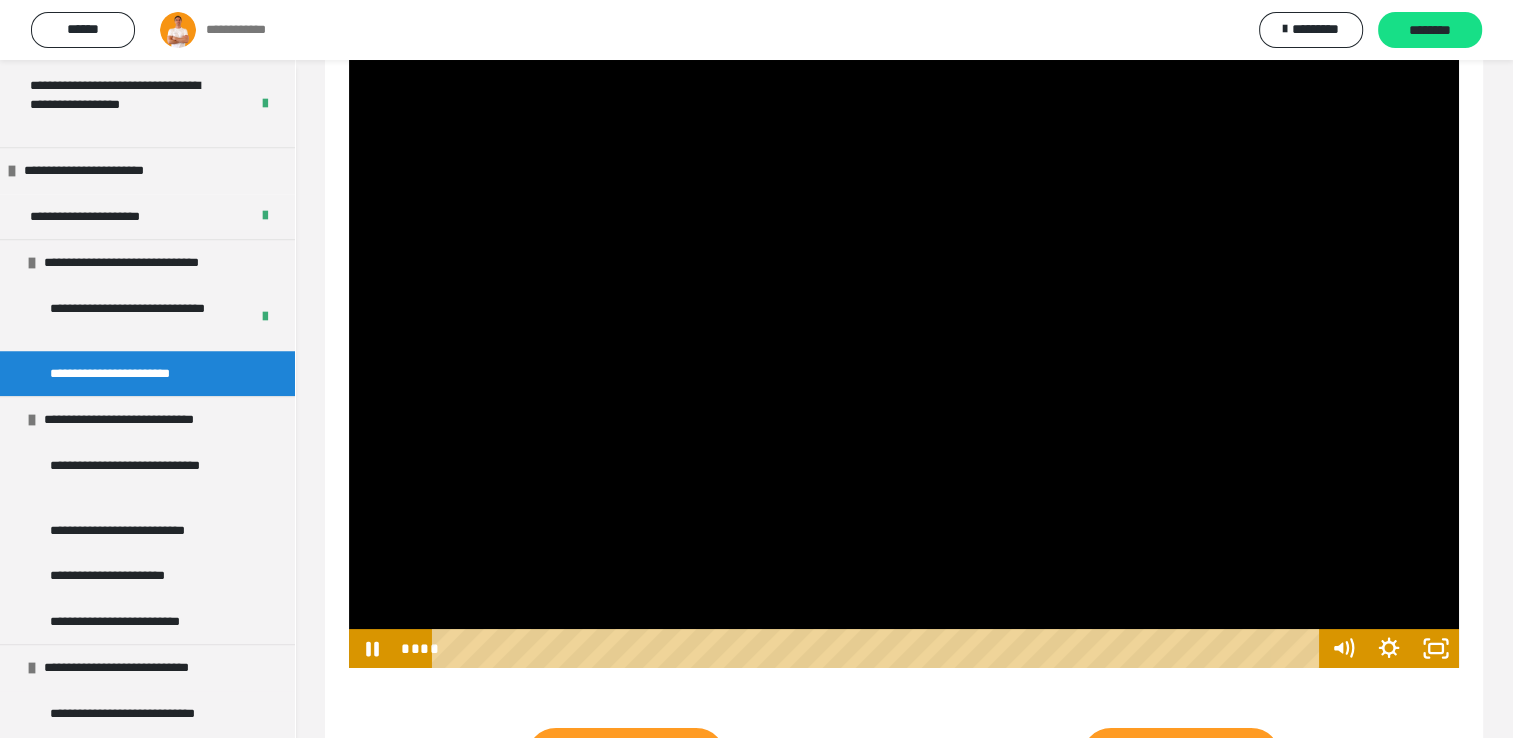 scroll, scrollTop: 18, scrollLeft: 0, axis: vertical 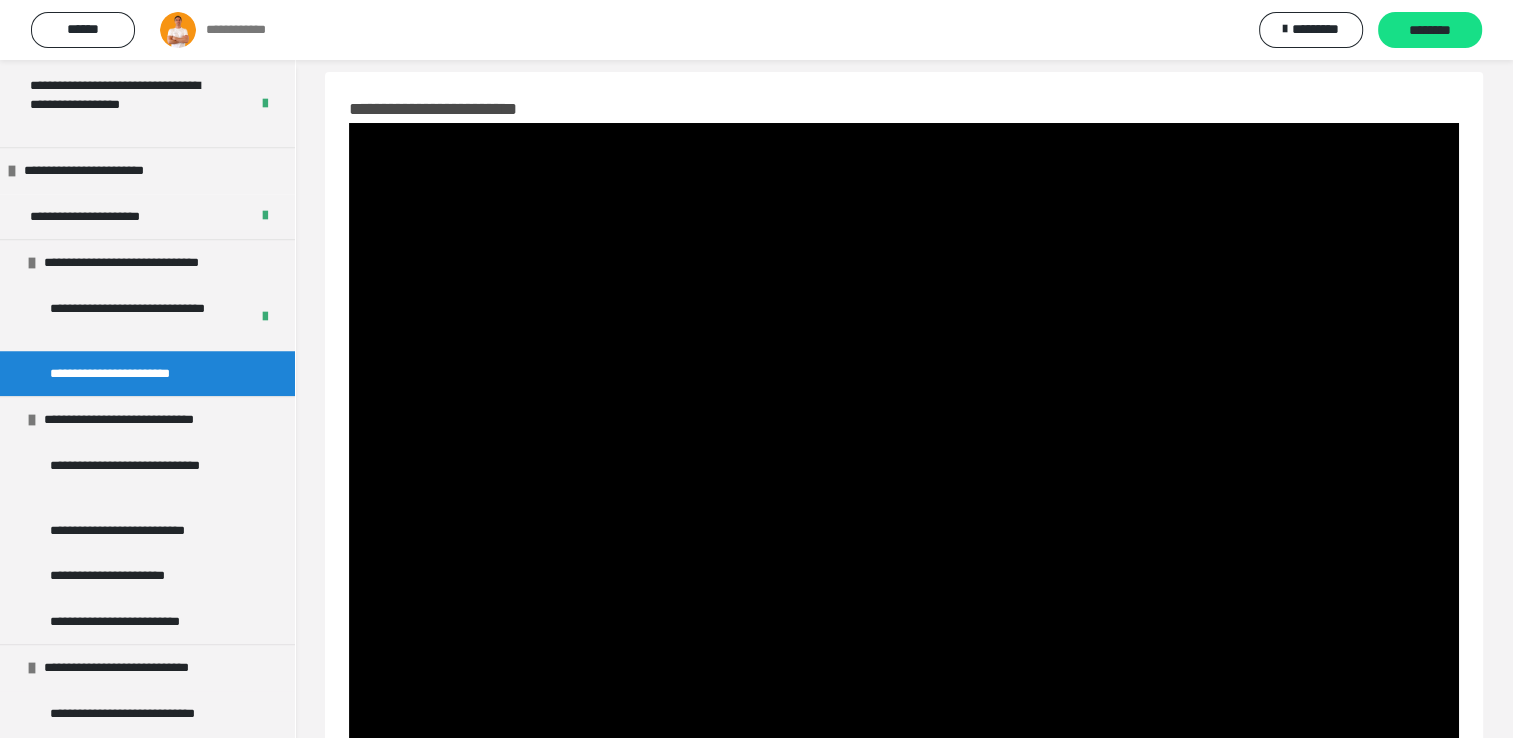 click at bounding box center (904, 435) 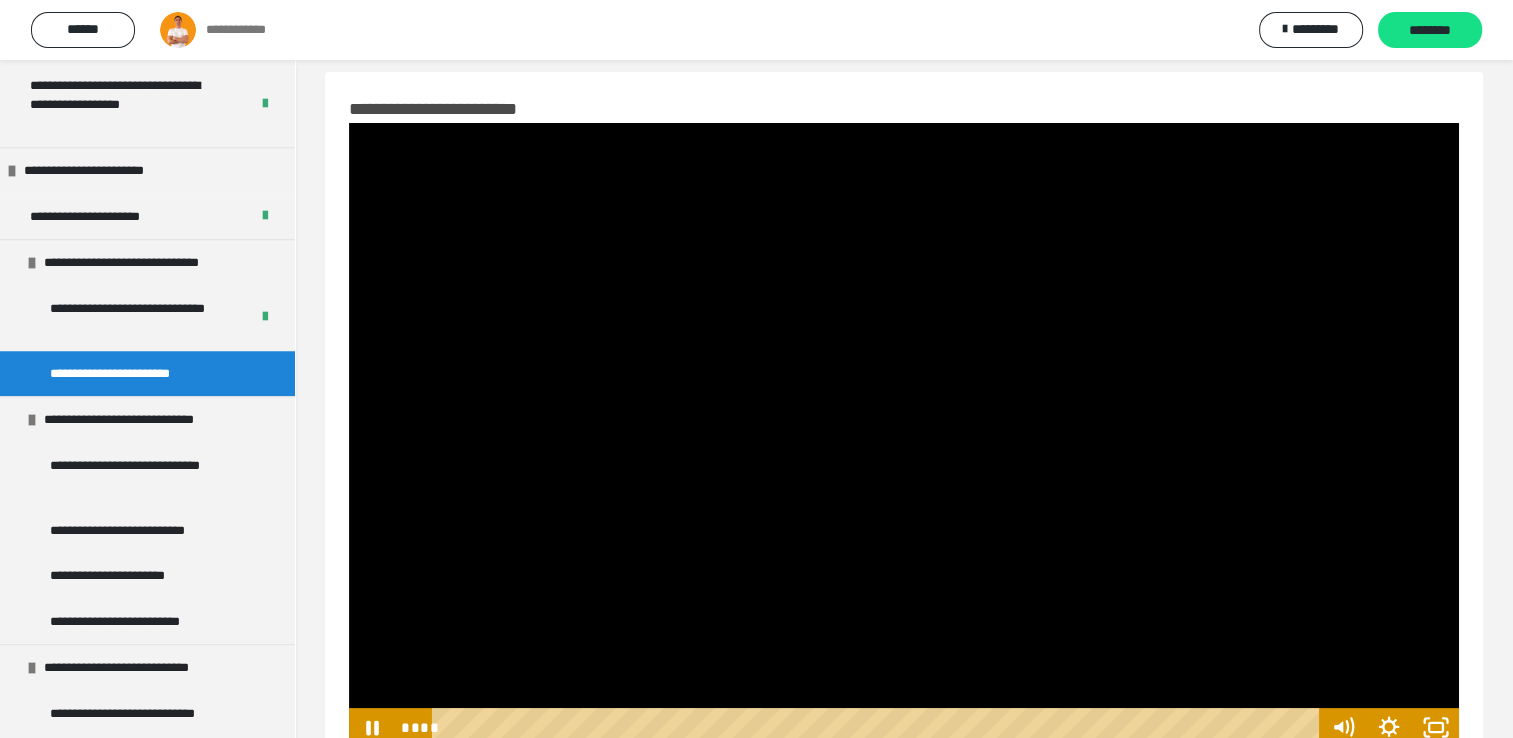 click at bounding box center [904, 435] 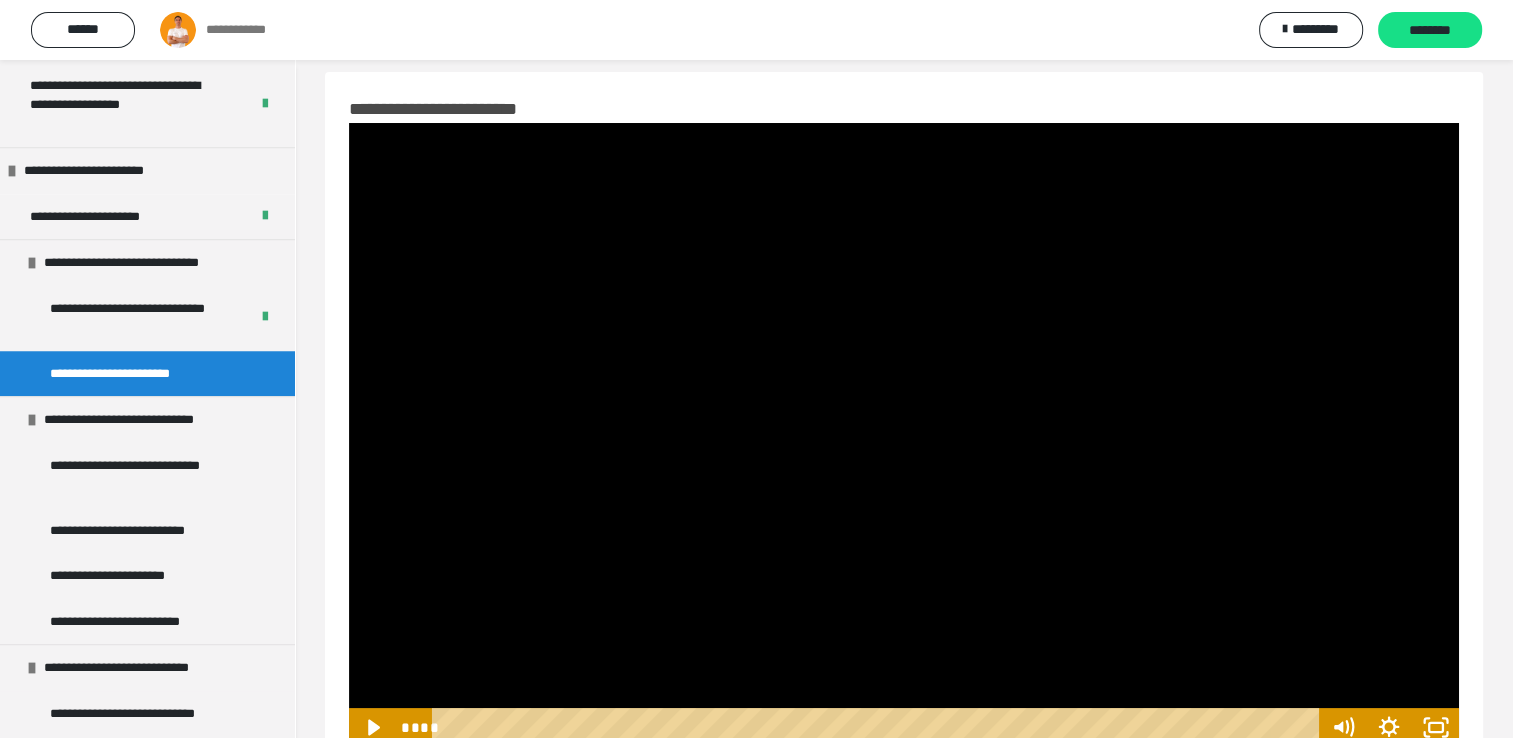 click at bounding box center (904, 435) 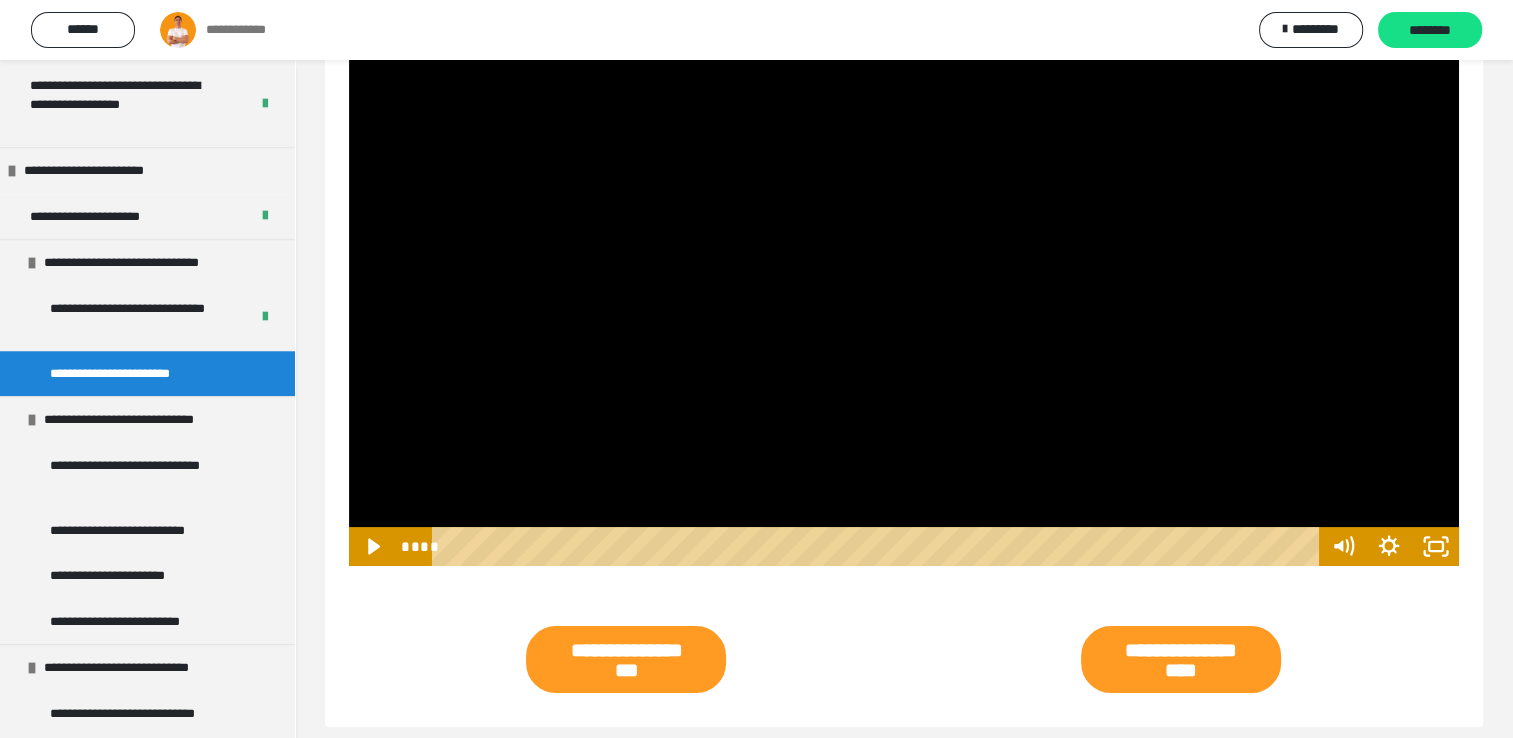scroll, scrollTop: 218, scrollLeft: 0, axis: vertical 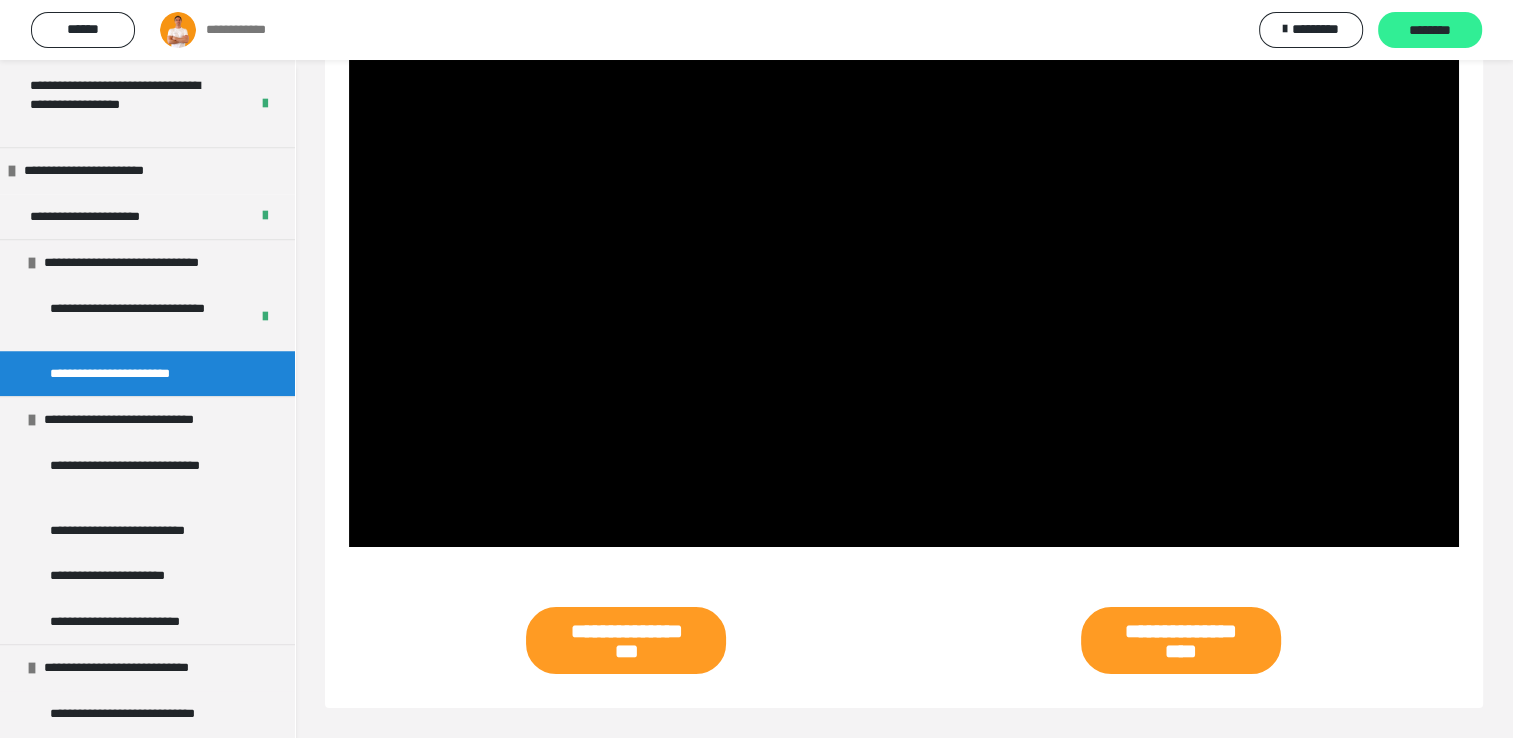 click on "********" at bounding box center [1430, 31] 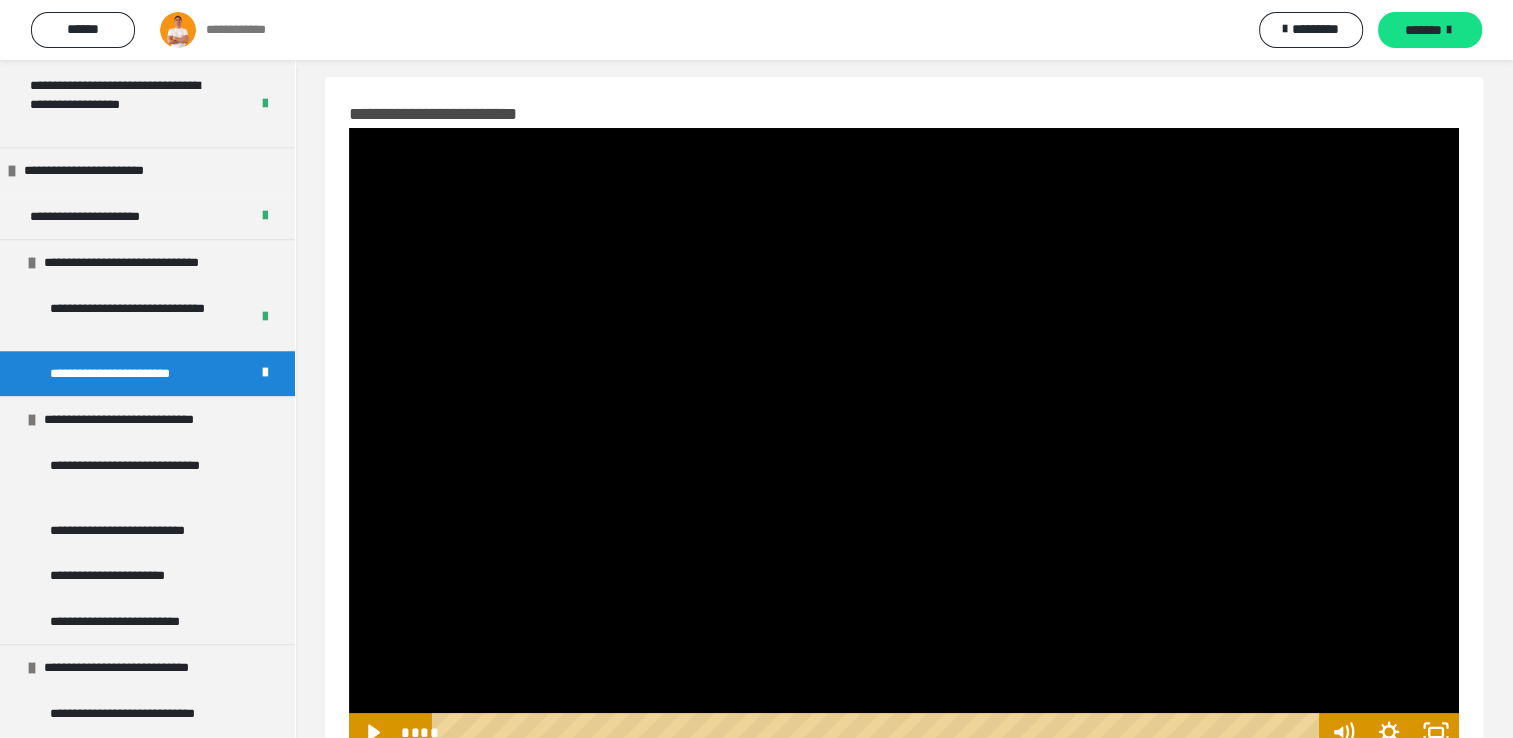 scroll, scrollTop: 0, scrollLeft: 0, axis: both 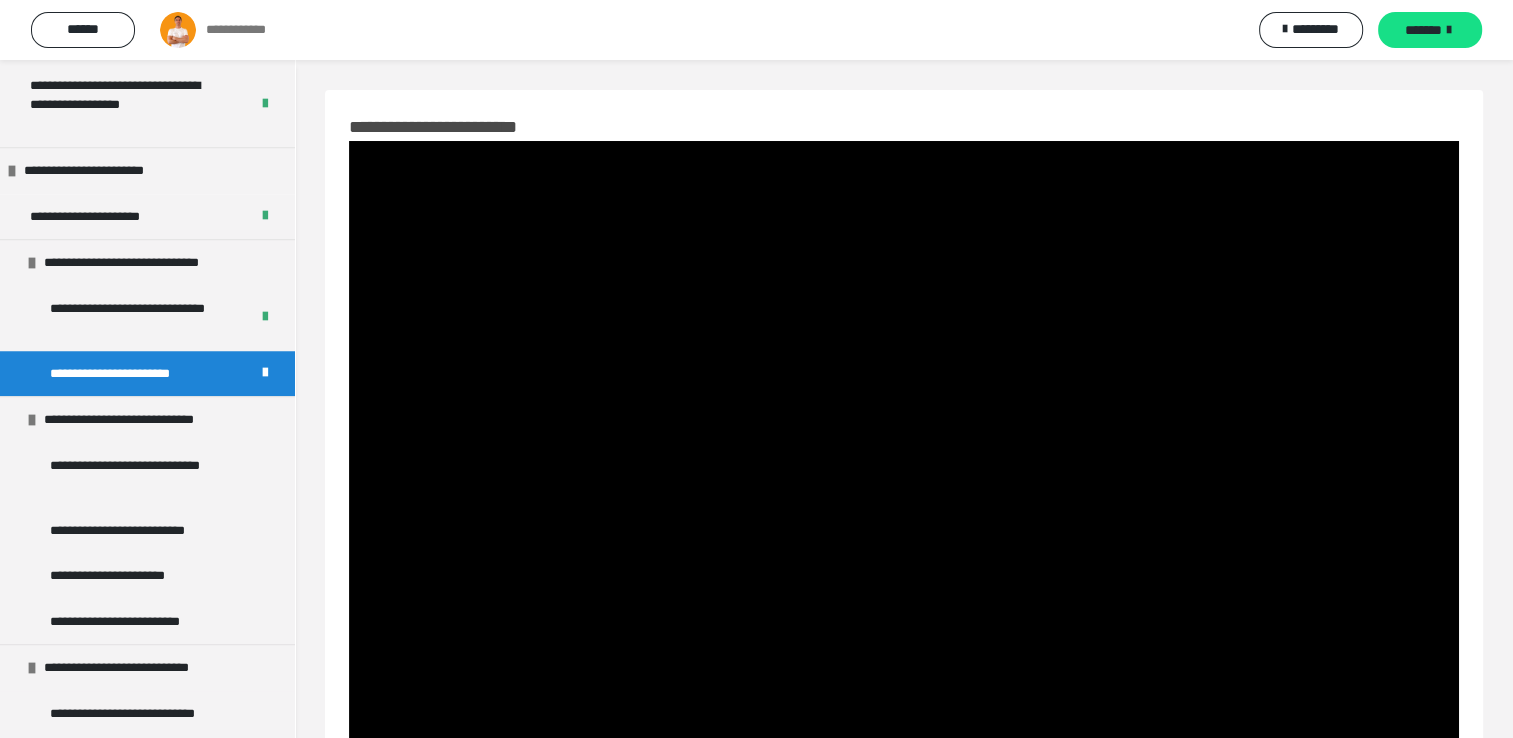 click on "*******" at bounding box center [1430, 30] 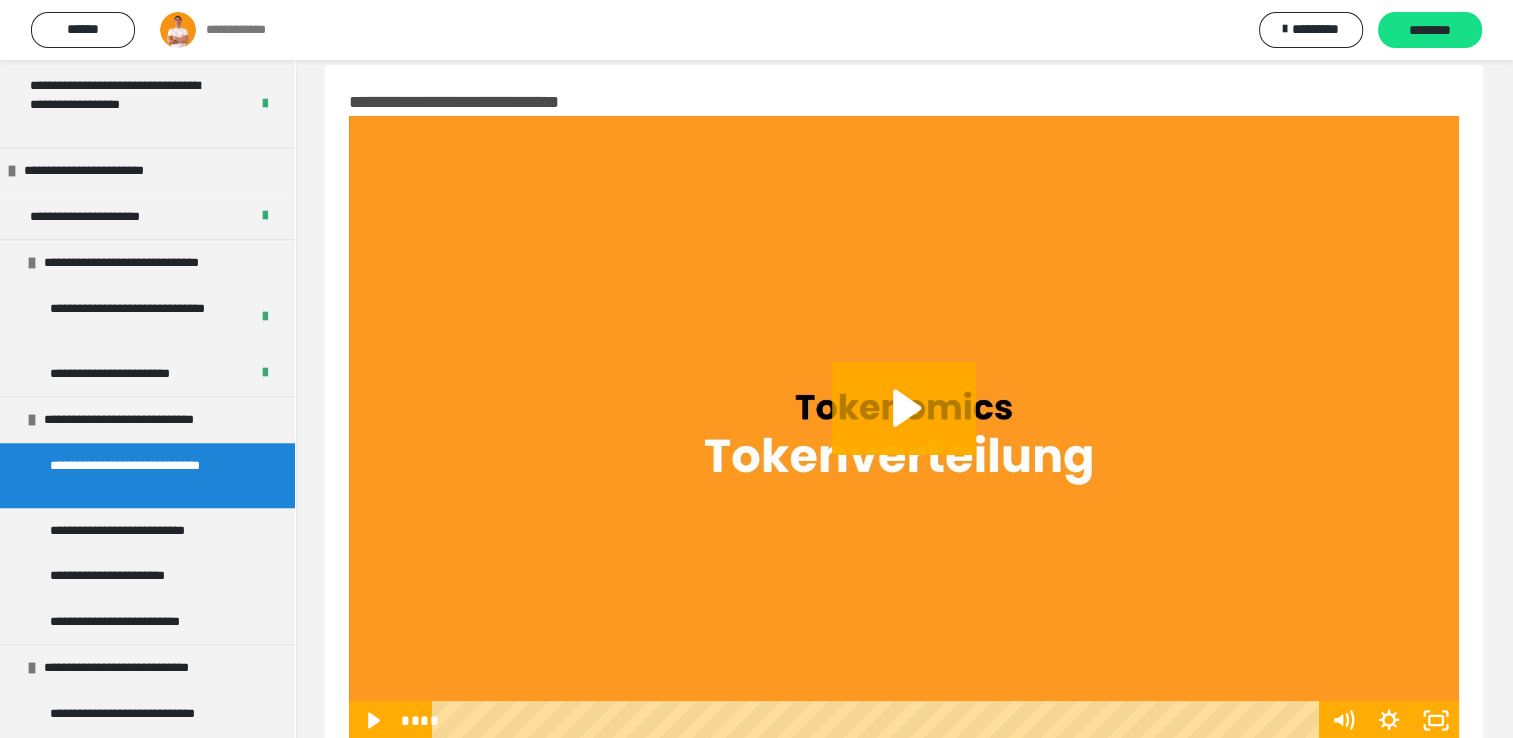 scroll, scrollTop: 0, scrollLeft: 0, axis: both 